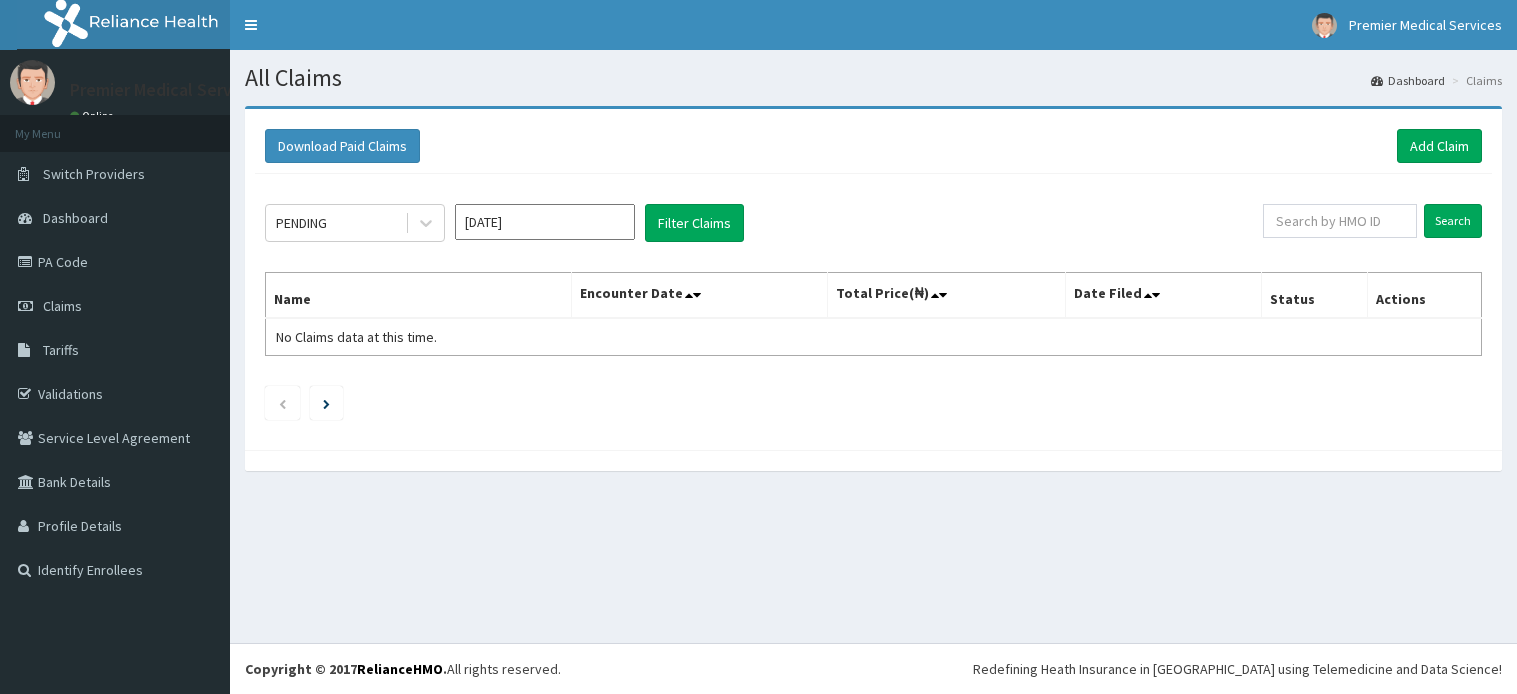 scroll, scrollTop: 0, scrollLeft: 0, axis: both 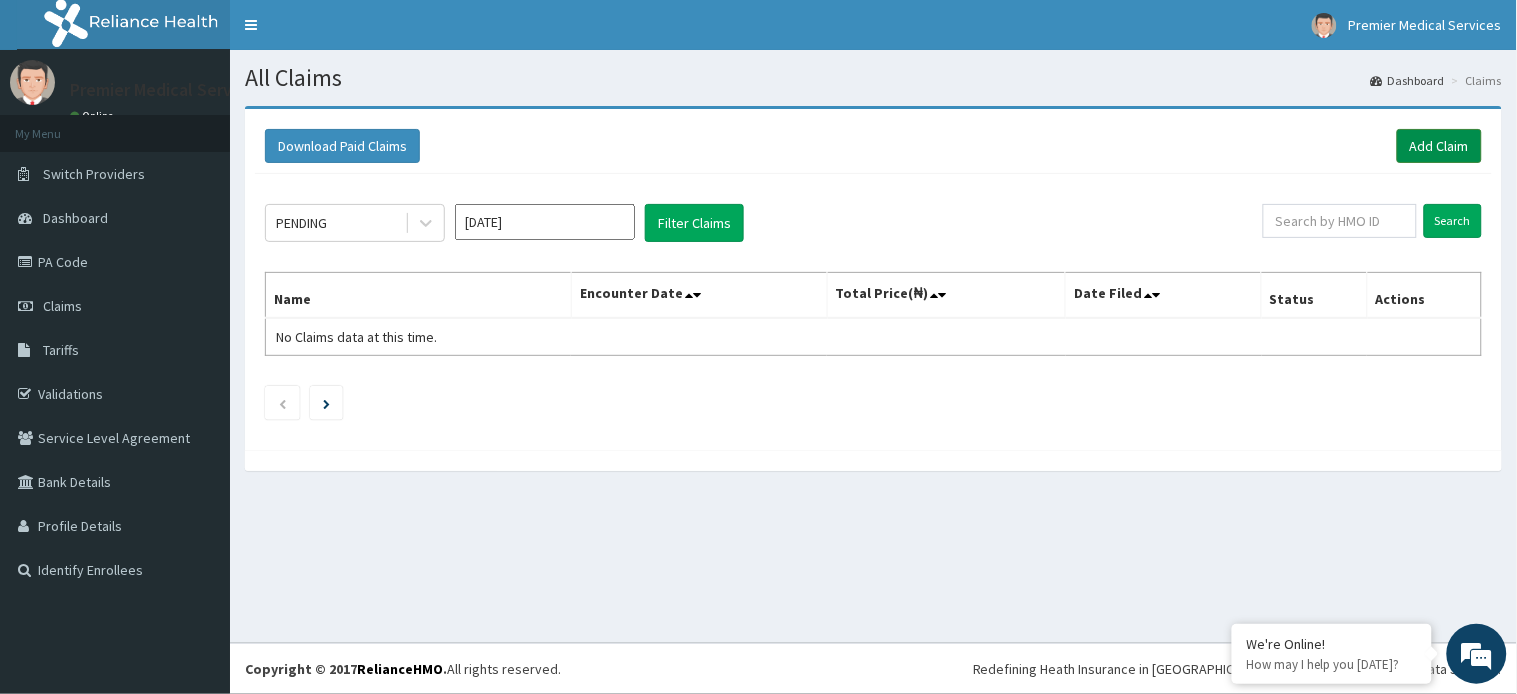 click on "Add Claim" at bounding box center (1439, 146) 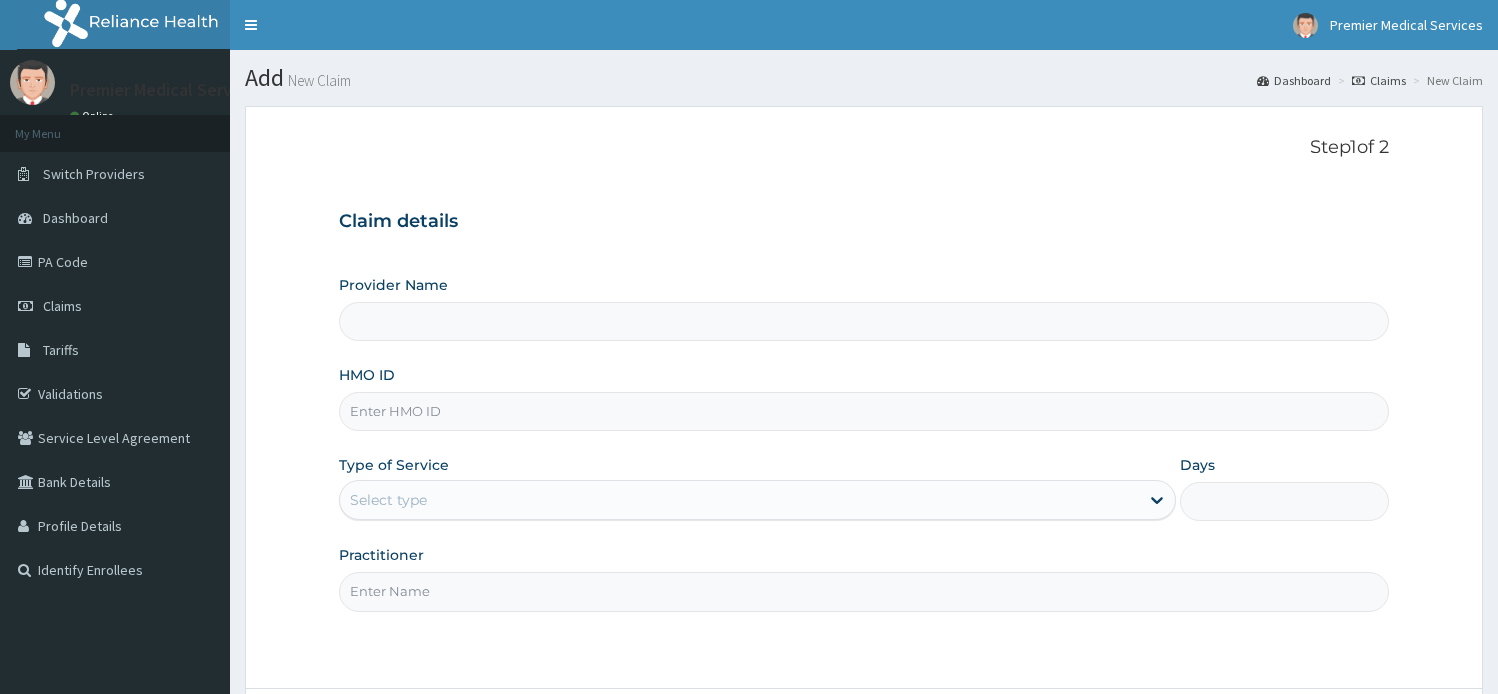 scroll, scrollTop: 0, scrollLeft: 0, axis: both 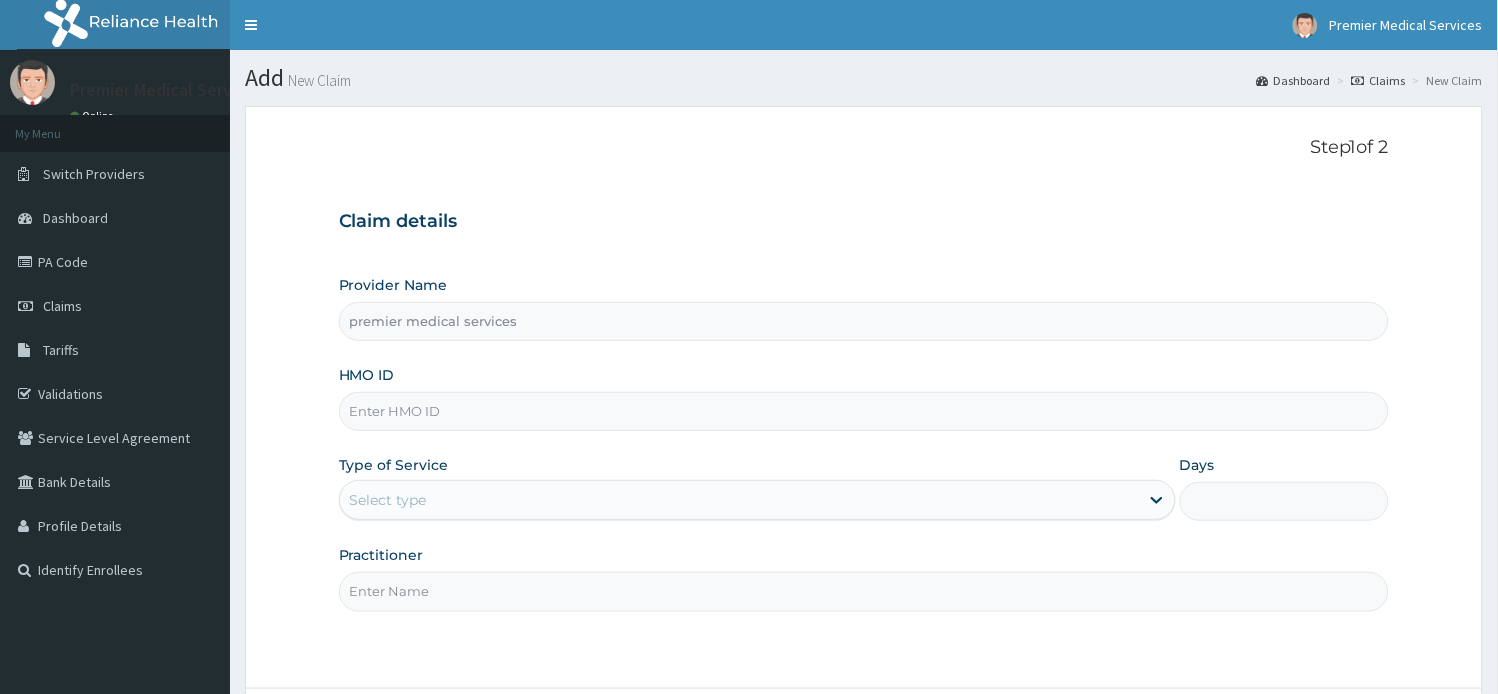 drag, startPoint x: 0, startPoint y: 0, endPoint x: 485, endPoint y: 413, distance: 637.01965 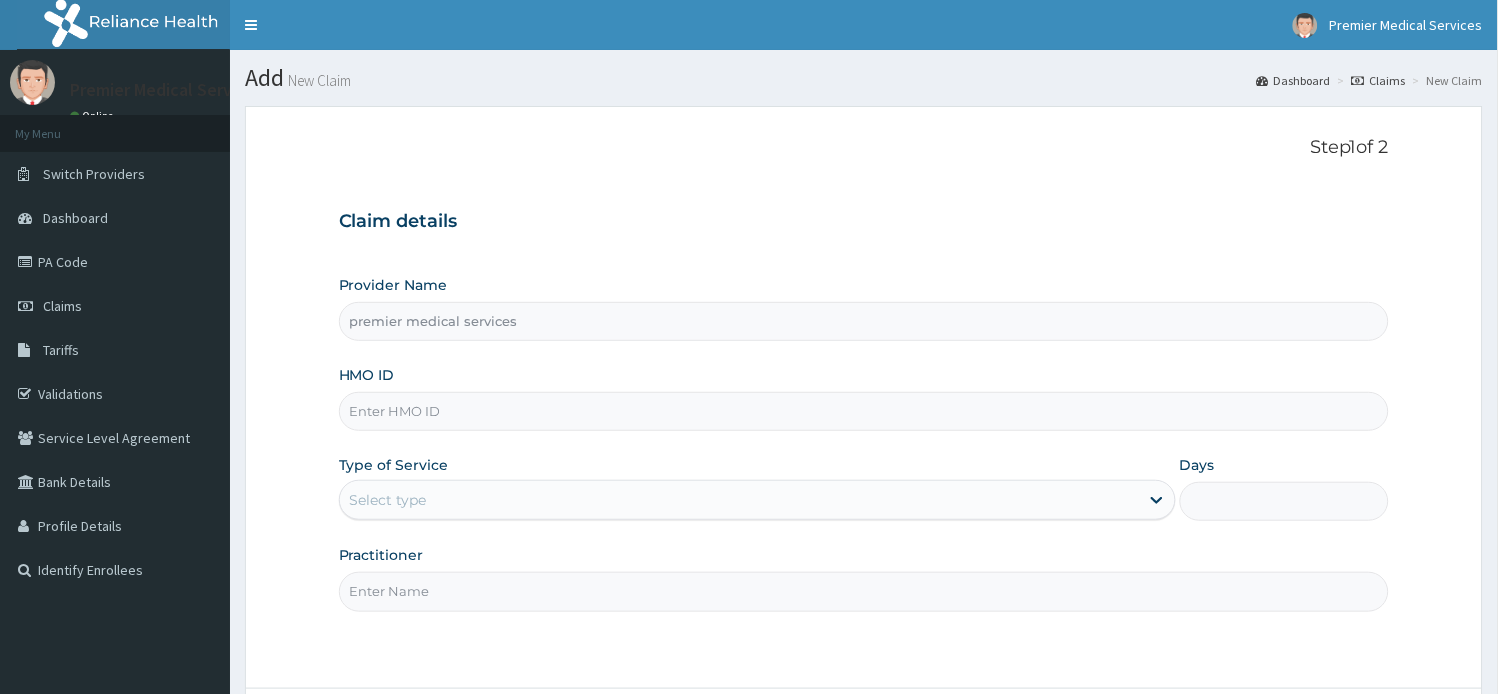click on "HMO ID" at bounding box center (864, 411) 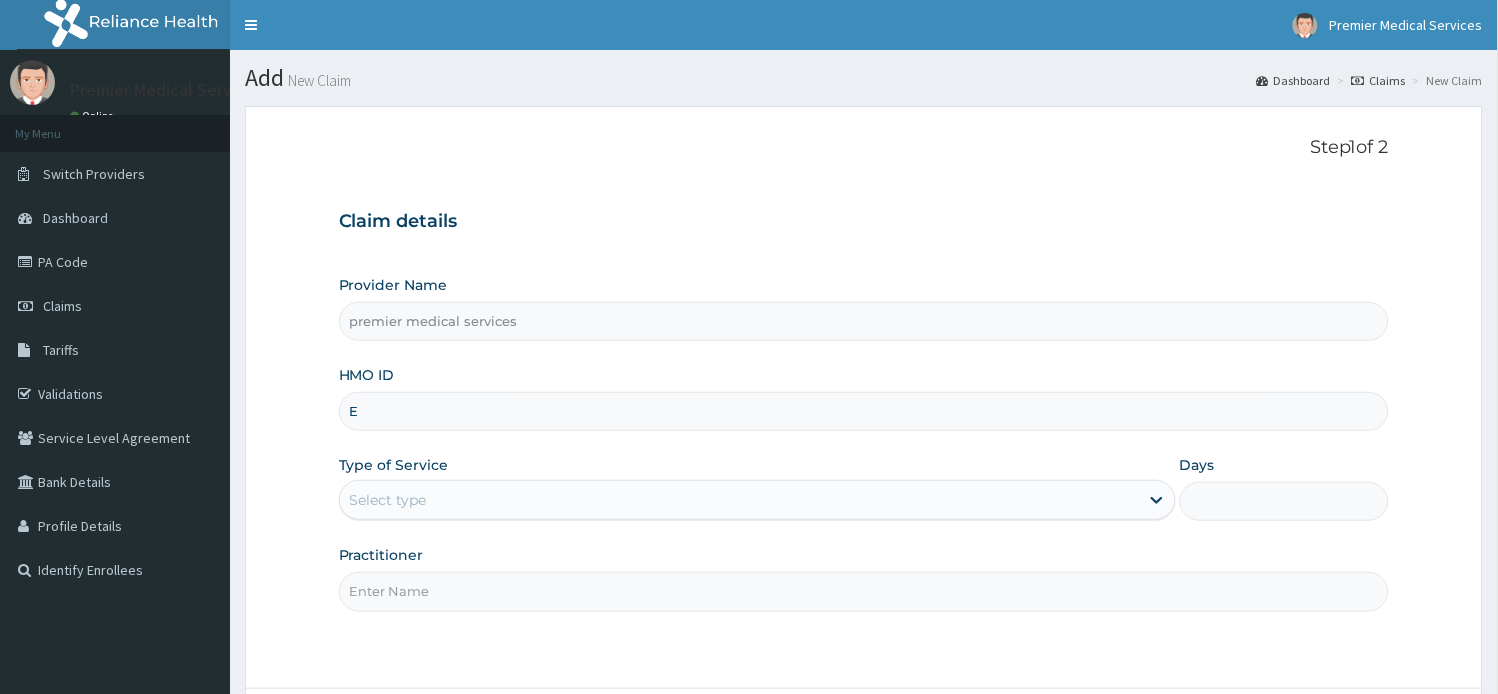 scroll, scrollTop: 0, scrollLeft: 0, axis: both 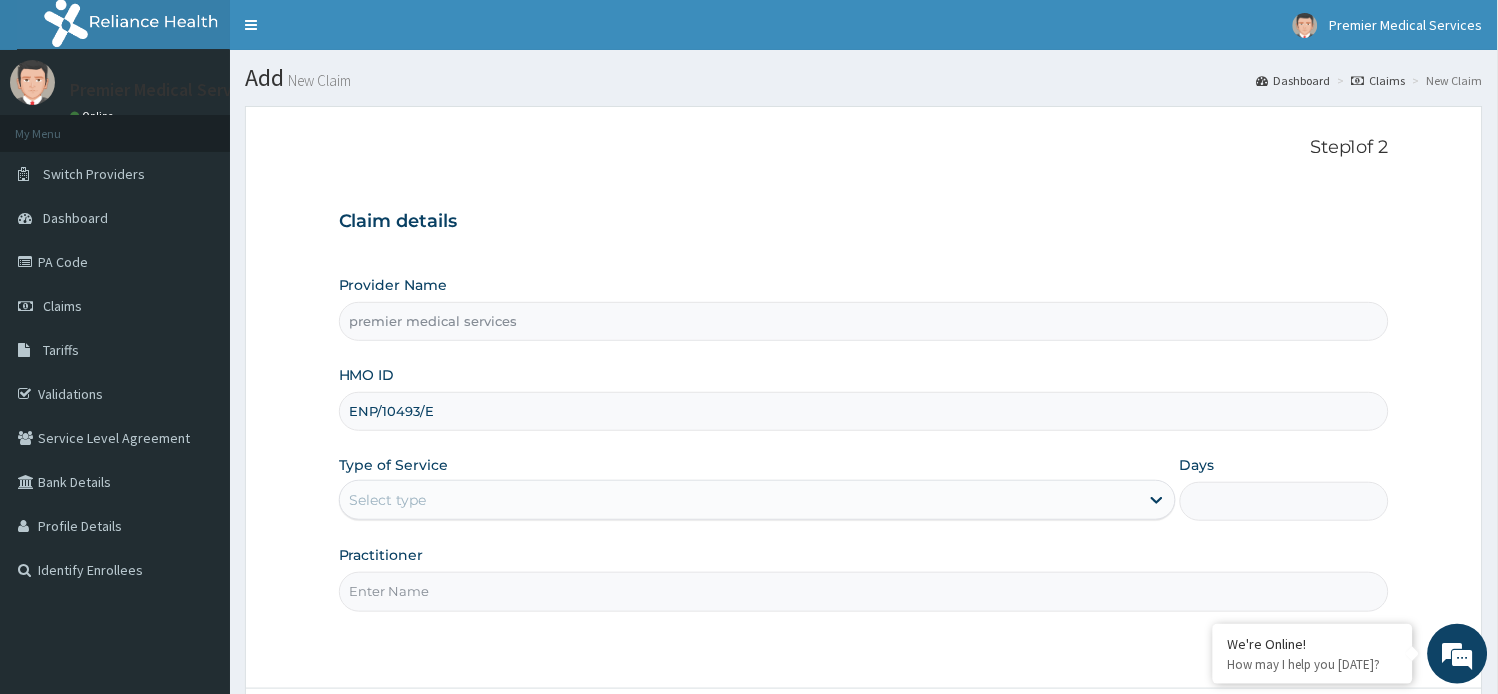 type on "ENP/10493/E" 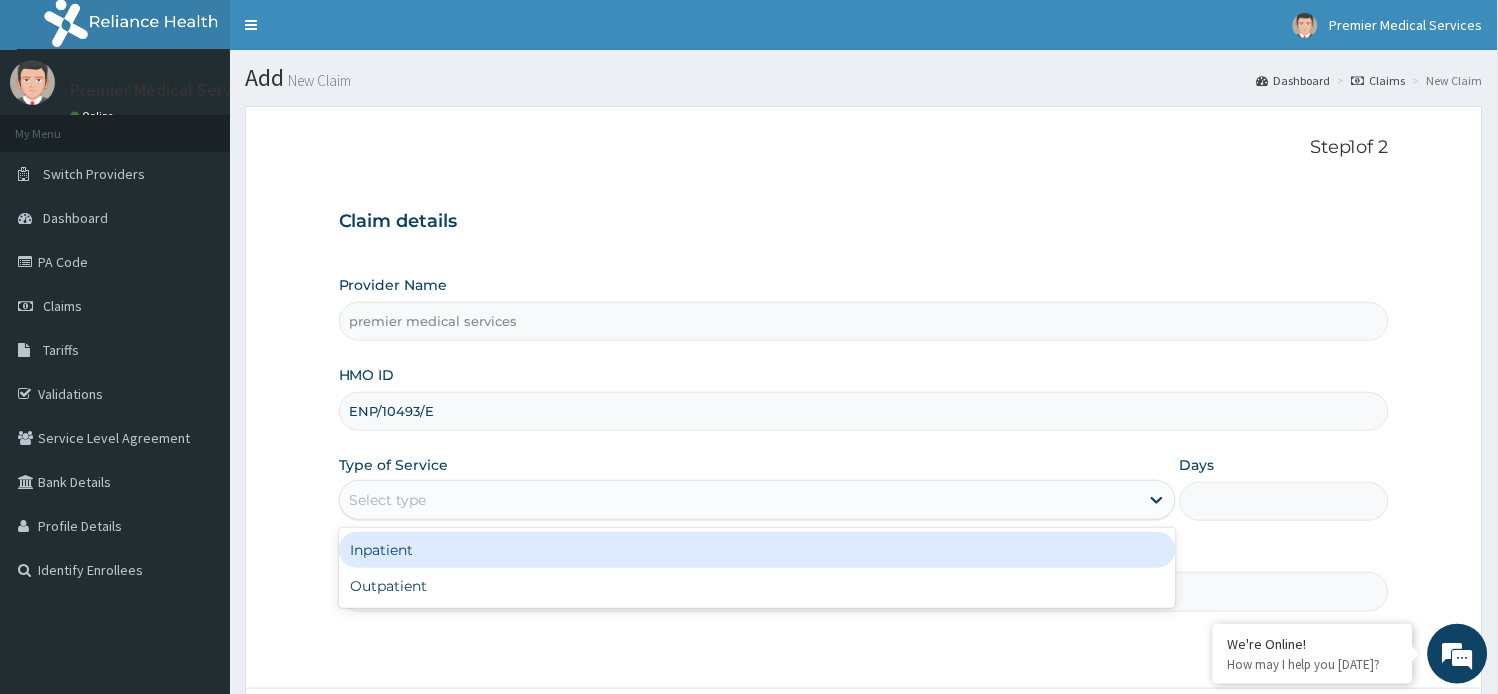 scroll, scrollTop: 0, scrollLeft: 0, axis: both 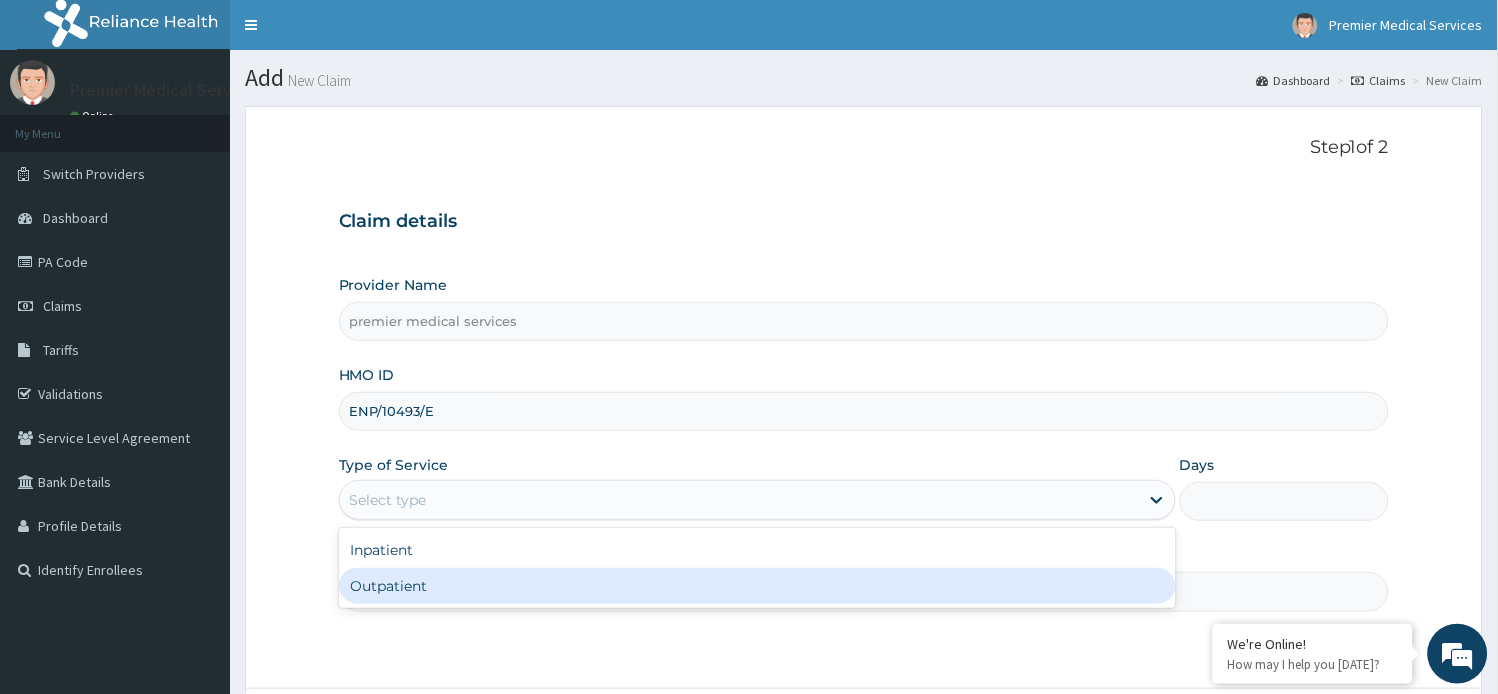click on "Outpatient" at bounding box center (757, 586) 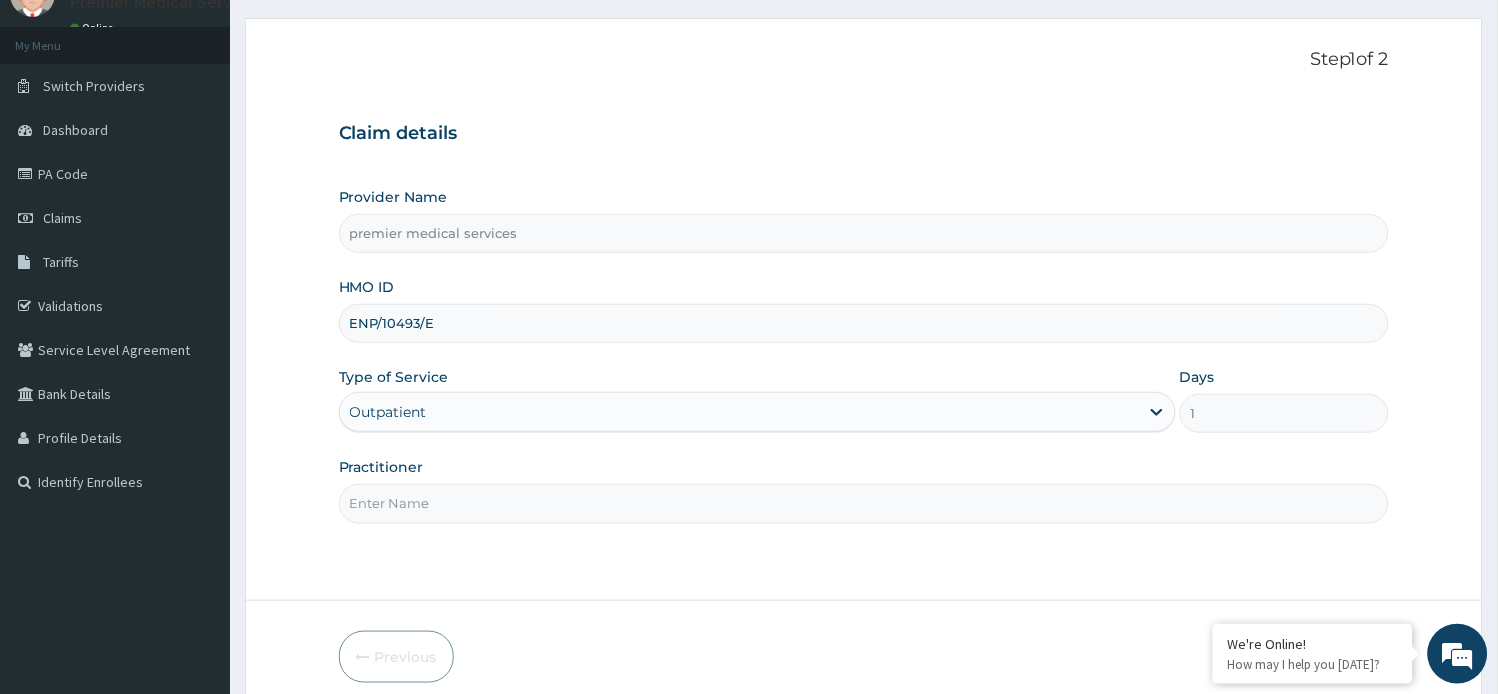 scroll, scrollTop: 174, scrollLeft: 0, axis: vertical 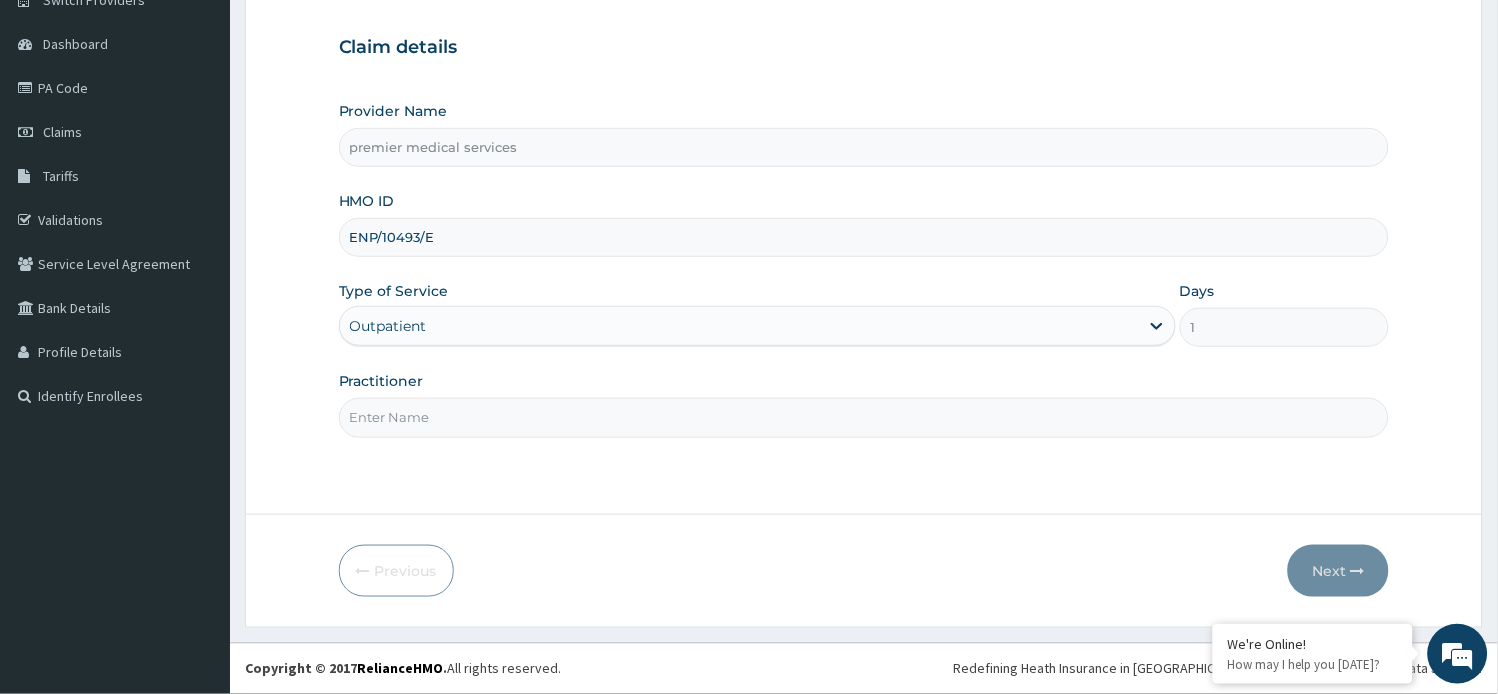 click on "Practitioner" at bounding box center [864, 417] 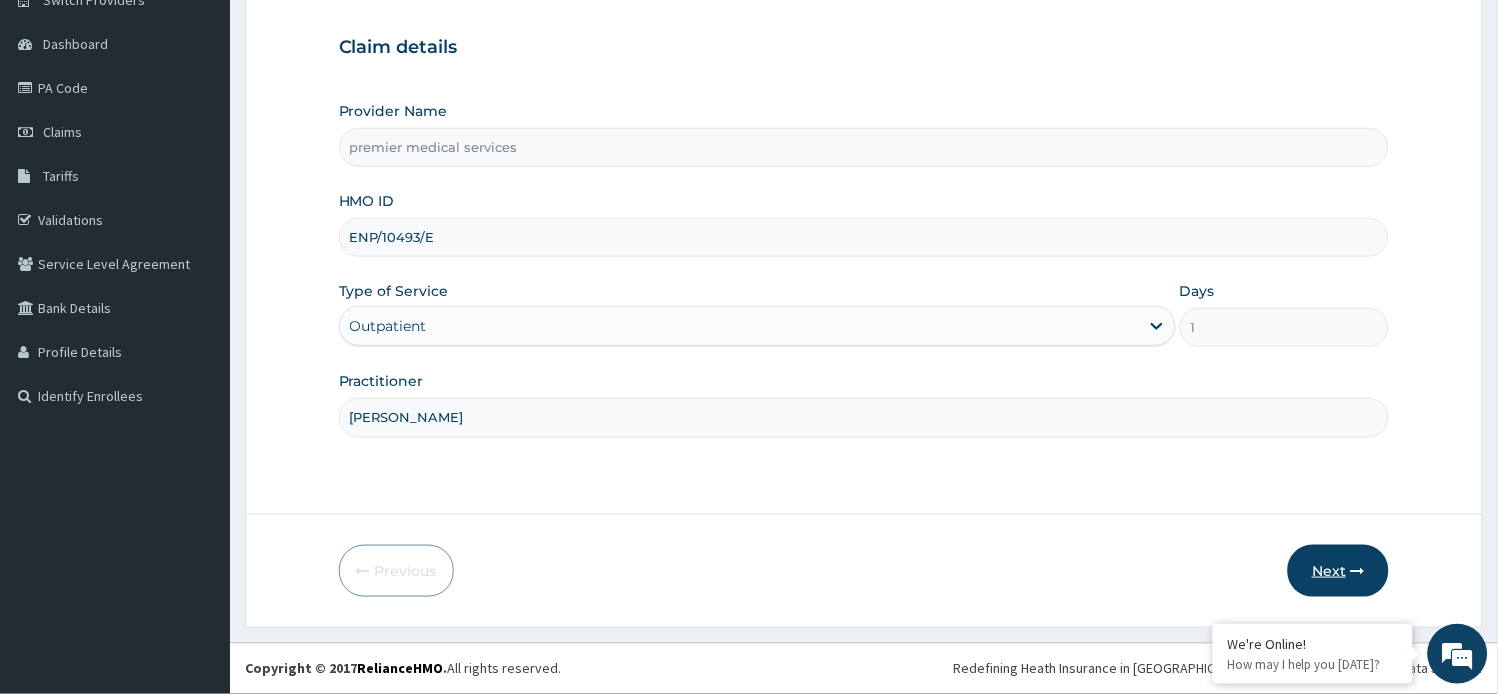 click on "Next" at bounding box center [1338, 571] 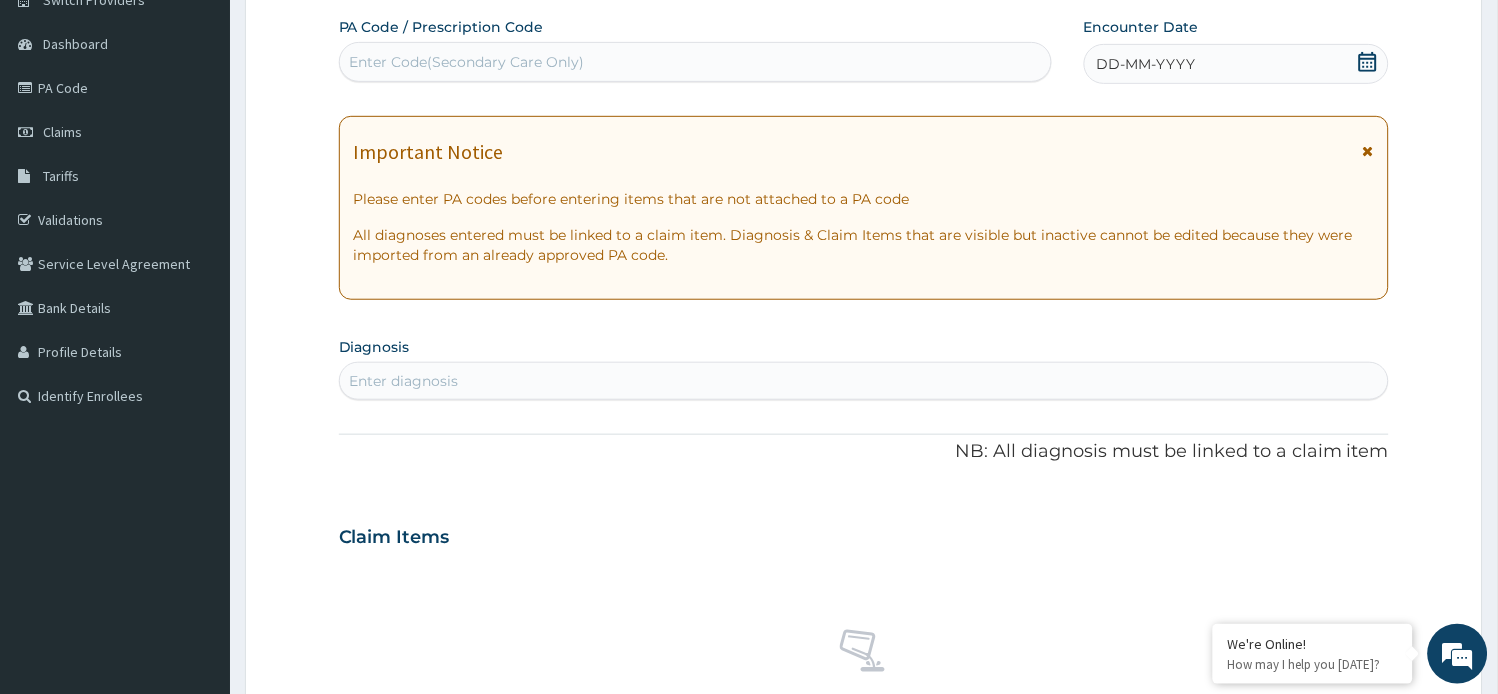 click on "Enter diagnosis" at bounding box center [864, 381] 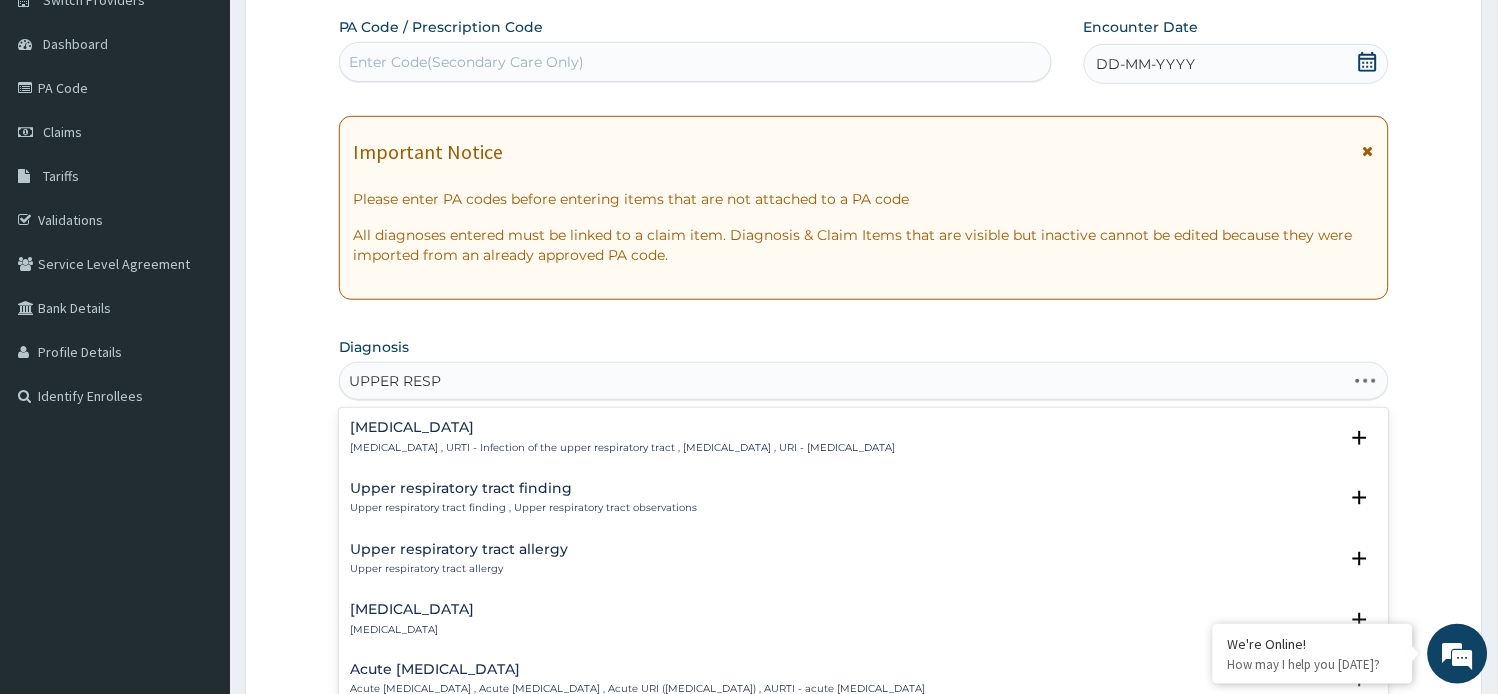 type on "UPPER RESPI" 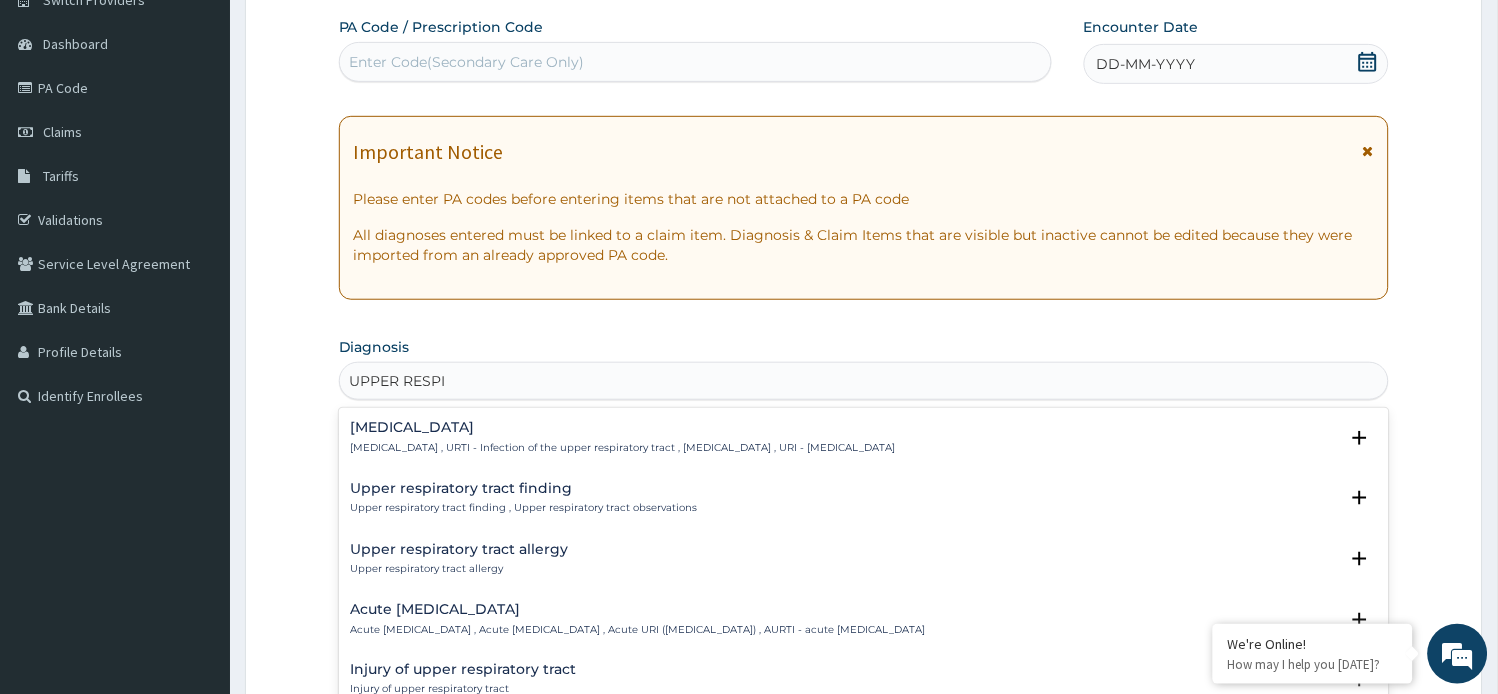 click on "Upper respiratory infection , URTI - Infection of the upper respiratory tract , Upper respiratory tract infection , URI - Upper respiratory infection" at bounding box center [623, 448] 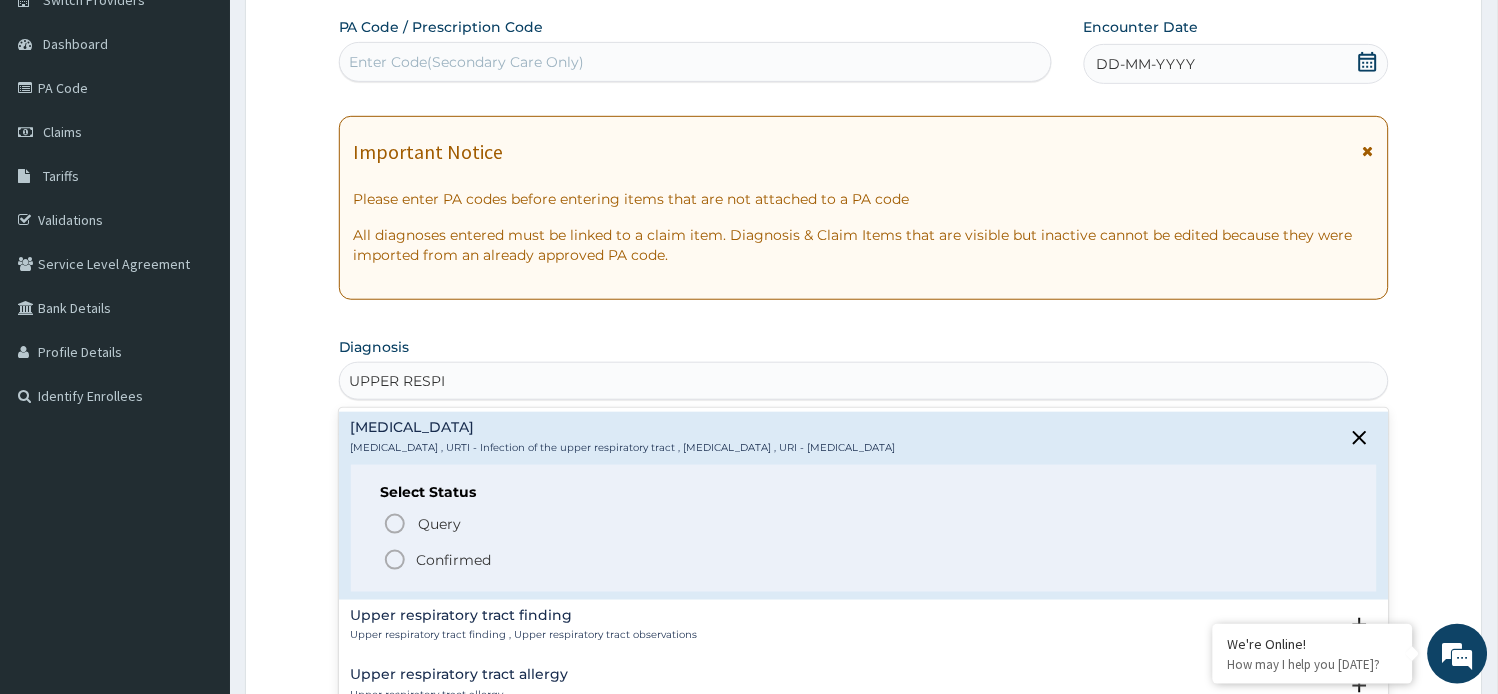 click 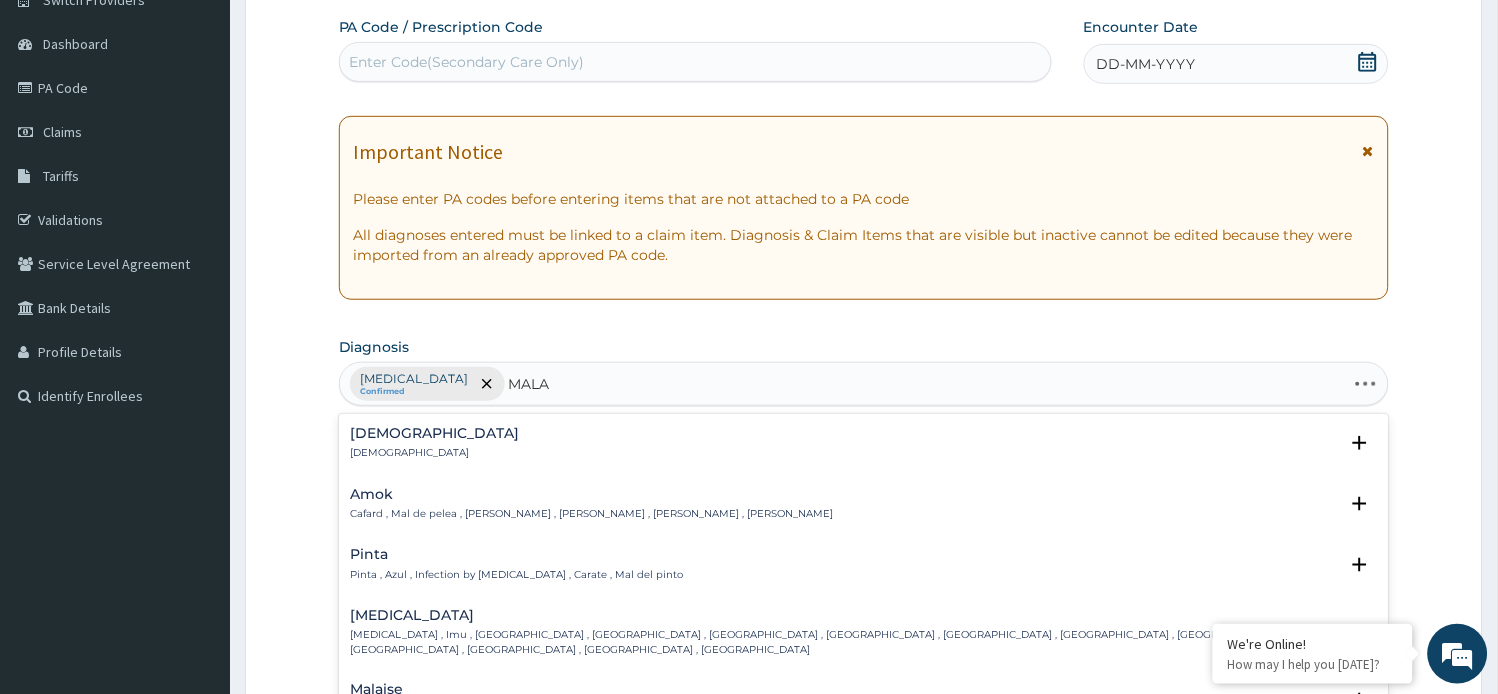 type on "MALAR" 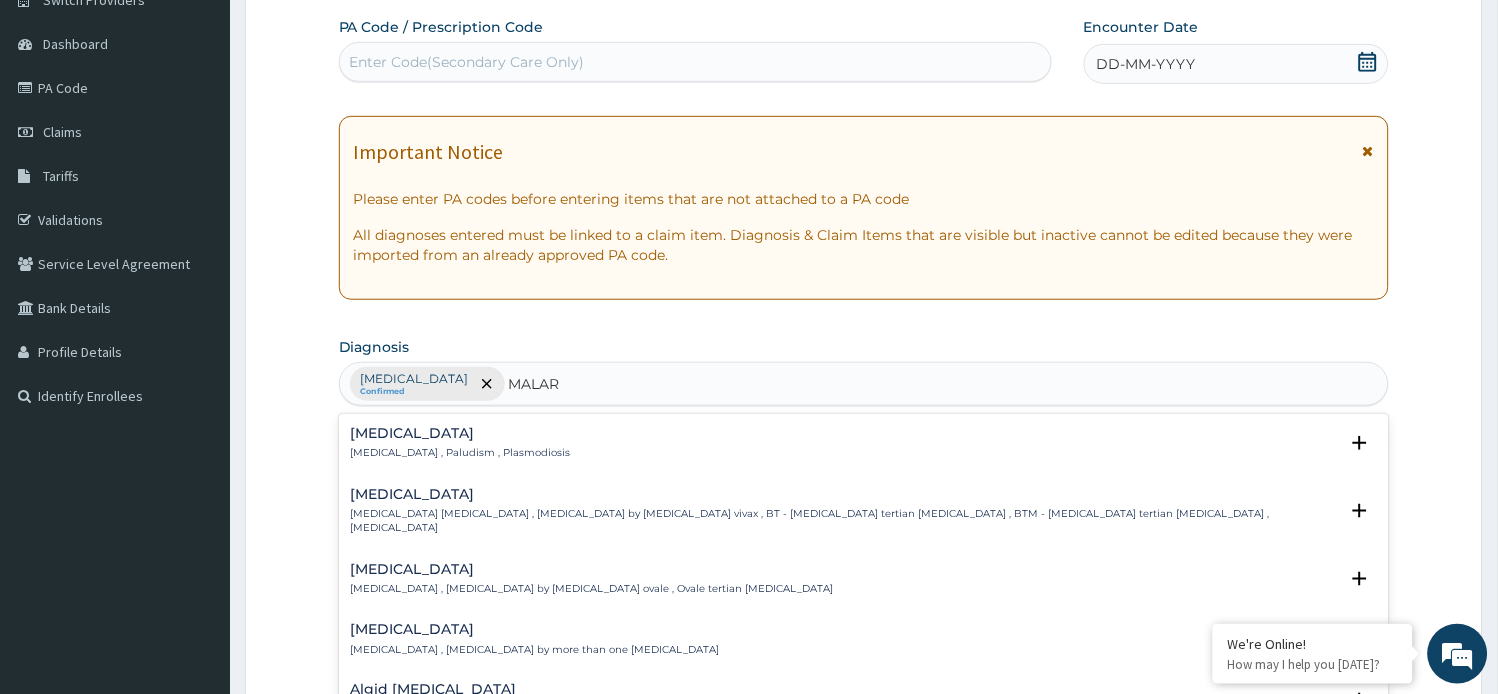 click on "Malaria Malaria , Paludism , Plasmodiosis" at bounding box center (864, 443) 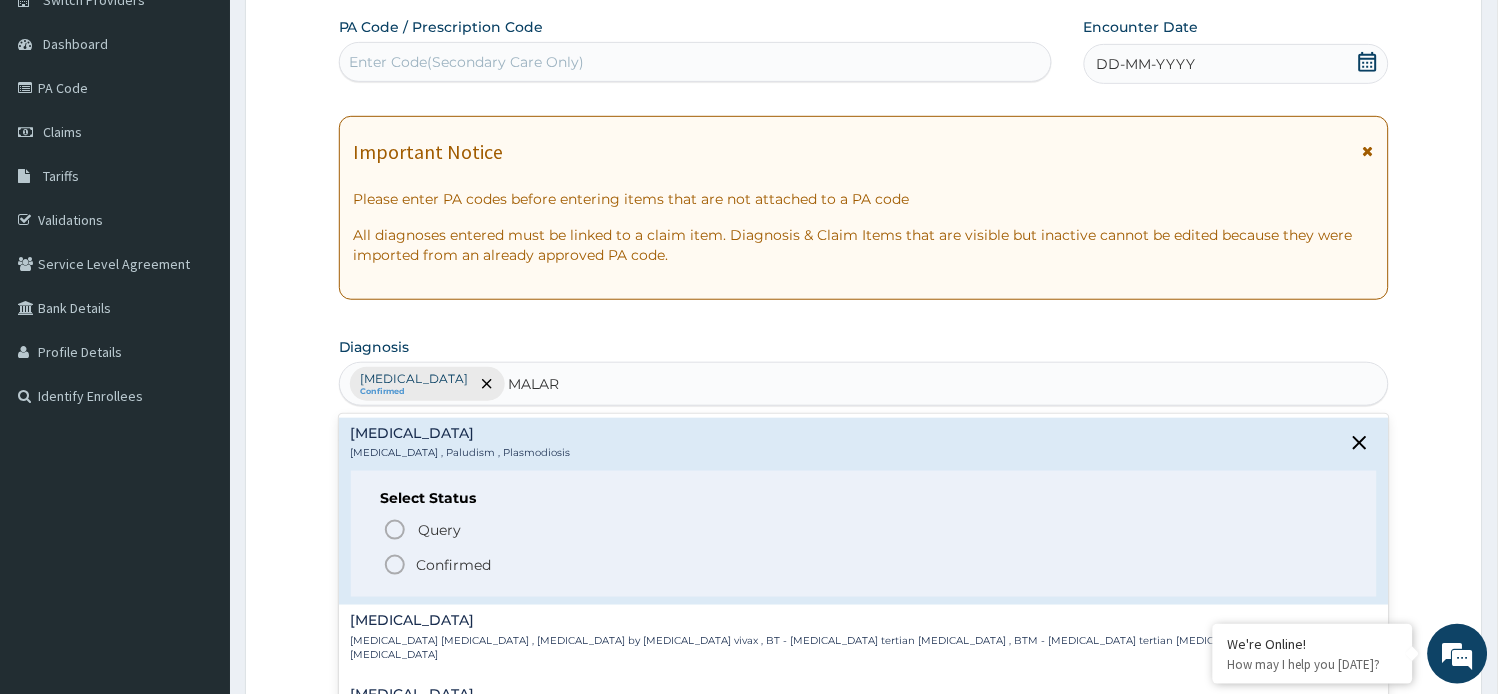 click 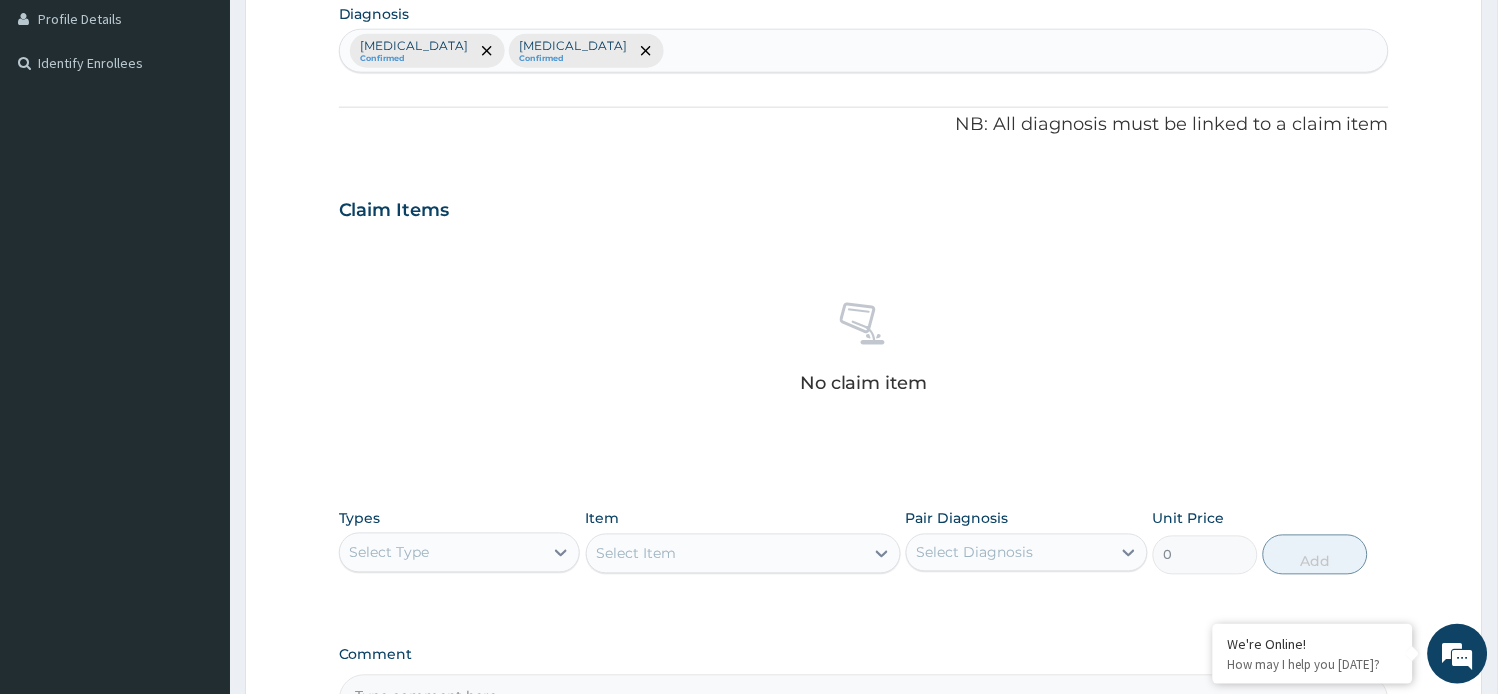 scroll, scrollTop: 618, scrollLeft: 0, axis: vertical 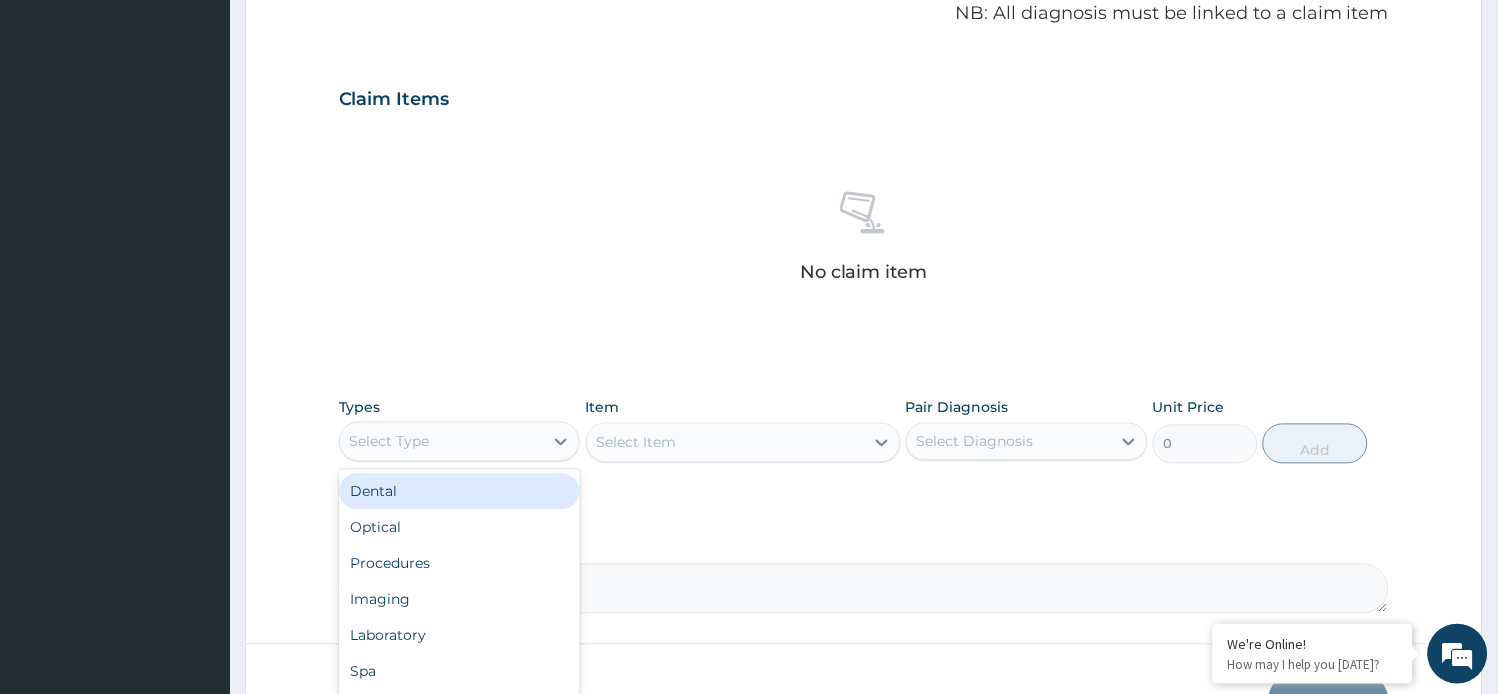 click on "Select Type" at bounding box center (442, 442) 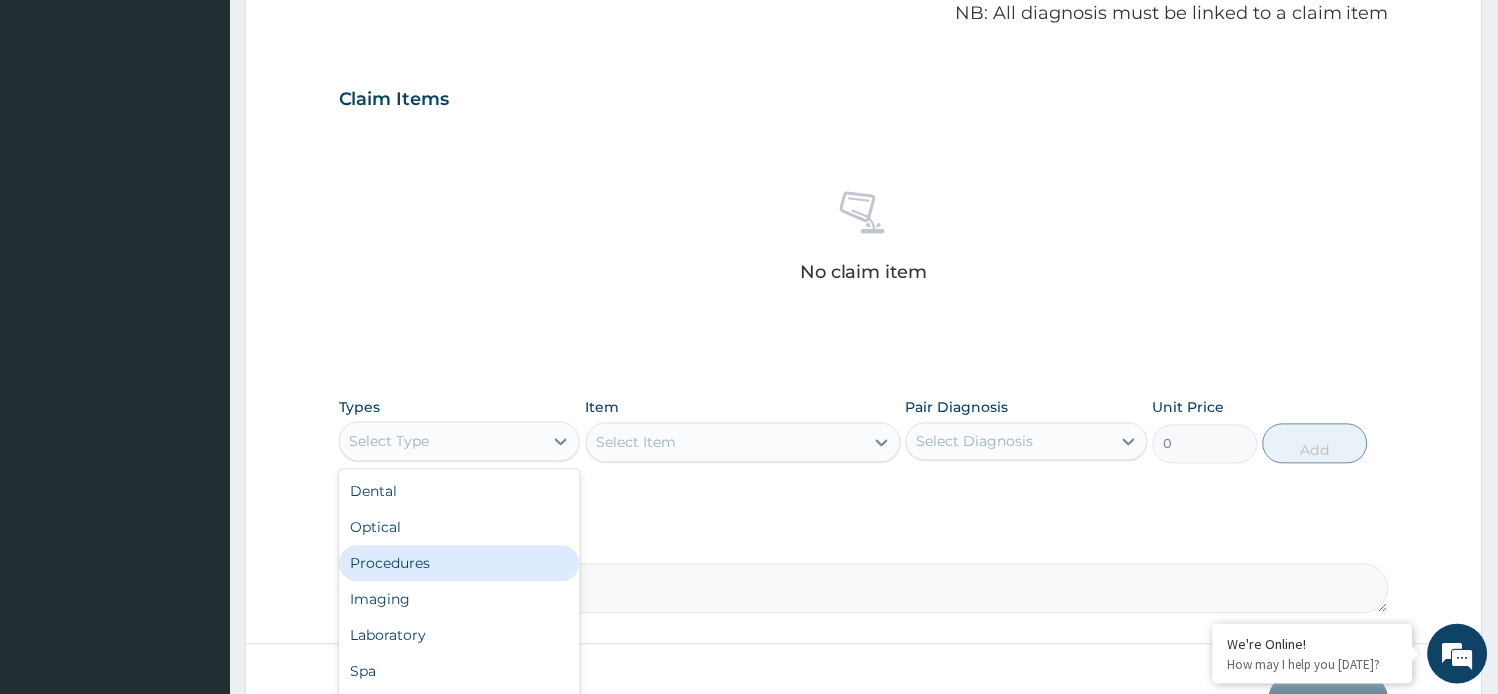 scroll, scrollTop: 67, scrollLeft: 0, axis: vertical 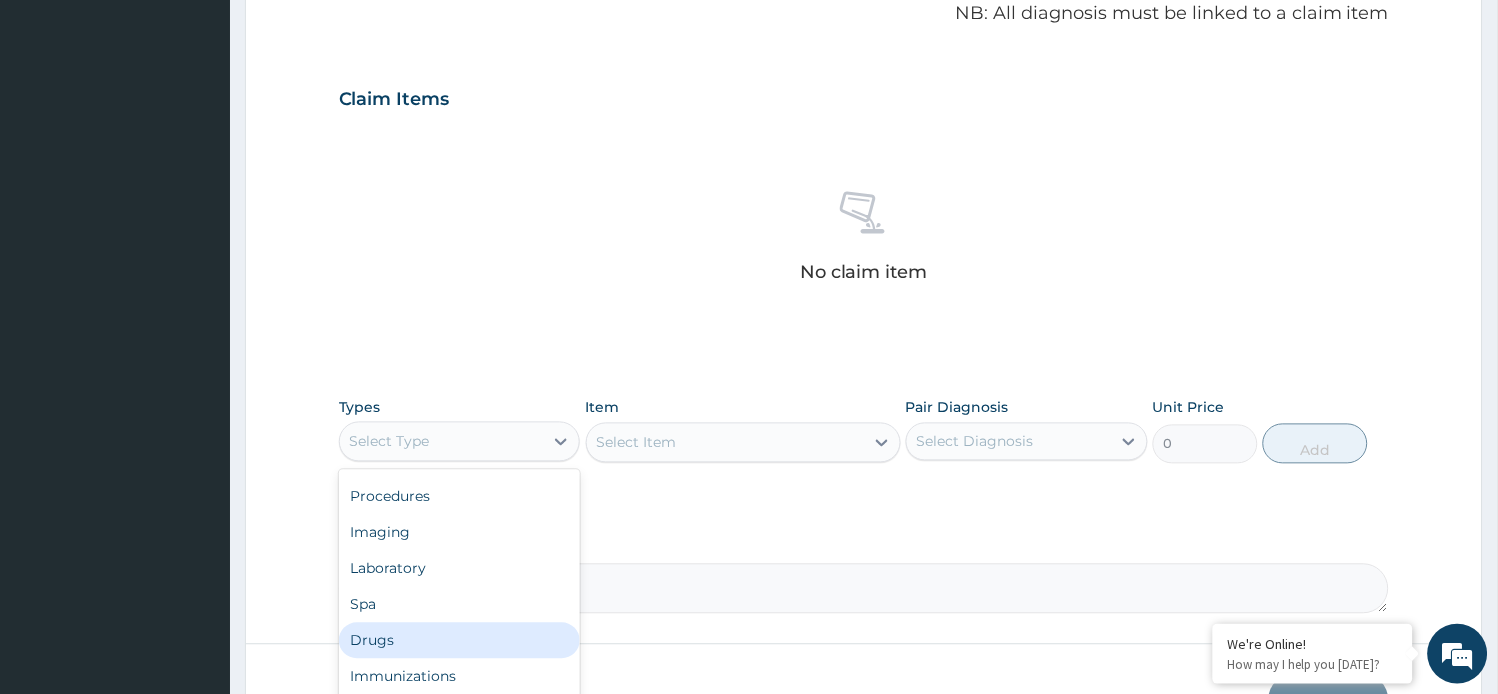 click on "Drugs" at bounding box center (460, 641) 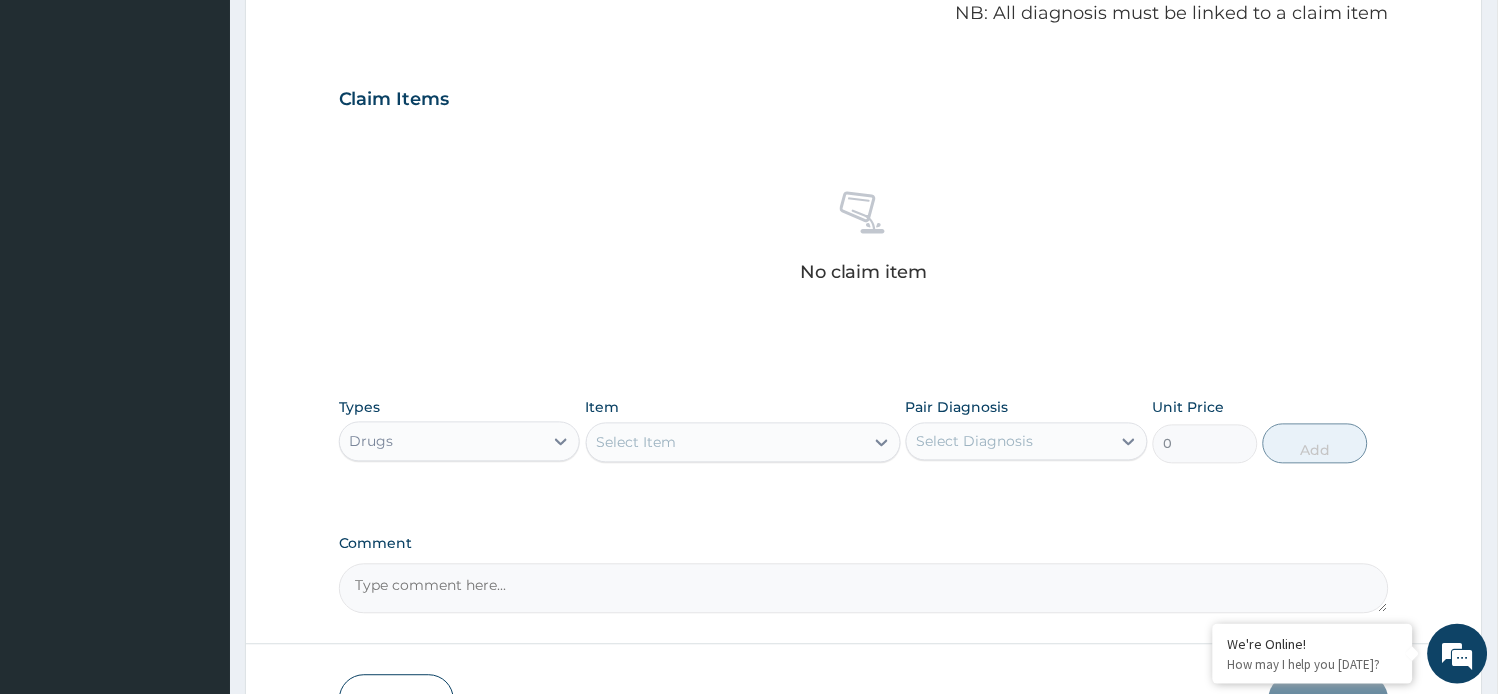 click on "Select Item" at bounding box center (637, 443) 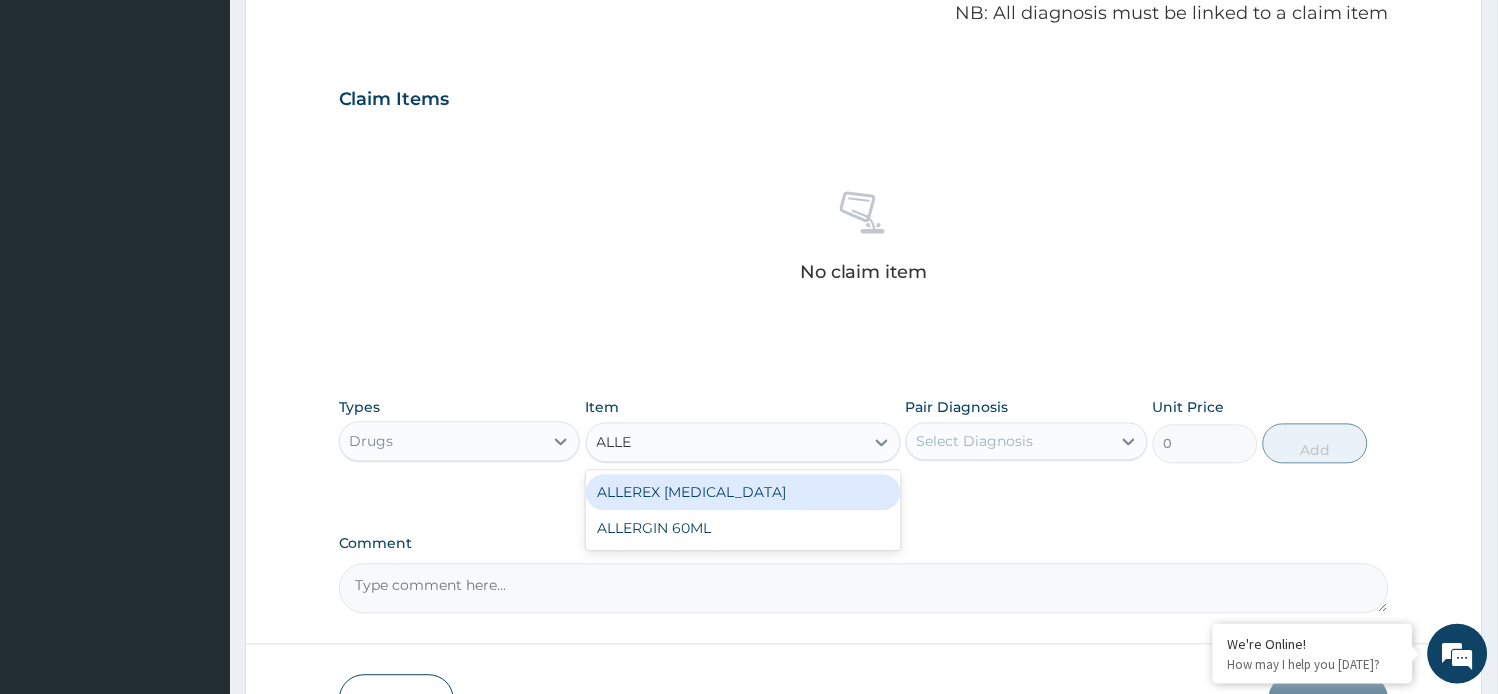 type on "ALLER" 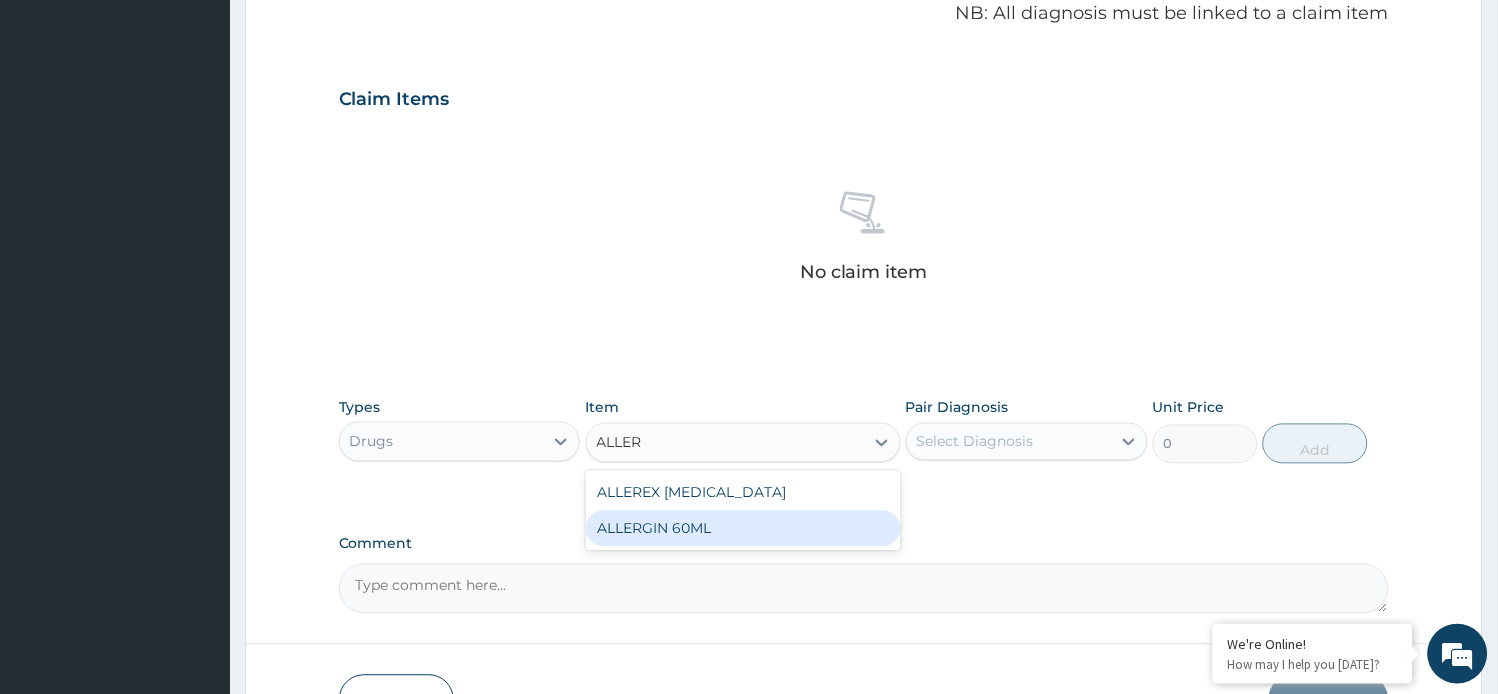 click on "ALLERGIN 60ML" at bounding box center (743, 529) 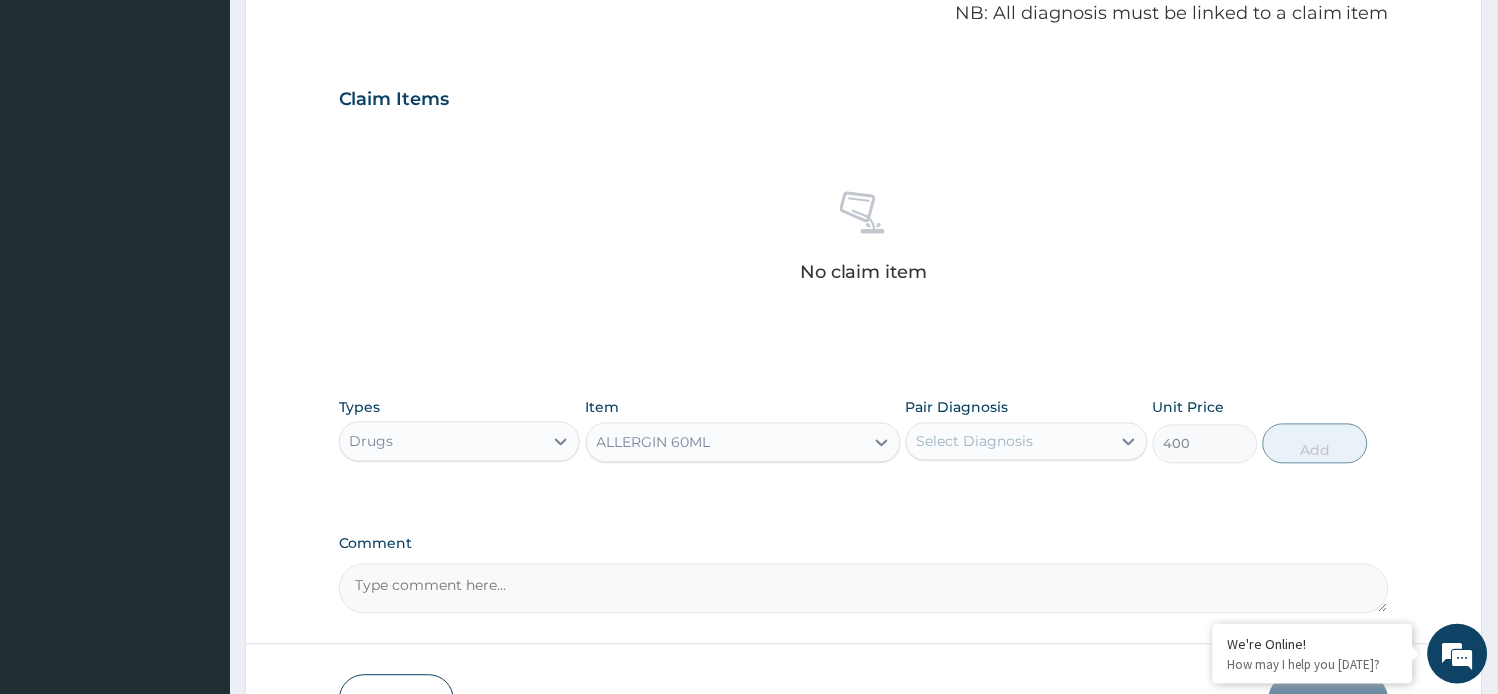 click on "Select Diagnosis" at bounding box center [975, 442] 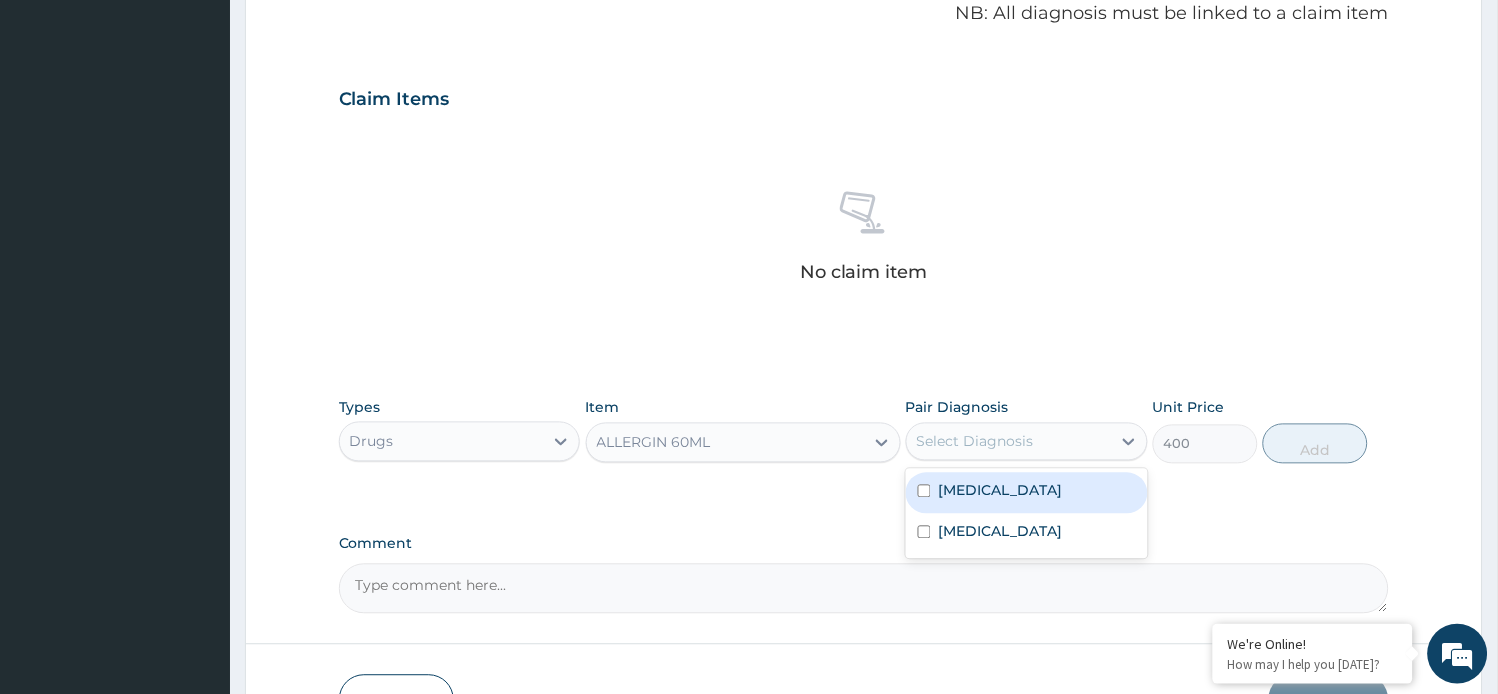 click on "Upper respiratory infection" at bounding box center (1001, 491) 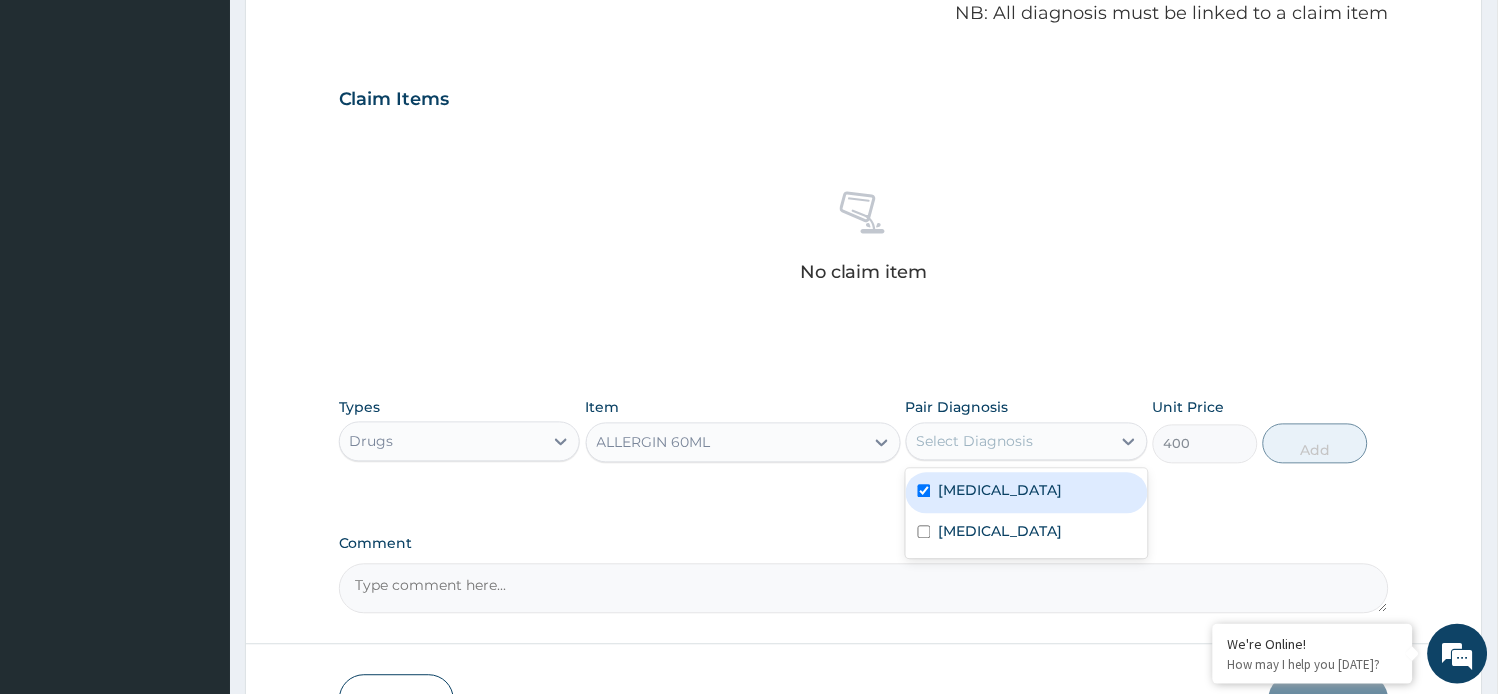 checkbox on "true" 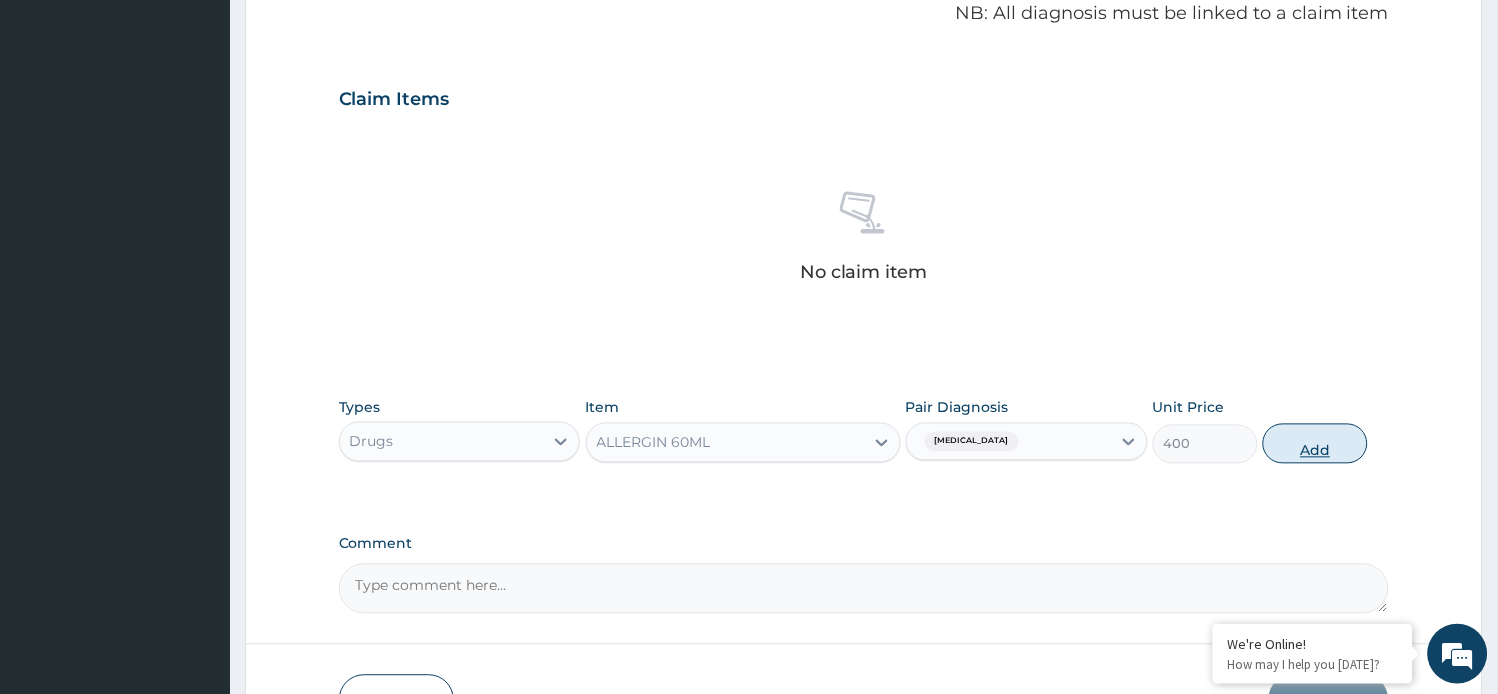 click on "Add" at bounding box center [1315, 444] 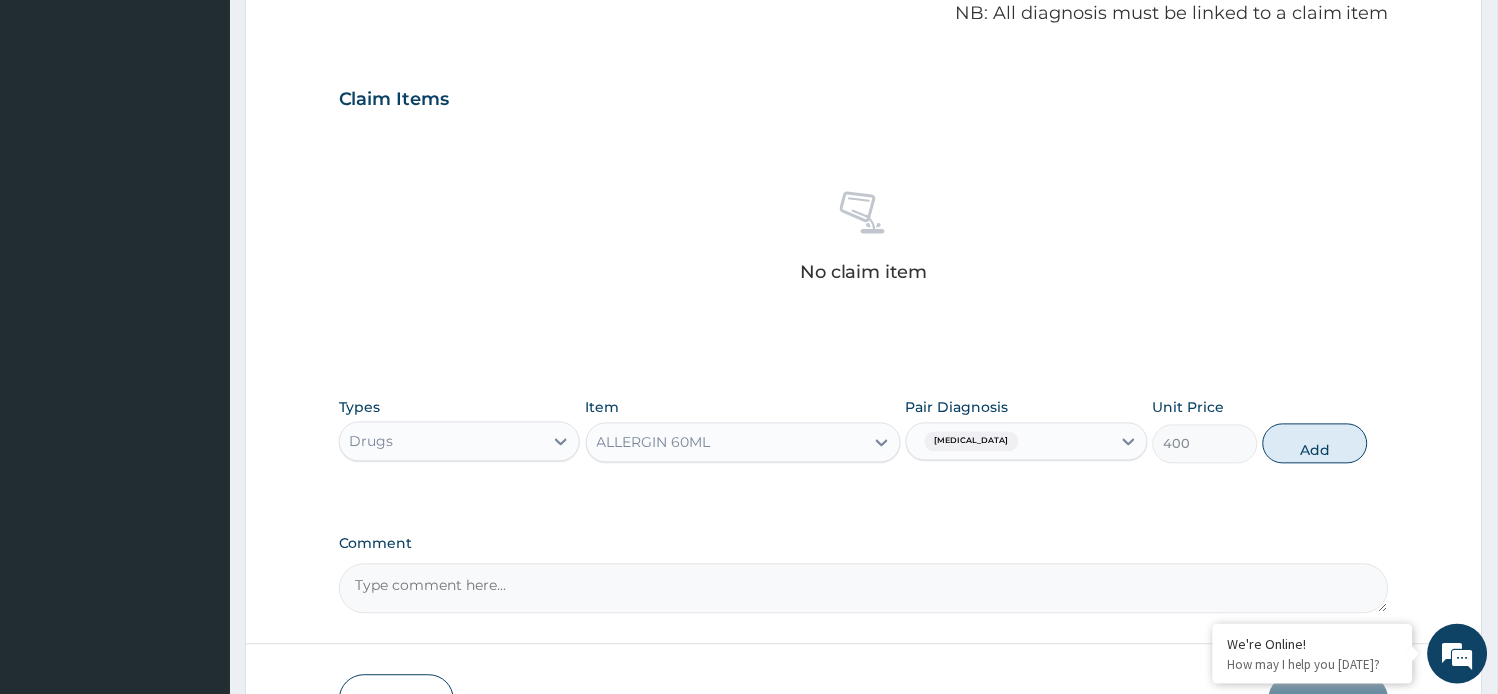 type on "0" 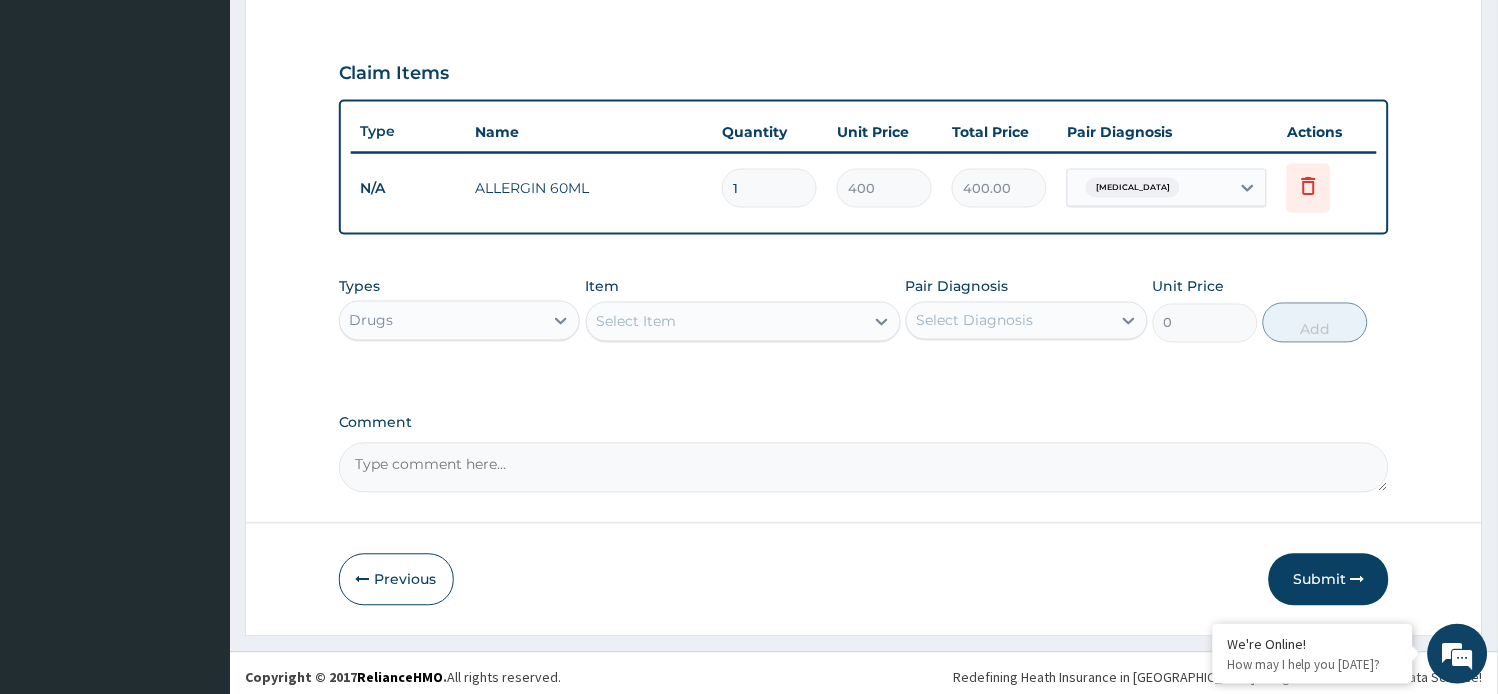 scroll, scrollTop: 651, scrollLeft: 0, axis: vertical 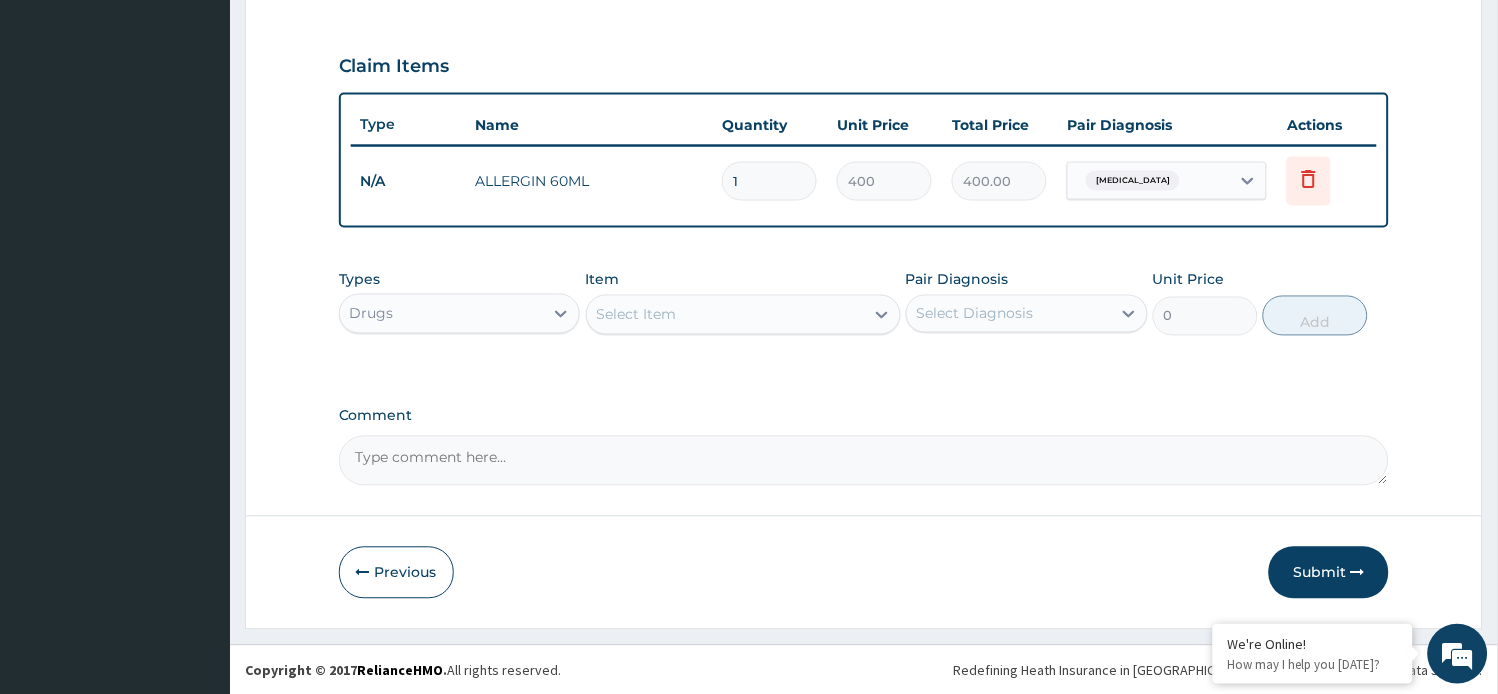 click on "Select Item" at bounding box center [637, 315] 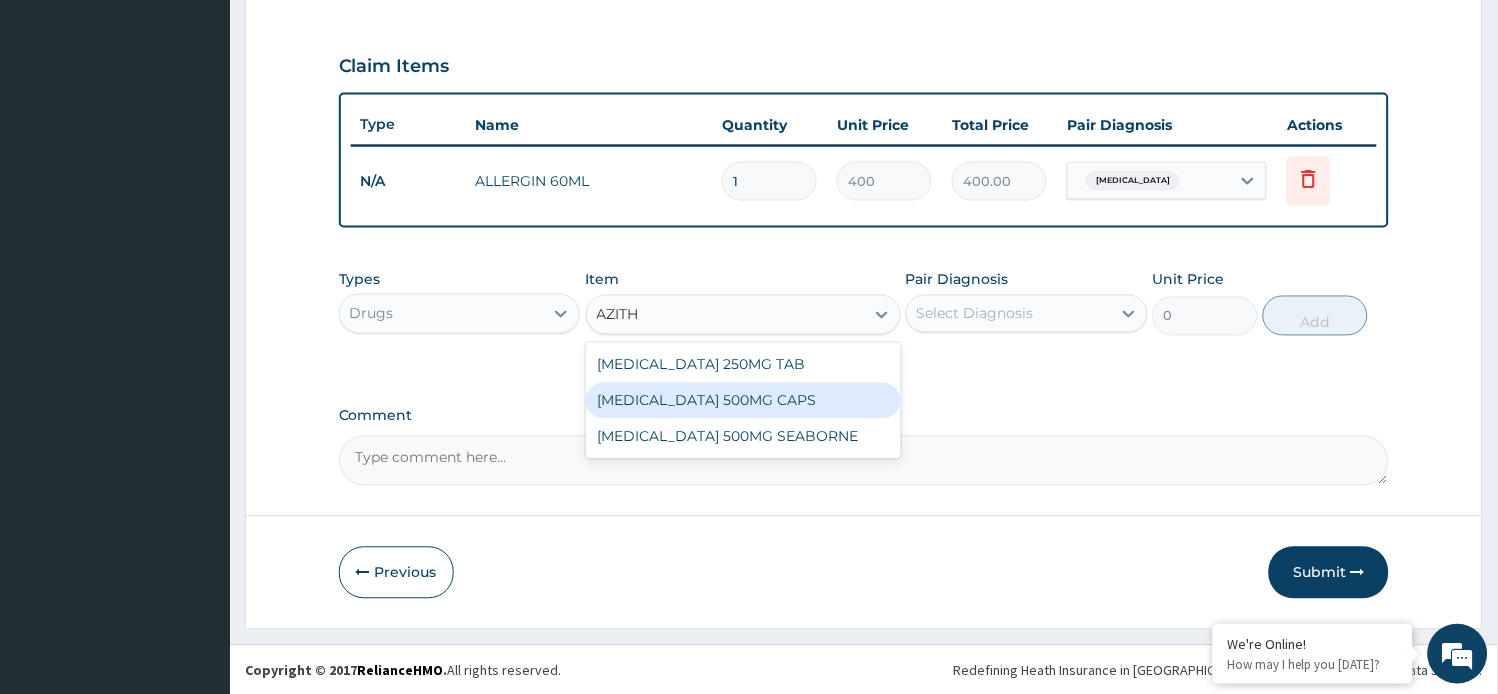 type on "AZIT" 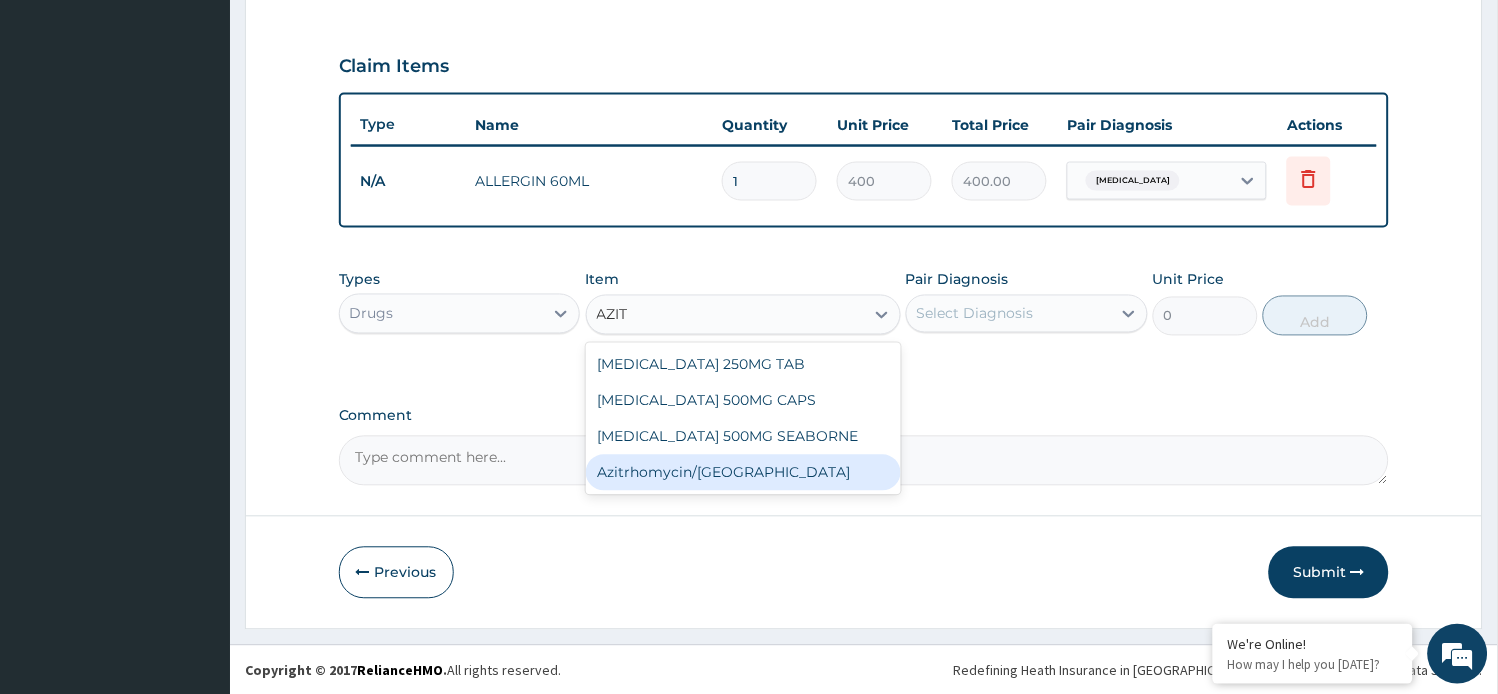 click on "Azitrhomycin/[GEOGRAPHIC_DATA]" at bounding box center (743, 473) 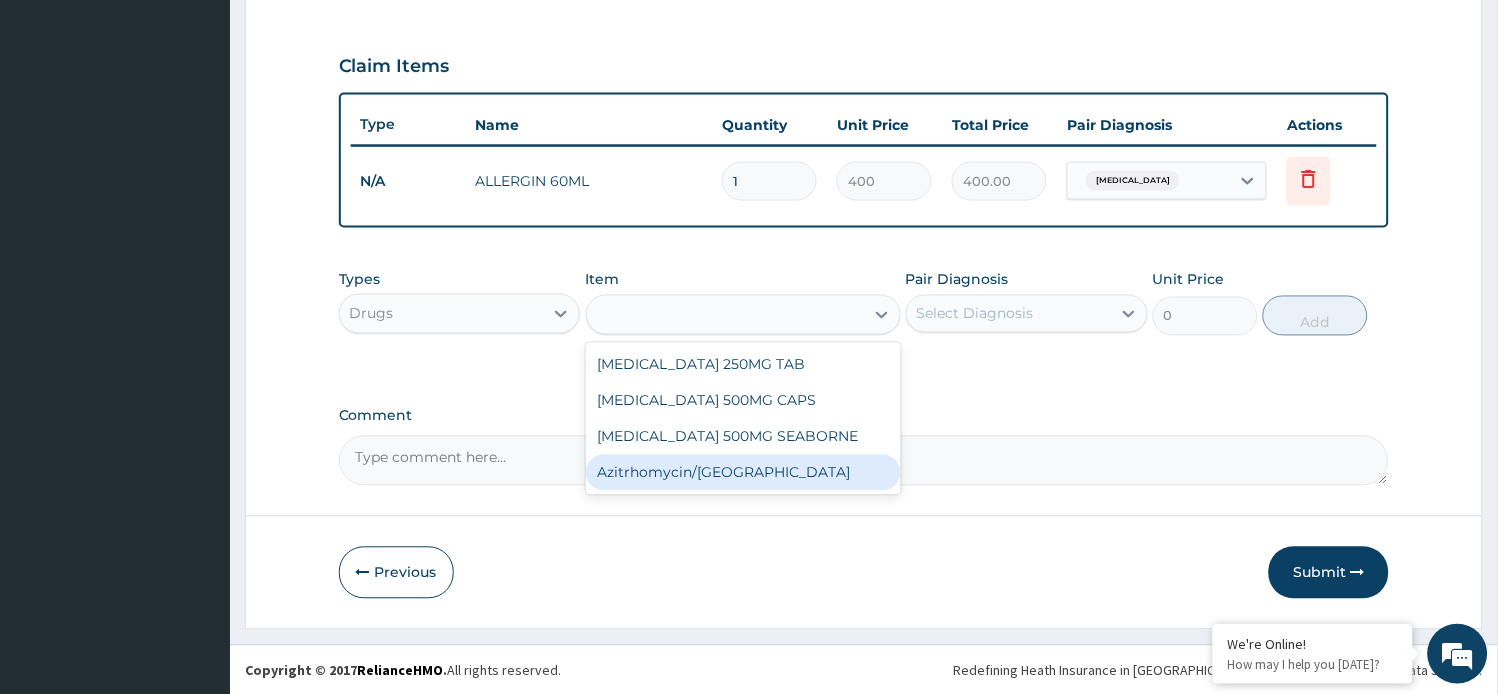 type on "2200" 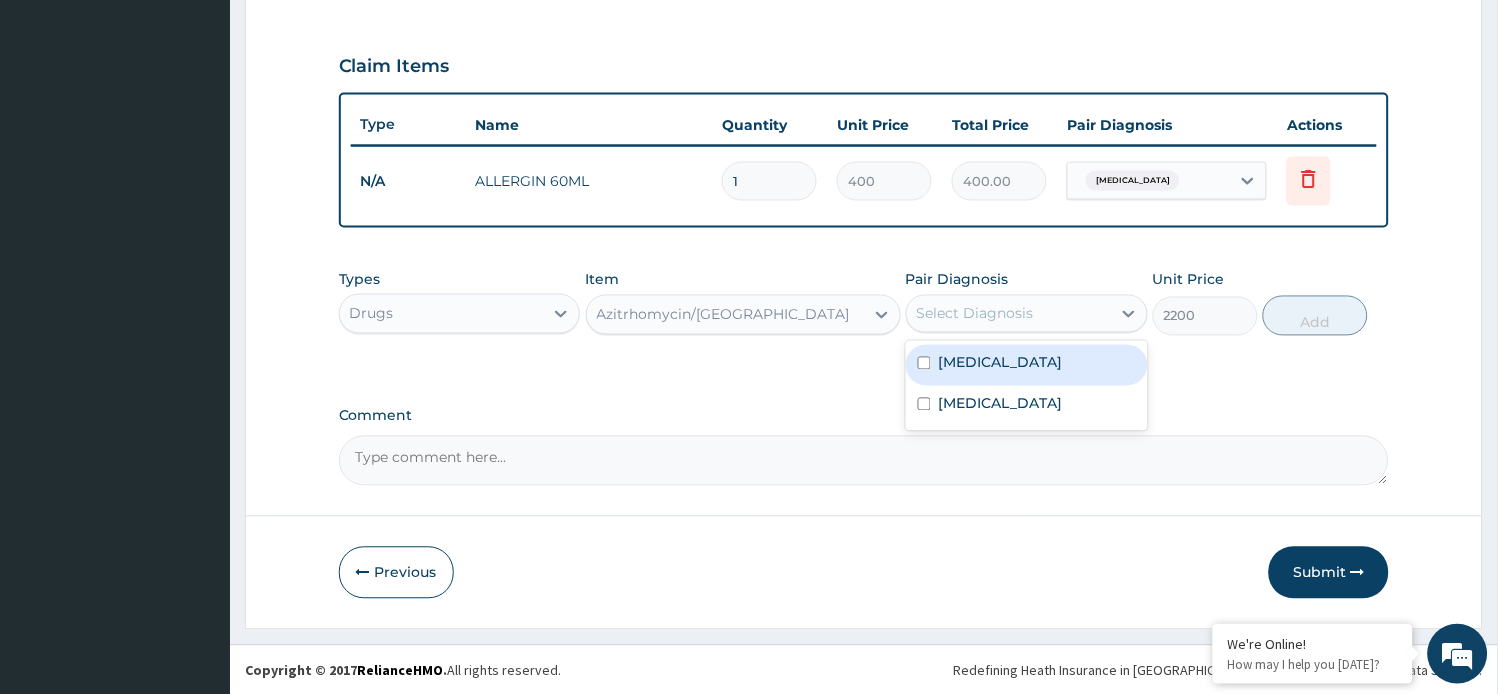 click on "Select Diagnosis" at bounding box center [1009, 314] 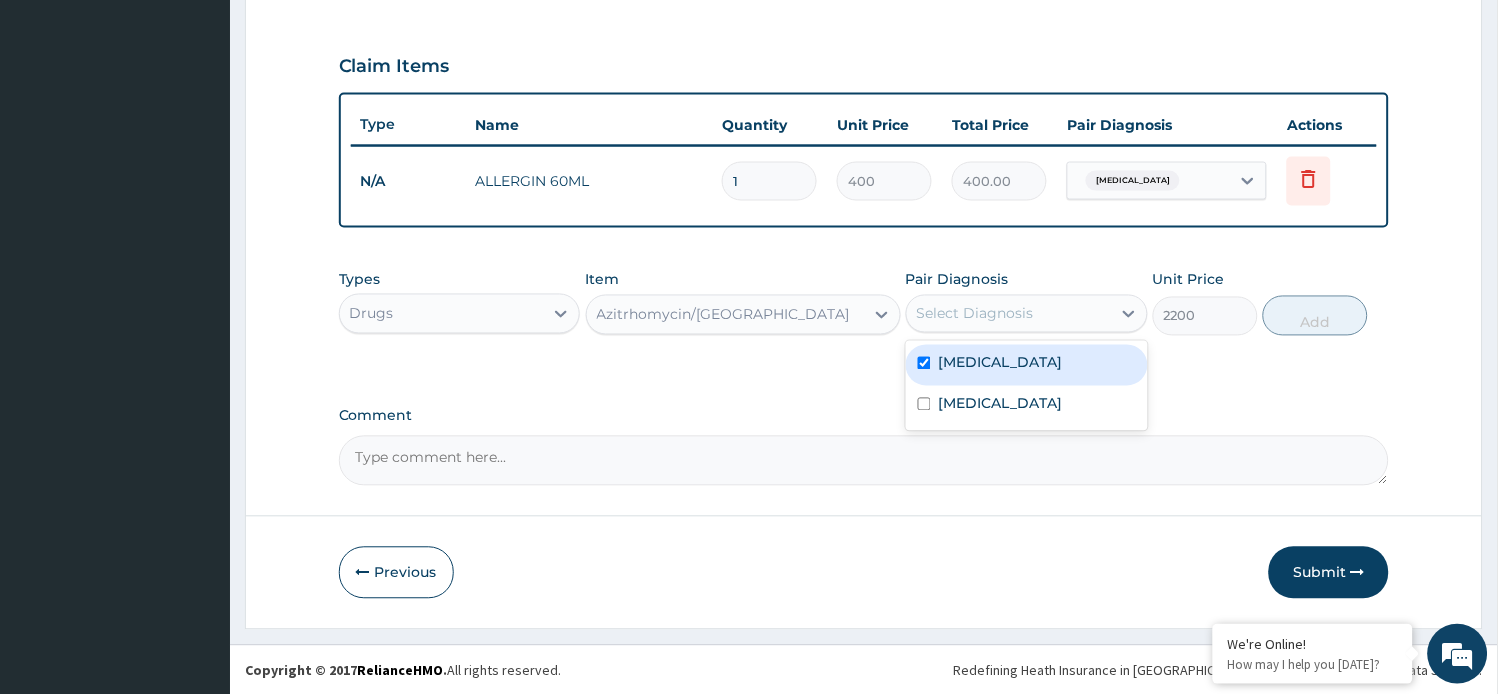 checkbox on "true" 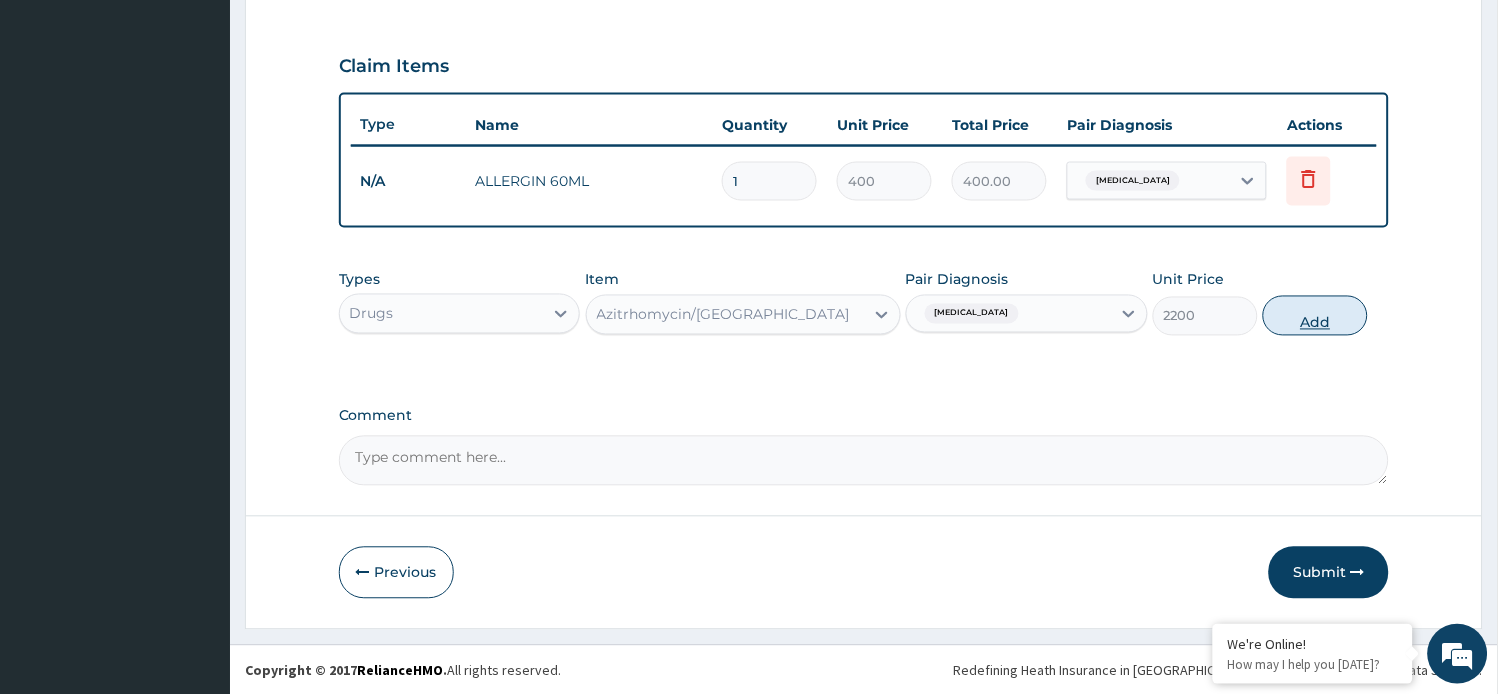 click on "Add" at bounding box center (1315, 316) 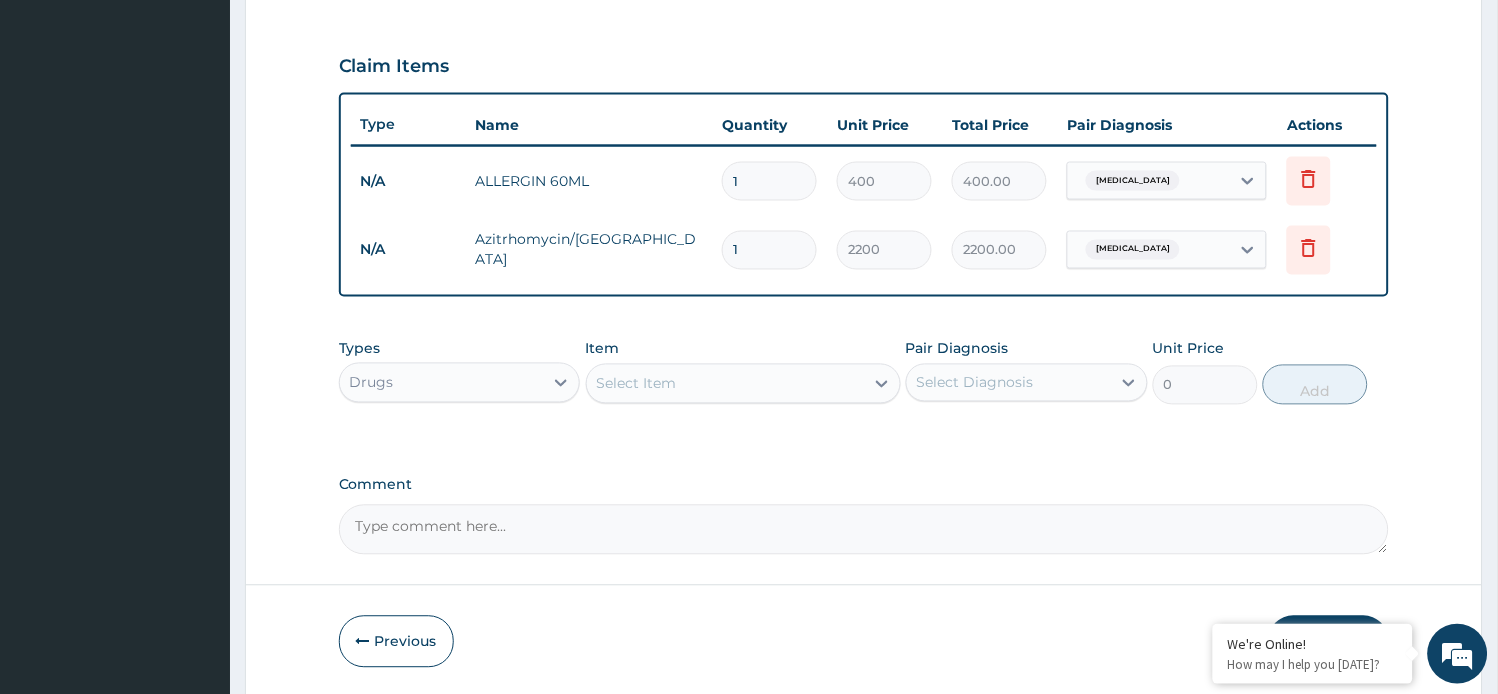 click on "Select Item" at bounding box center (637, 384) 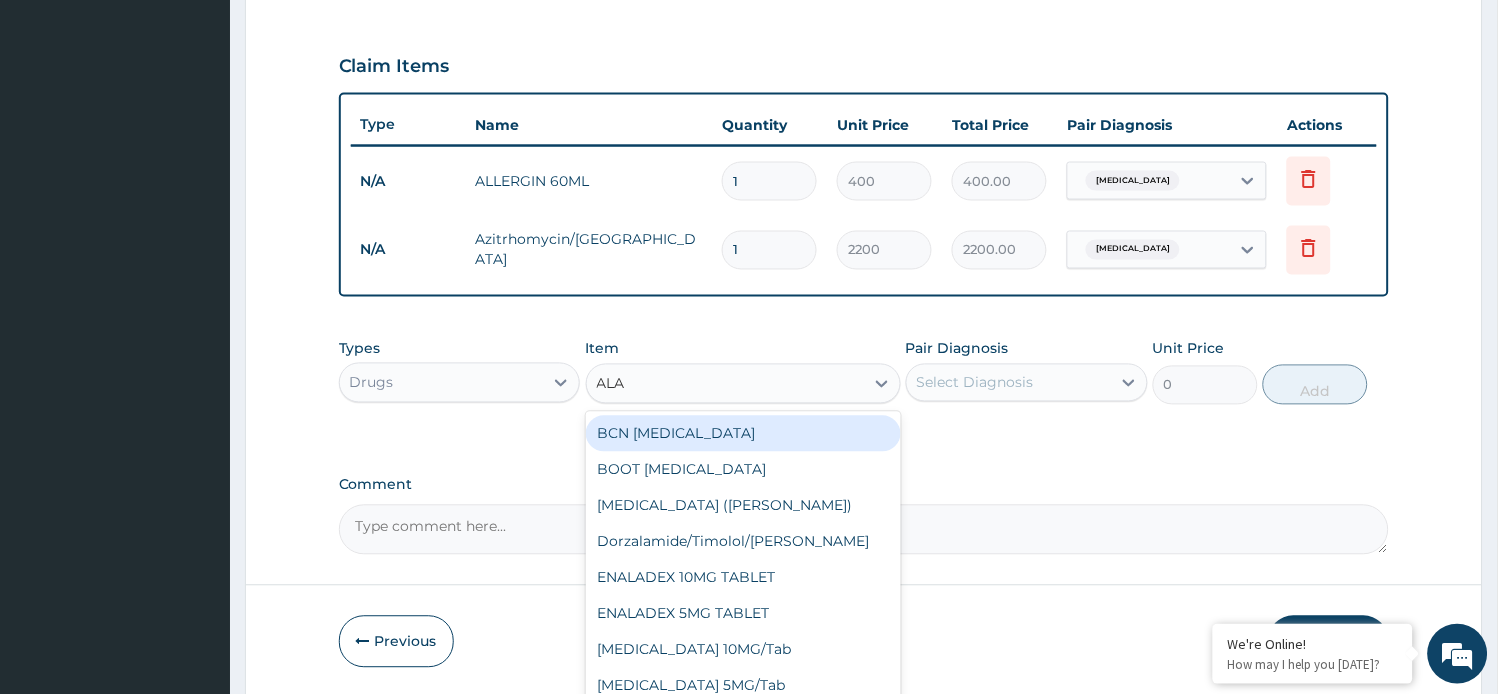type on "ALAX" 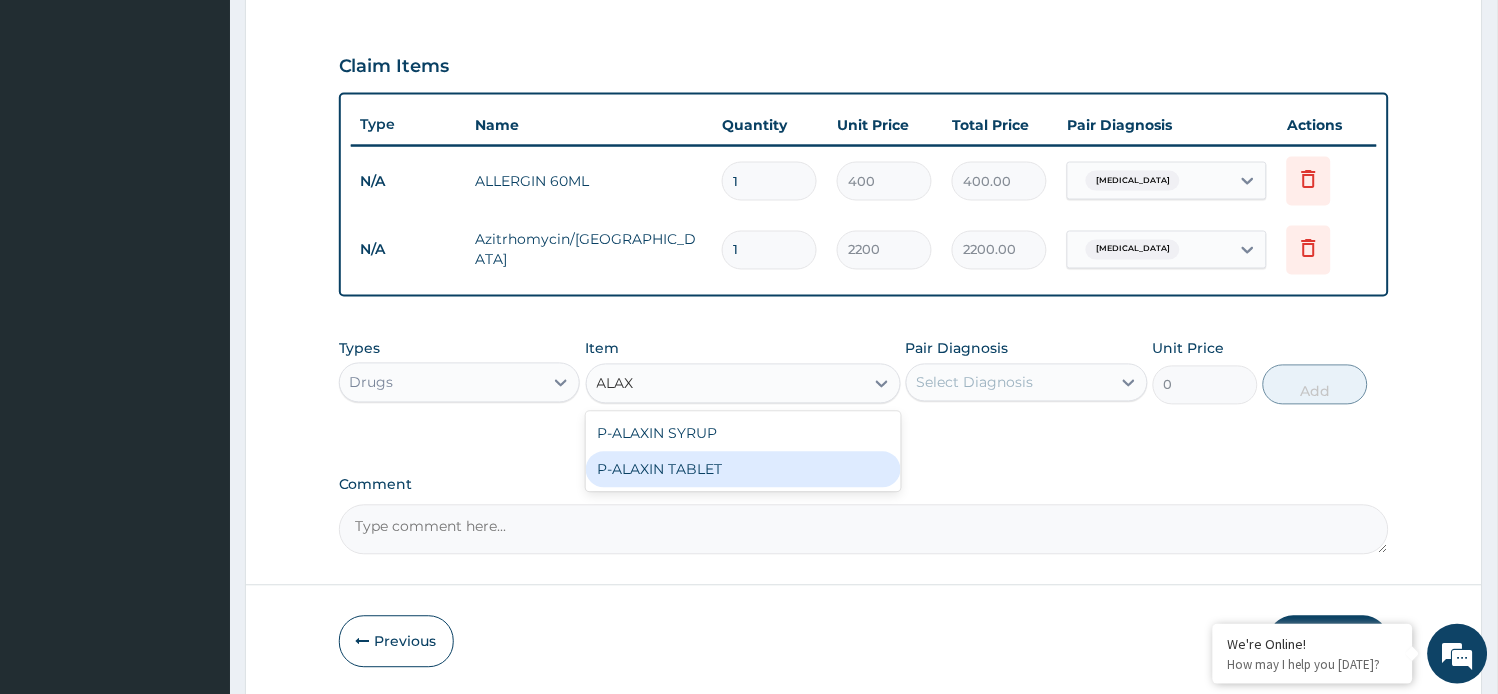 drag, startPoint x: 721, startPoint y: 465, endPoint x: 838, endPoint y: 445, distance: 118.69709 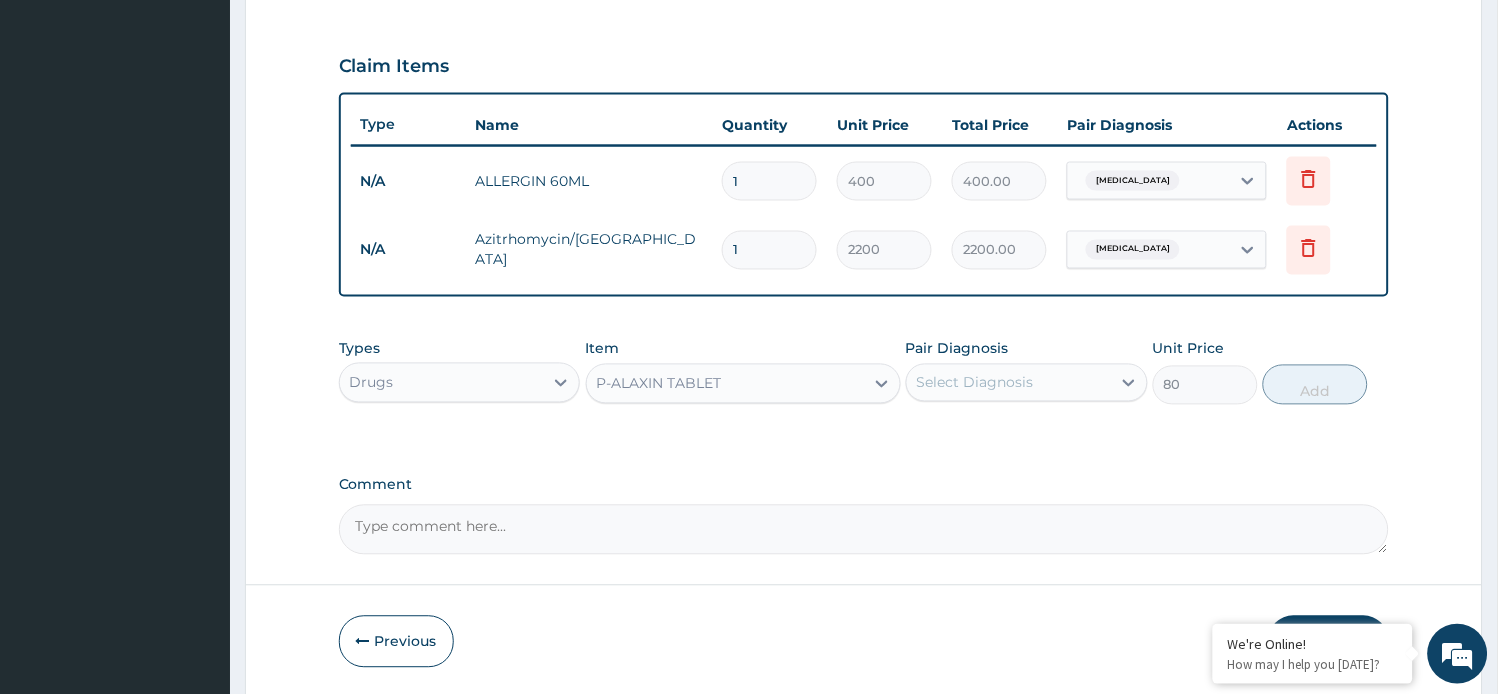 click on "P-ALAXIN TABLET" at bounding box center [725, 384] 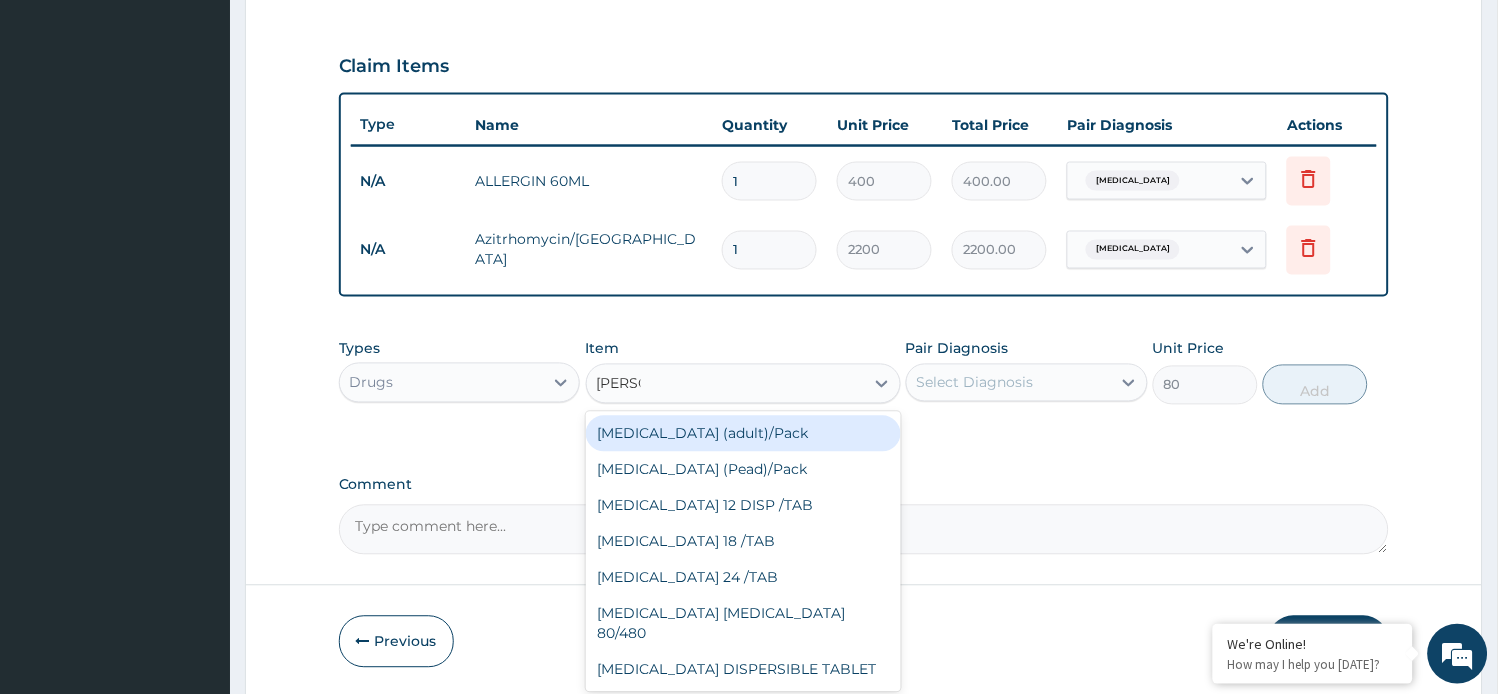scroll, scrollTop: 0, scrollLeft: 0, axis: both 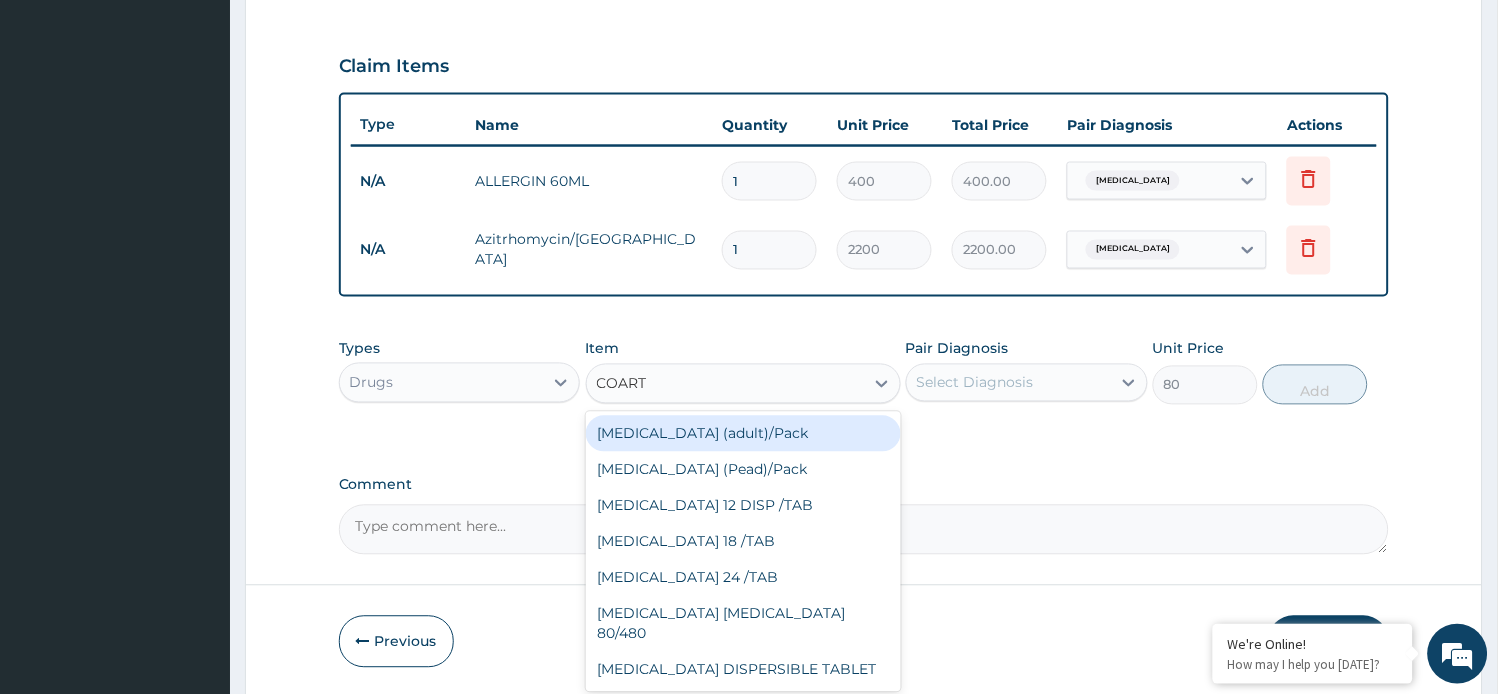 type on "COARTE" 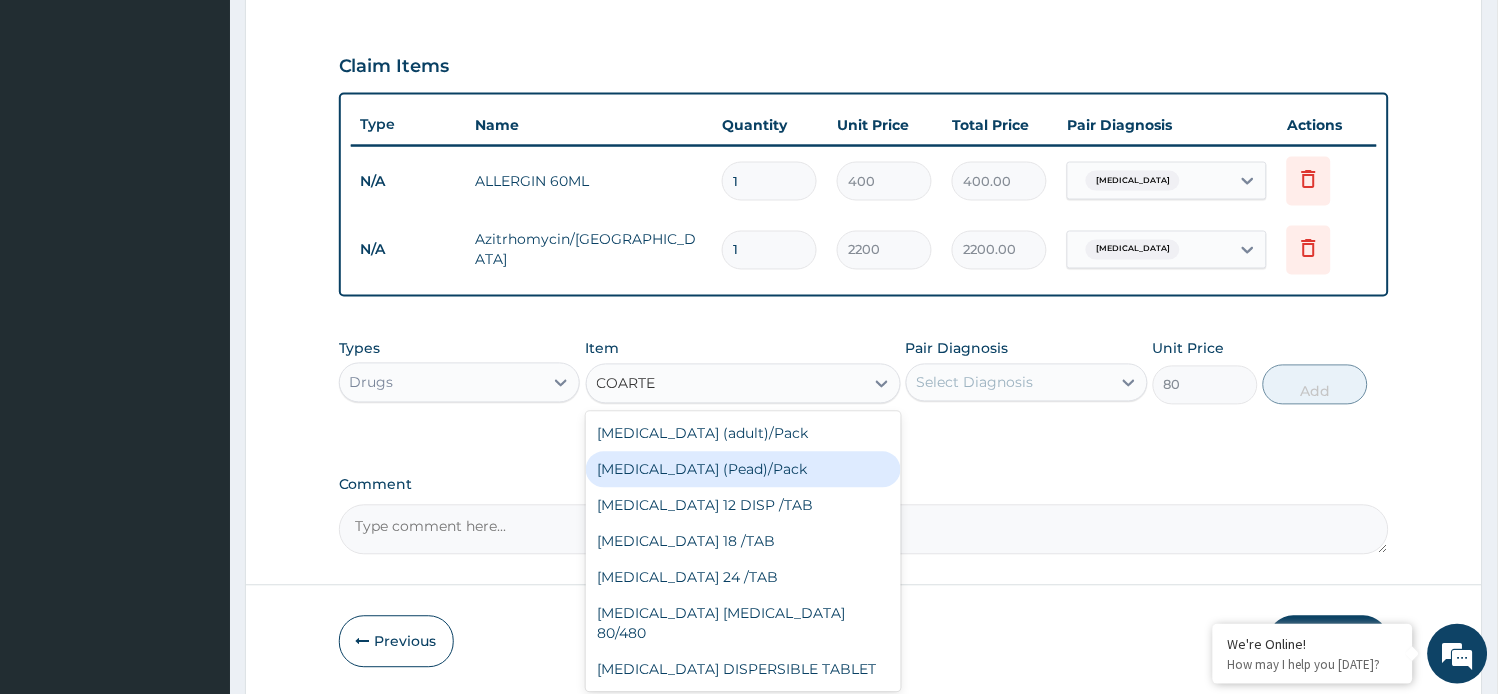 click on "[MEDICAL_DATA] (Pead)/Pack" at bounding box center [743, 470] 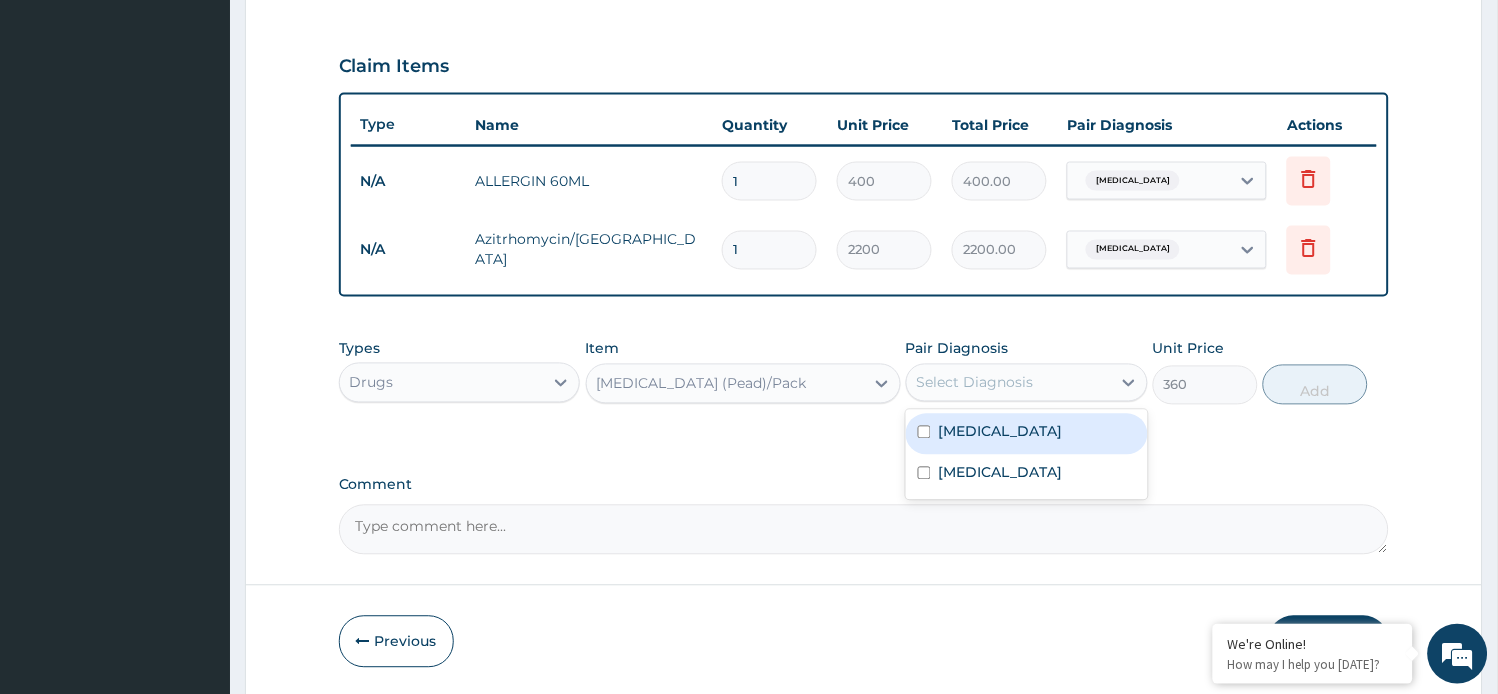 click on "Select Diagnosis" at bounding box center [1009, 383] 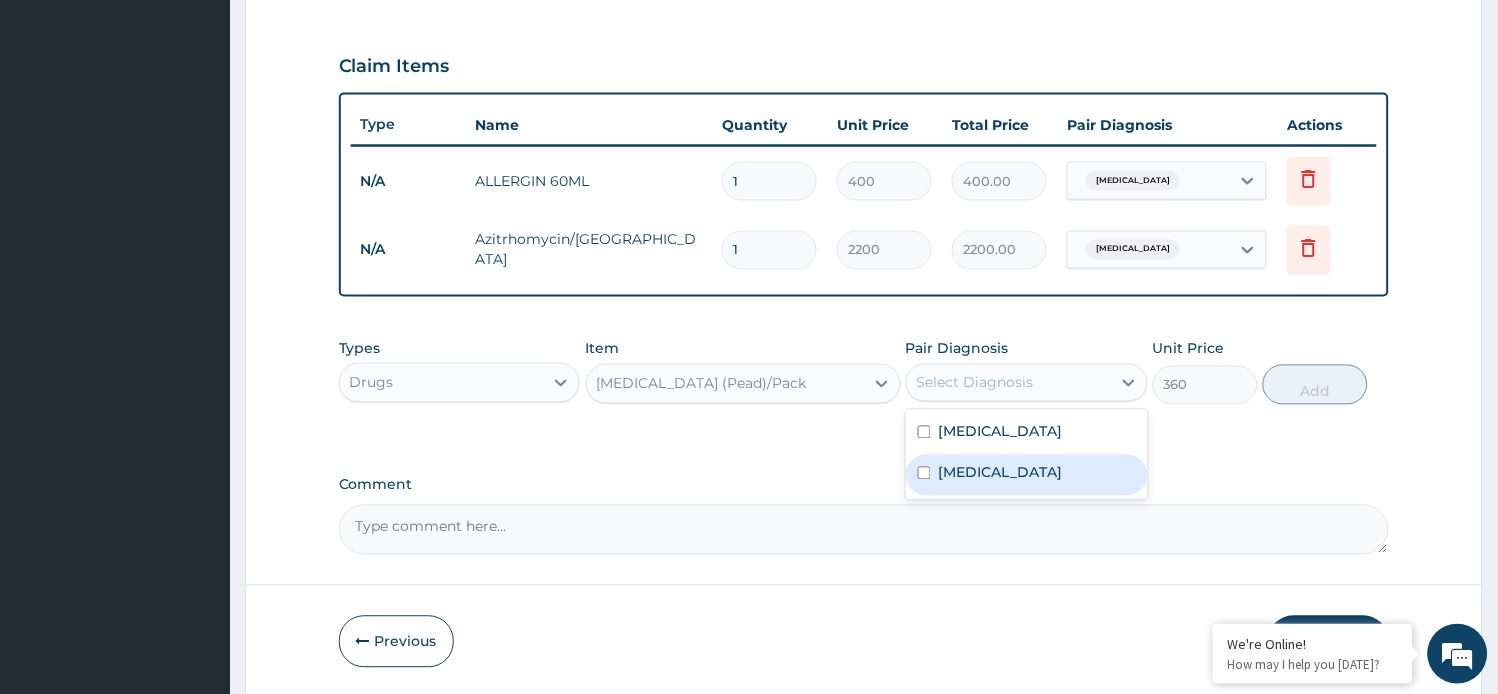 click on "[MEDICAL_DATA]" at bounding box center [1001, 473] 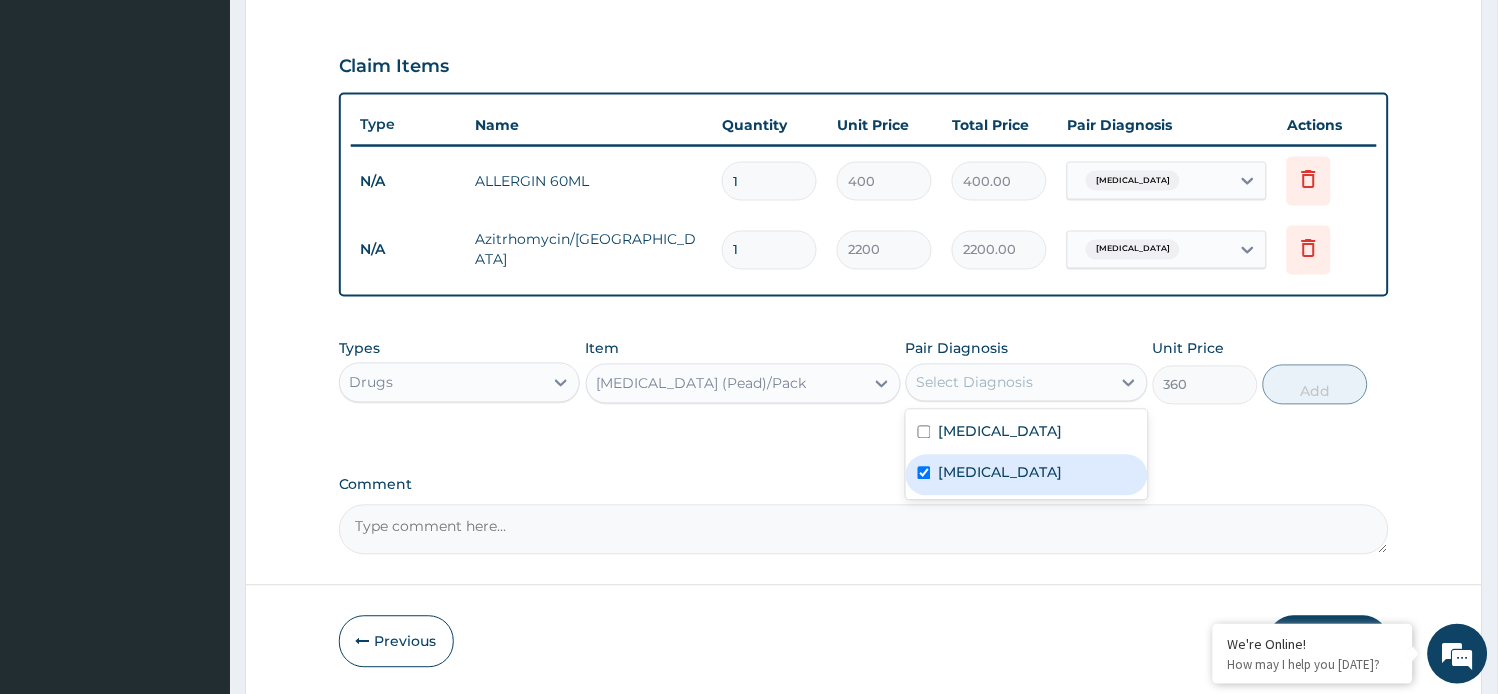 checkbox on "true" 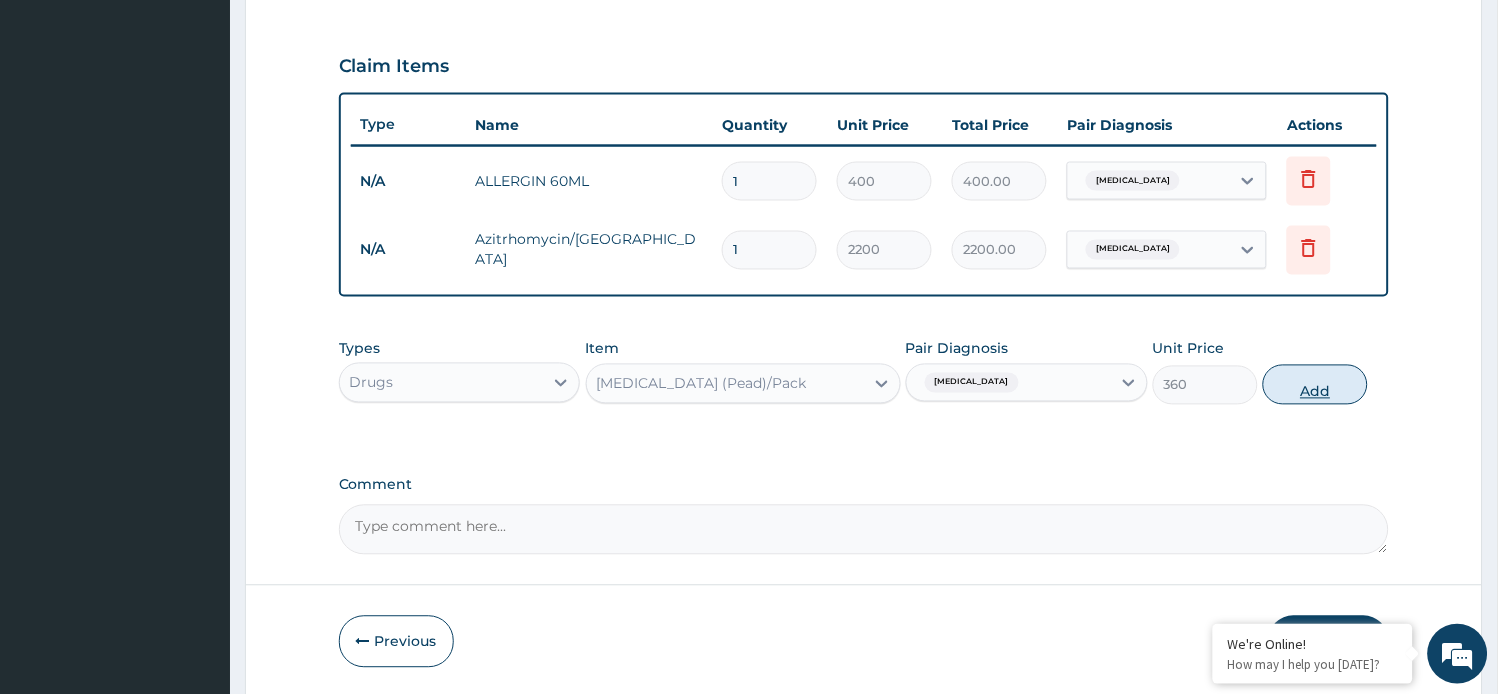 click on "Add" at bounding box center [1315, 385] 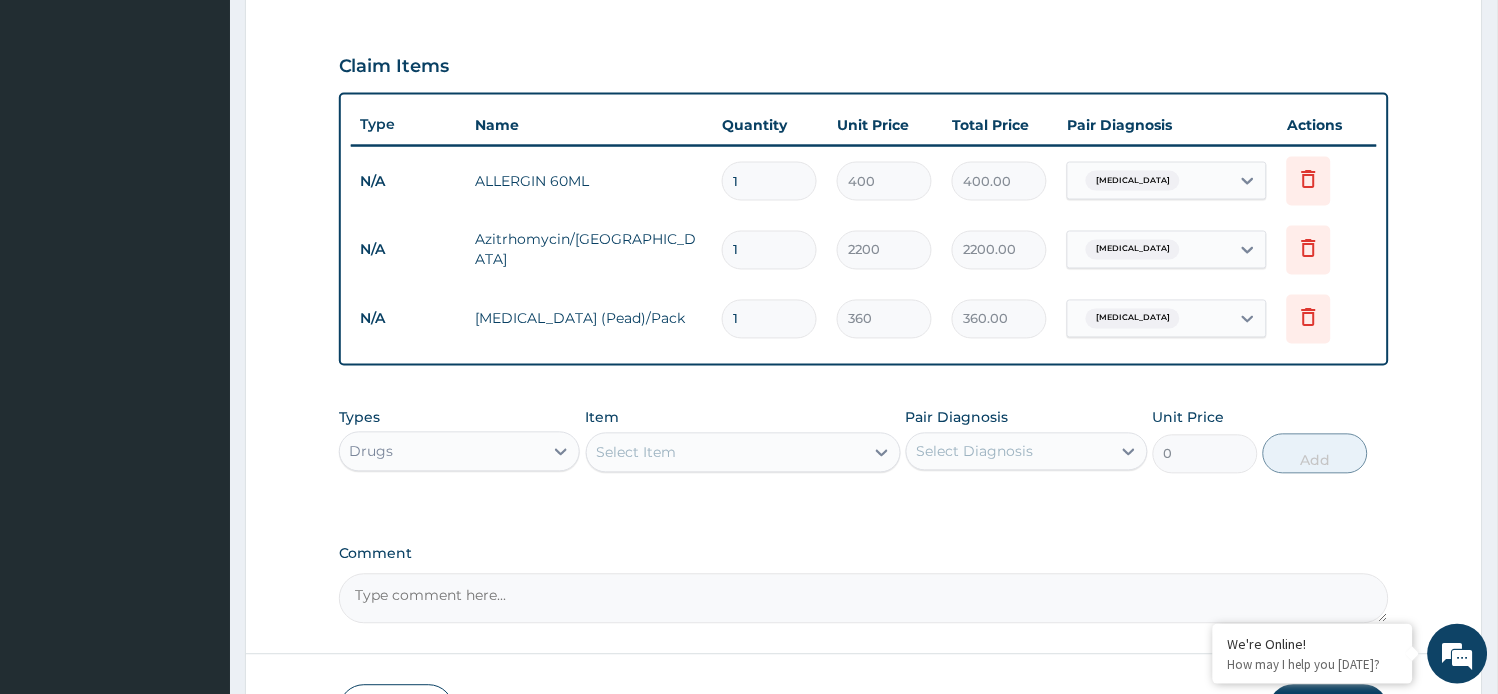 type 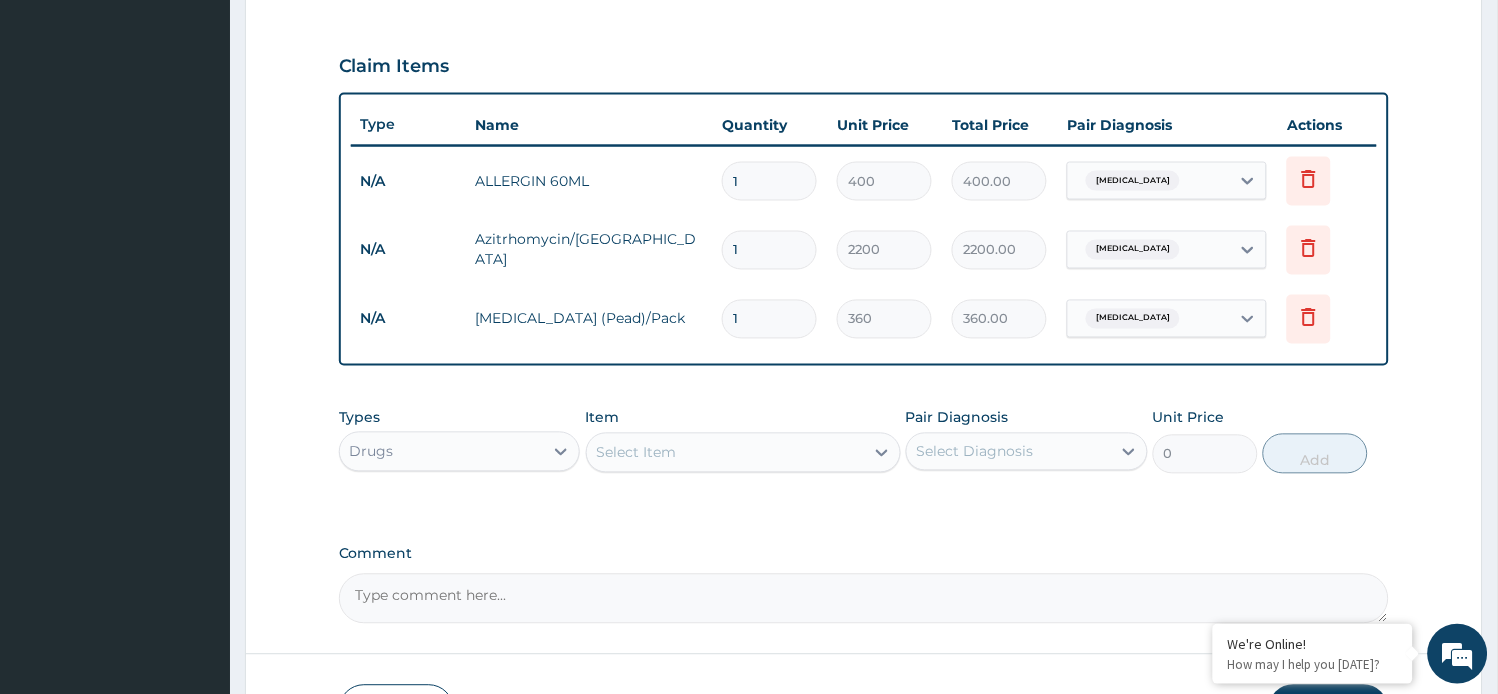 type on "0.00" 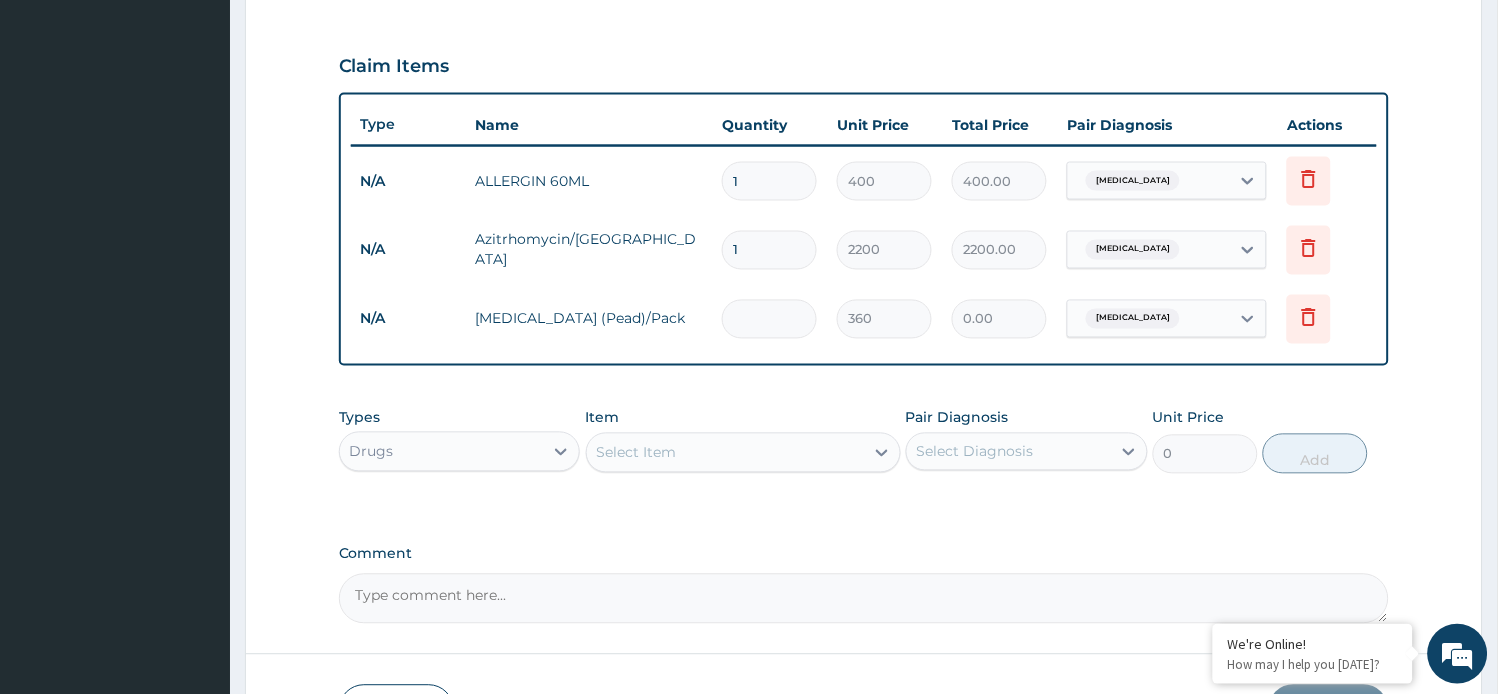 type on "9" 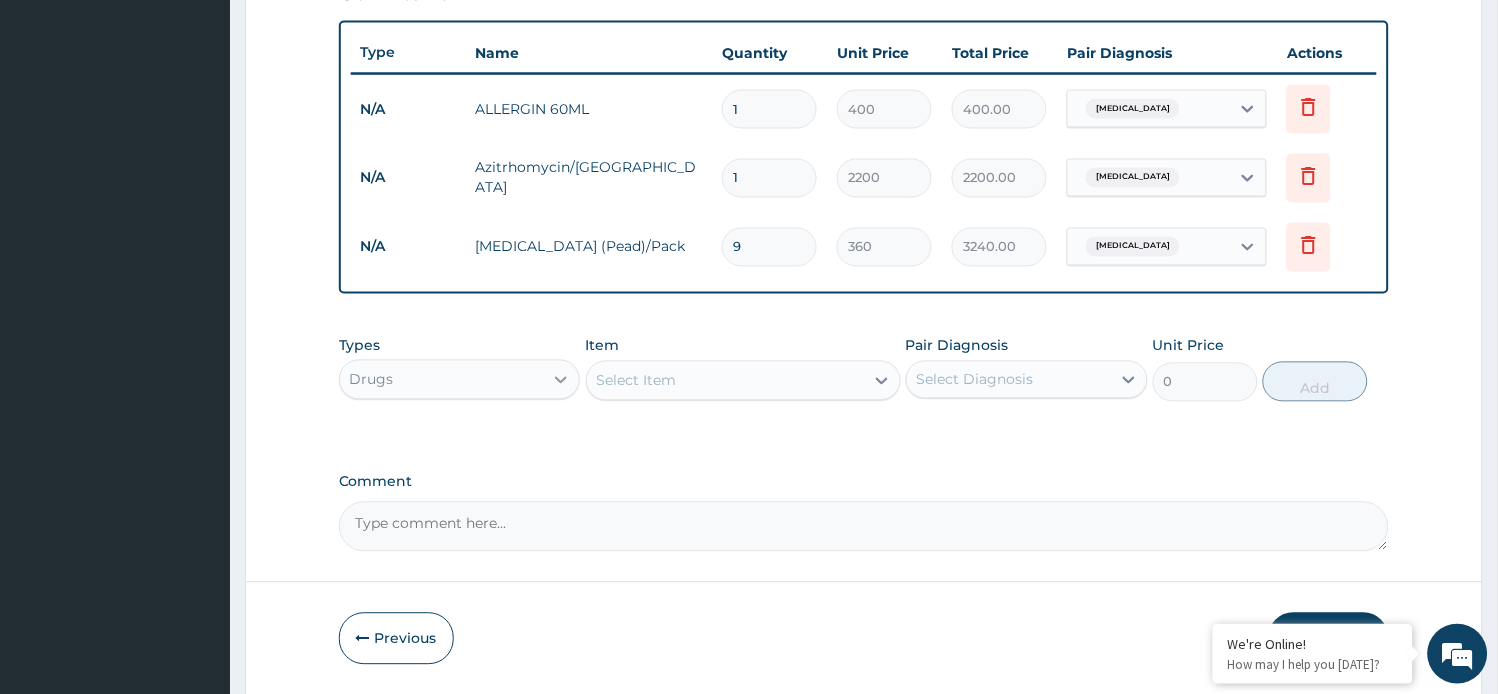 scroll, scrollTop: 762, scrollLeft: 0, axis: vertical 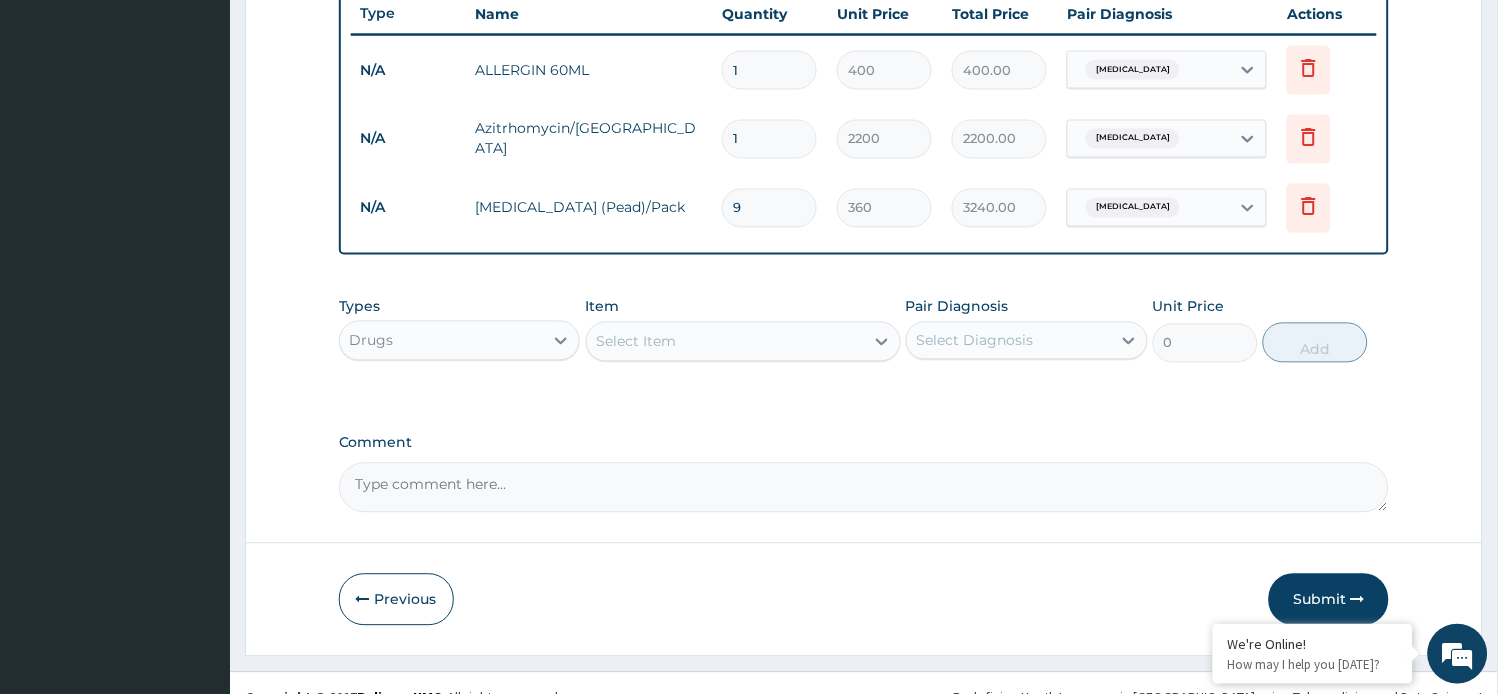 type on "9" 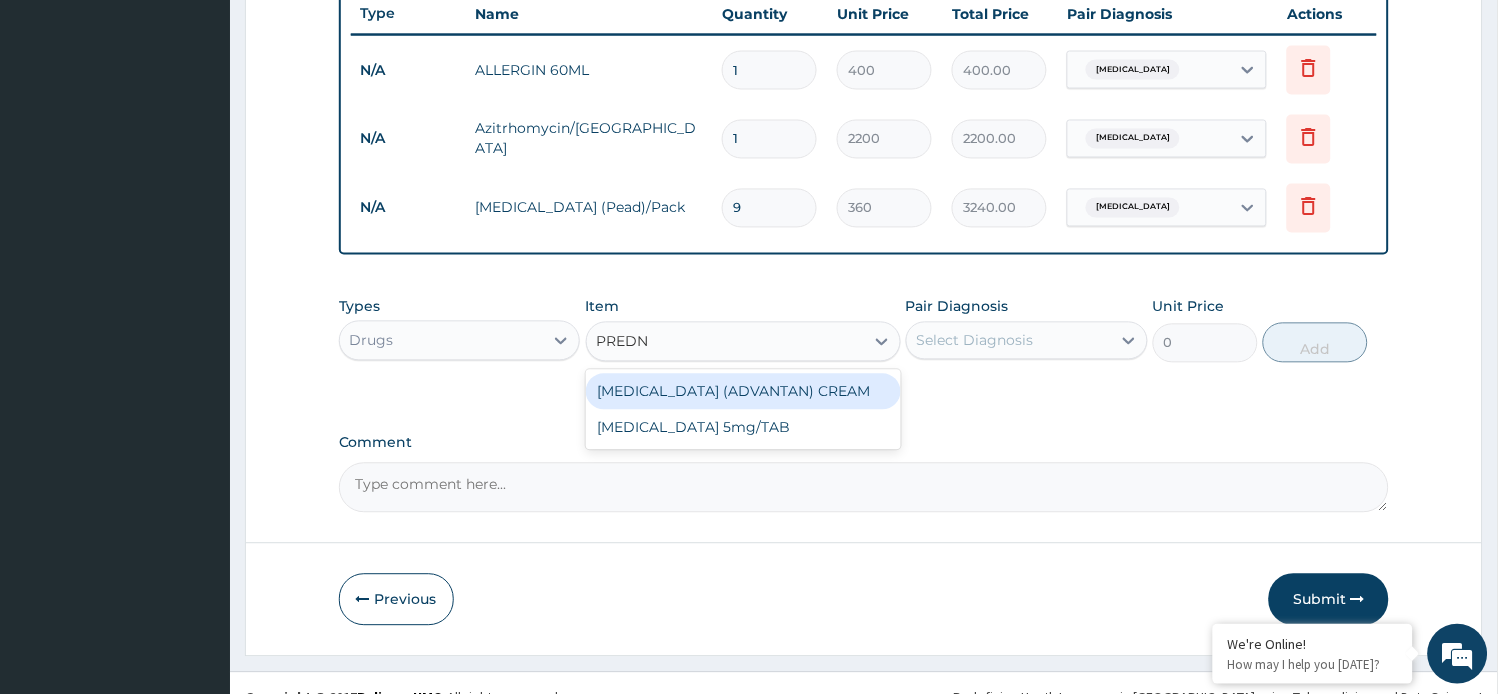 type on "PREDNI" 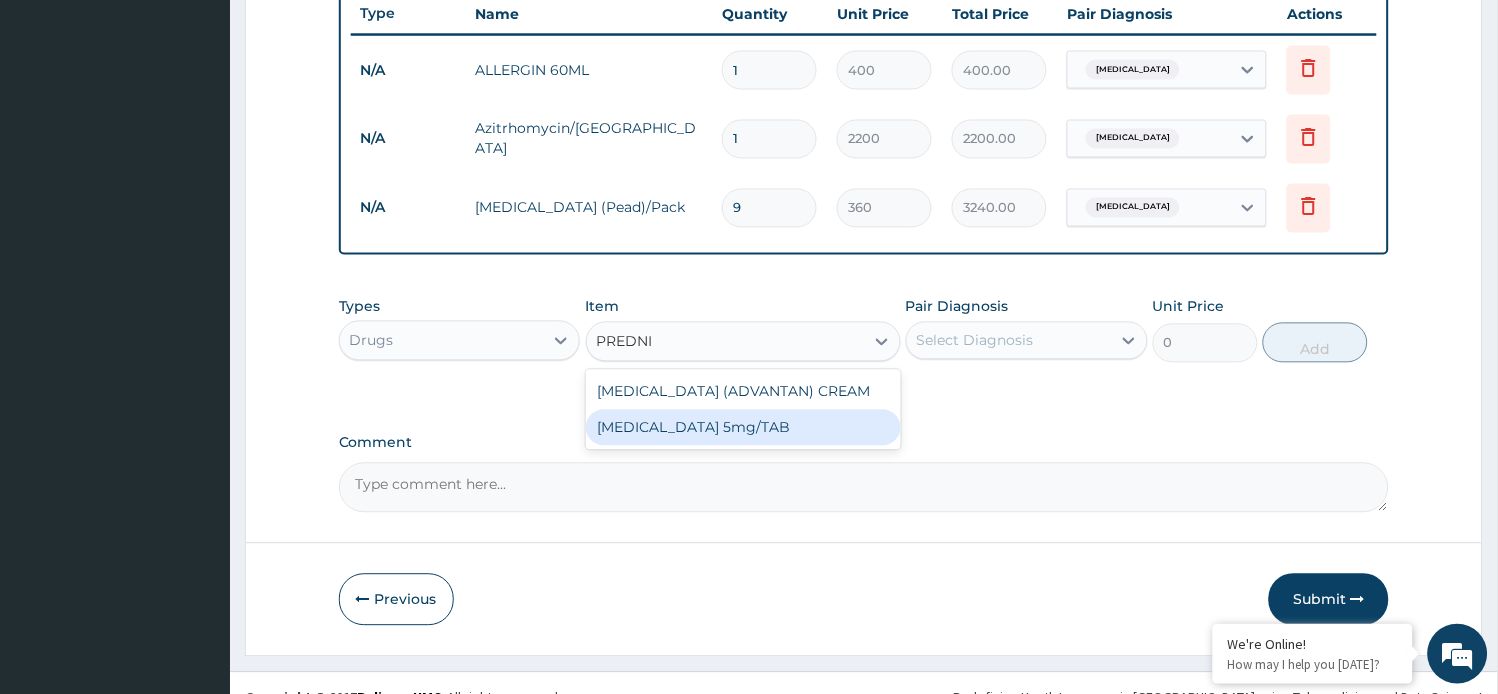 click on "[MEDICAL_DATA] 5mg/TAB" at bounding box center (743, 428) 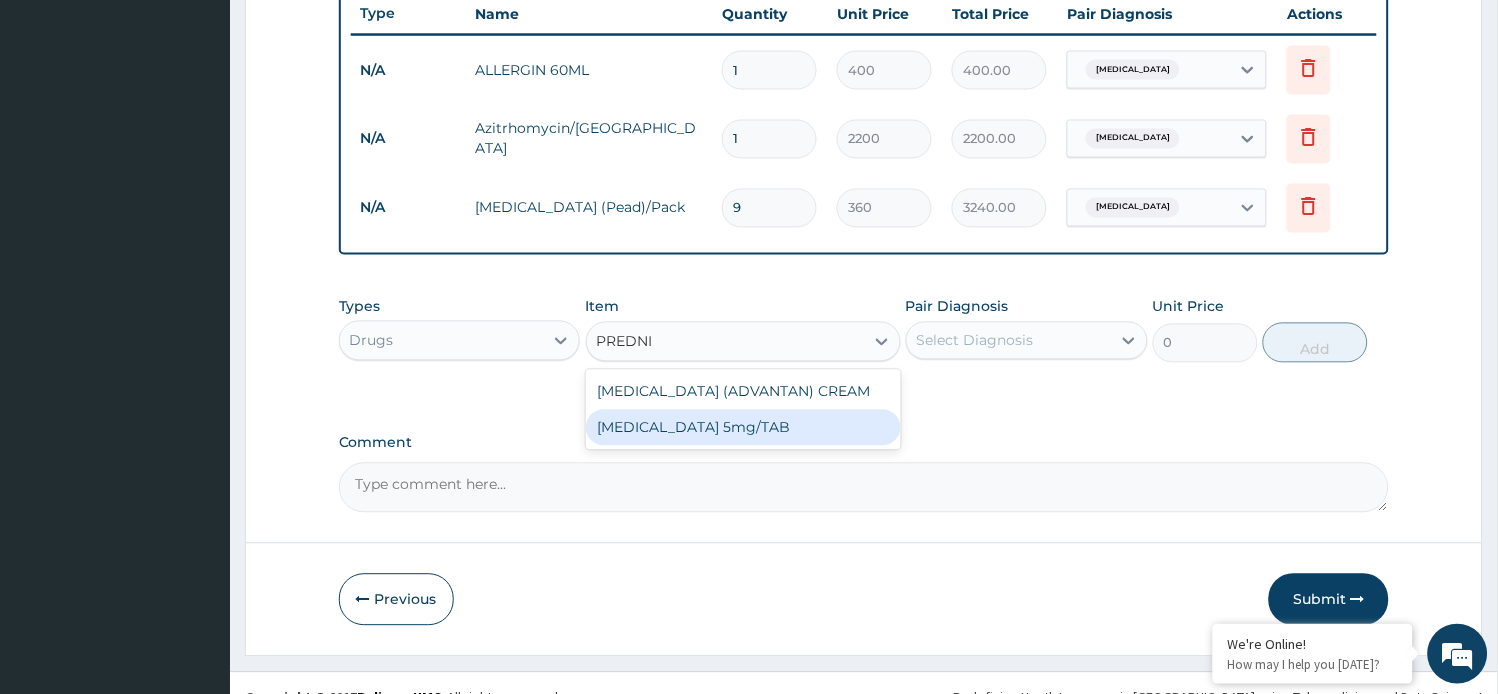 type 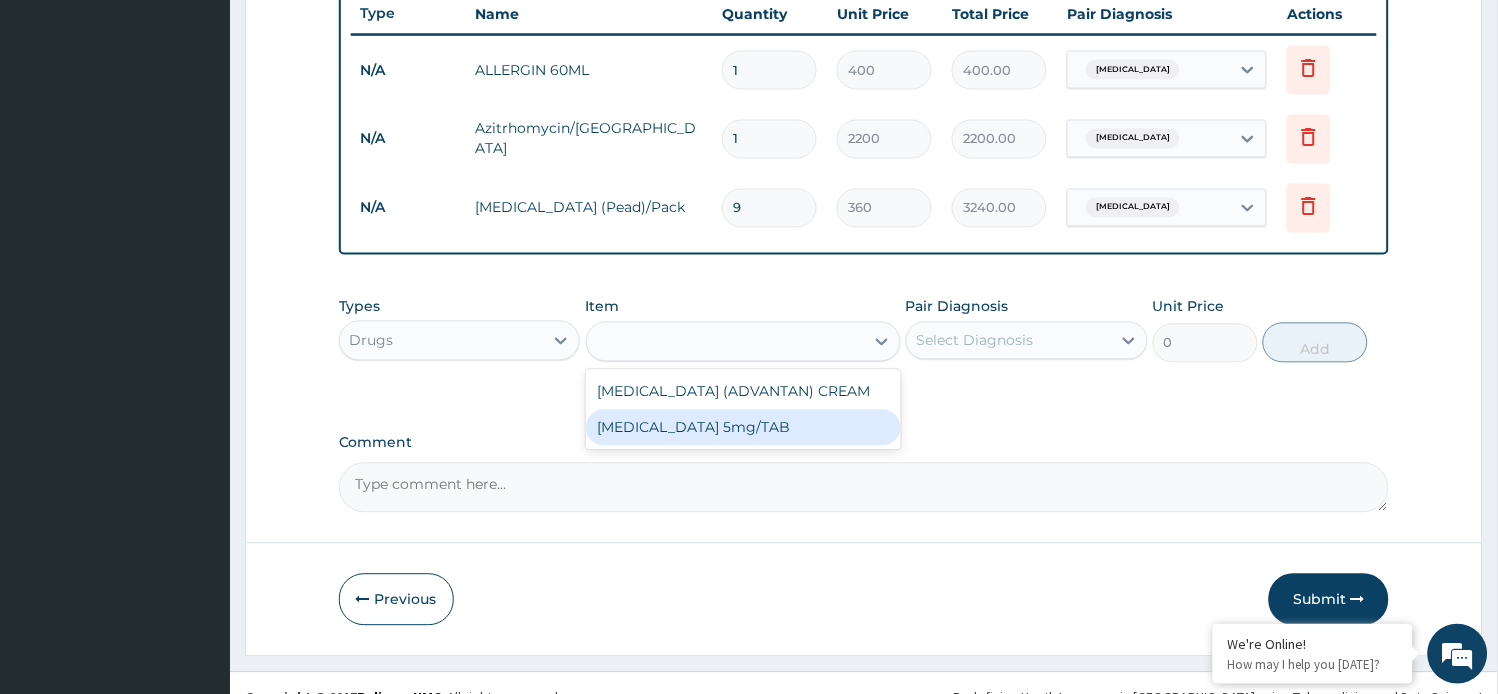 type on "8" 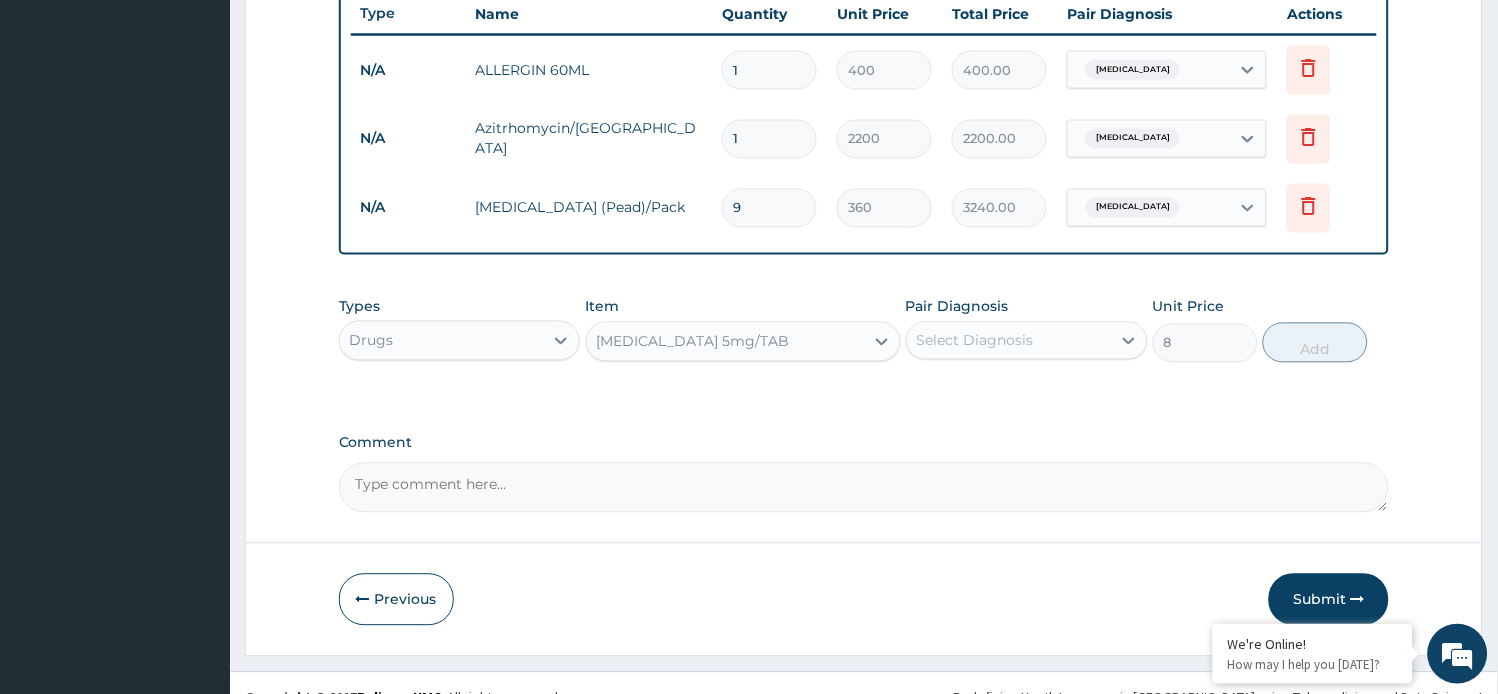 click on "Select Diagnosis" at bounding box center [975, 341] 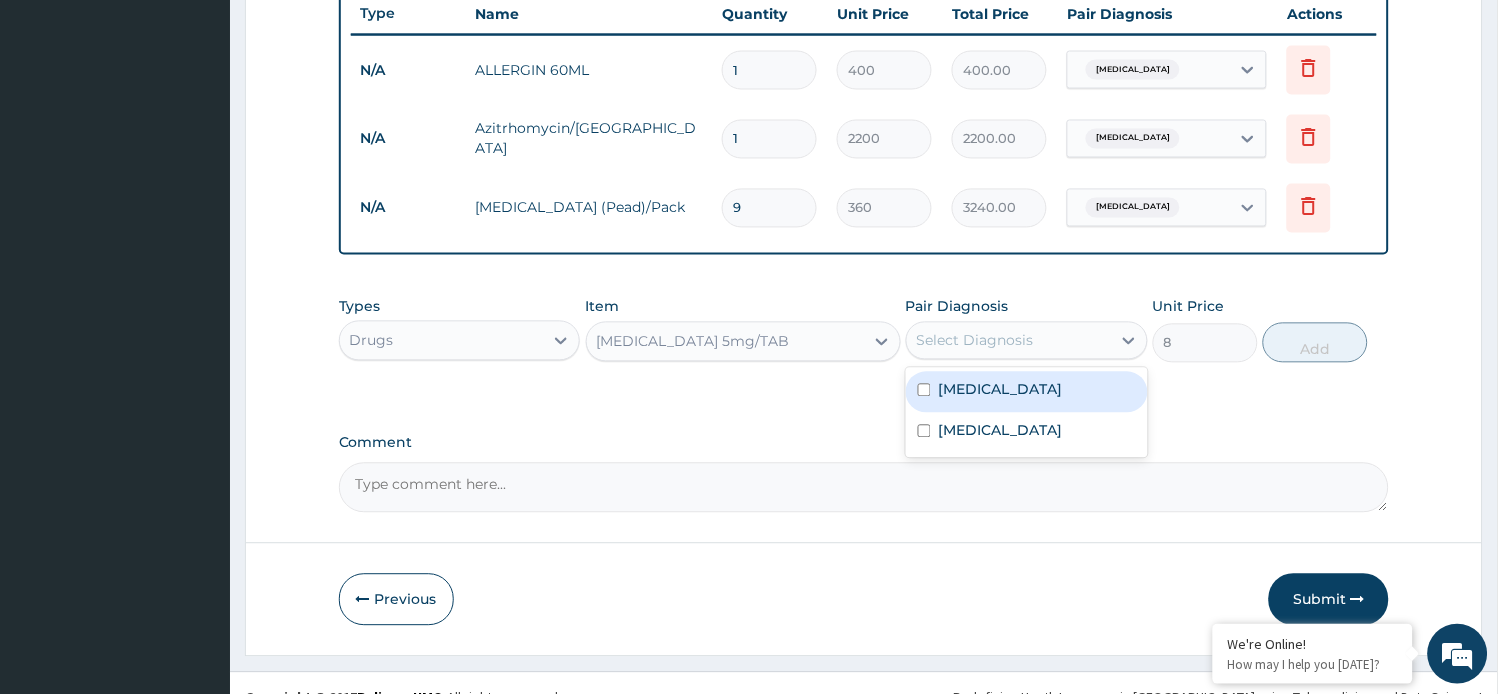 click on "Upper respiratory infection" at bounding box center [1001, 390] 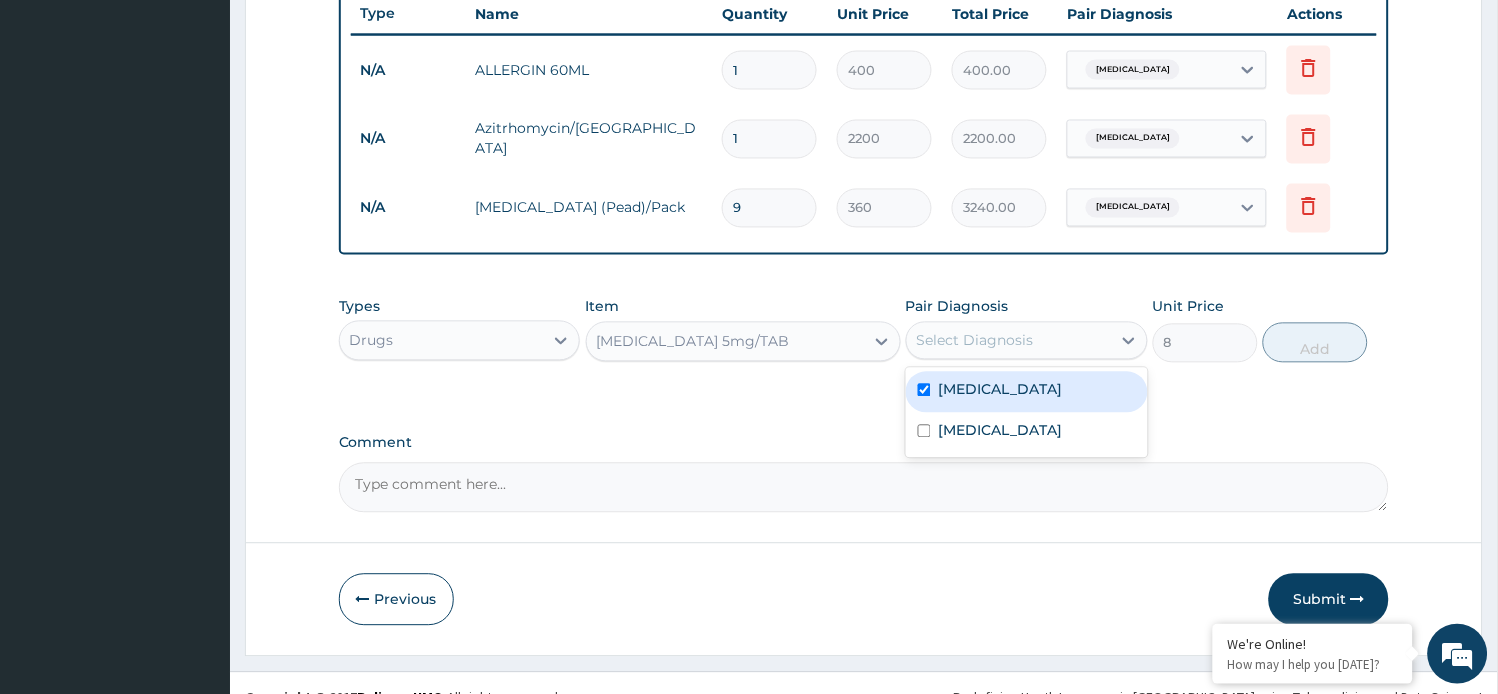 checkbox on "true" 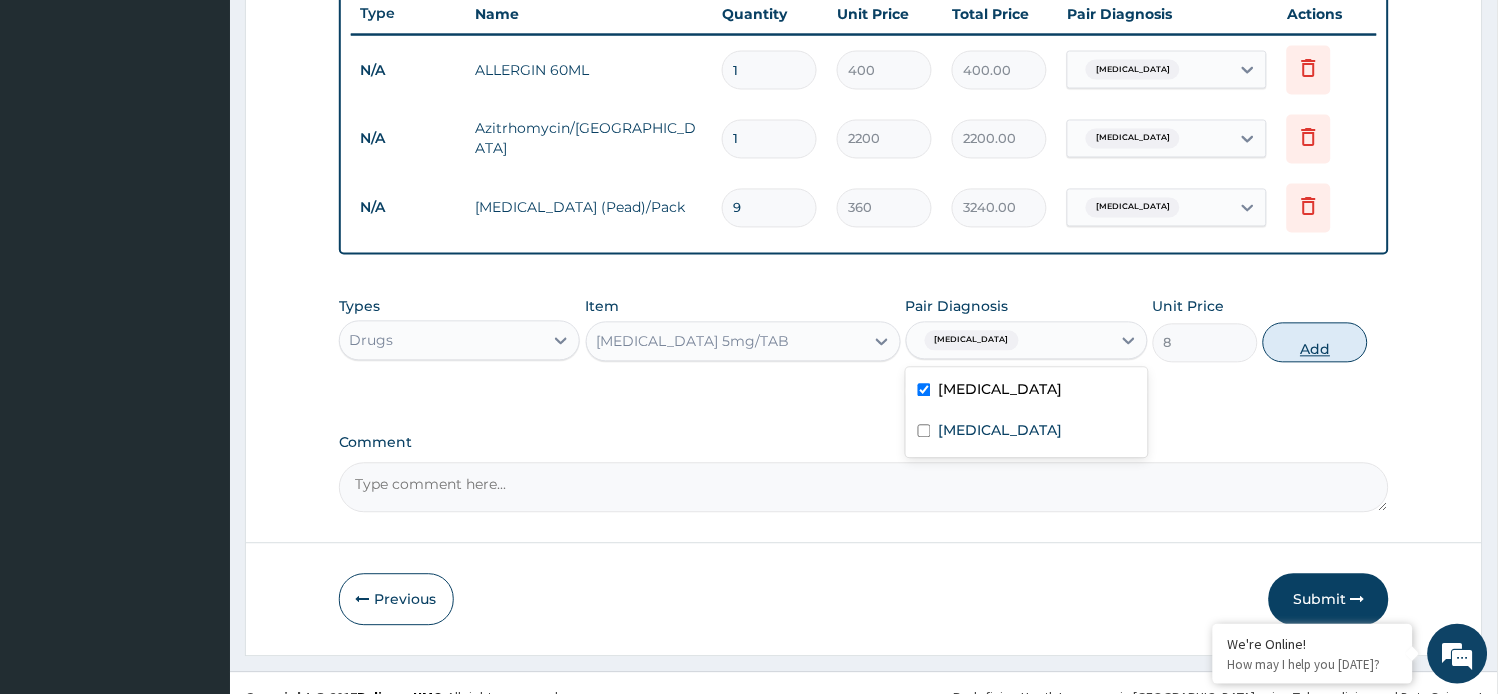 click on "Add" at bounding box center [1315, 343] 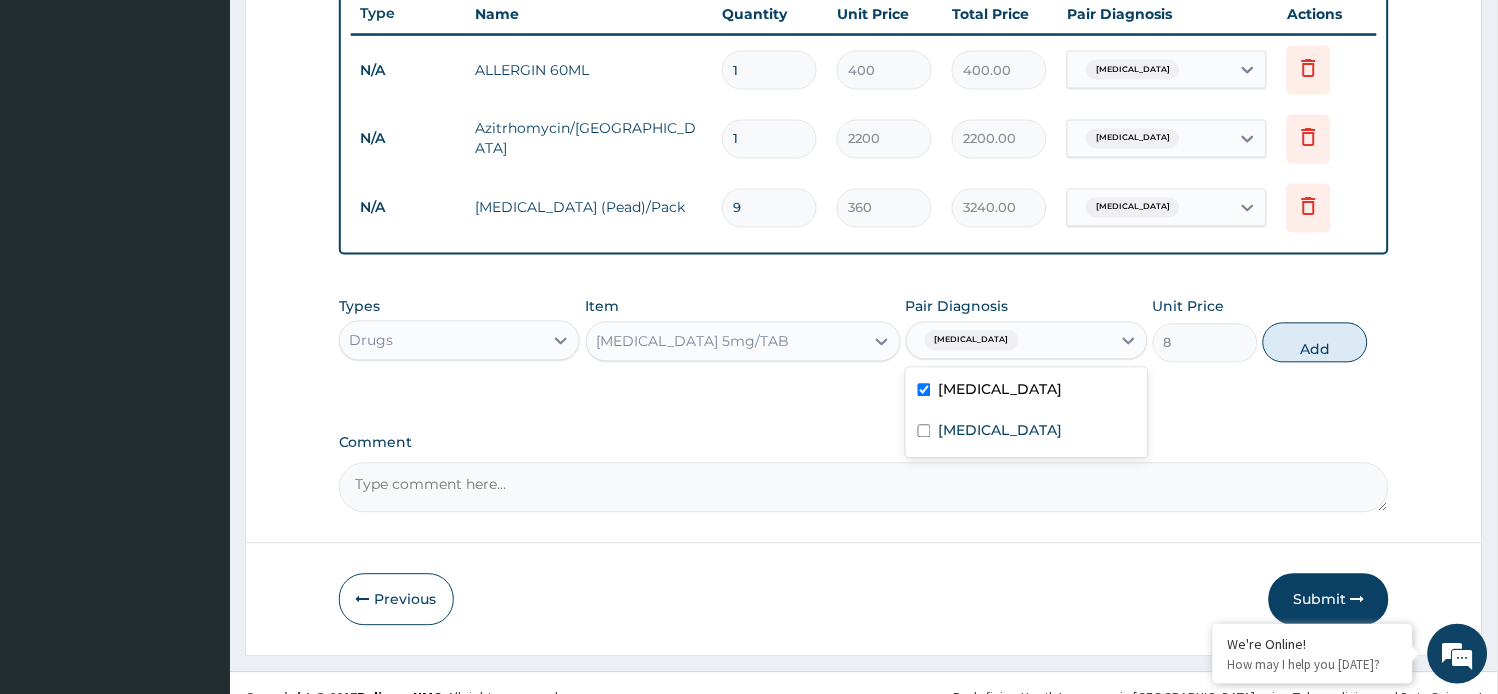 type on "0" 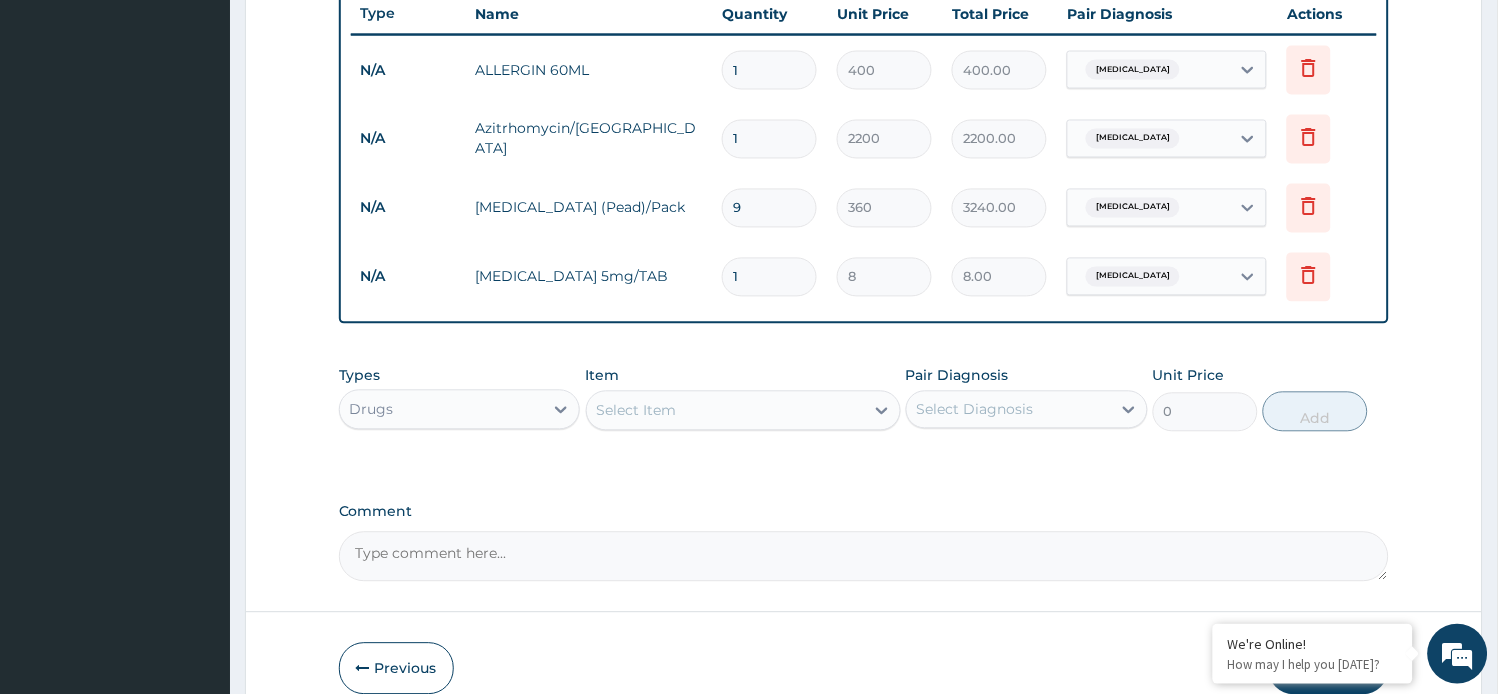 click on "1" at bounding box center [769, 277] 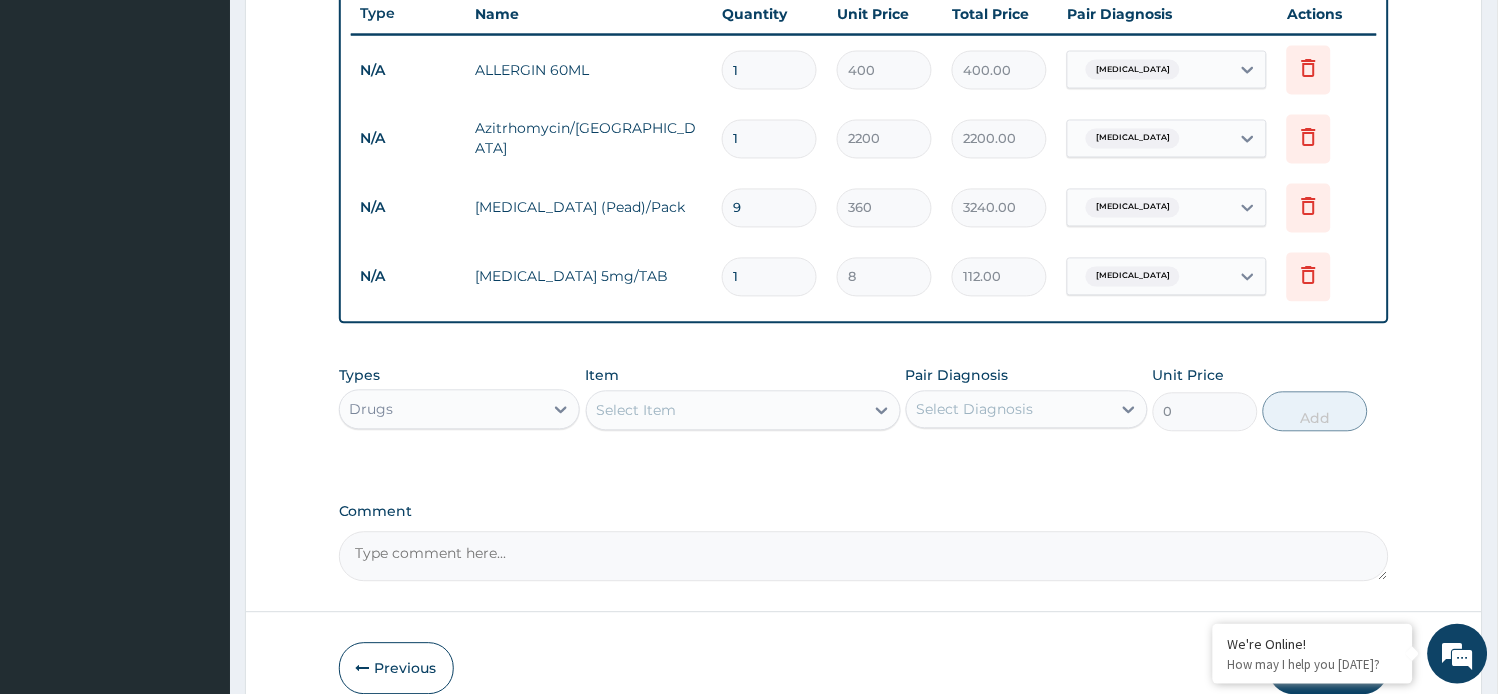 type on "14" 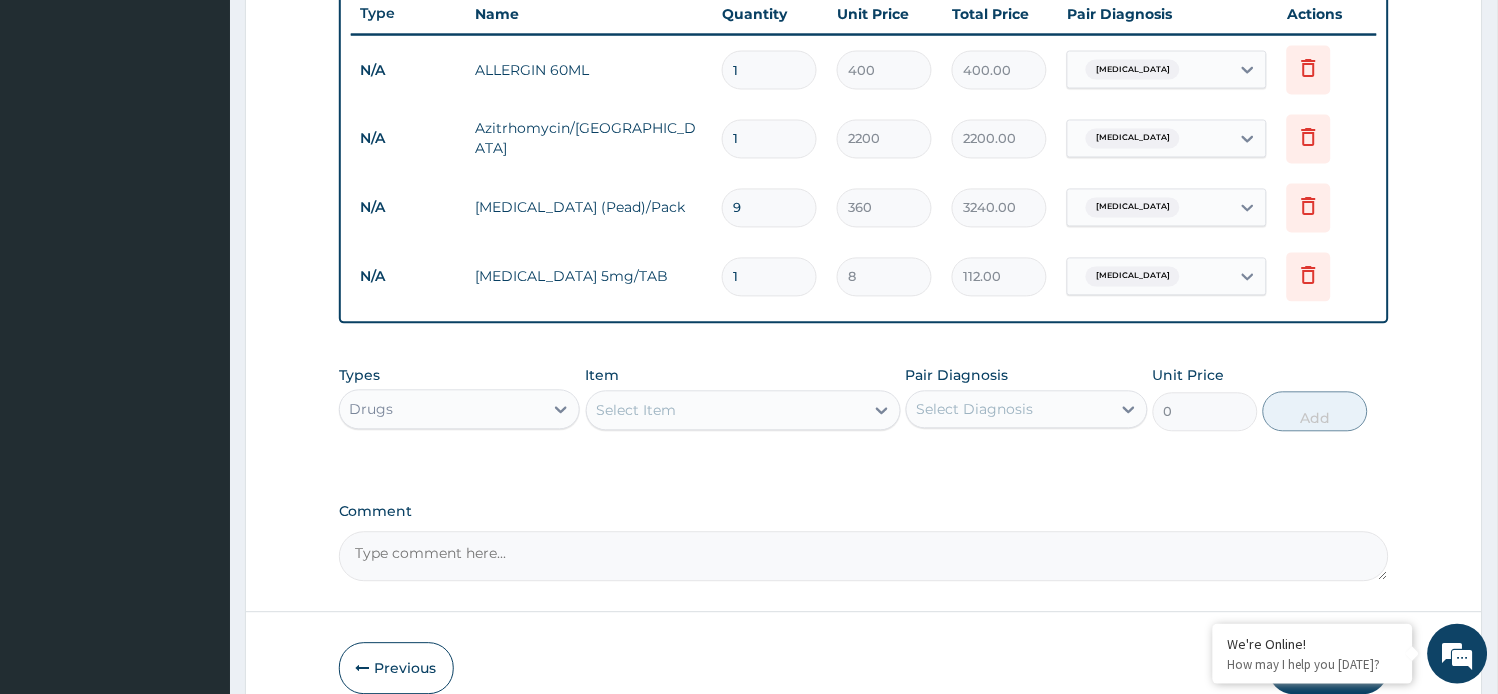 type on "112.00" 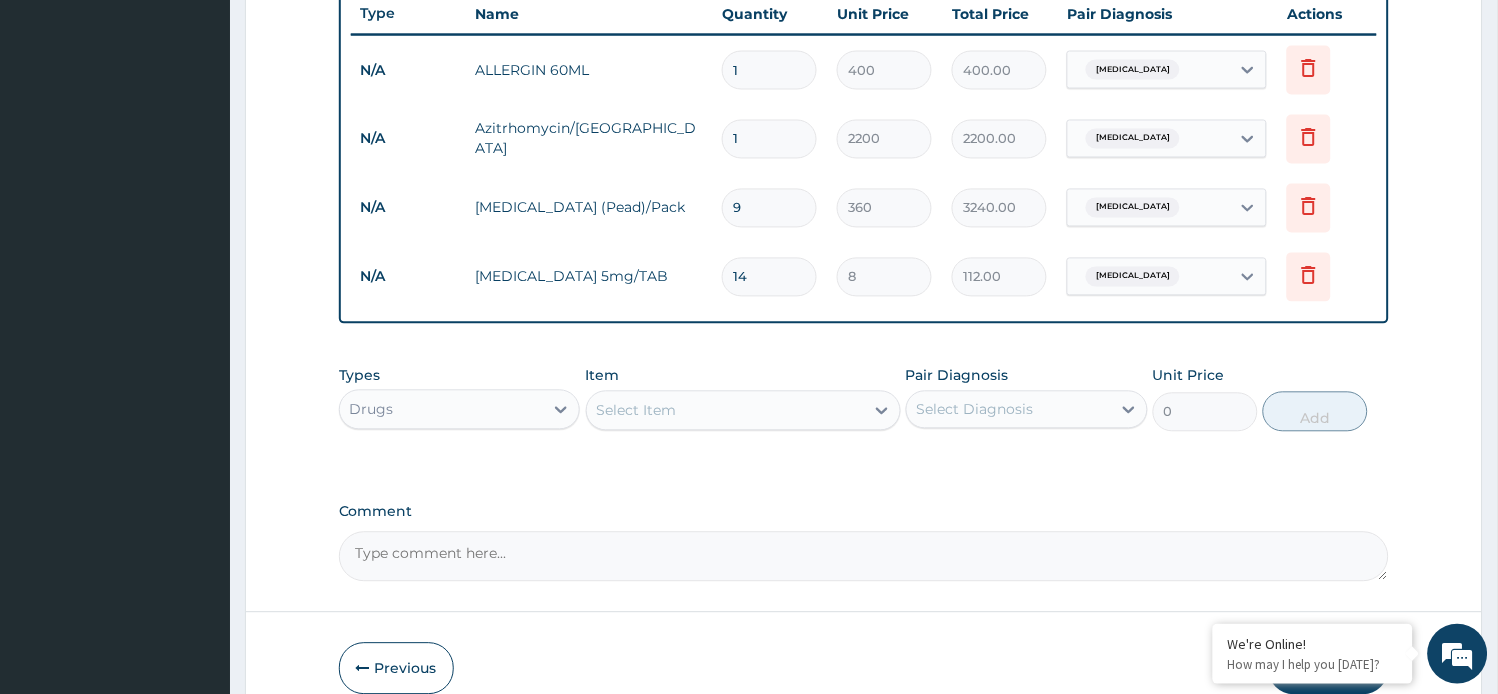 type on "14" 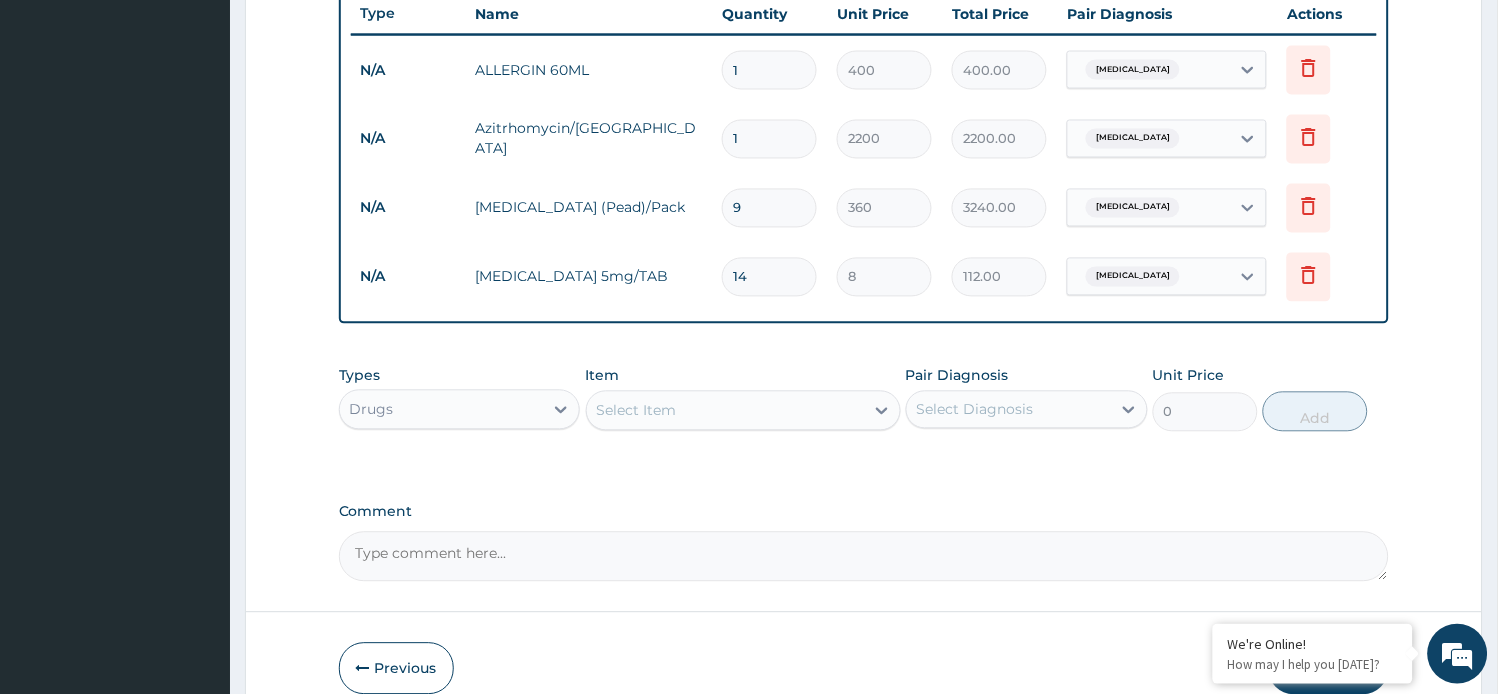 click on "Select Item" at bounding box center [637, 411] 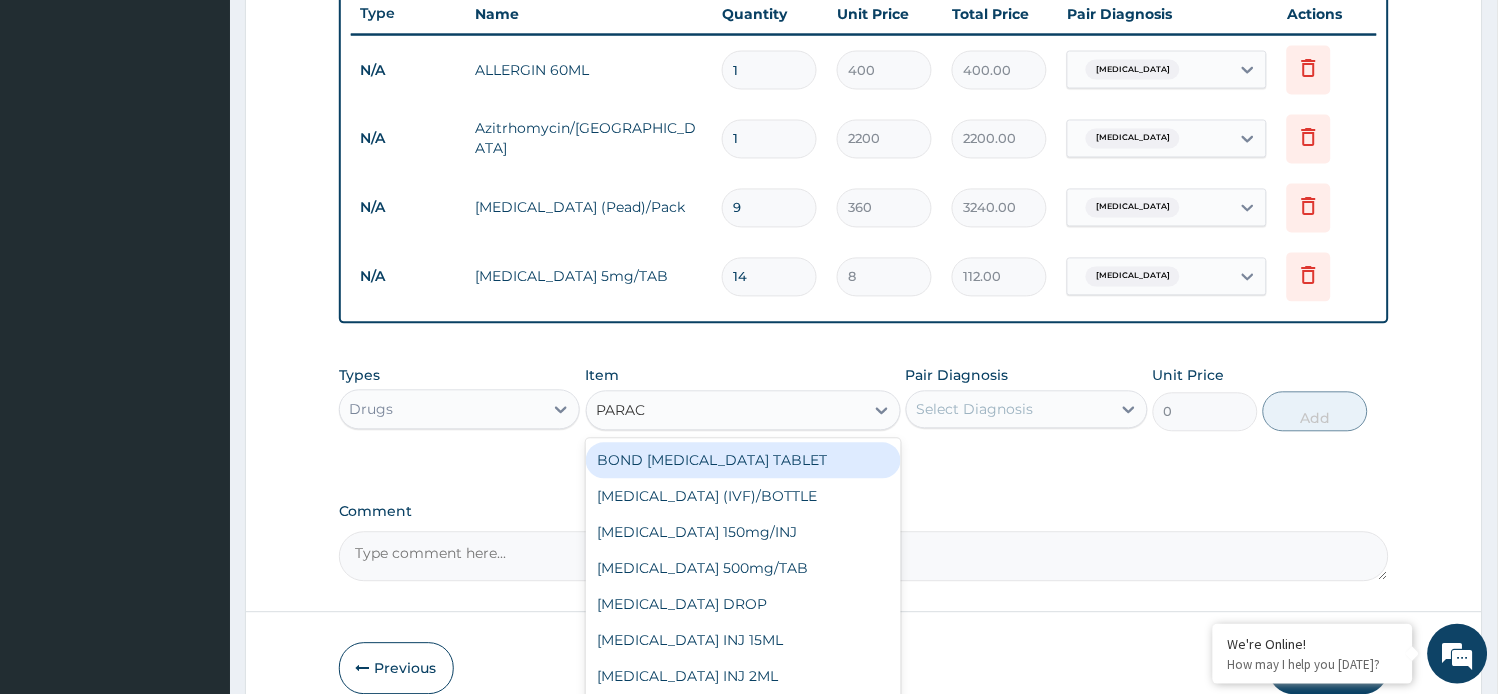 type on "PARACE" 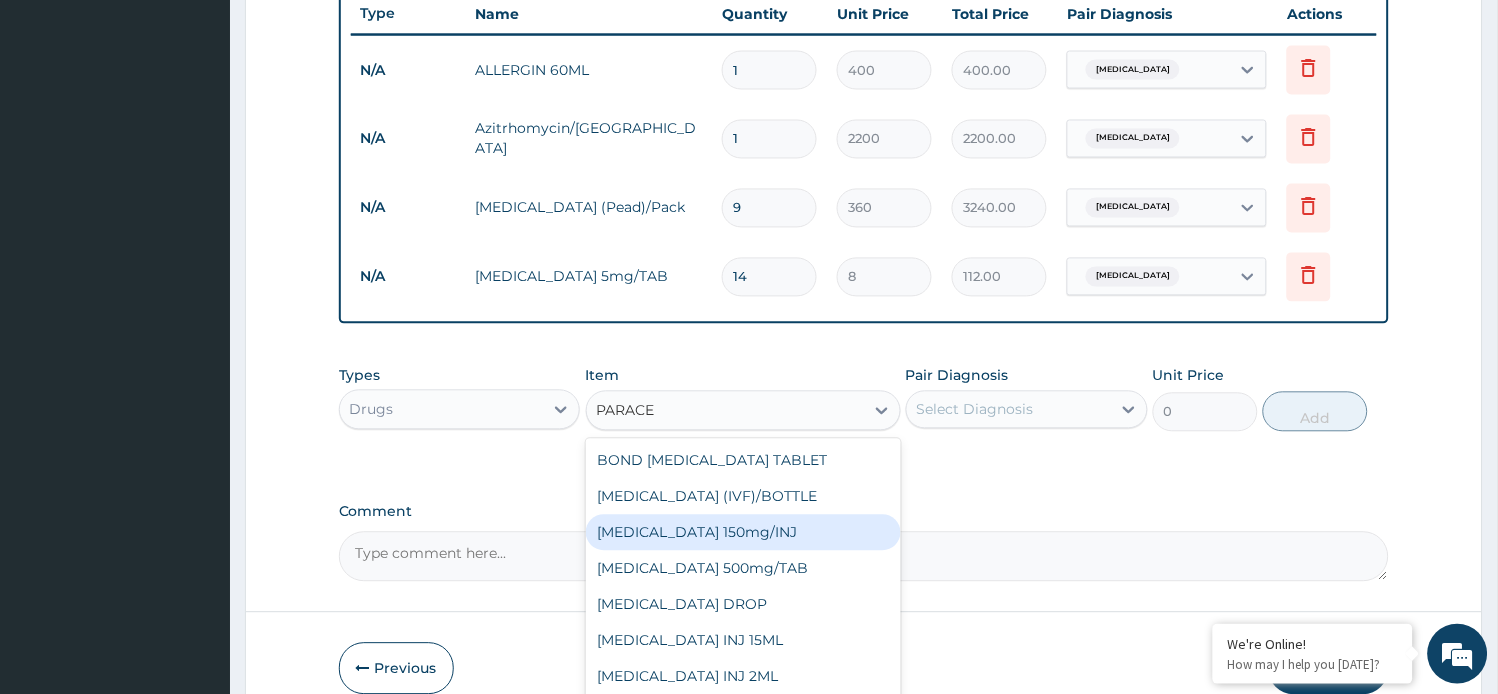 scroll, scrollTop: 31, scrollLeft: 0, axis: vertical 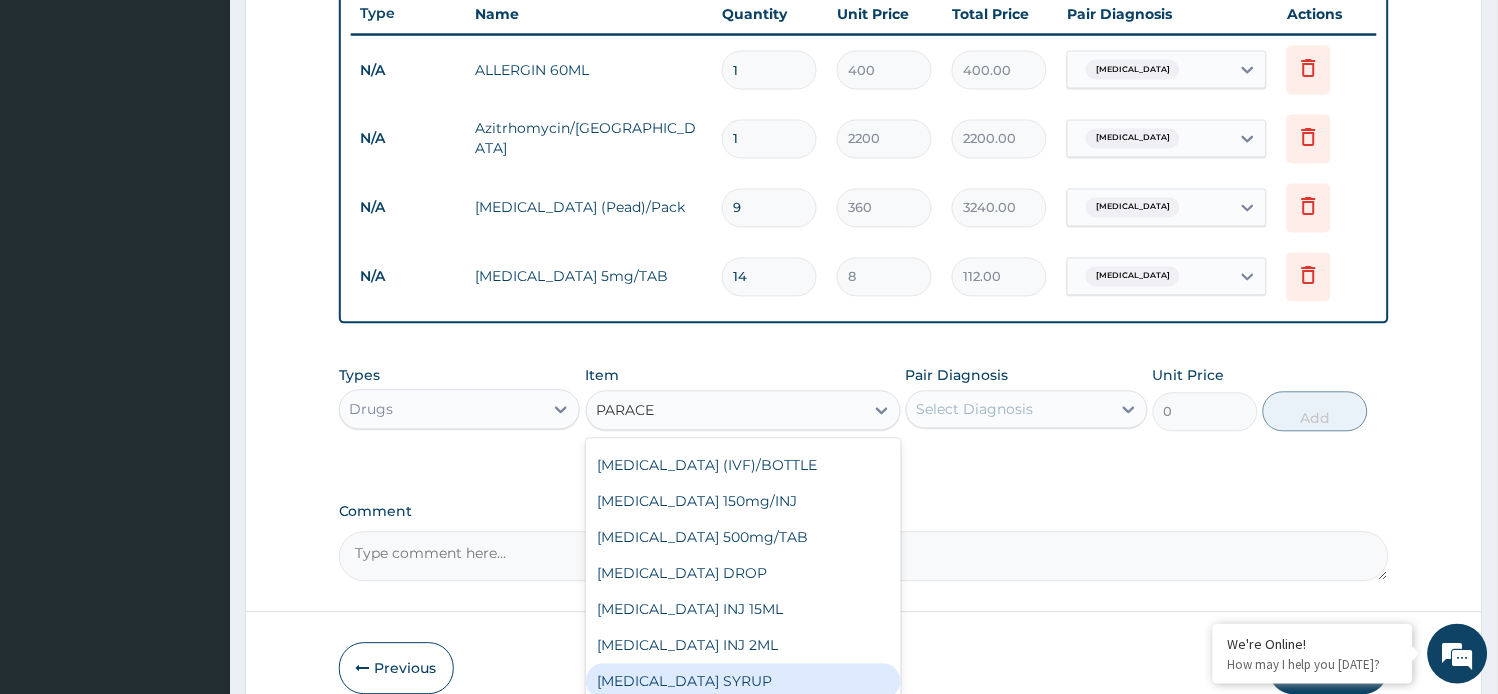 click on "[MEDICAL_DATA] SYRUP" at bounding box center [743, 682] 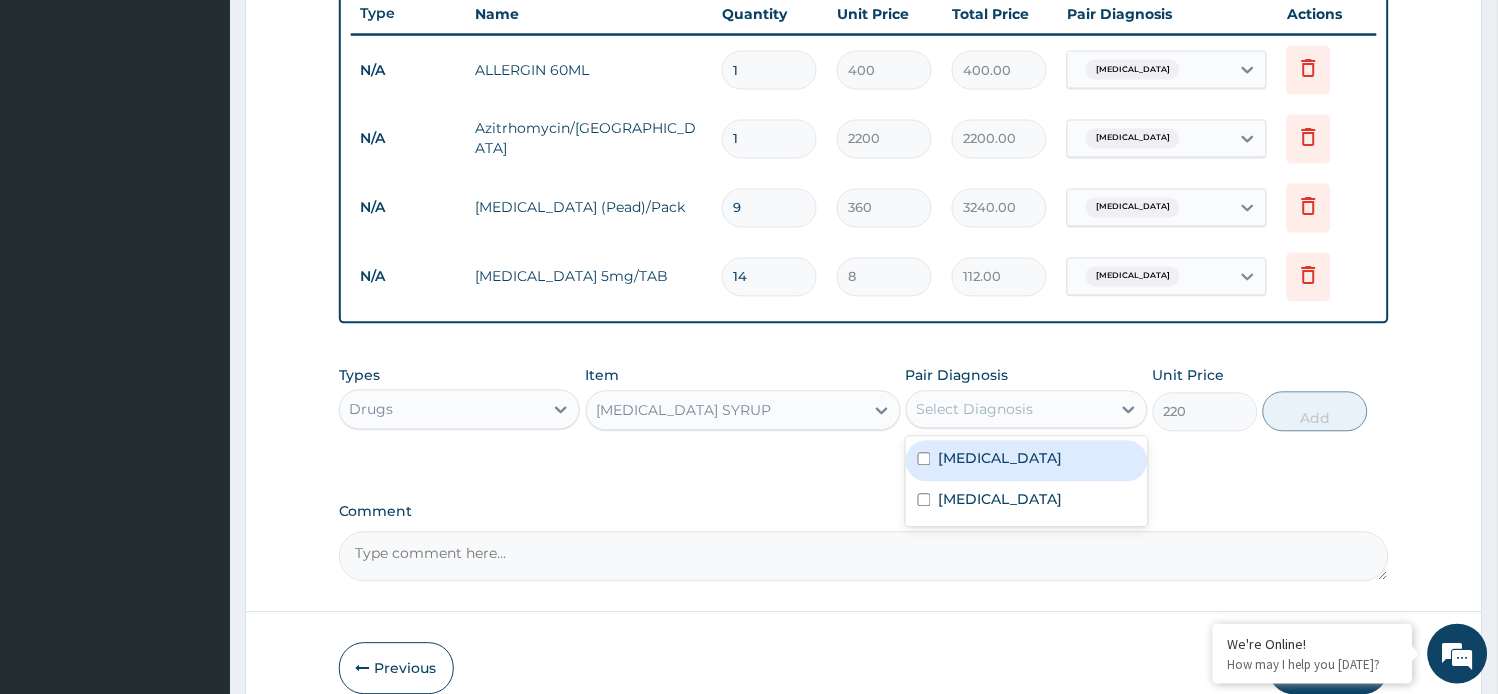 click on "Select Diagnosis" at bounding box center [1009, 410] 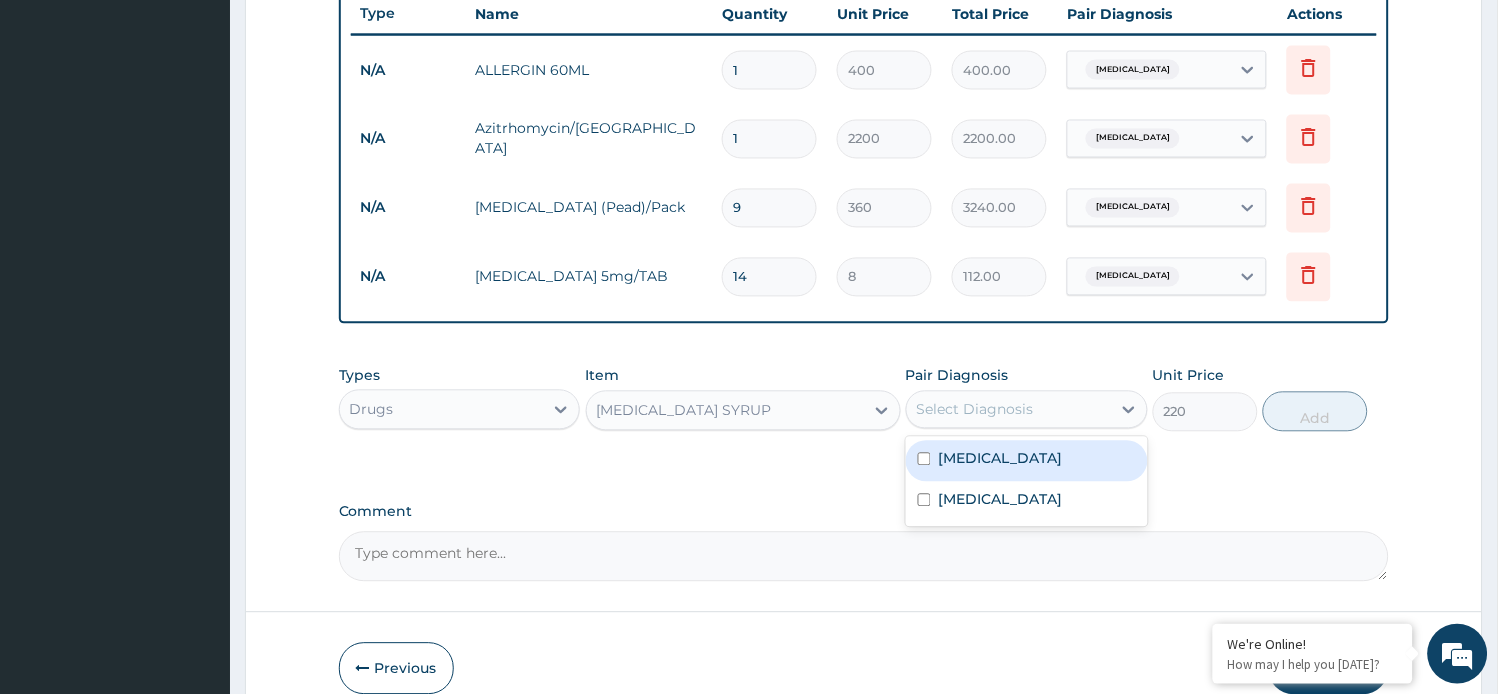 click on "Upper respiratory infection" at bounding box center (1001, 459) 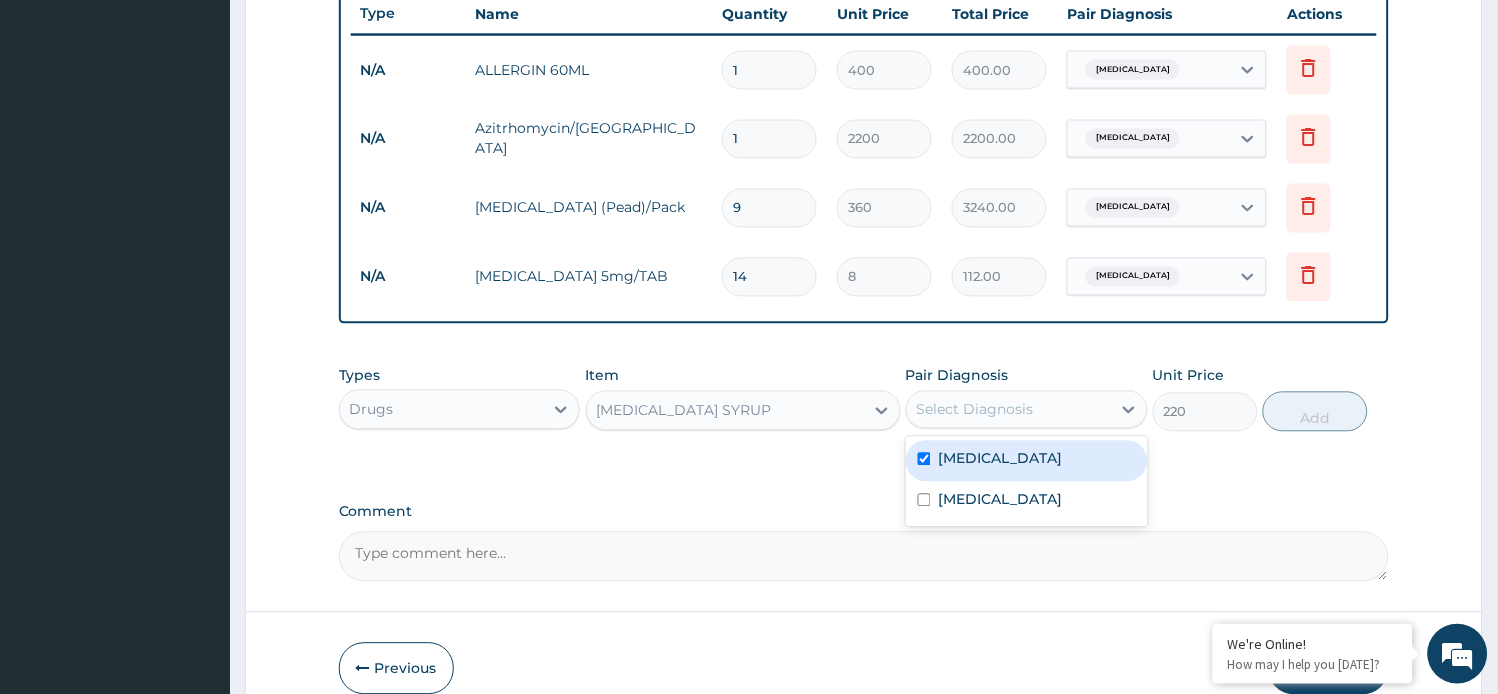 checkbox on "true" 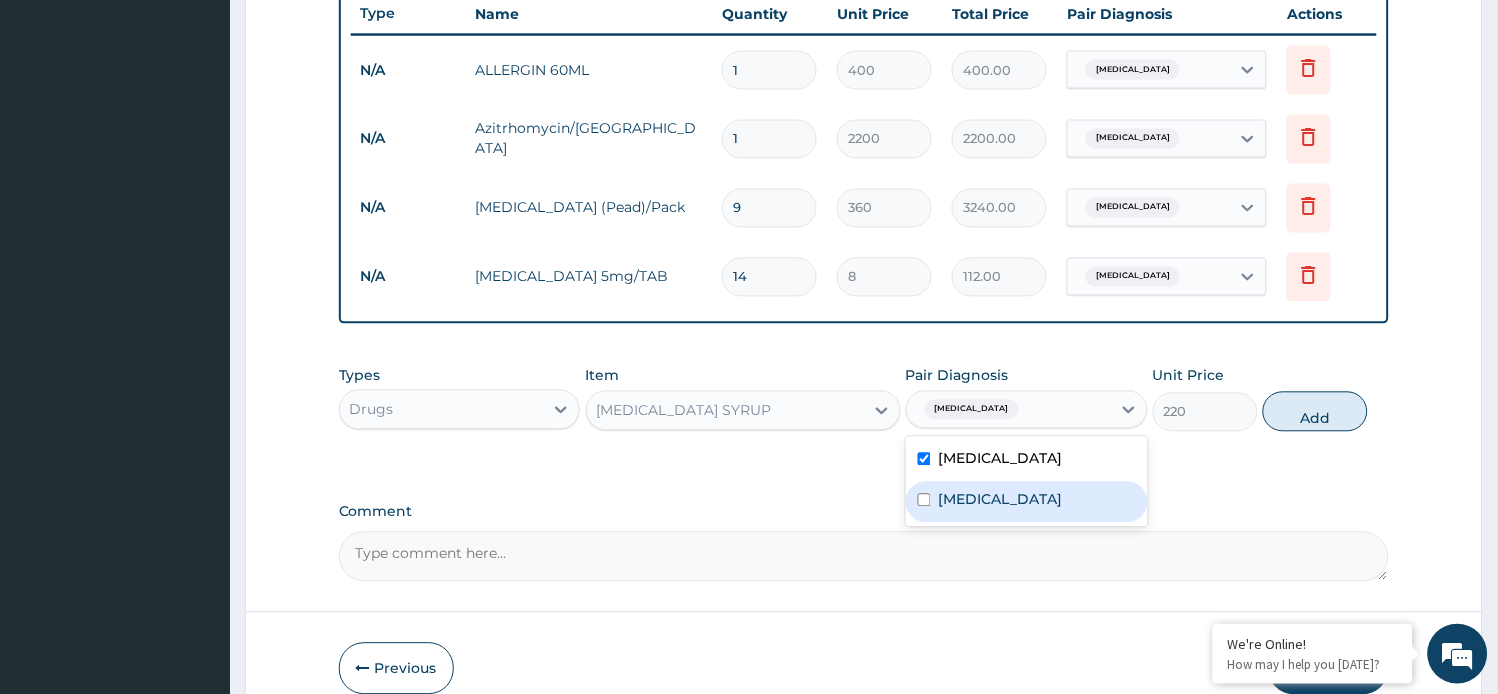 click on "[MEDICAL_DATA]" at bounding box center (1027, 502) 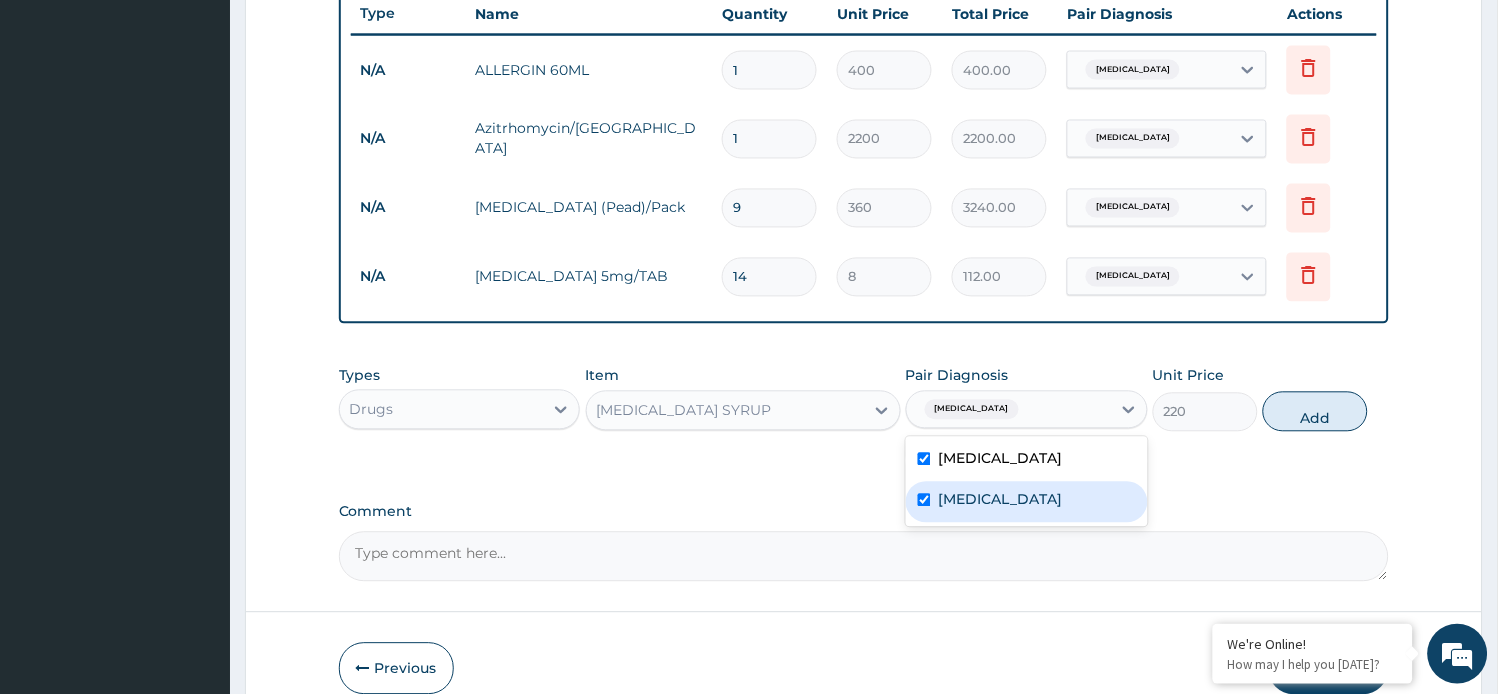 checkbox on "true" 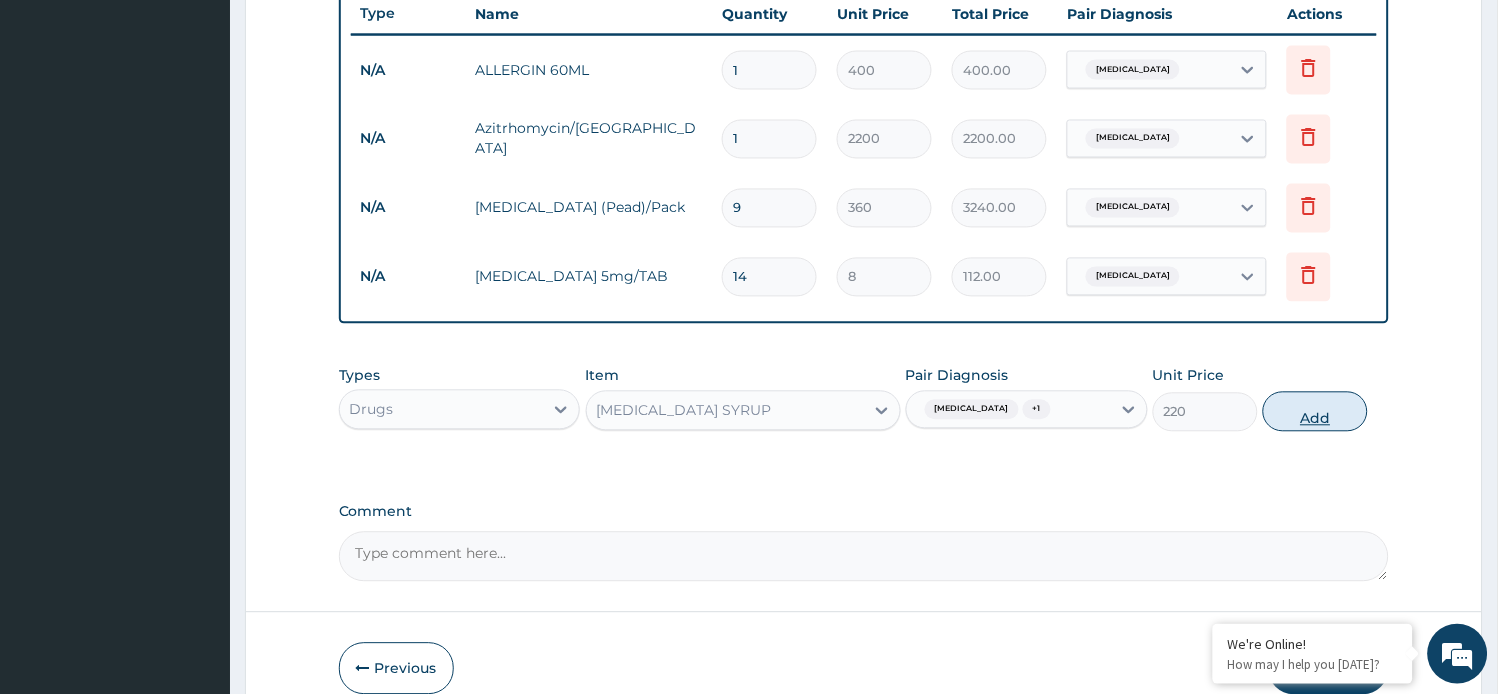 click on "Add" at bounding box center [1315, 412] 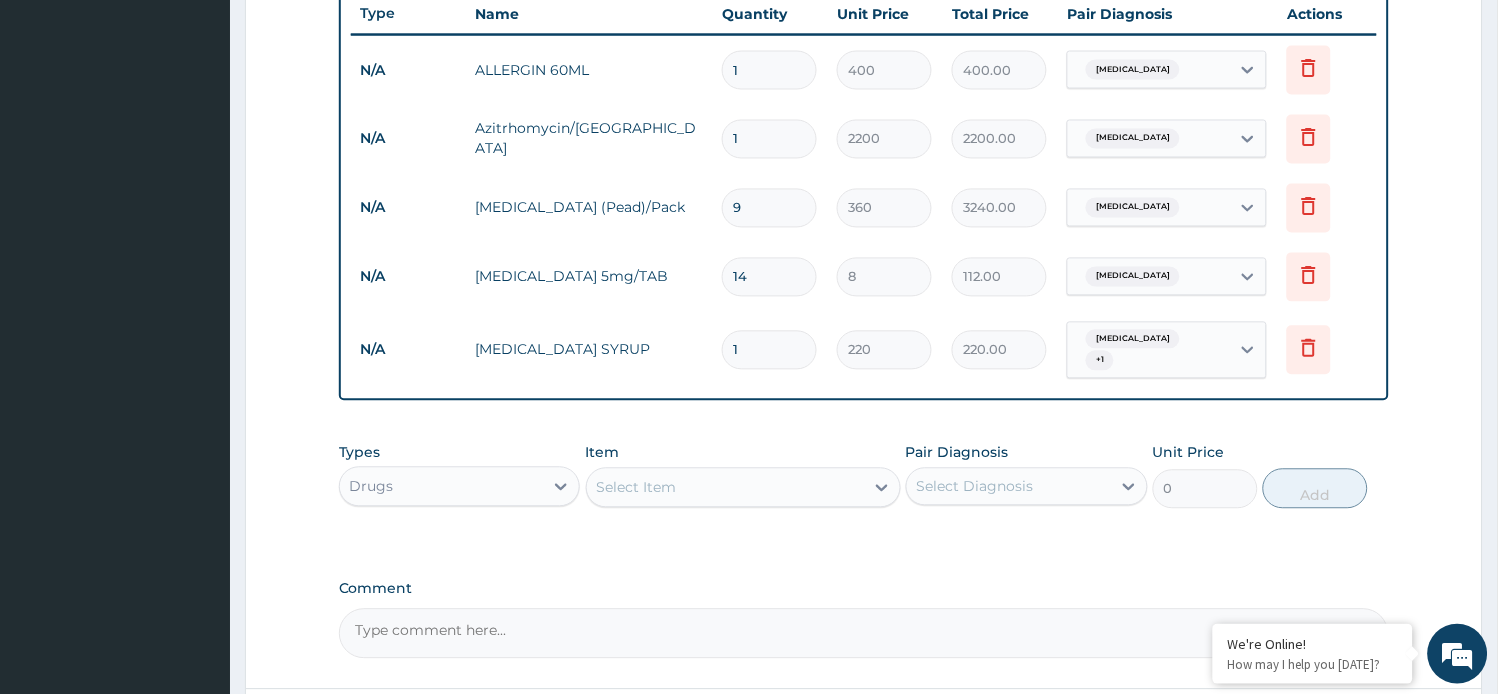 click on "Select Item" at bounding box center [637, 488] 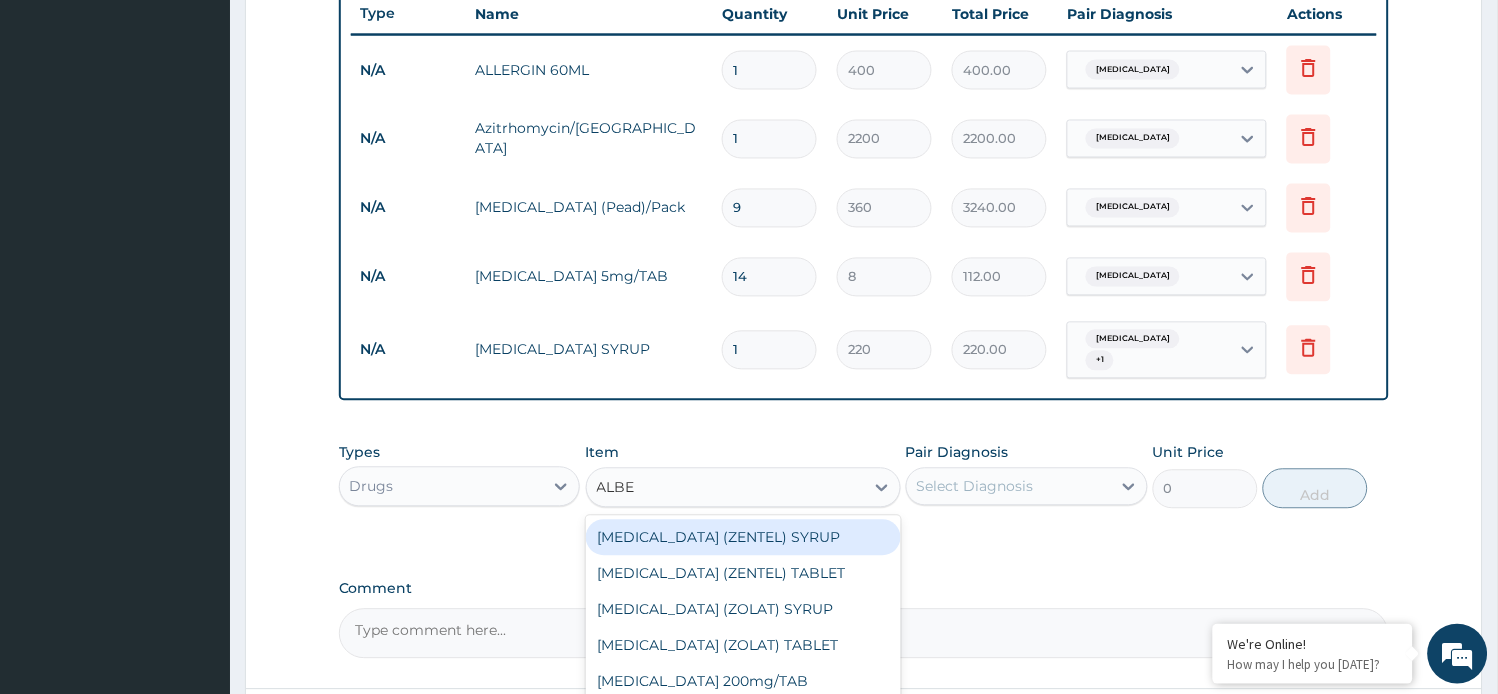type on "ALBEN" 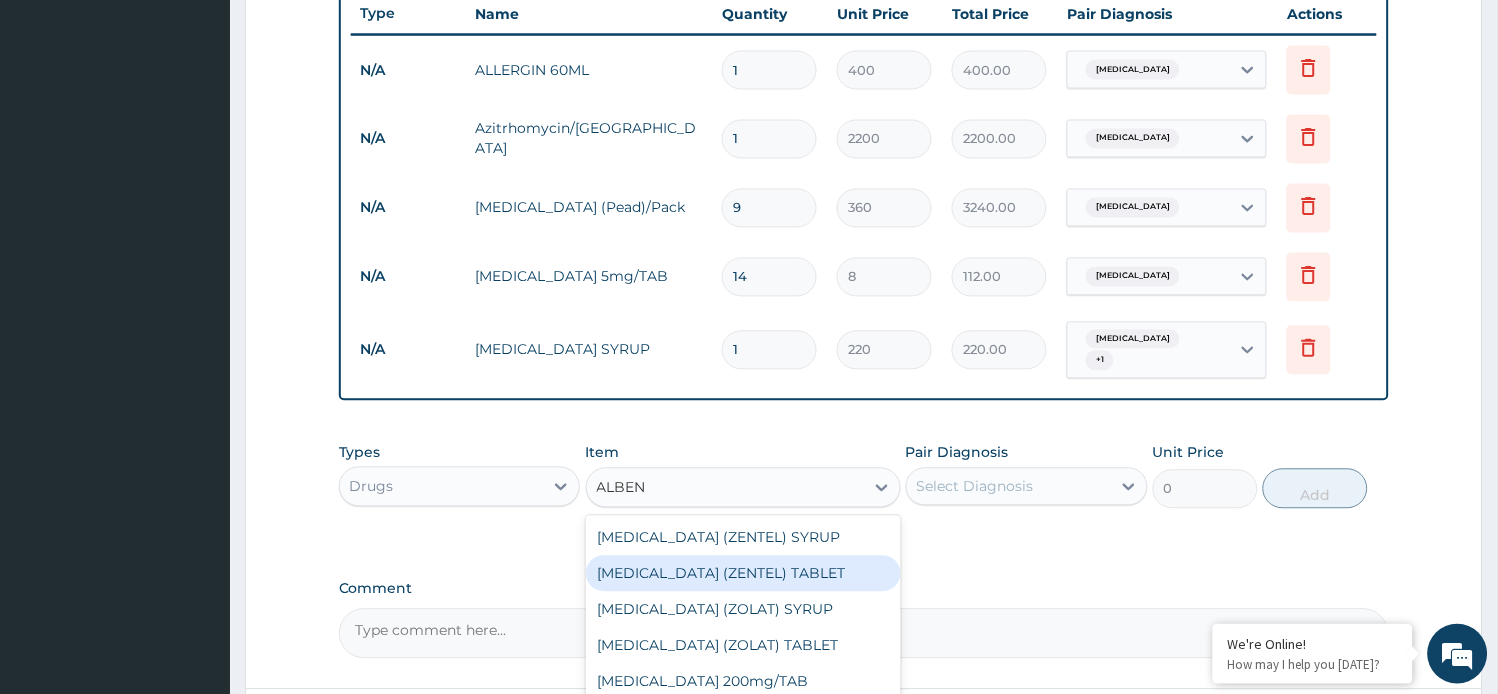 click on "[MEDICAL_DATA] (ZENTEL) TABLET" at bounding box center [743, 574] 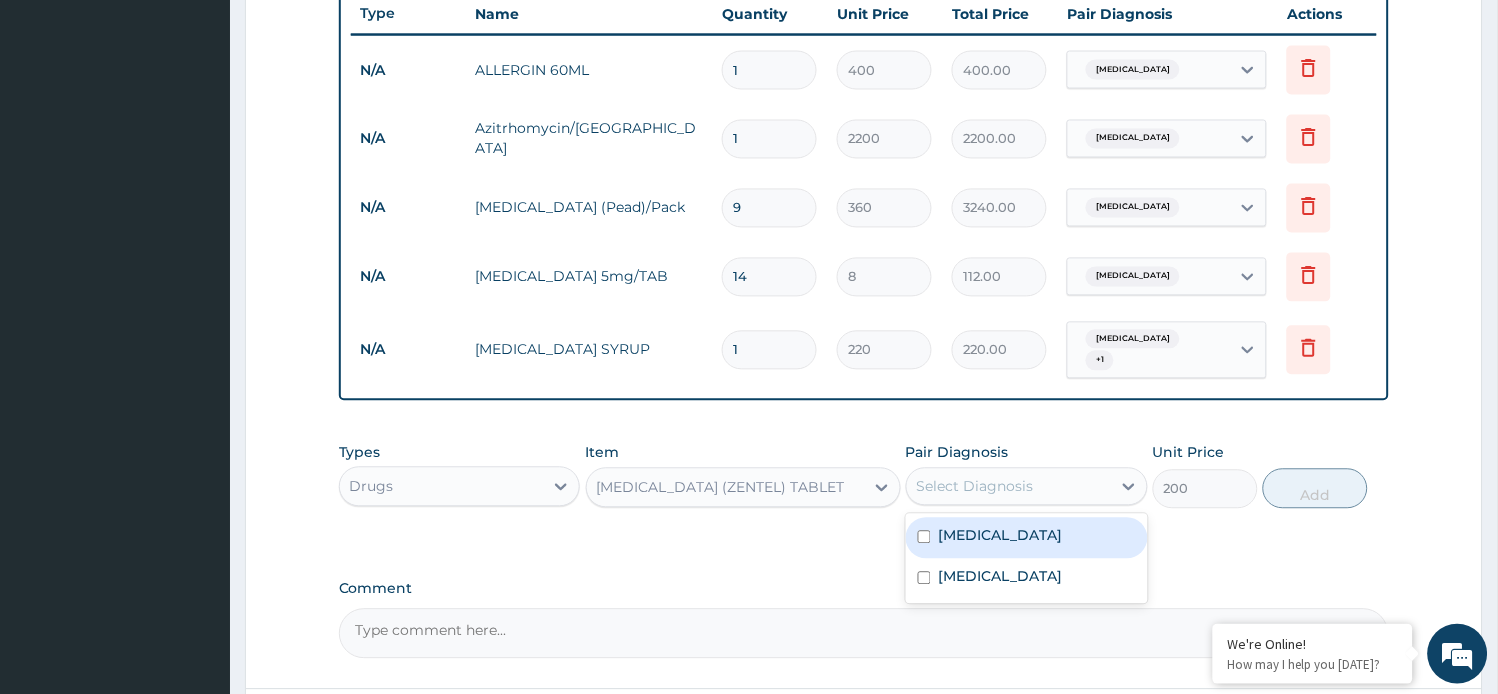 click on "Select Diagnosis" at bounding box center [975, 487] 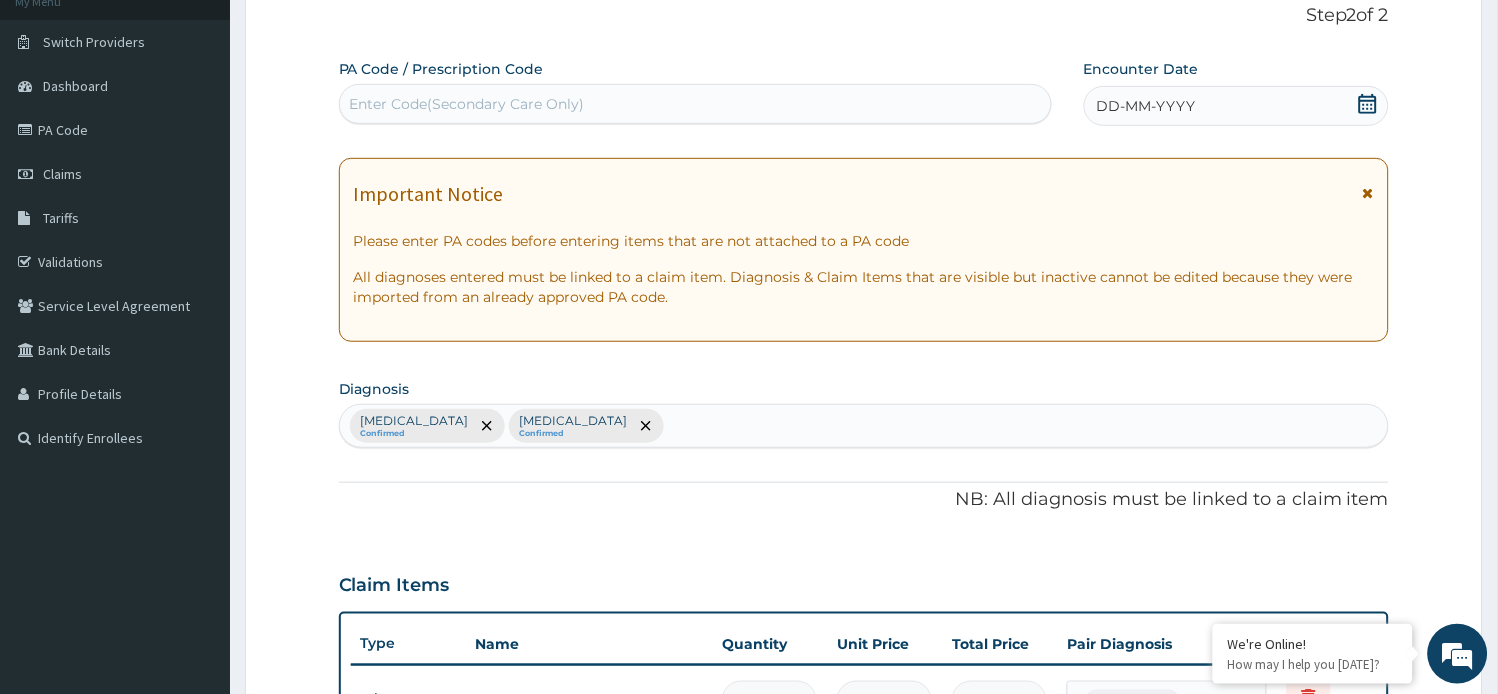 scroll, scrollTop: 95, scrollLeft: 0, axis: vertical 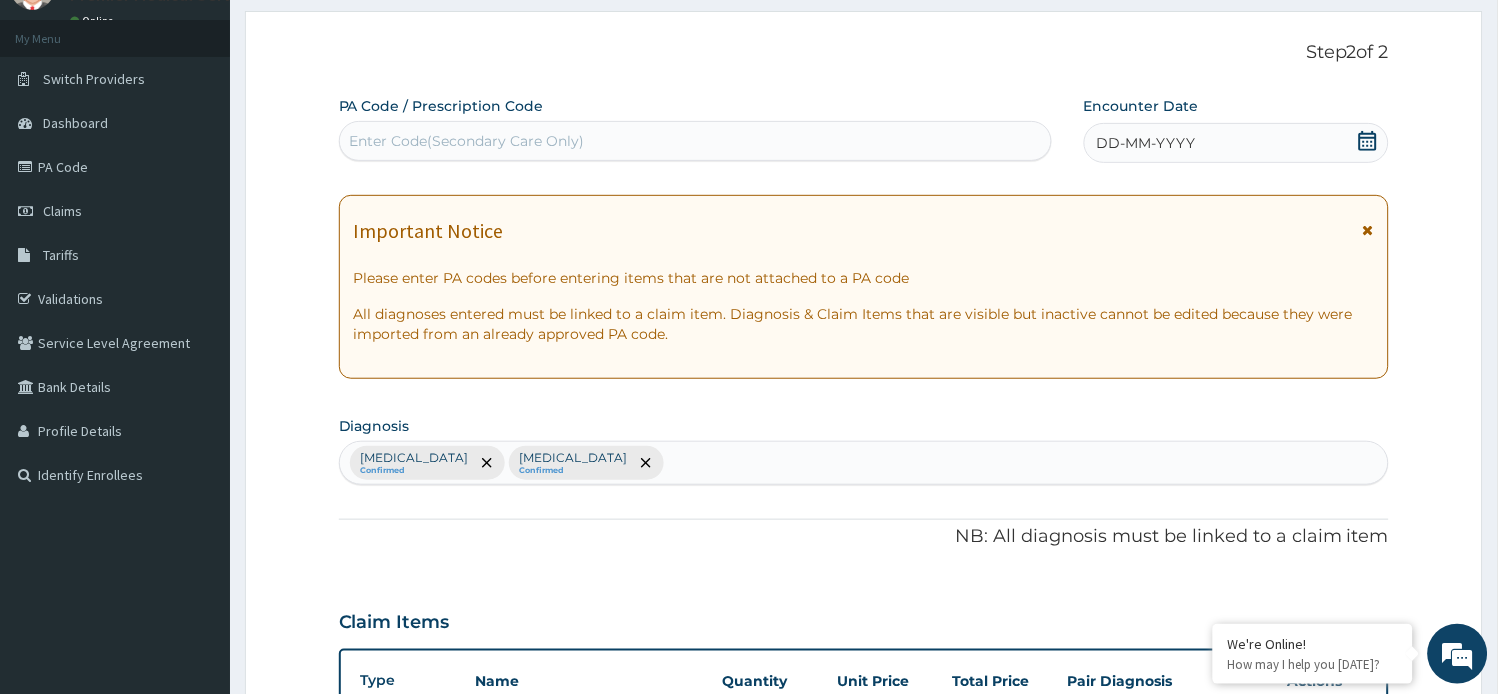 click on "Upper respiratory infection Confirmed Malaria Confirmed" at bounding box center [864, 463] 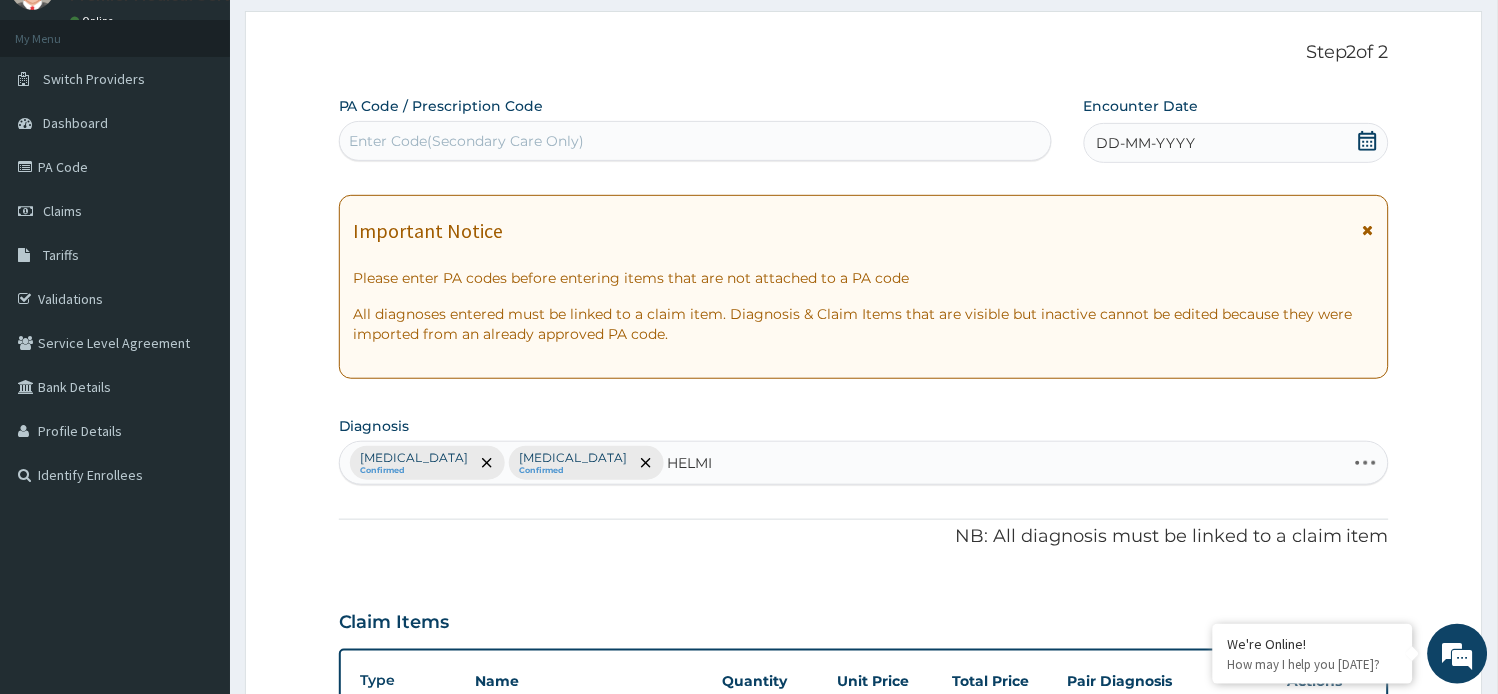 type on "[PERSON_NAME]" 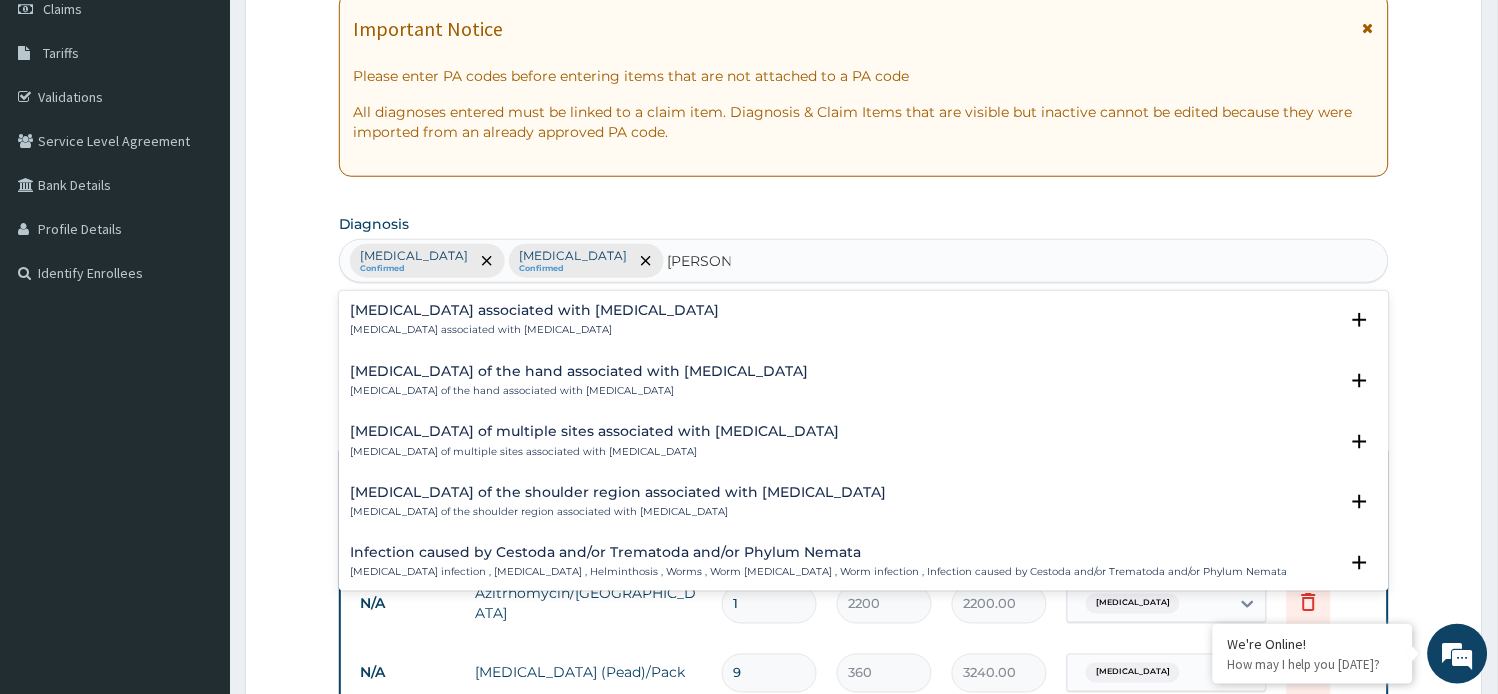 scroll, scrollTop: 317, scrollLeft: 0, axis: vertical 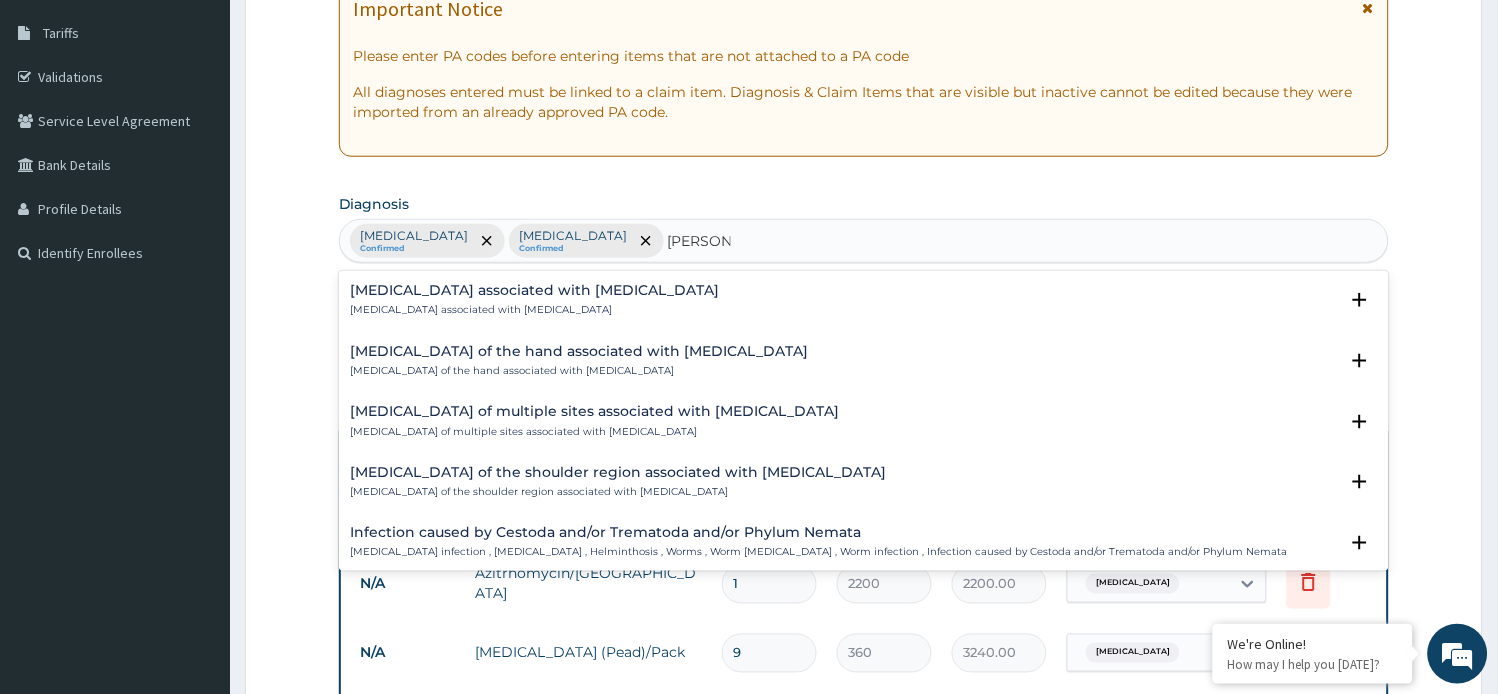click on "Arthropathy associated with helminthiasis Arthropathy associated with helminthiasis" at bounding box center (535, 300) 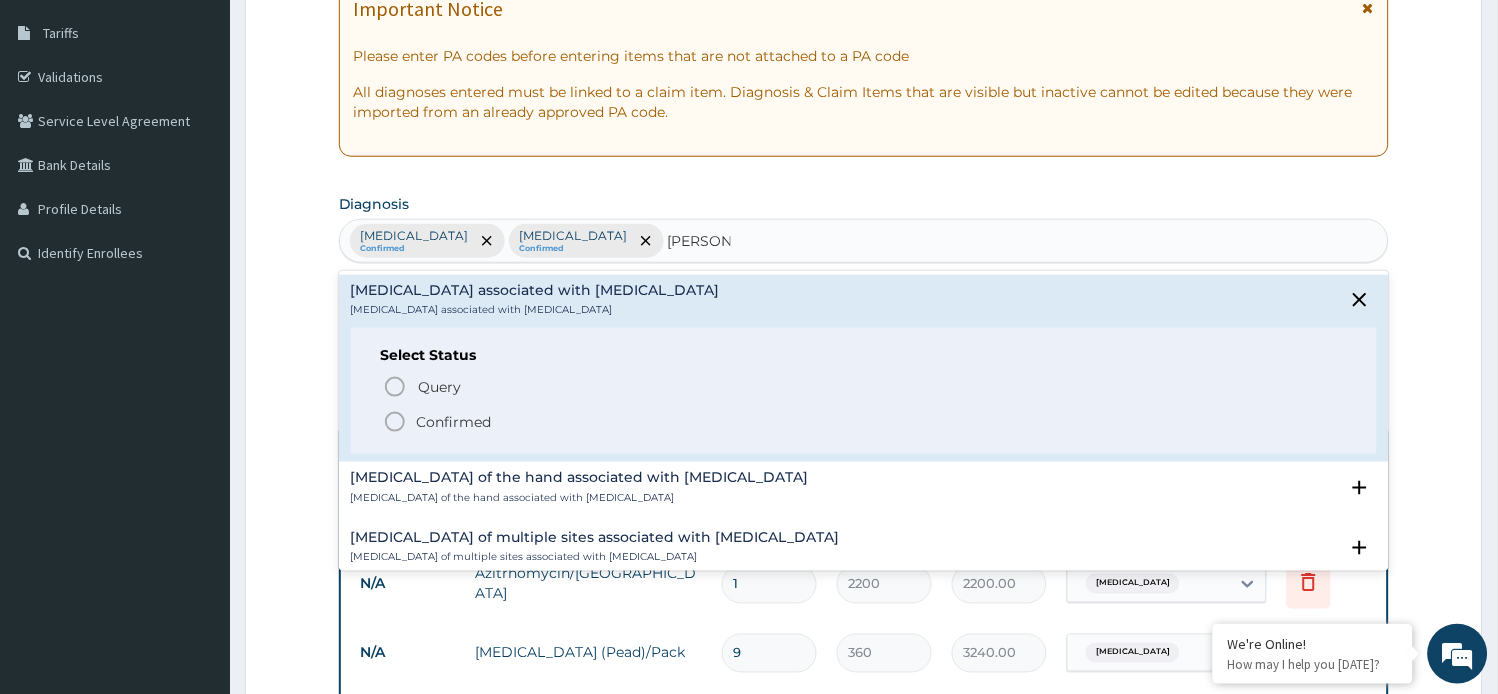 click 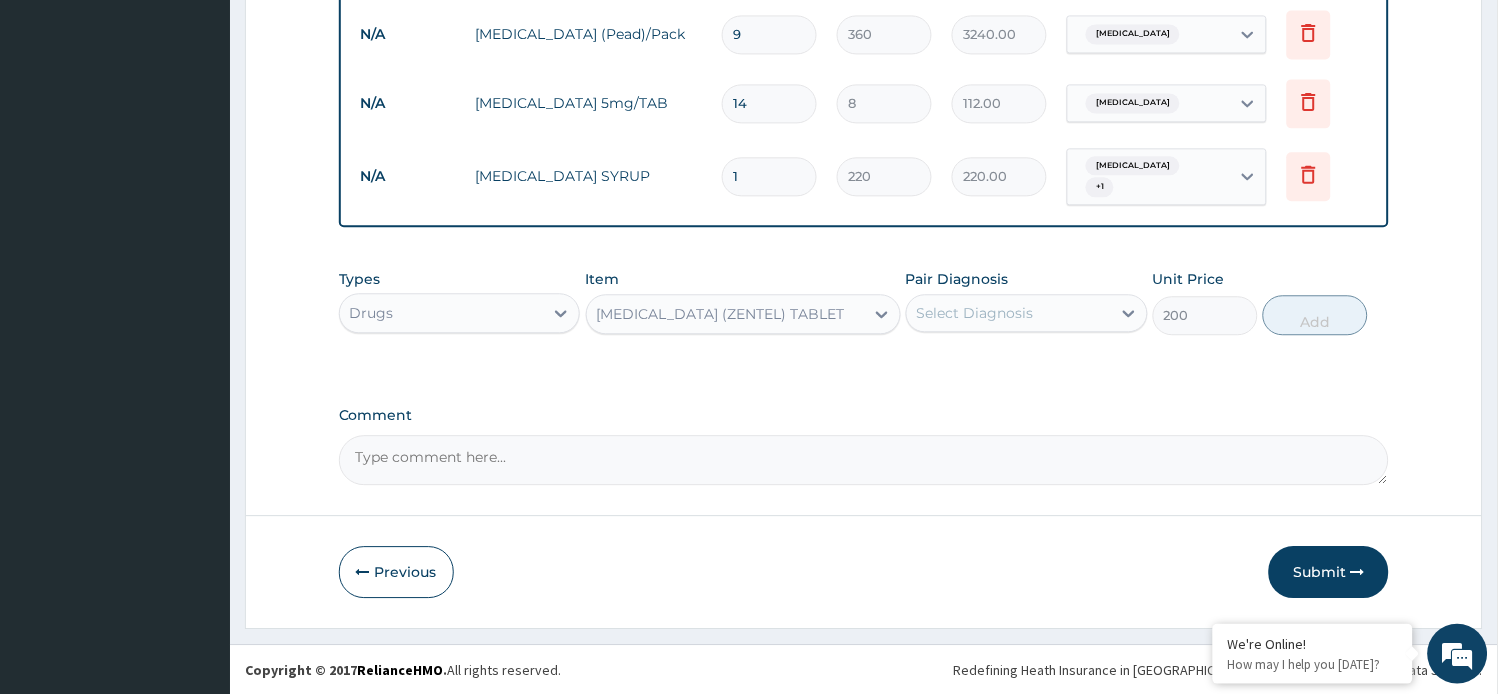 scroll, scrollTop: 937, scrollLeft: 0, axis: vertical 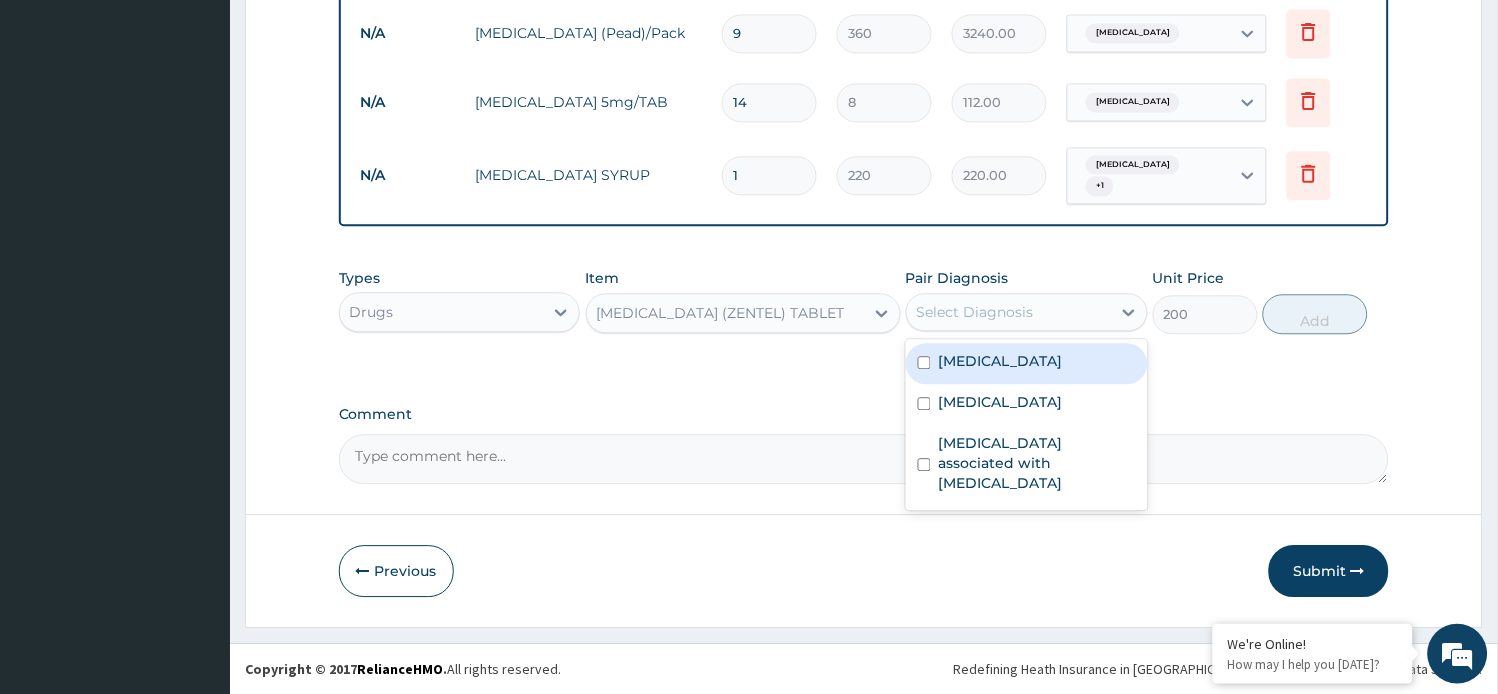 click on "Select Diagnosis" at bounding box center (1009, 312) 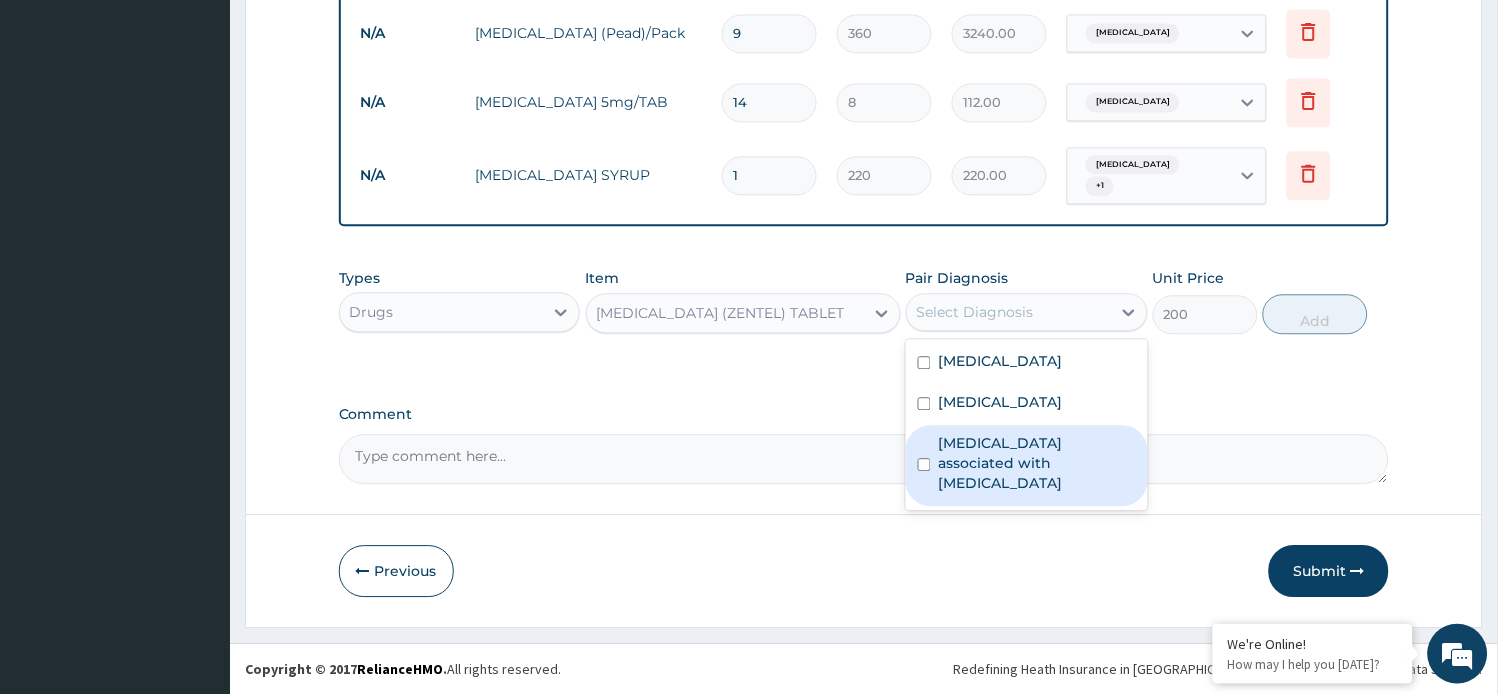 click on "[MEDICAL_DATA] associated with [MEDICAL_DATA]" at bounding box center [1037, 463] 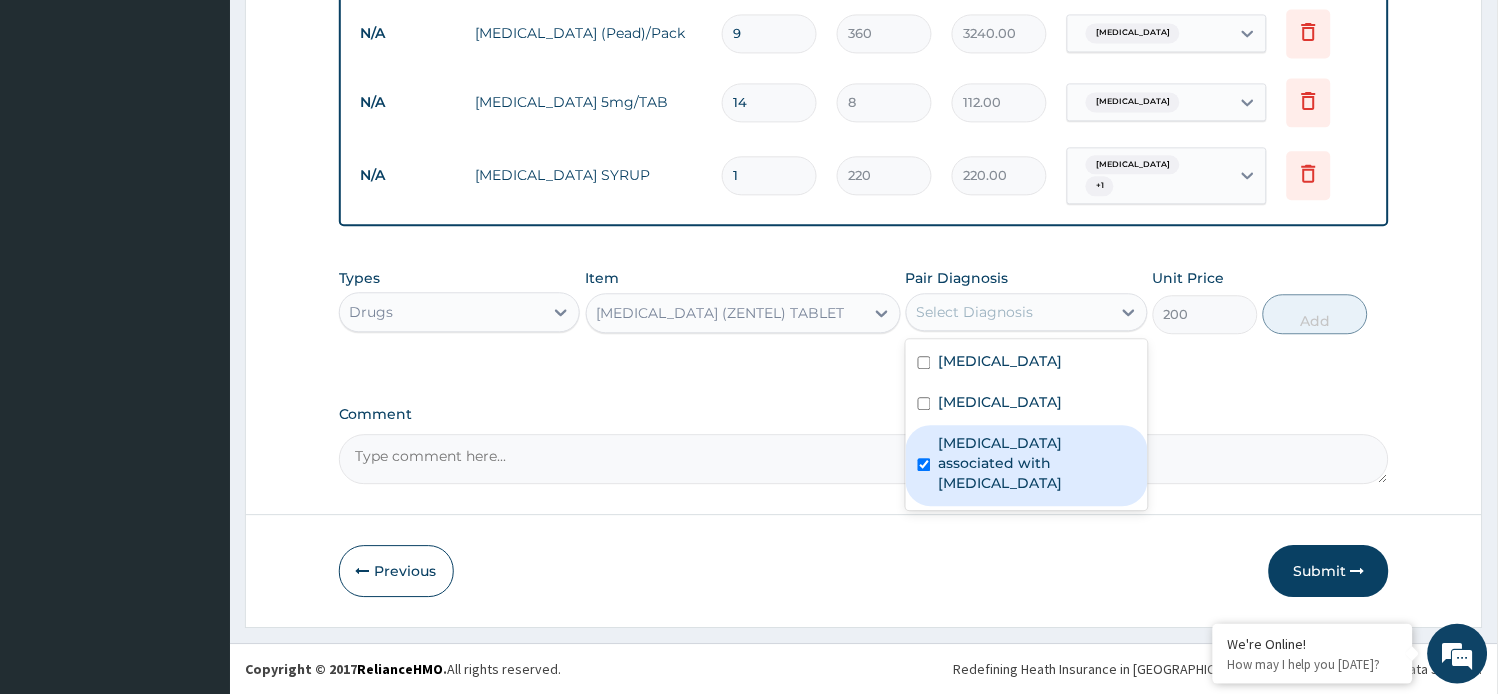 checkbox on "true" 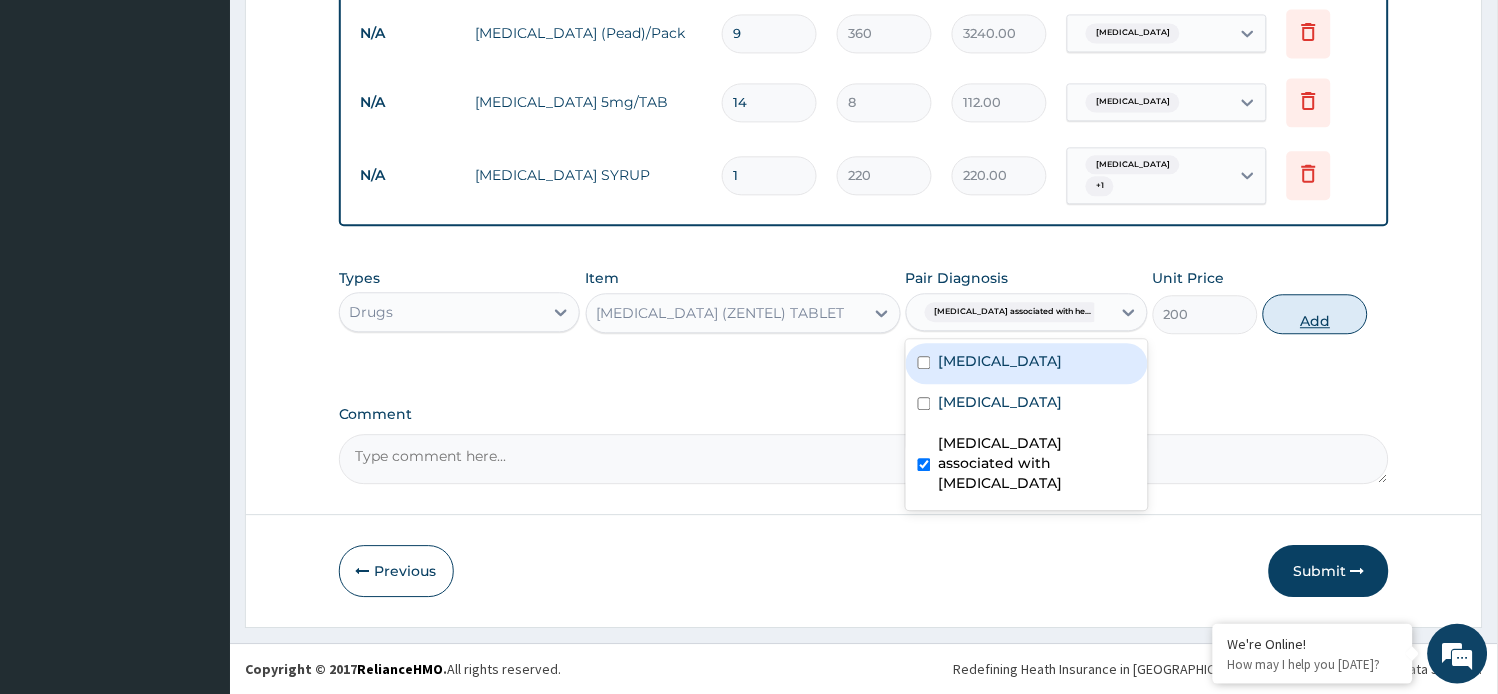 click on "Add" at bounding box center (1315, 314) 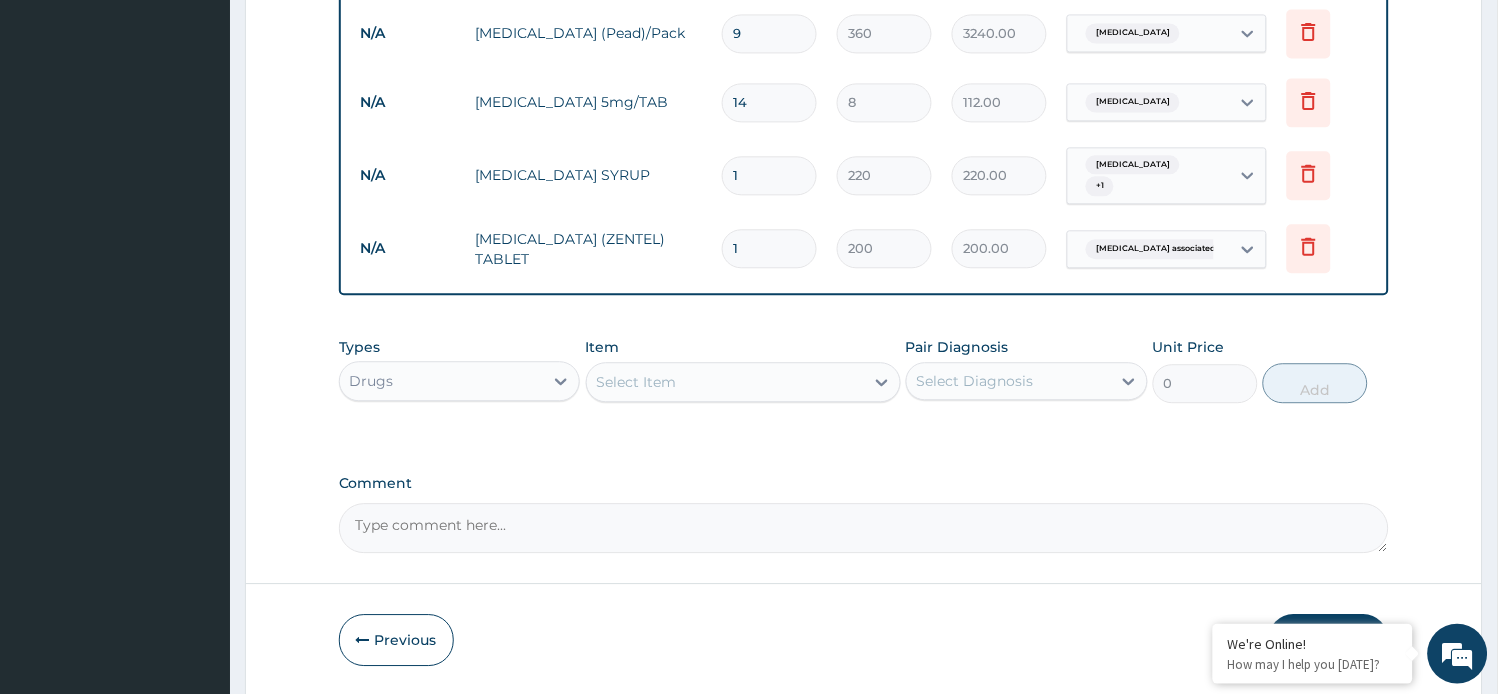 click on "Select Item" at bounding box center (725, 382) 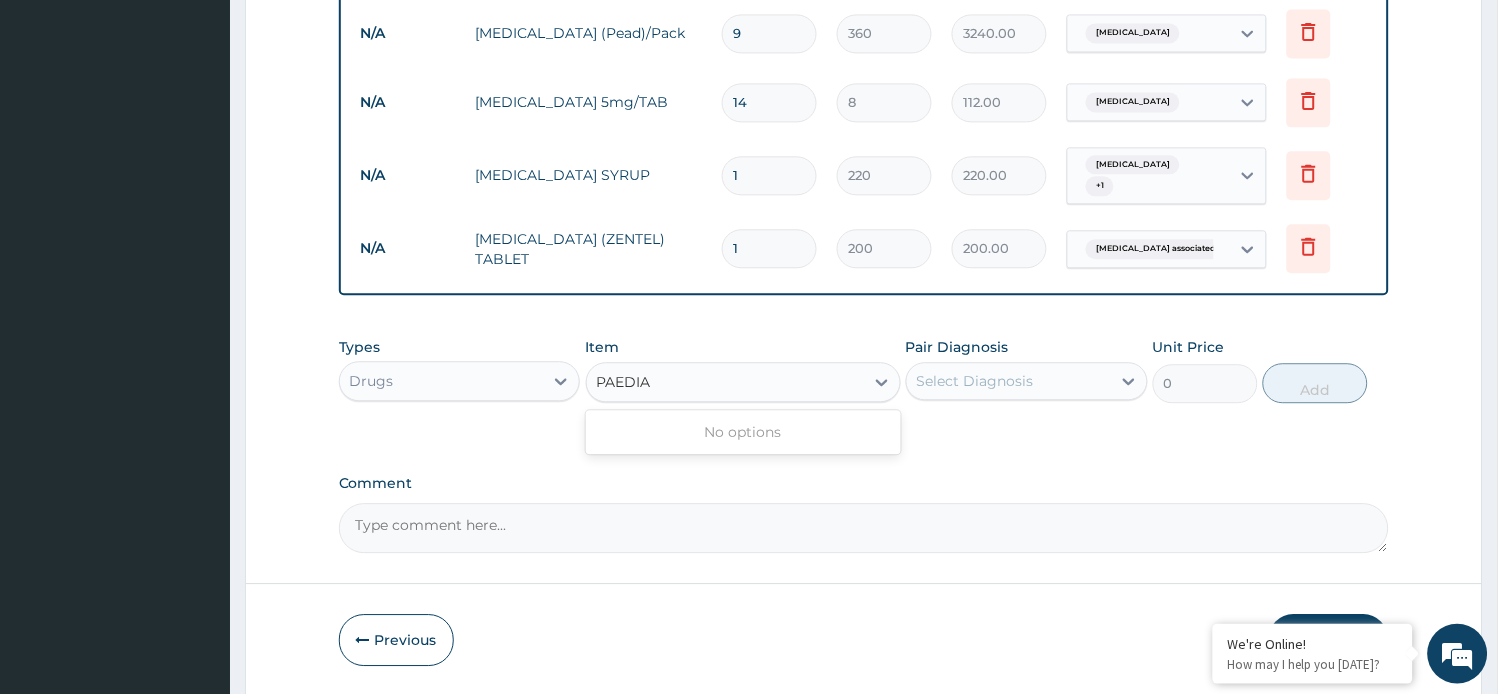 type on "PAEDIA" 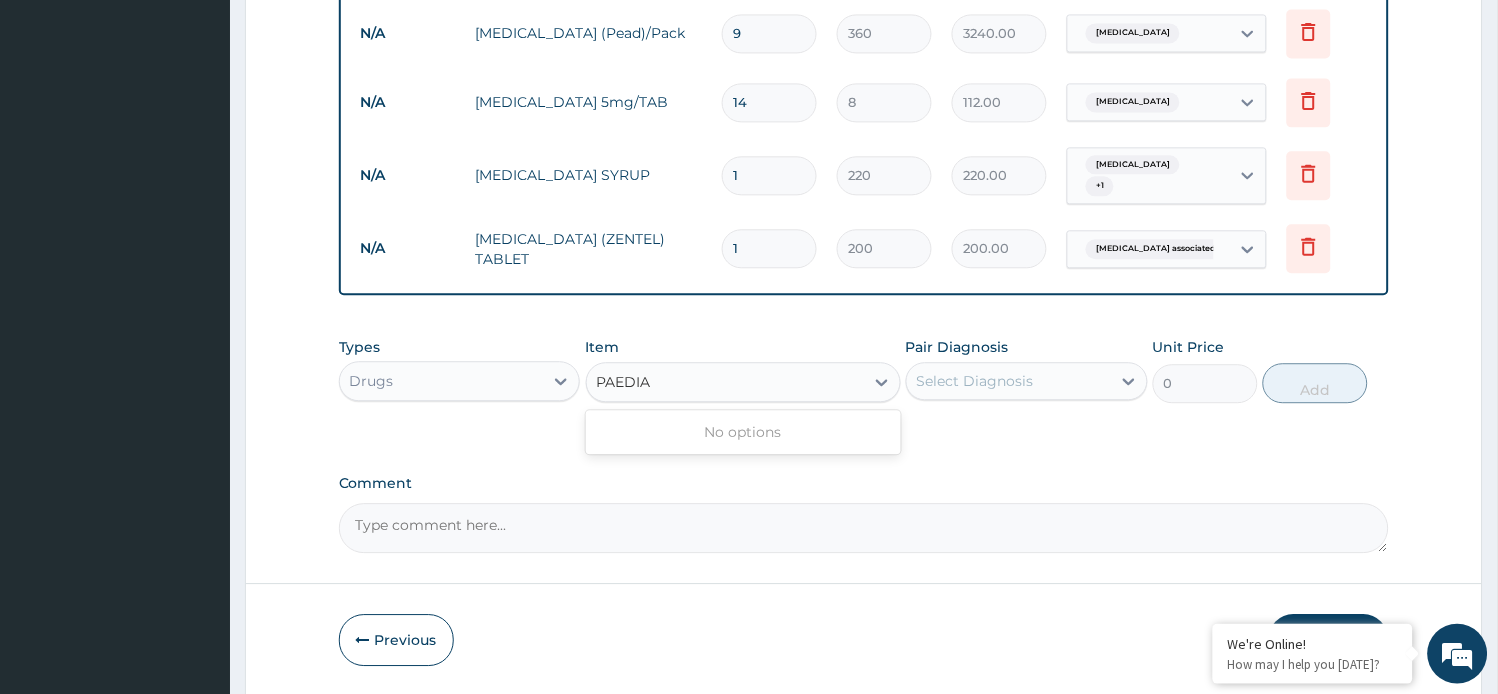 type 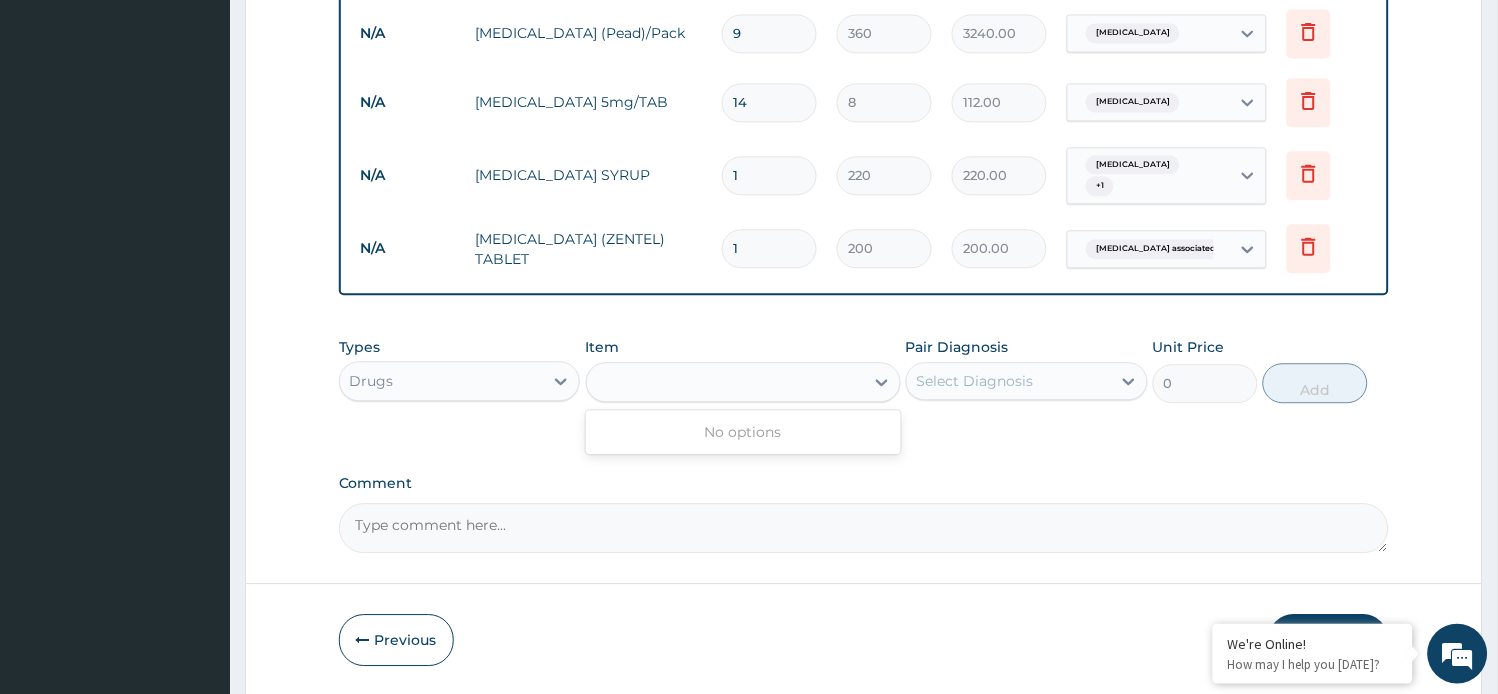 click on "Drugs" at bounding box center [442, 381] 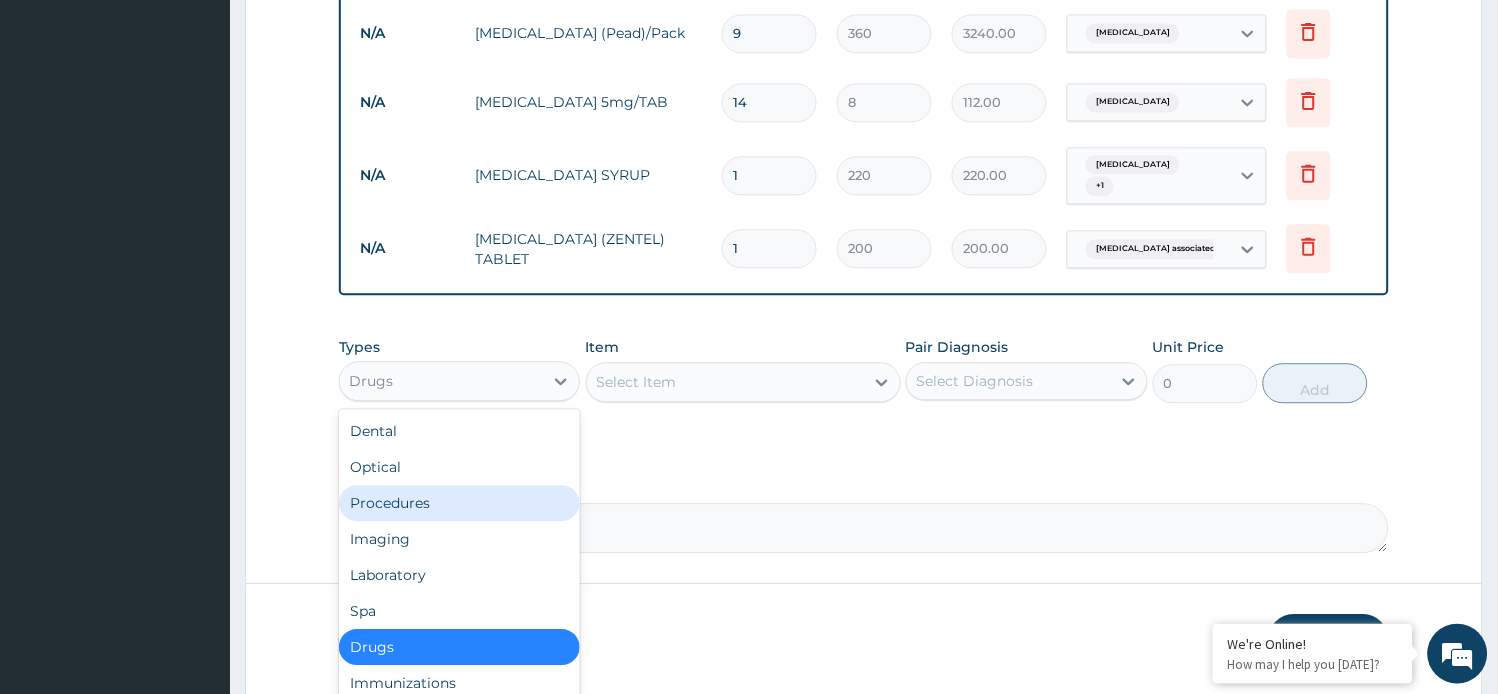 click on "Procedures" at bounding box center [460, 503] 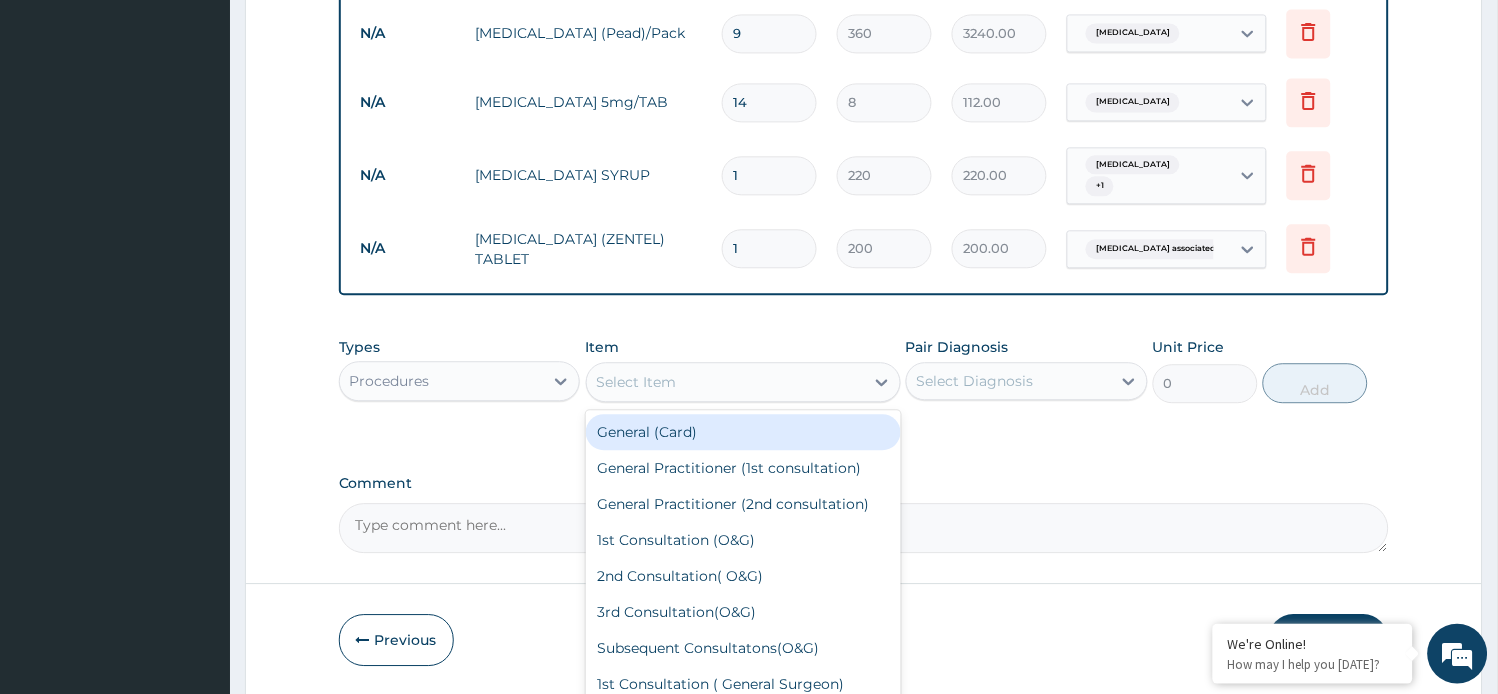 click on "Select Item" at bounding box center [725, 382] 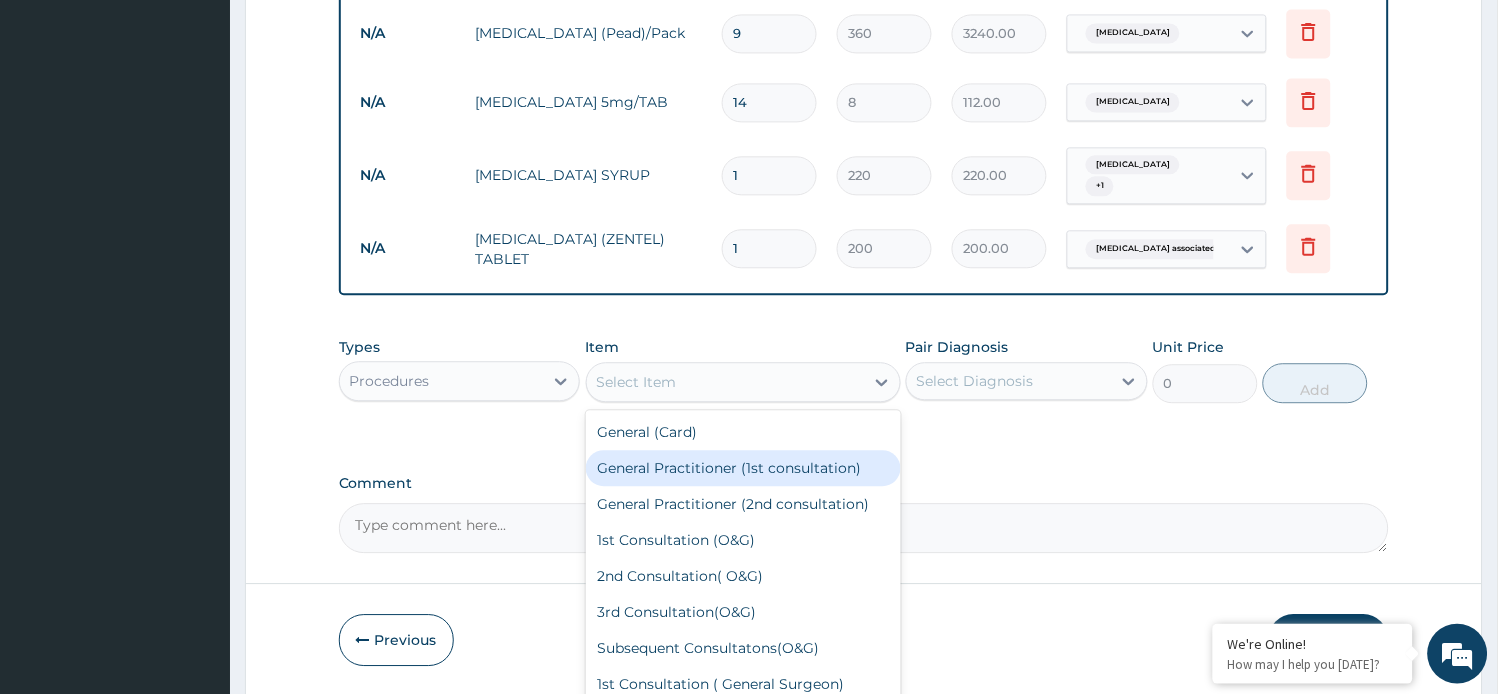 drag, startPoint x: 727, startPoint y: 477, endPoint x: 877, endPoint y: 456, distance: 151.46286 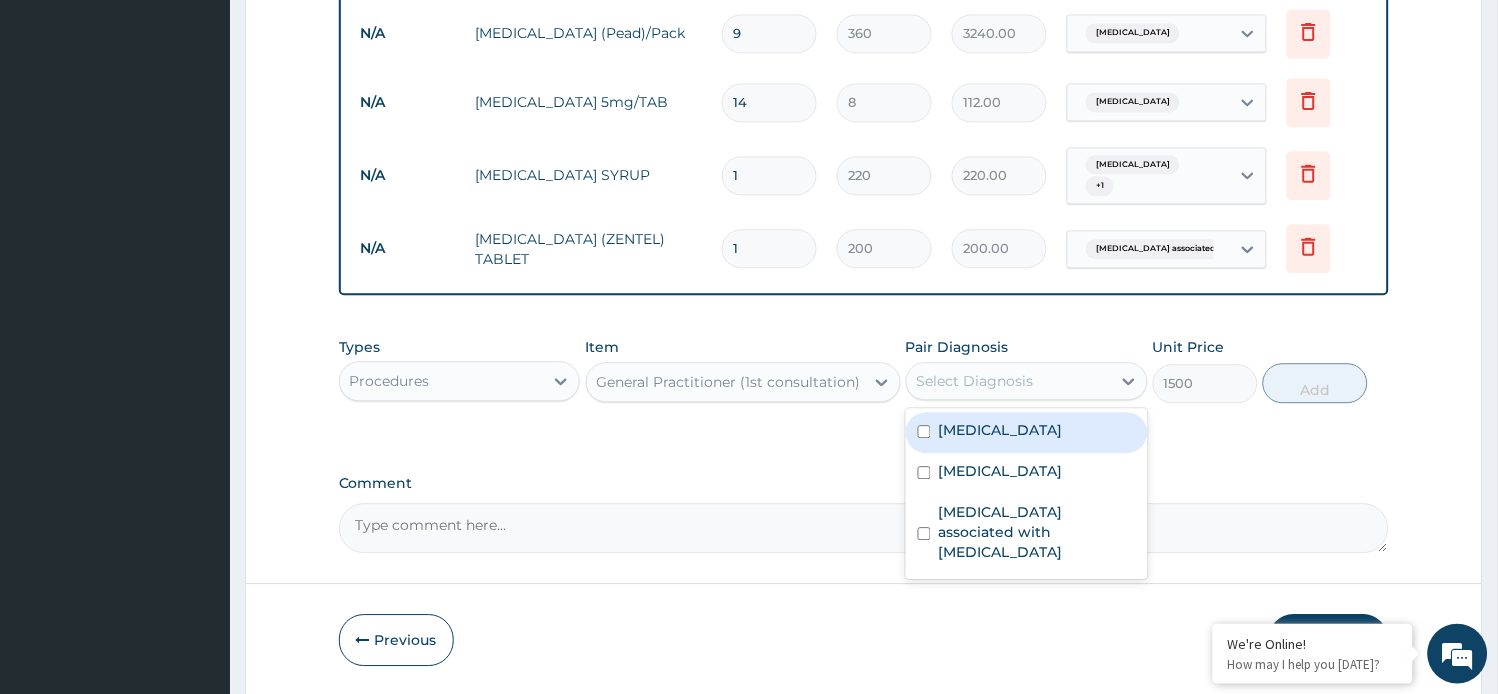 click on "Select Diagnosis" at bounding box center [975, 381] 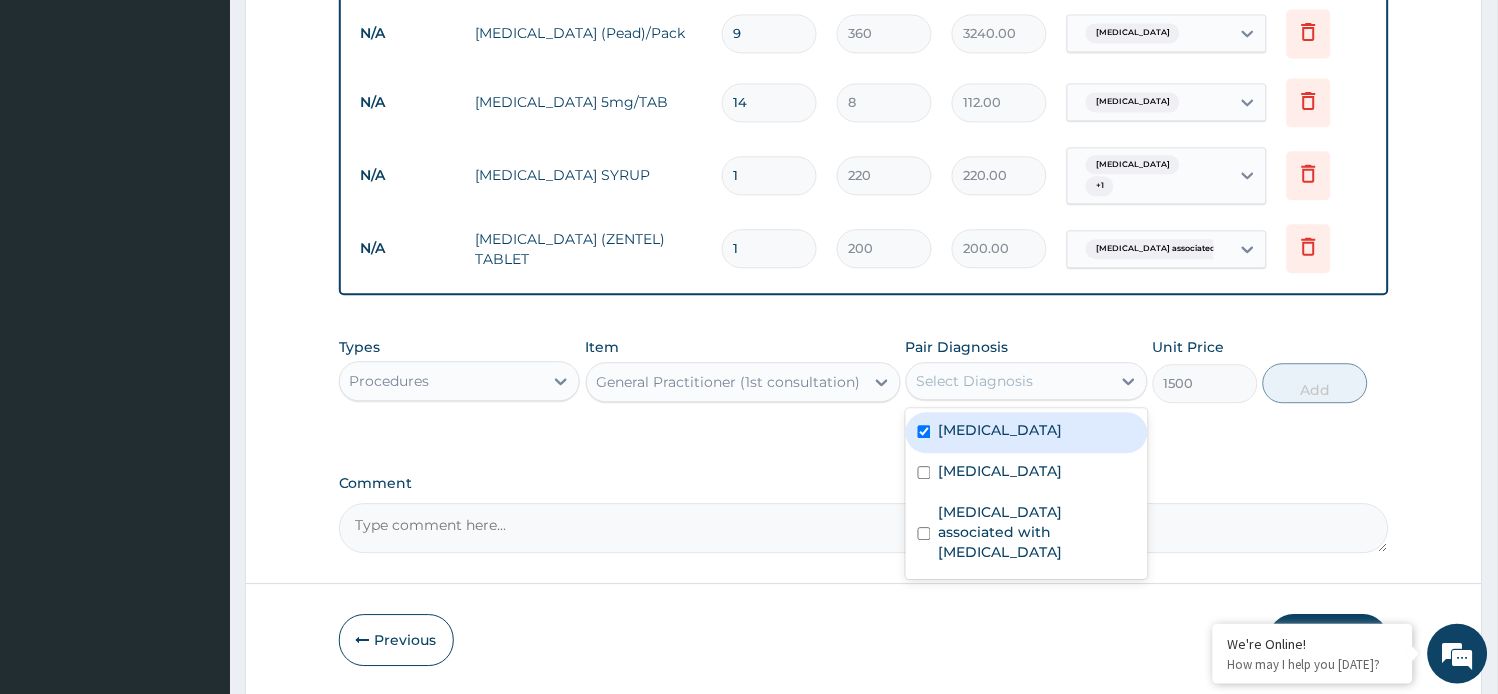 checkbox on "true" 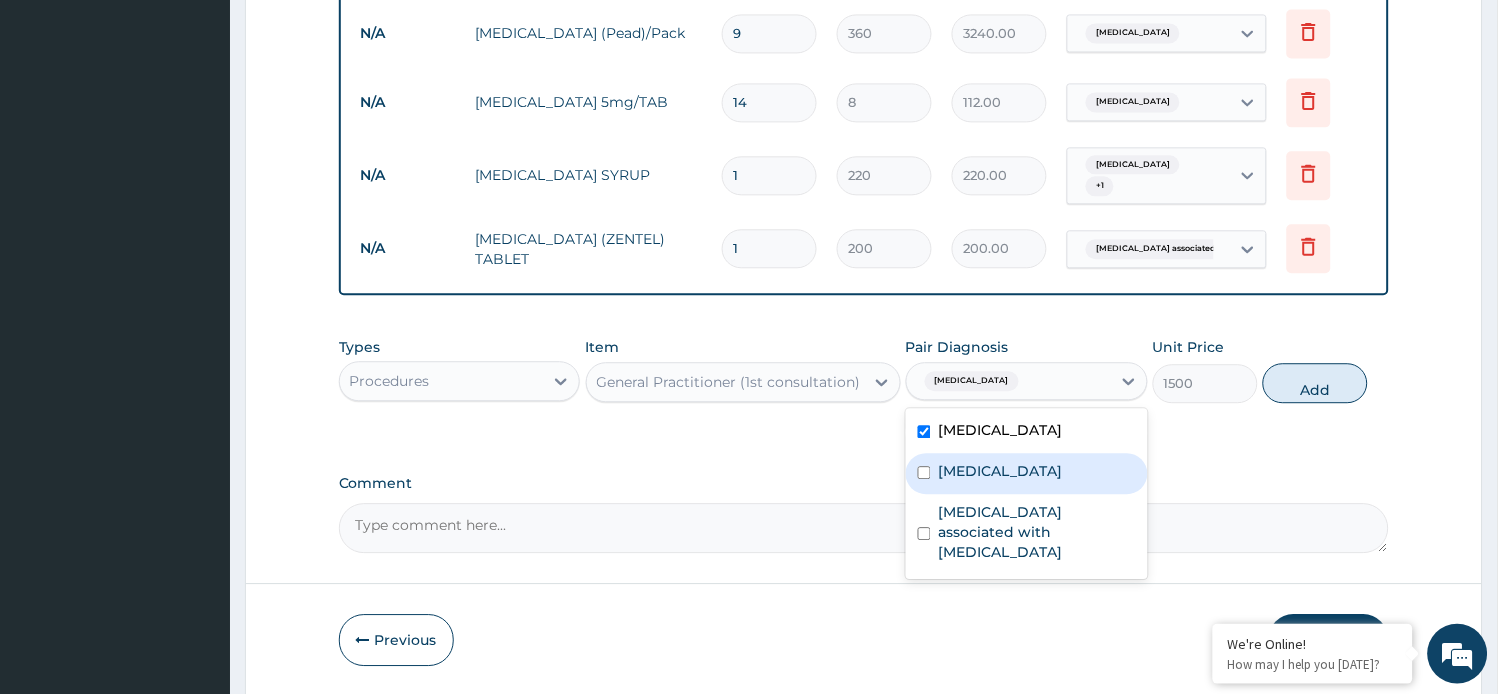 click on "[MEDICAL_DATA]" at bounding box center (1001, 471) 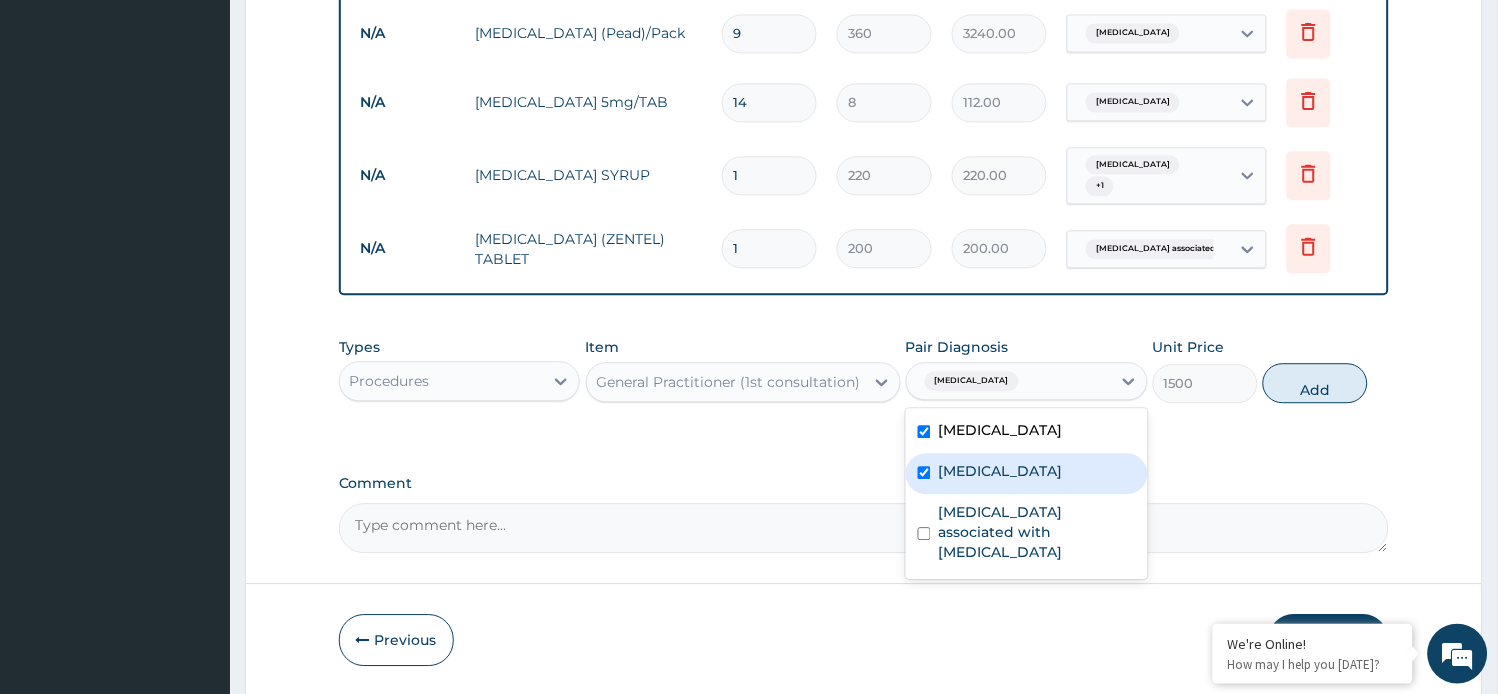 checkbox on "true" 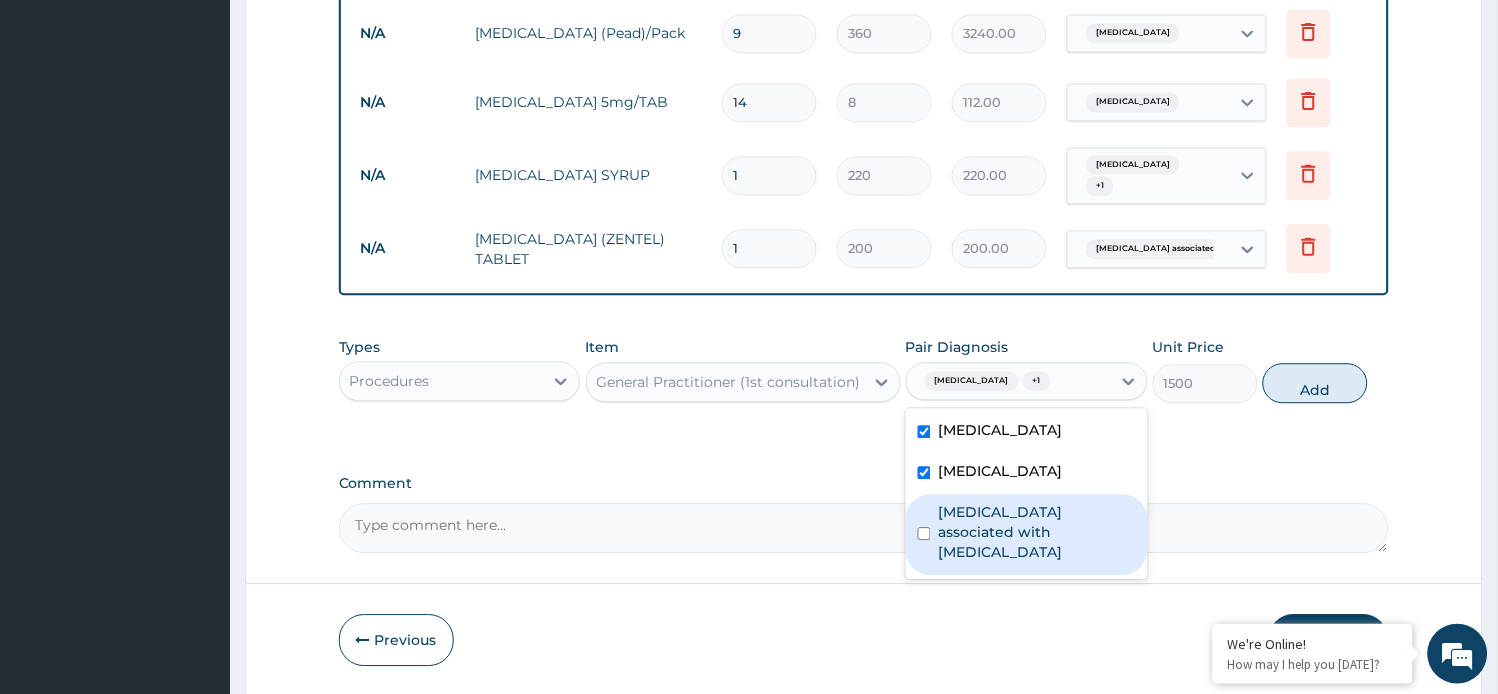 click on "[MEDICAL_DATA] associated with [MEDICAL_DATA]" at bounding box center [1037, 532] 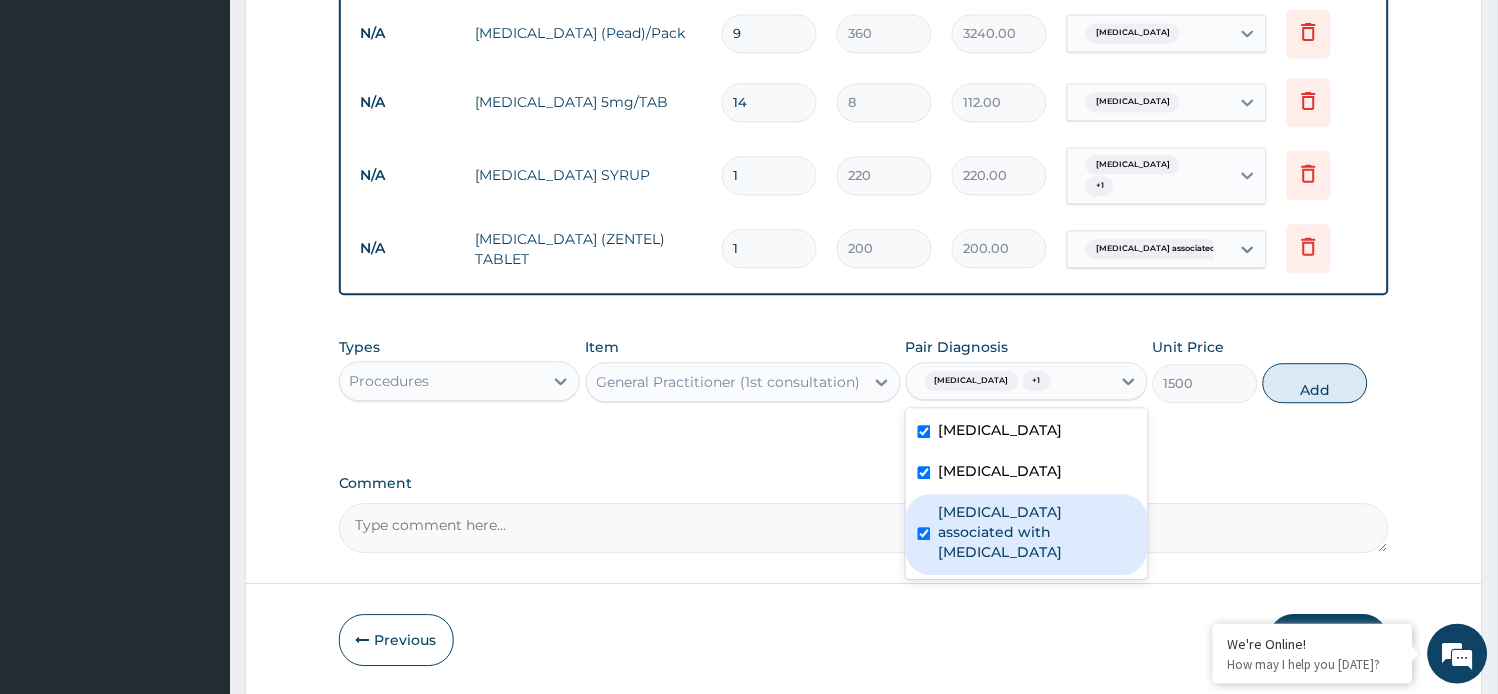 checkbox on "true" 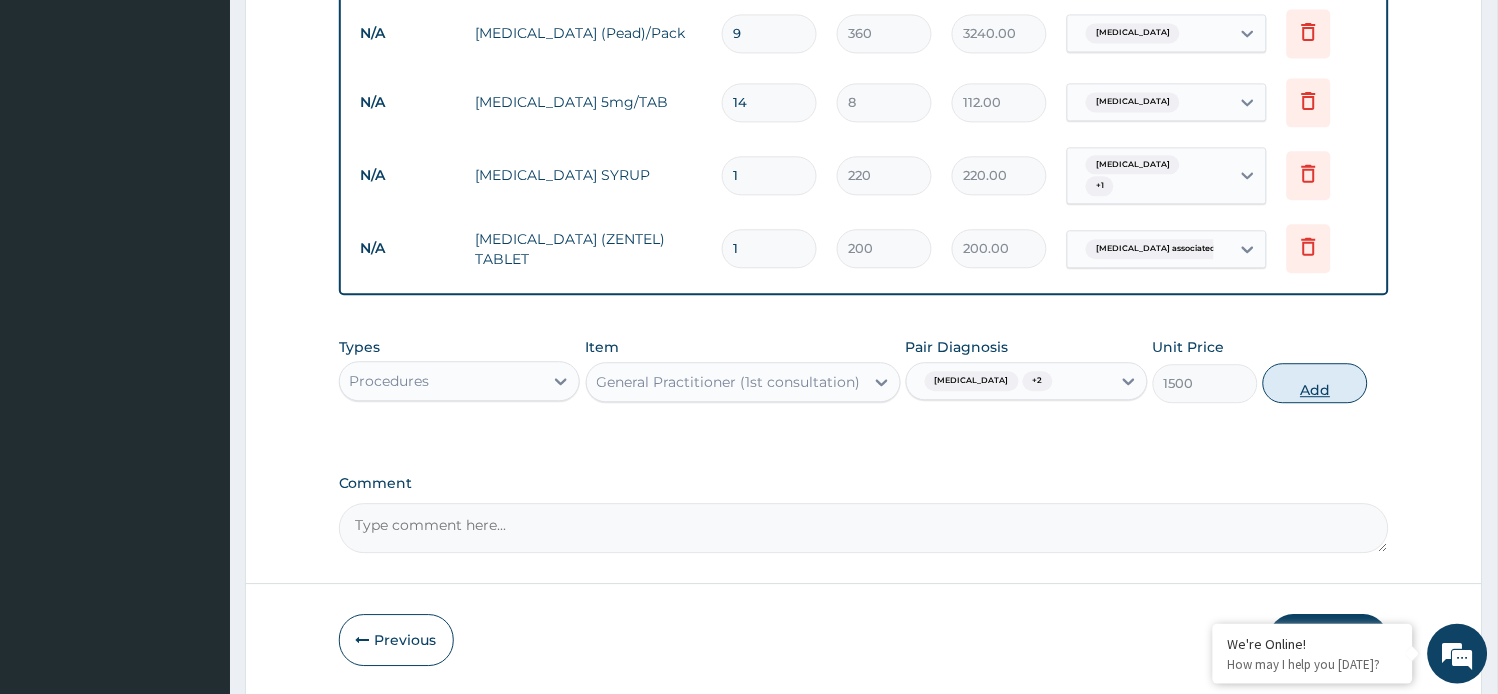 click on "Add" at bounding box center (1315, 383) 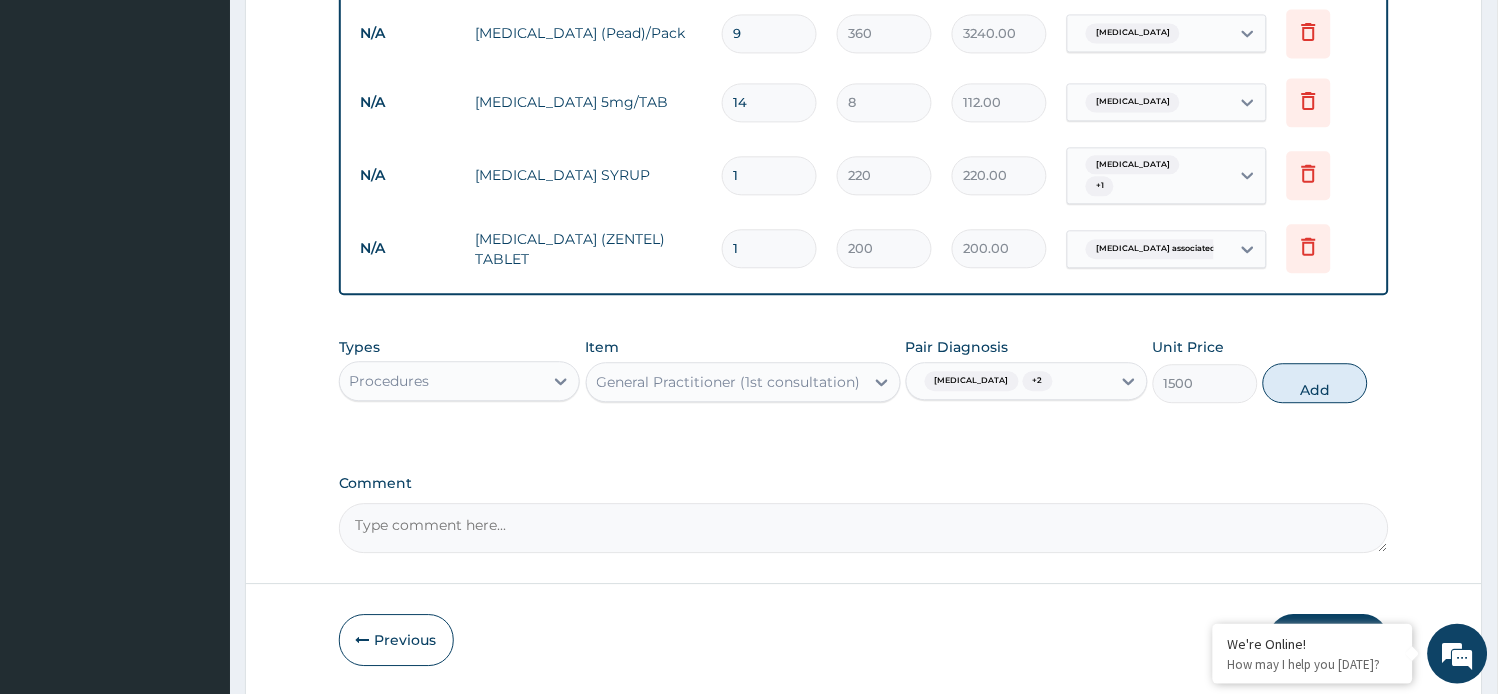 type on "0" 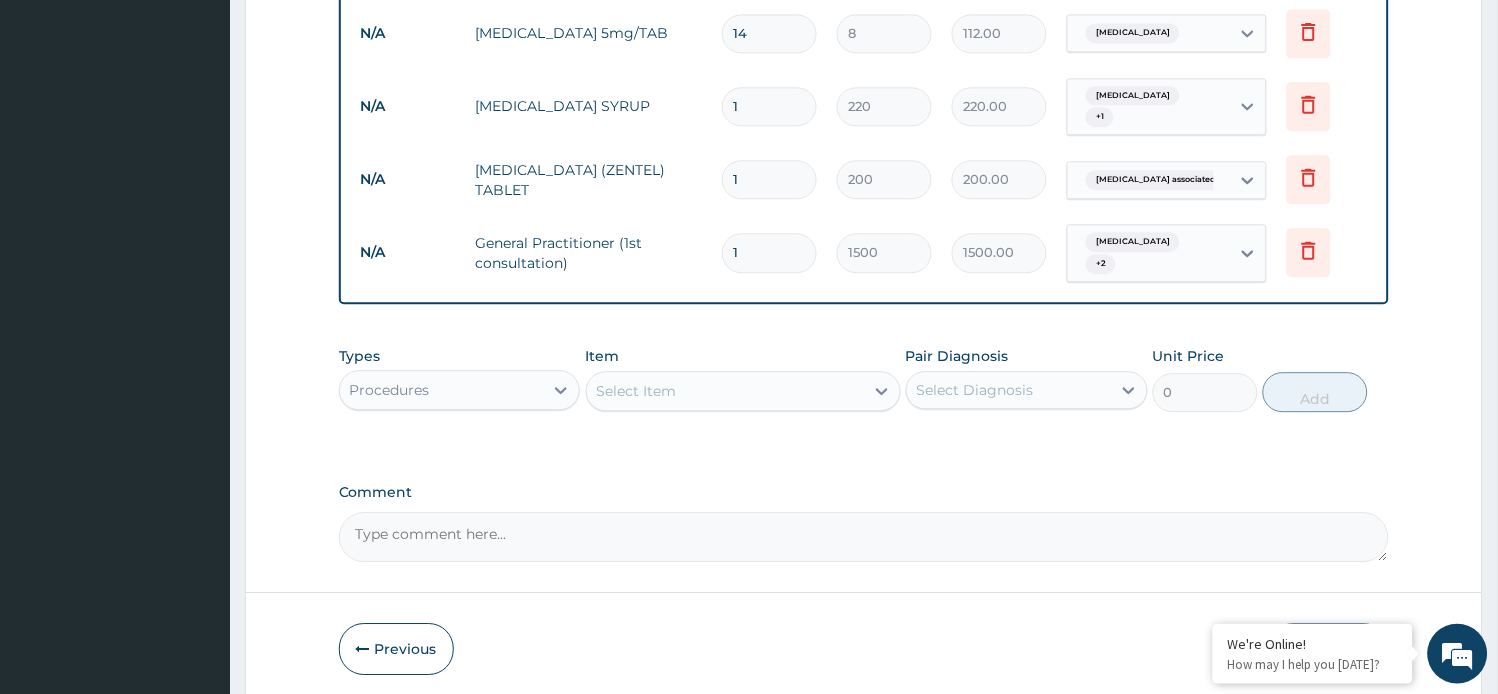 scroll, scrollTop: 1084, scrollLeft: 0, axis: vertical 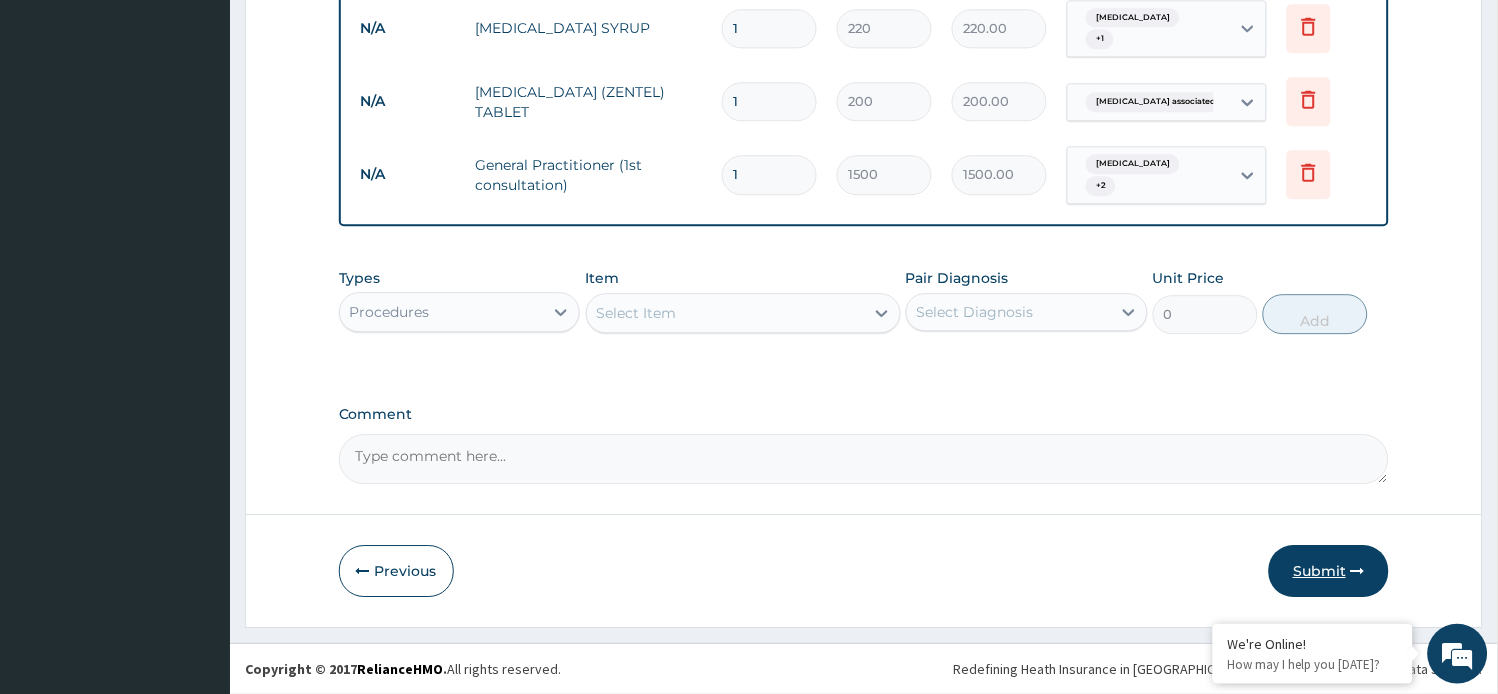 click on "Submit" at bounding box center [1329, 571] 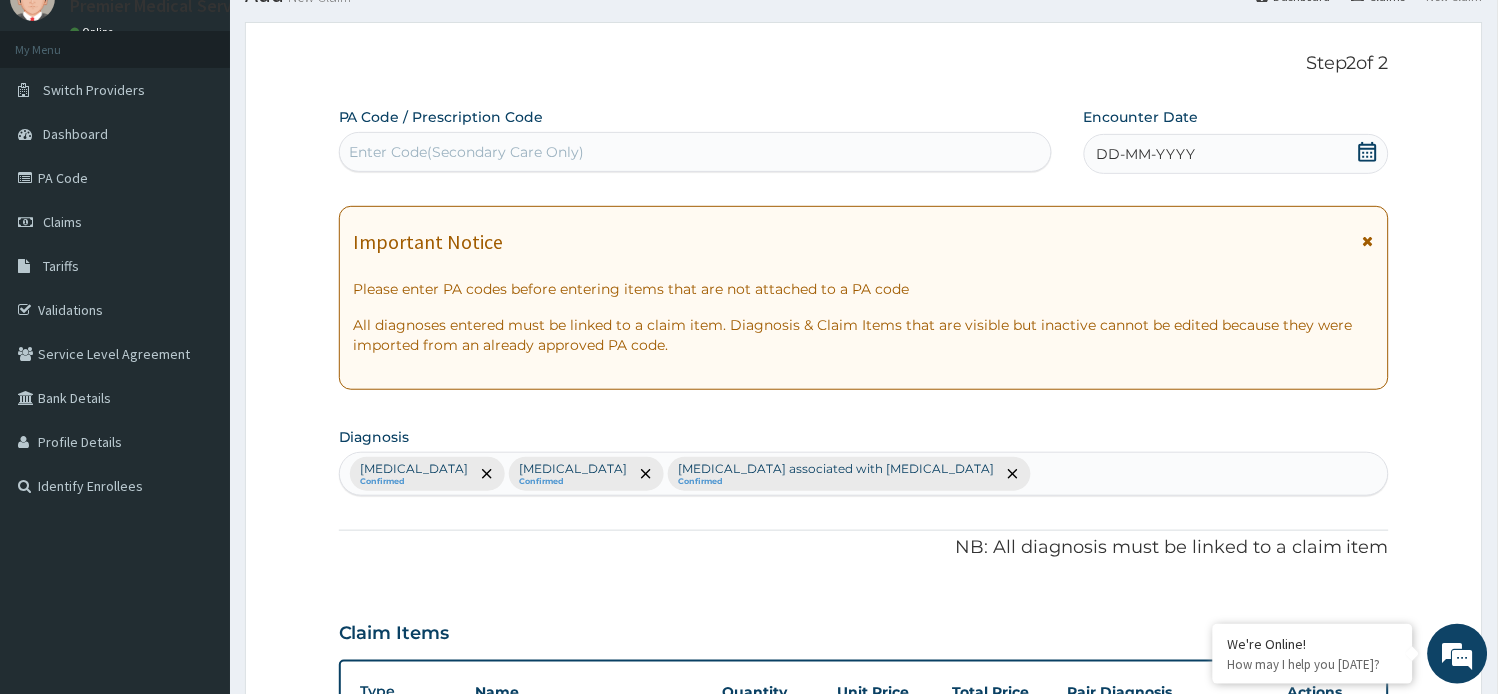 scroll, scrollTop: 0, scrollLeft: 0, axis: both 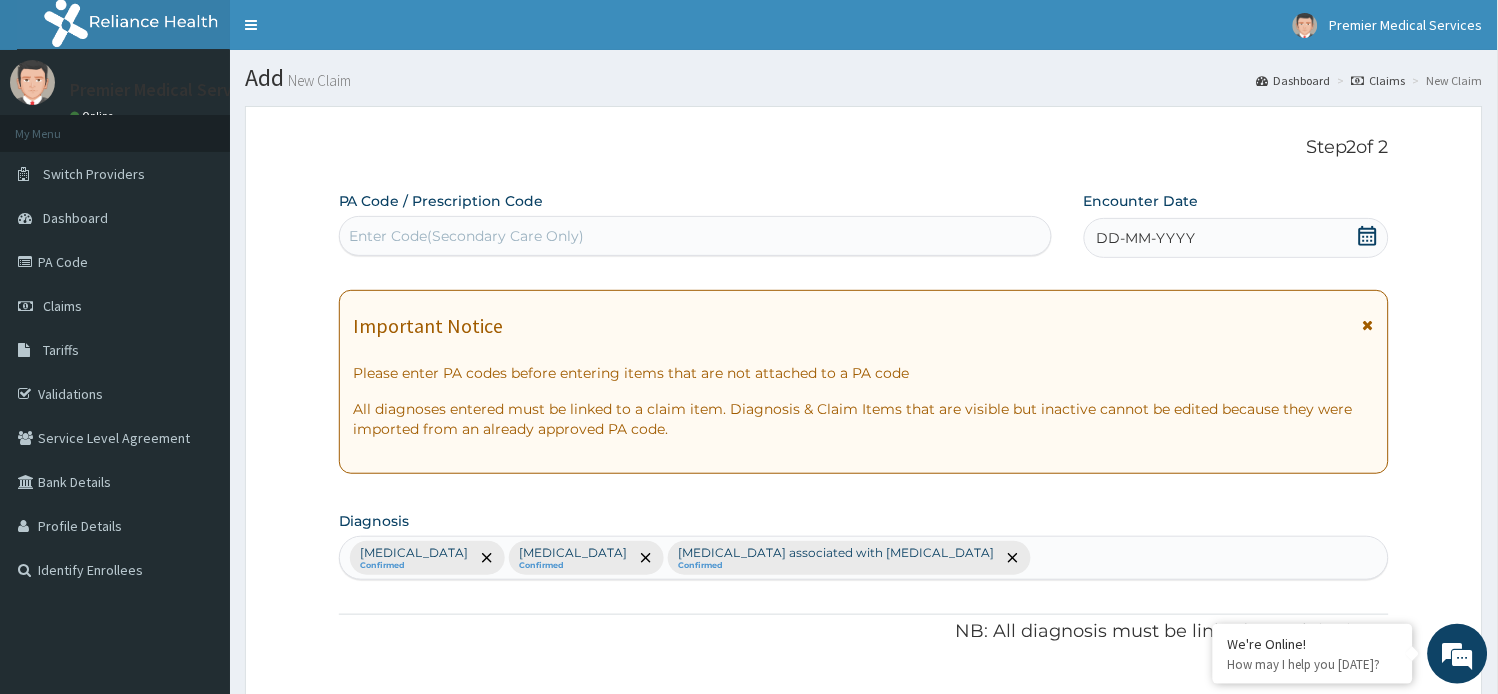 click 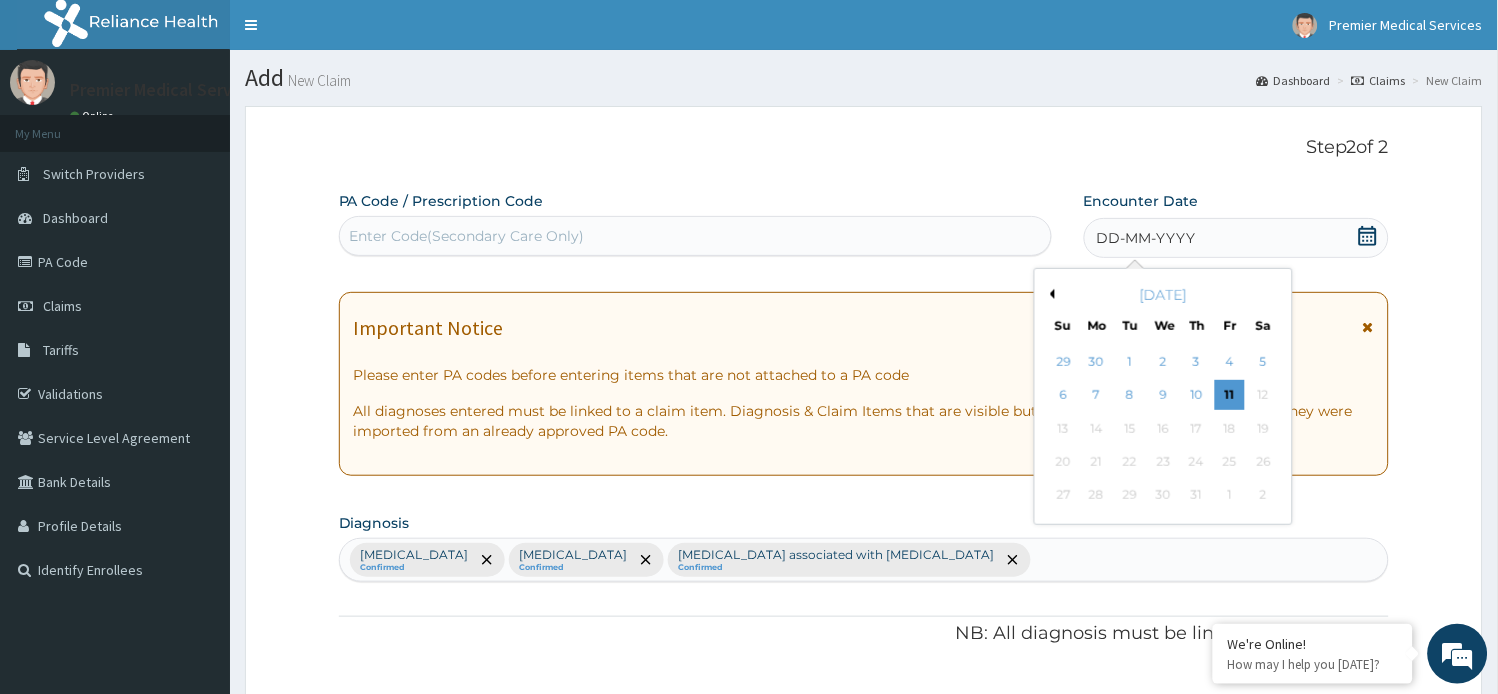 click on "Previous Month" at bounding box center [1050, 294] 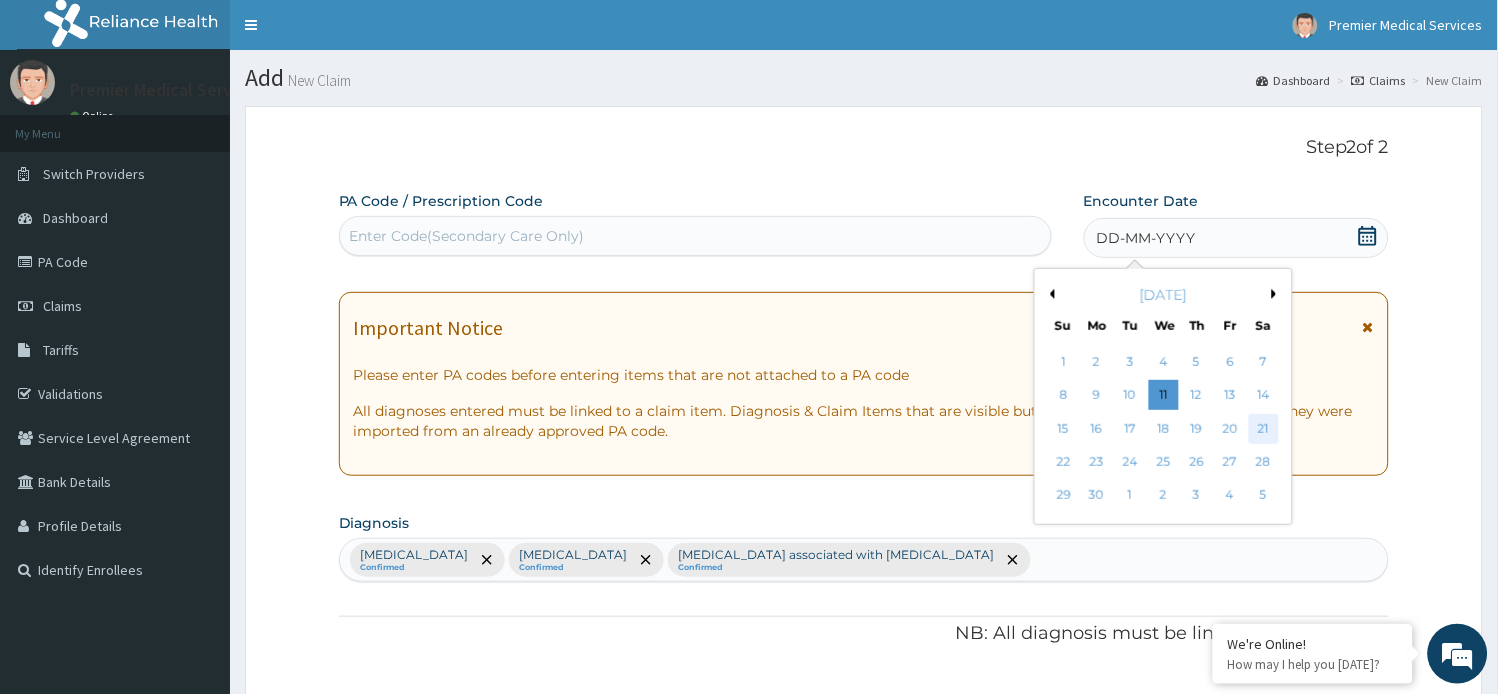 click on "21" at bounding box center (1263, 429) 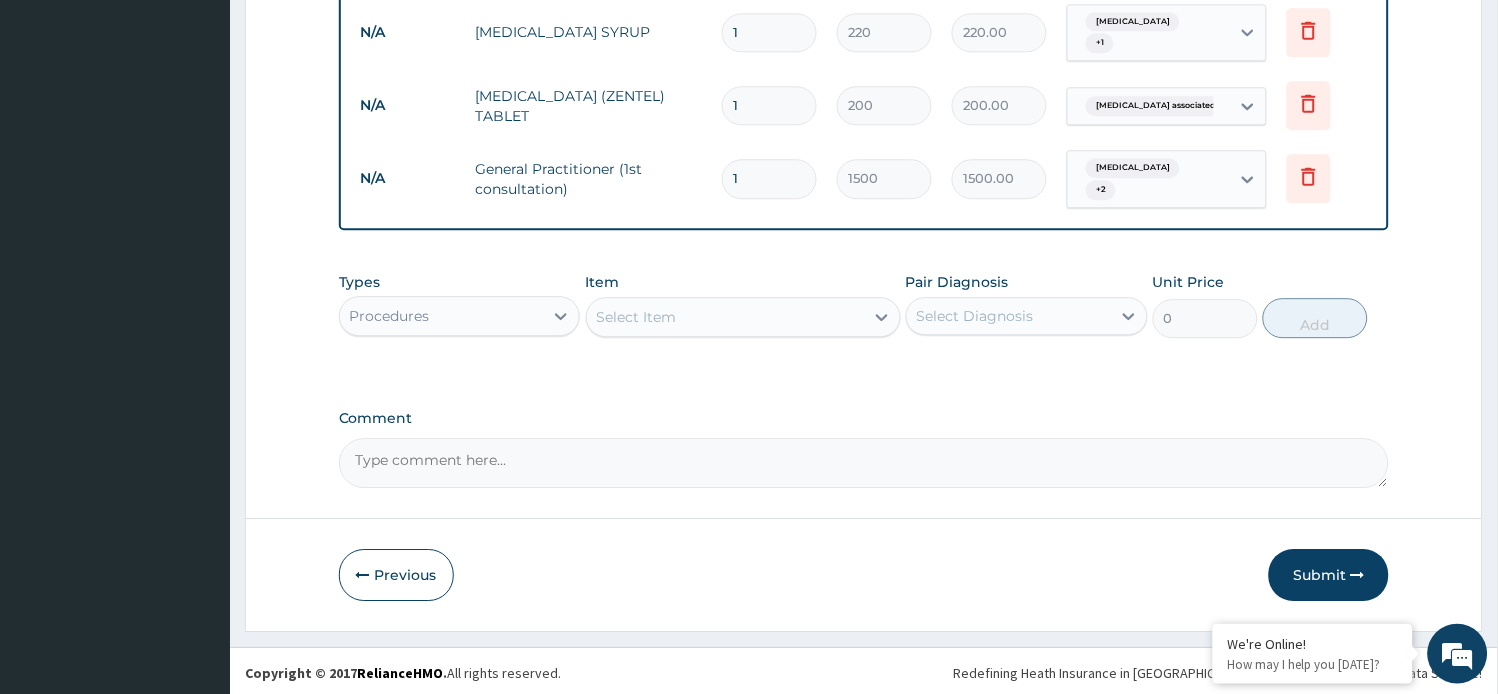 scroll, scrollTop: 1084, scrollLeft: 0, axis: vertical 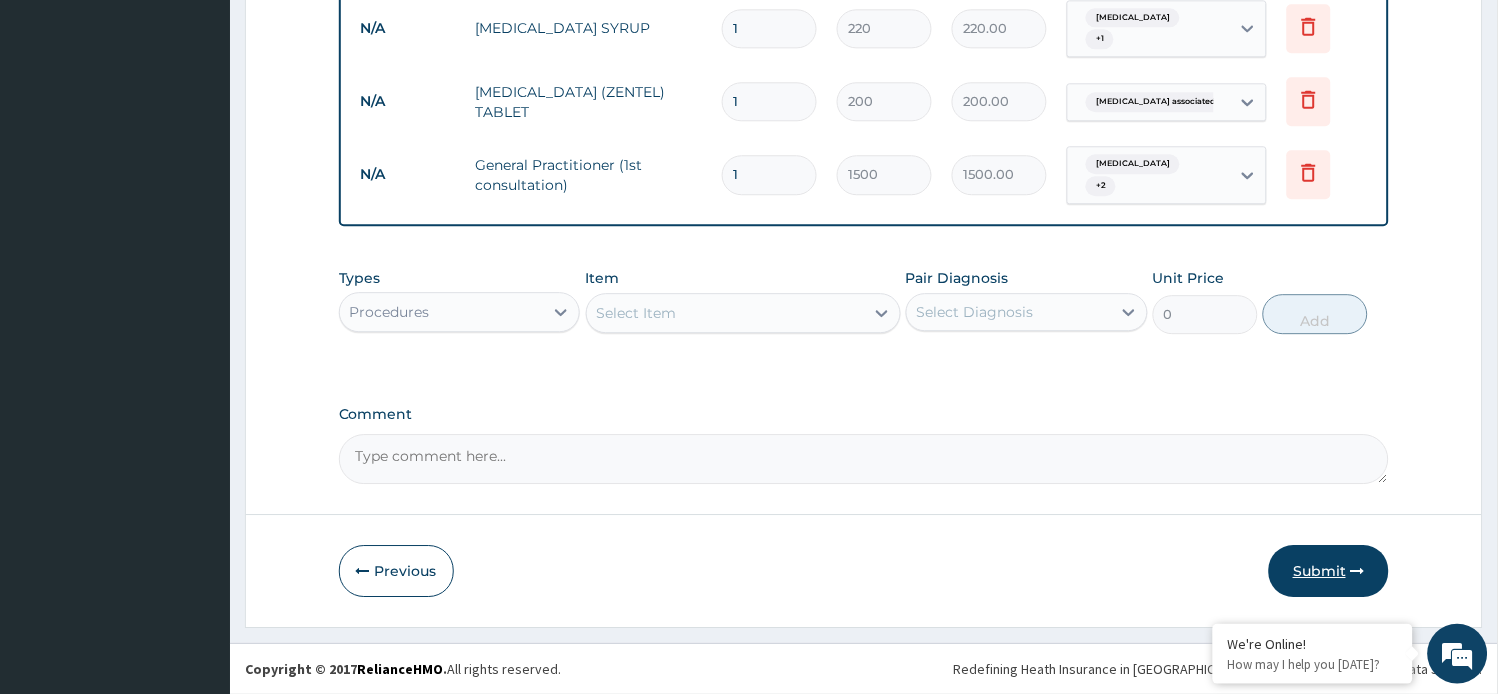 click on "Submit" at bounding box center [1329, 571] 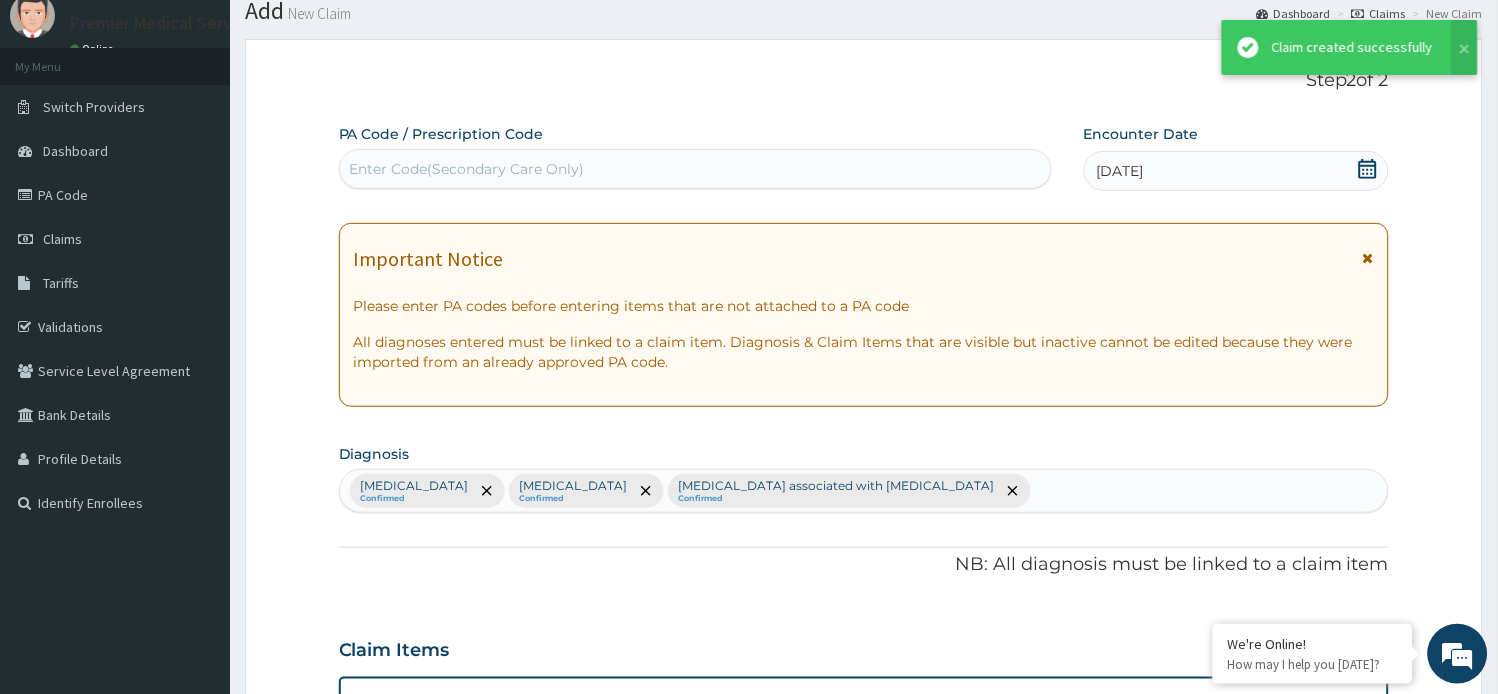 scroll, scrollTop: 1084, scrollLeft: 0, axis: vertical 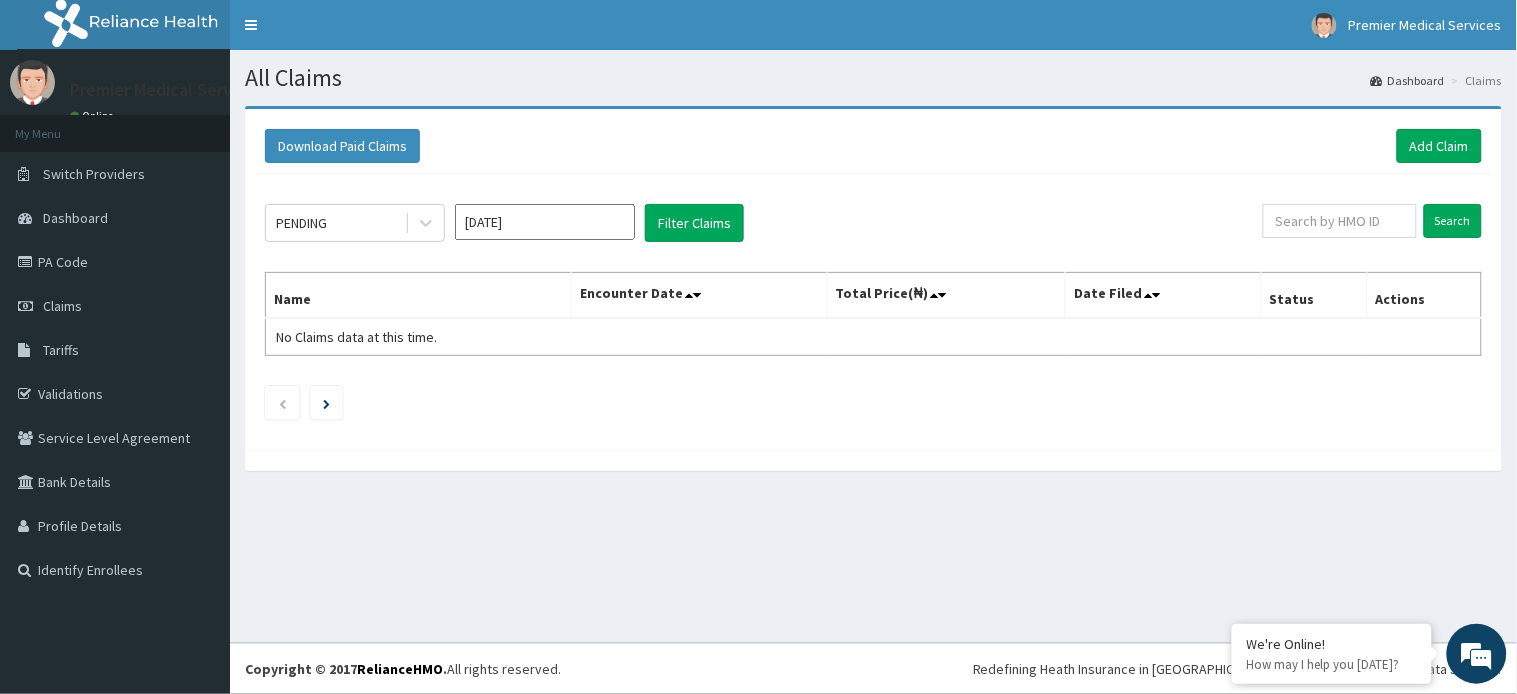 click on "[DATE]" at bounding box center (545, 222) 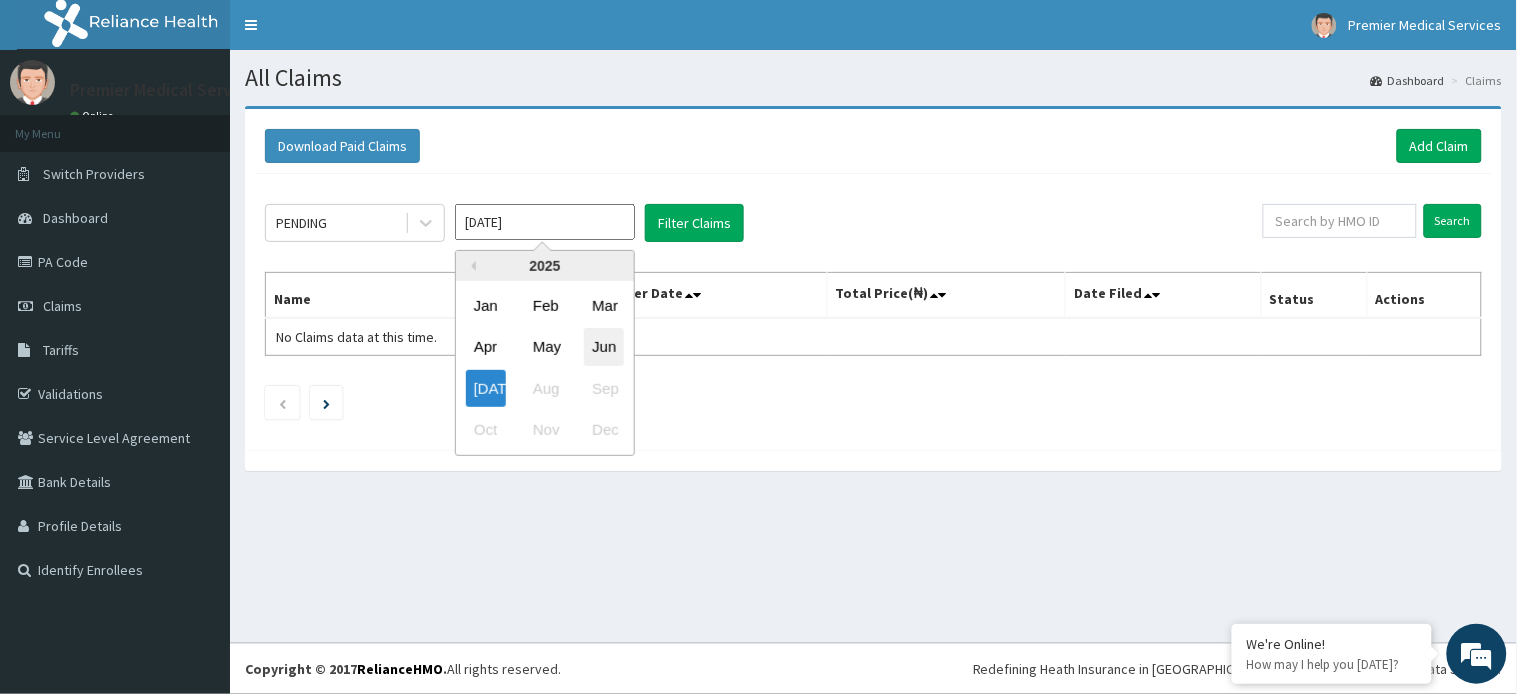 click on "Jun" at bounding box center (604, 347) 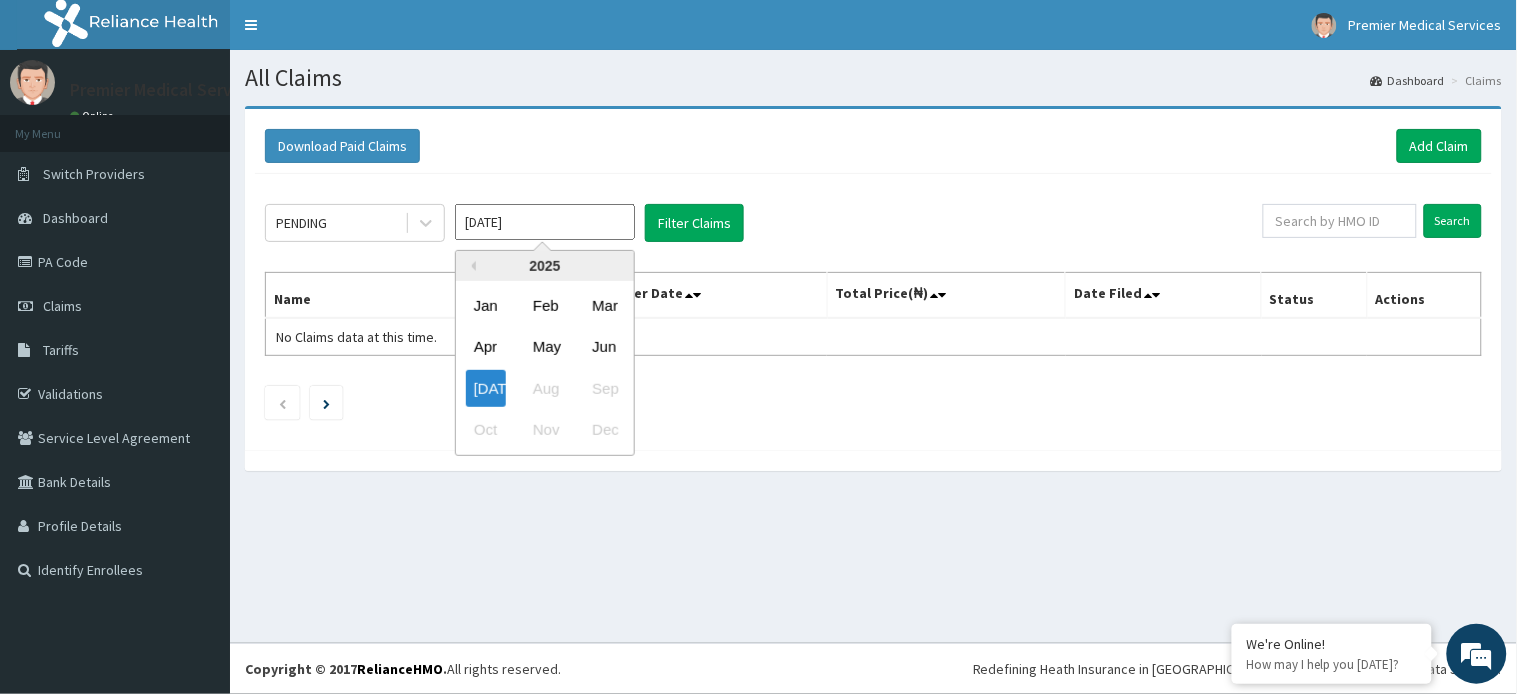 type on "Jun 2025" 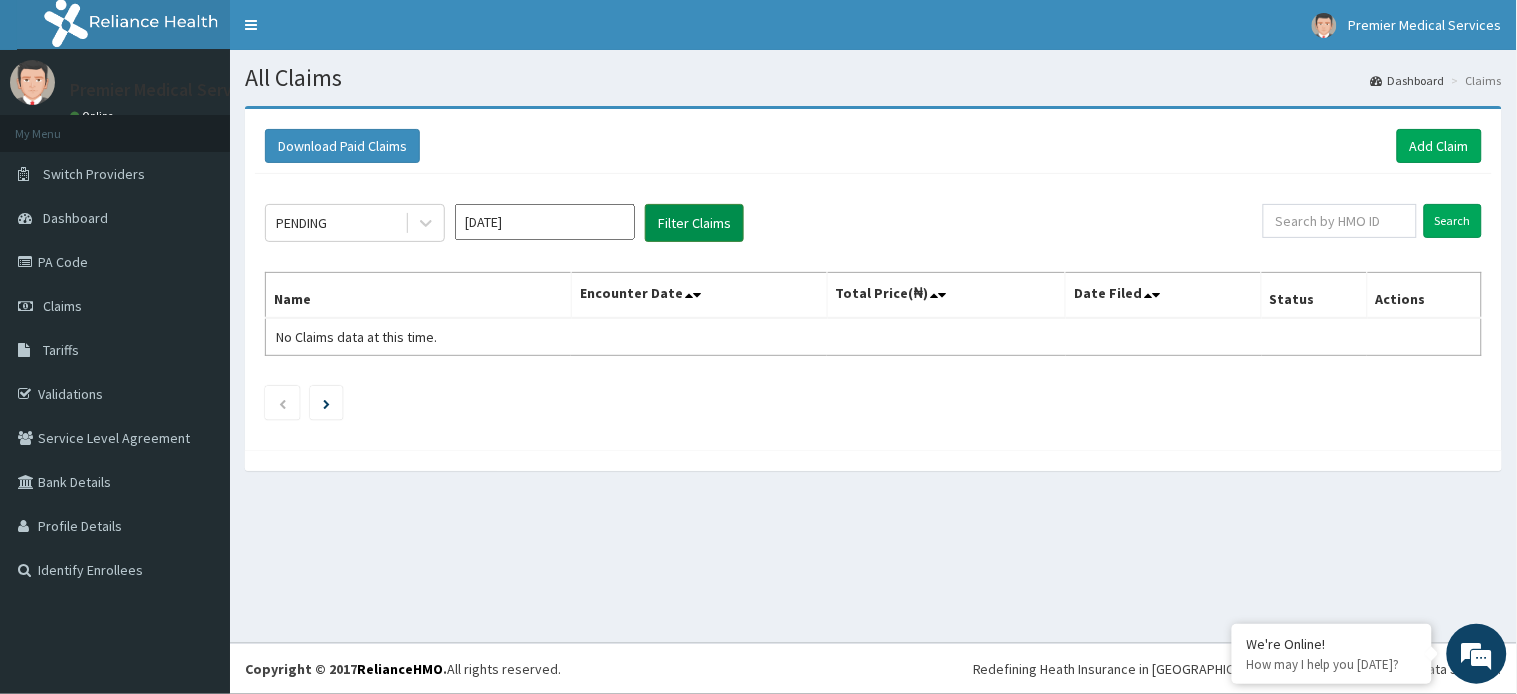click on "Filter Claims" at bounding box center (694, 223) 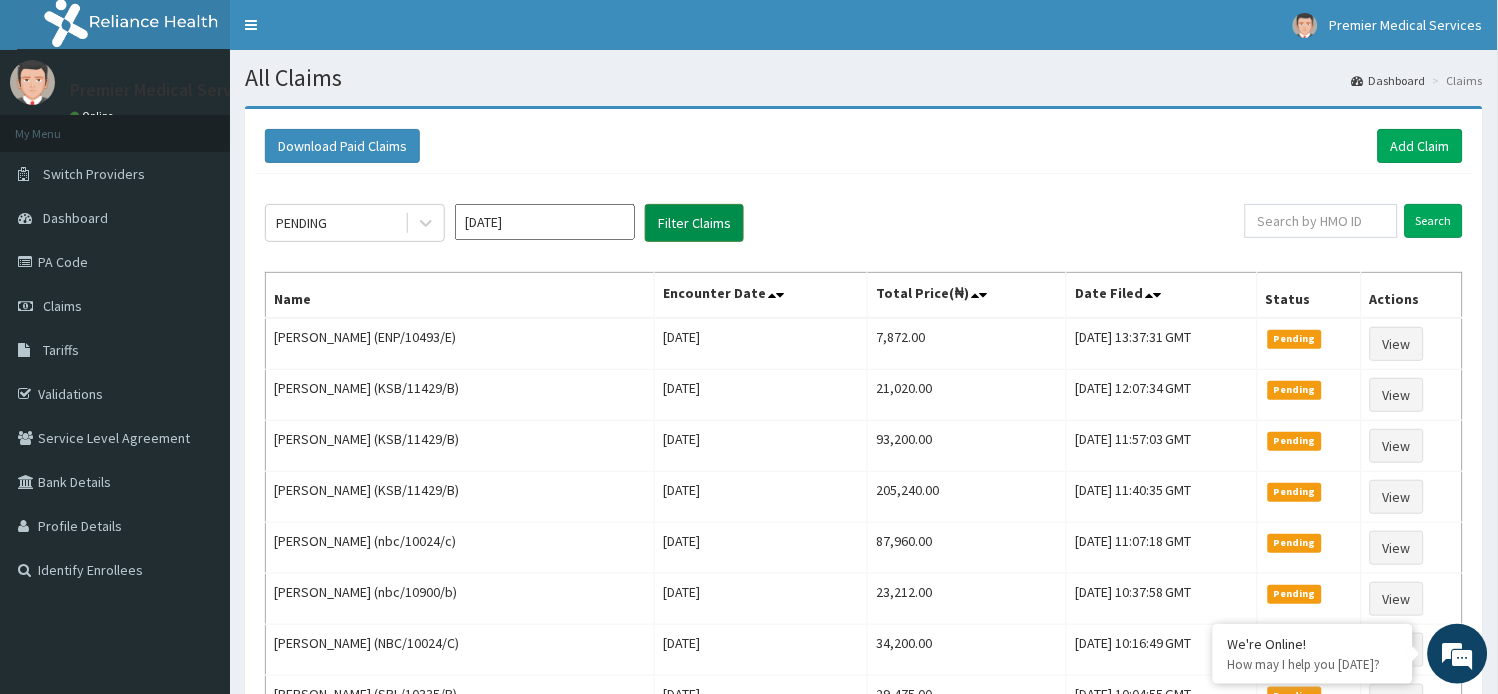 type 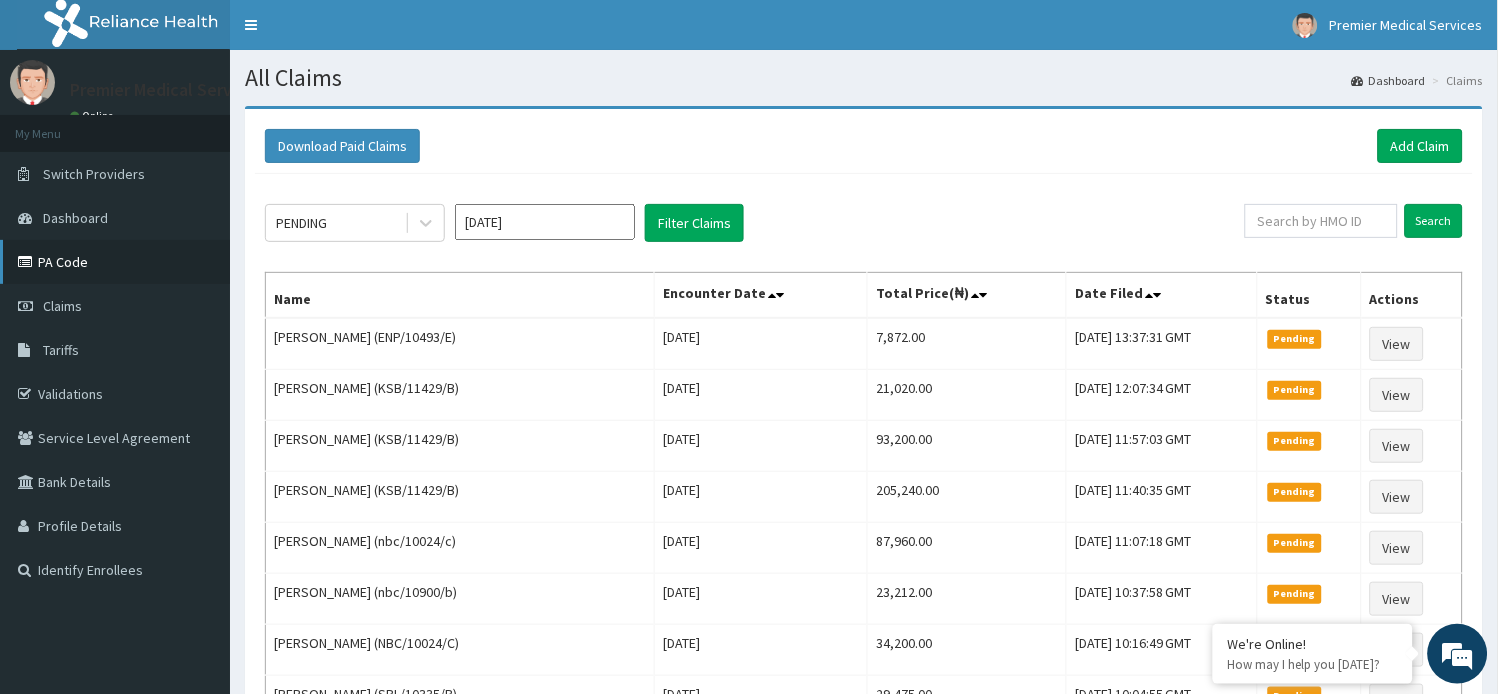 click on "PA Code" at bounding box center (115, 262) 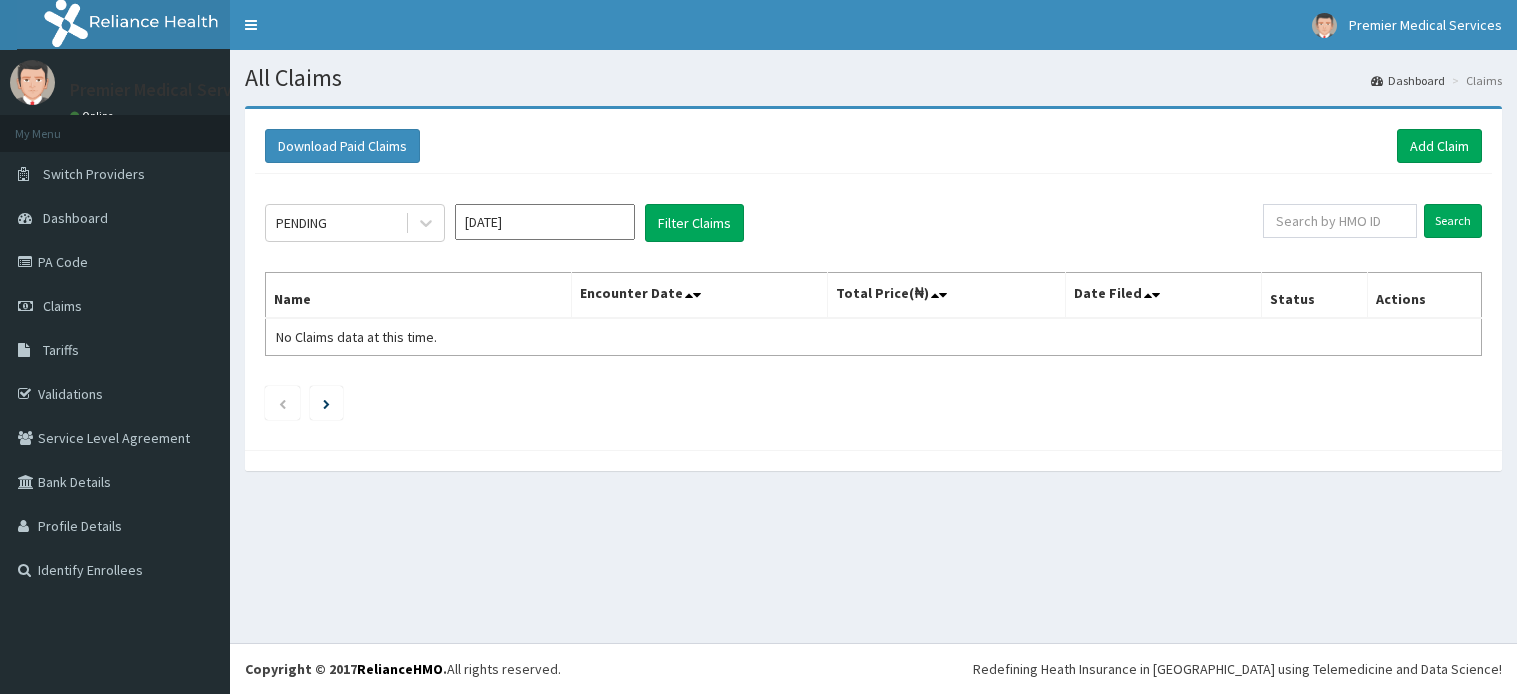 scroll, scrollTop: 0, scrollLeft: 0, axis: both 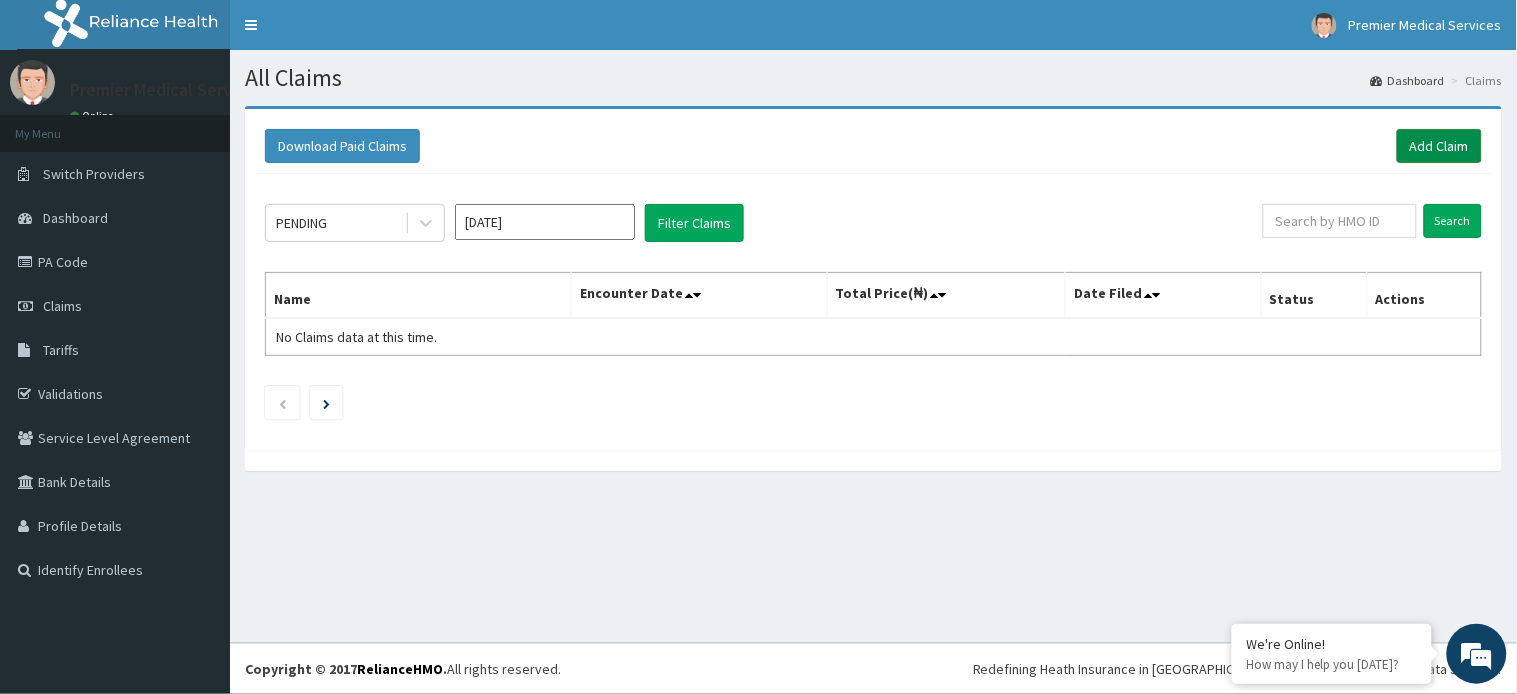 click on "Add Claim" at bounding box center (1439, 146) 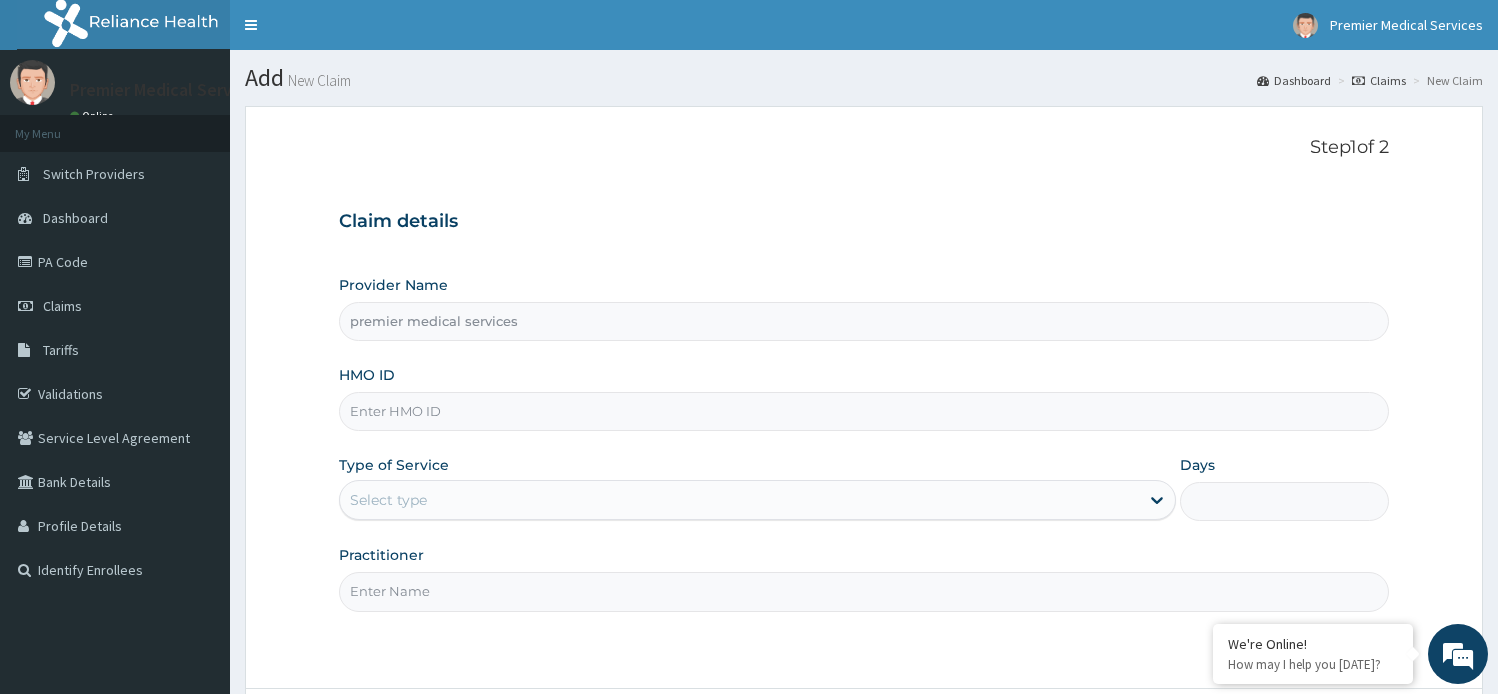 scroll, scrollTop: 0, scrollLeft: 0, axis: both 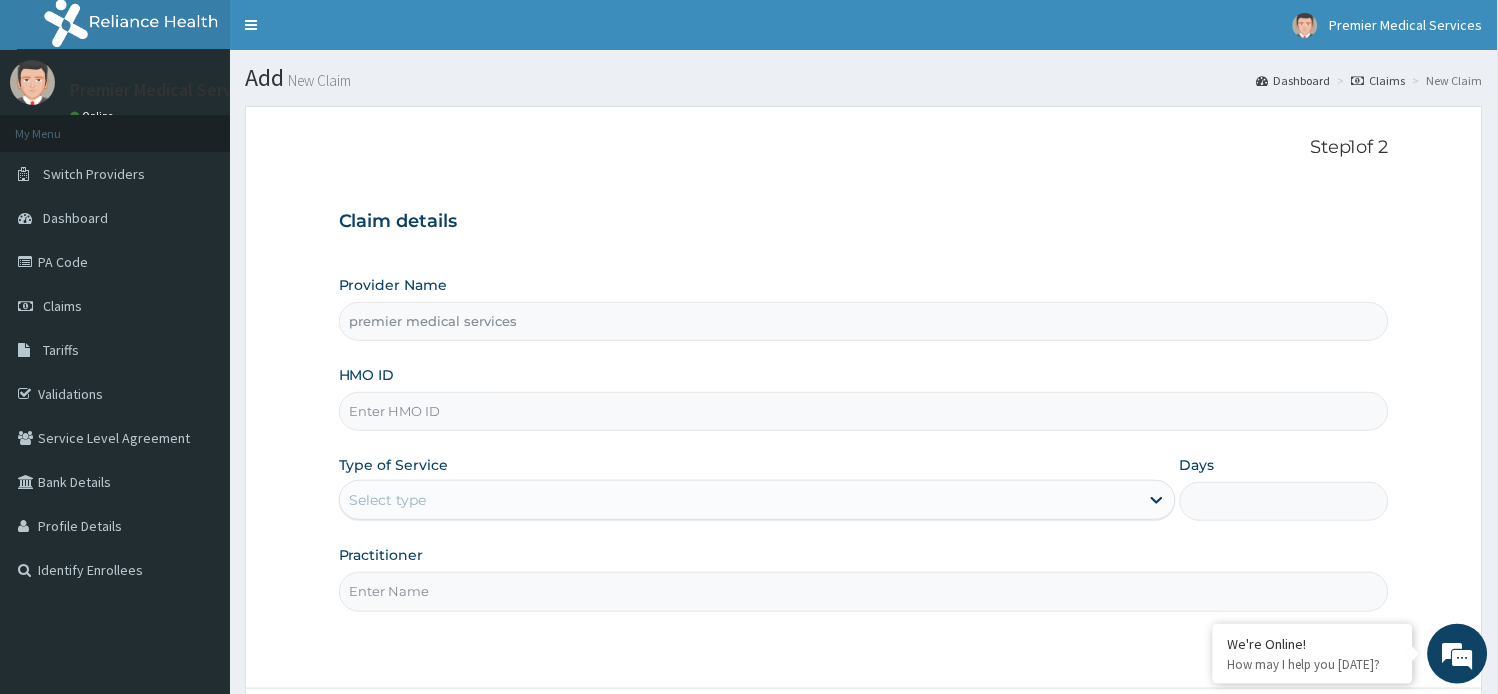 click on "HMO ID" at bounding box center (864, 411) 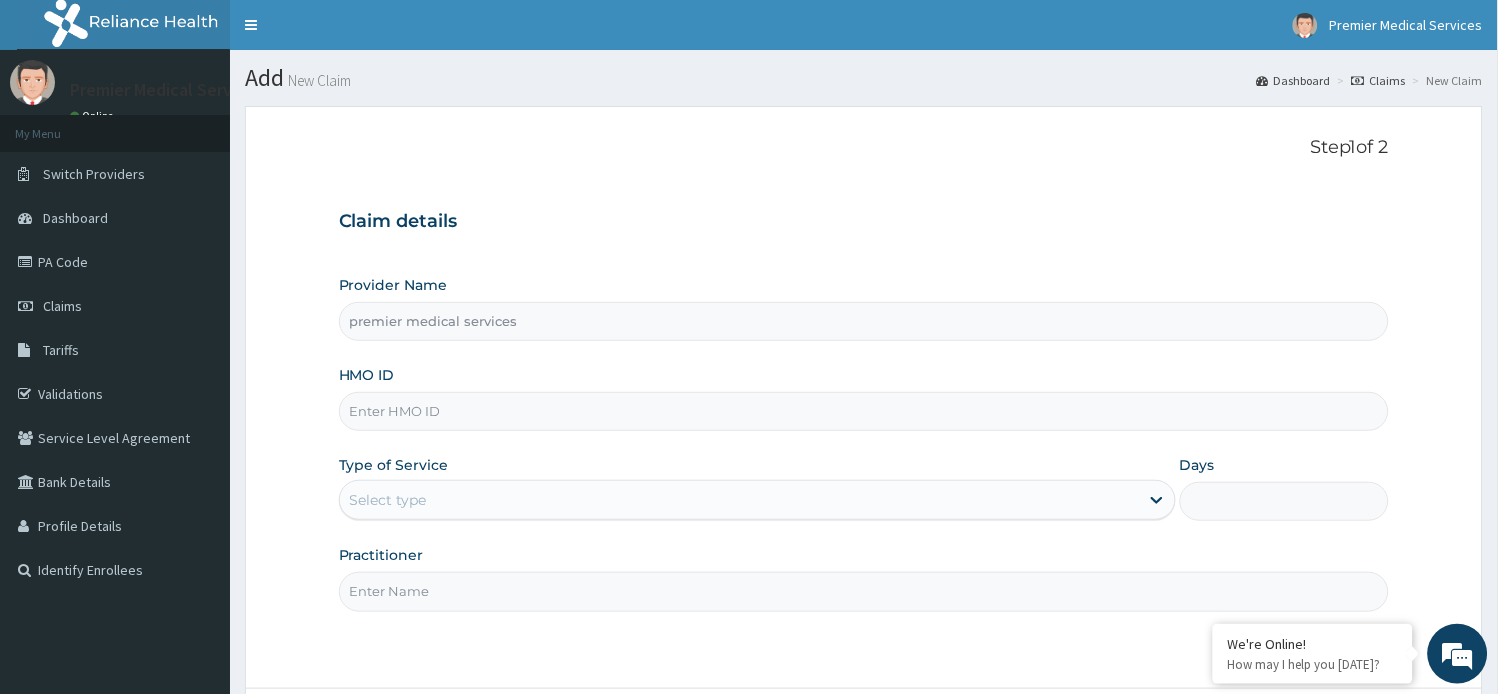 paste on "TAP/11183/B" 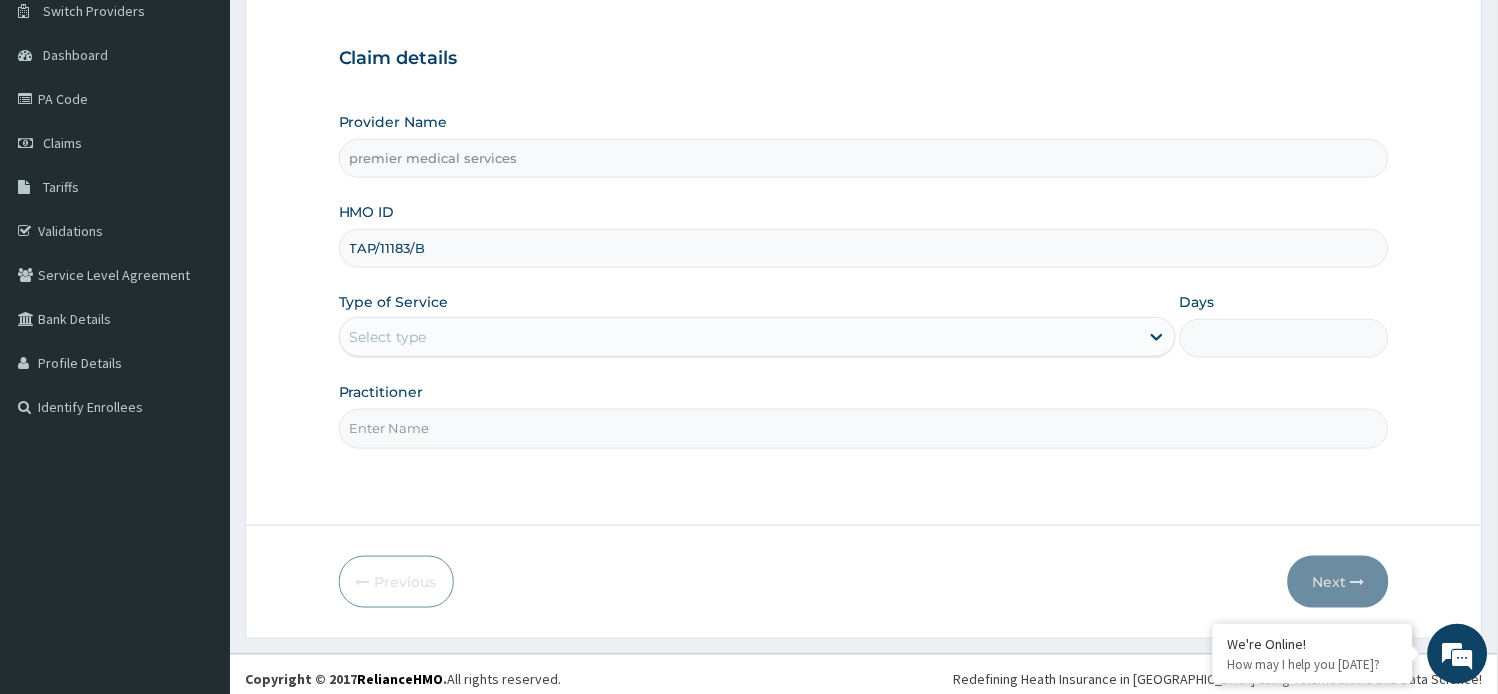 scroll, scrollTop: 174, scrollLeft: 0, axis: vertical 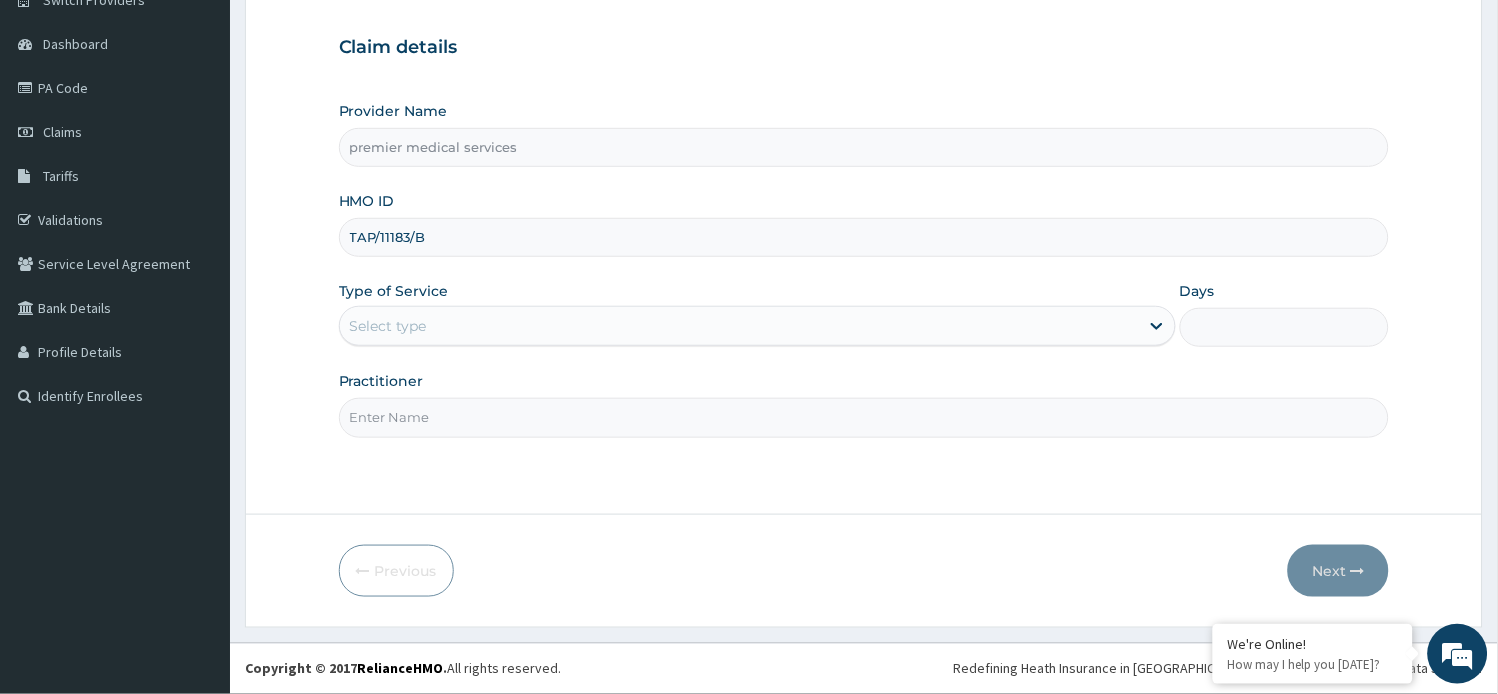 type on "TAP/11183/B" 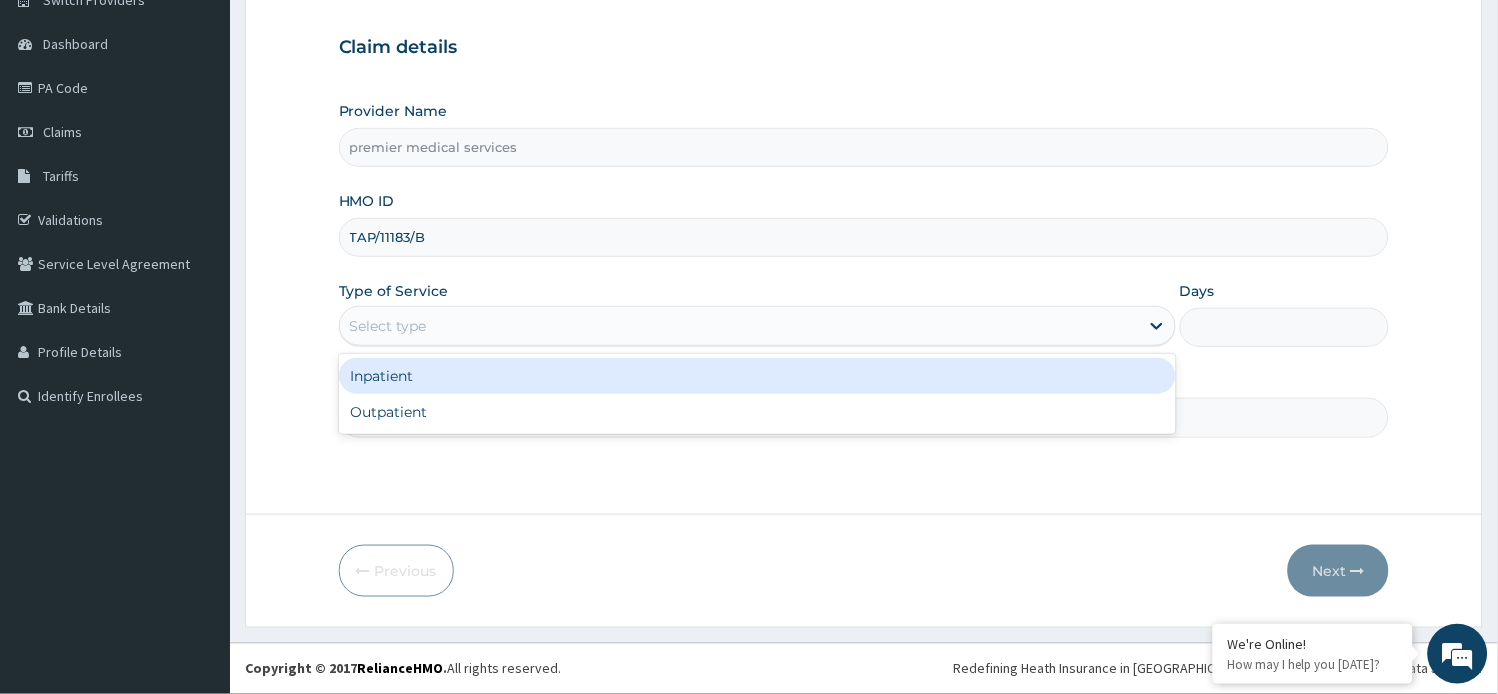 click on "Select type" at bounding box center (739, 326) 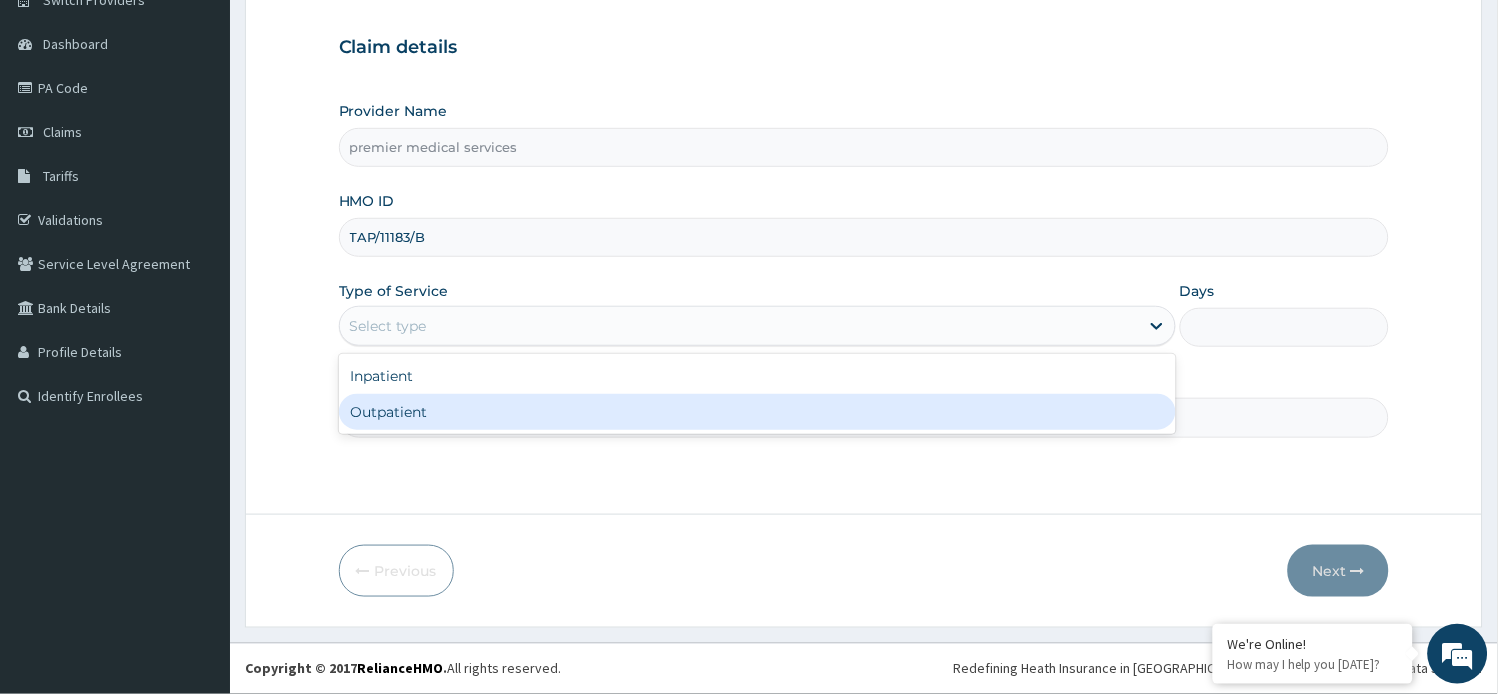 click on "Outpatient" at bounding box center (757, 412) 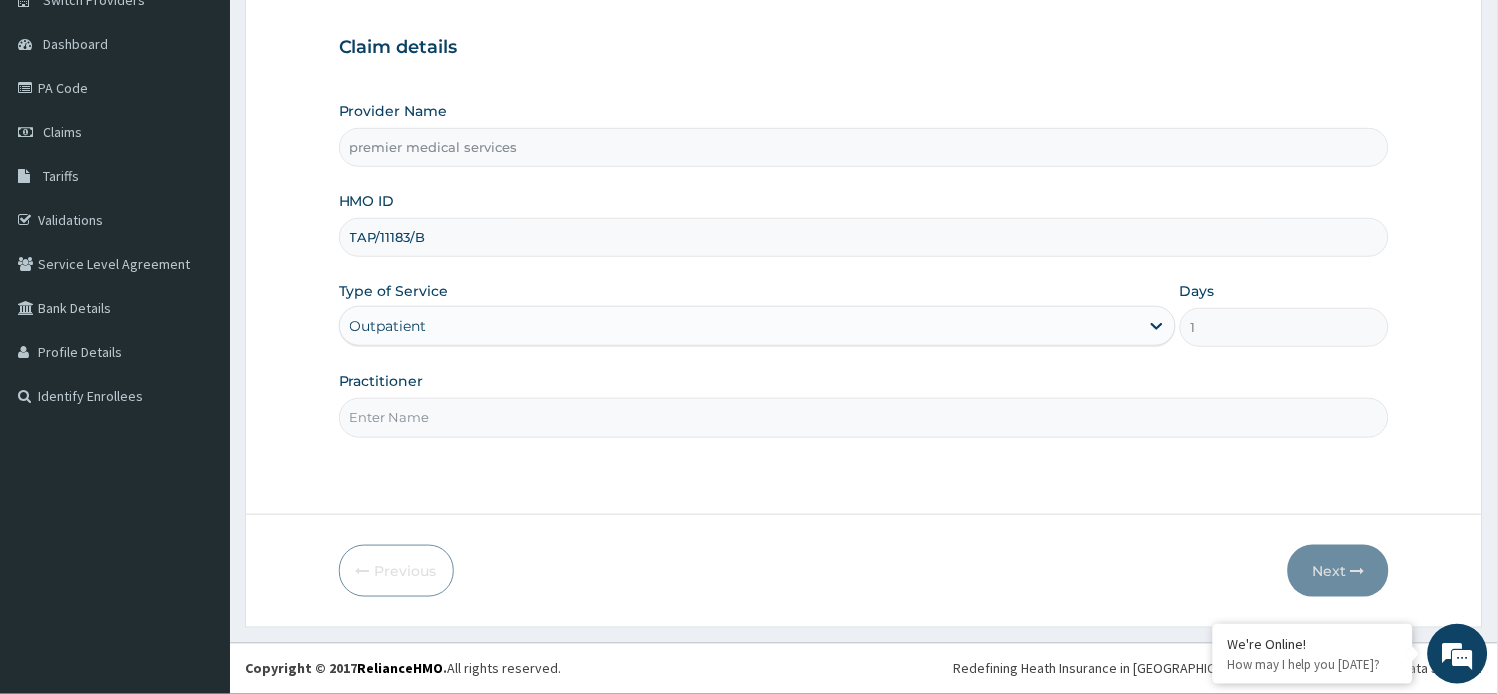 scroll, scrollTop: 0, scrollLeft: 0, axis: both 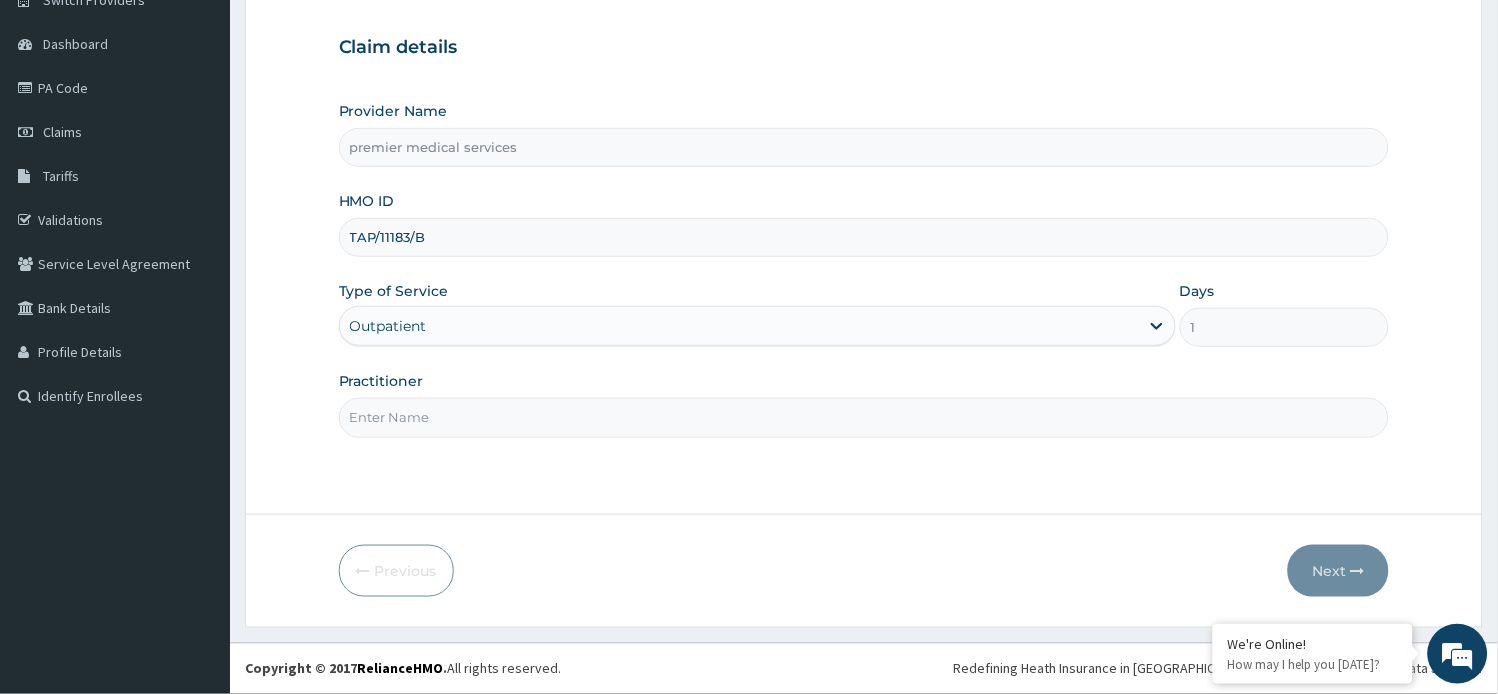 click on "Practitioner" at bounding box center (864, 417) 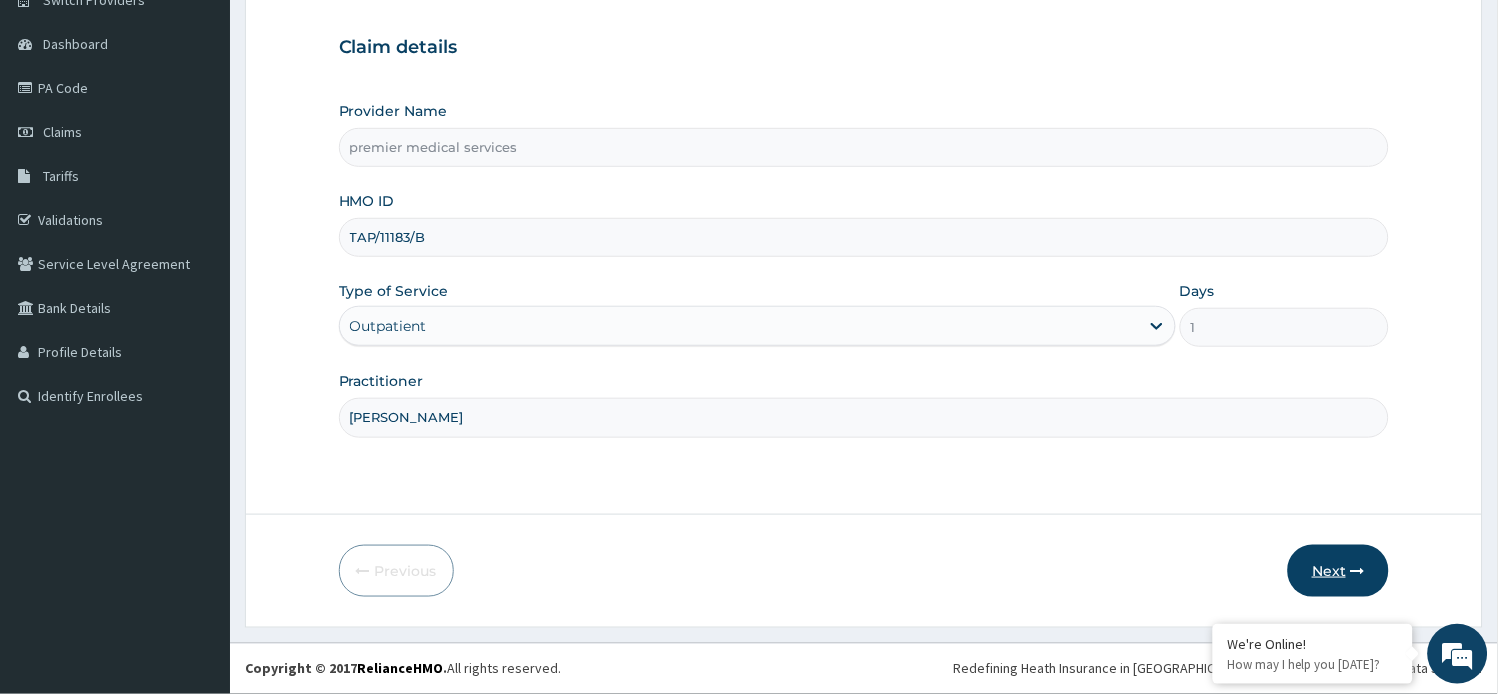 click on "Next" at bounding box center (1338, 571) 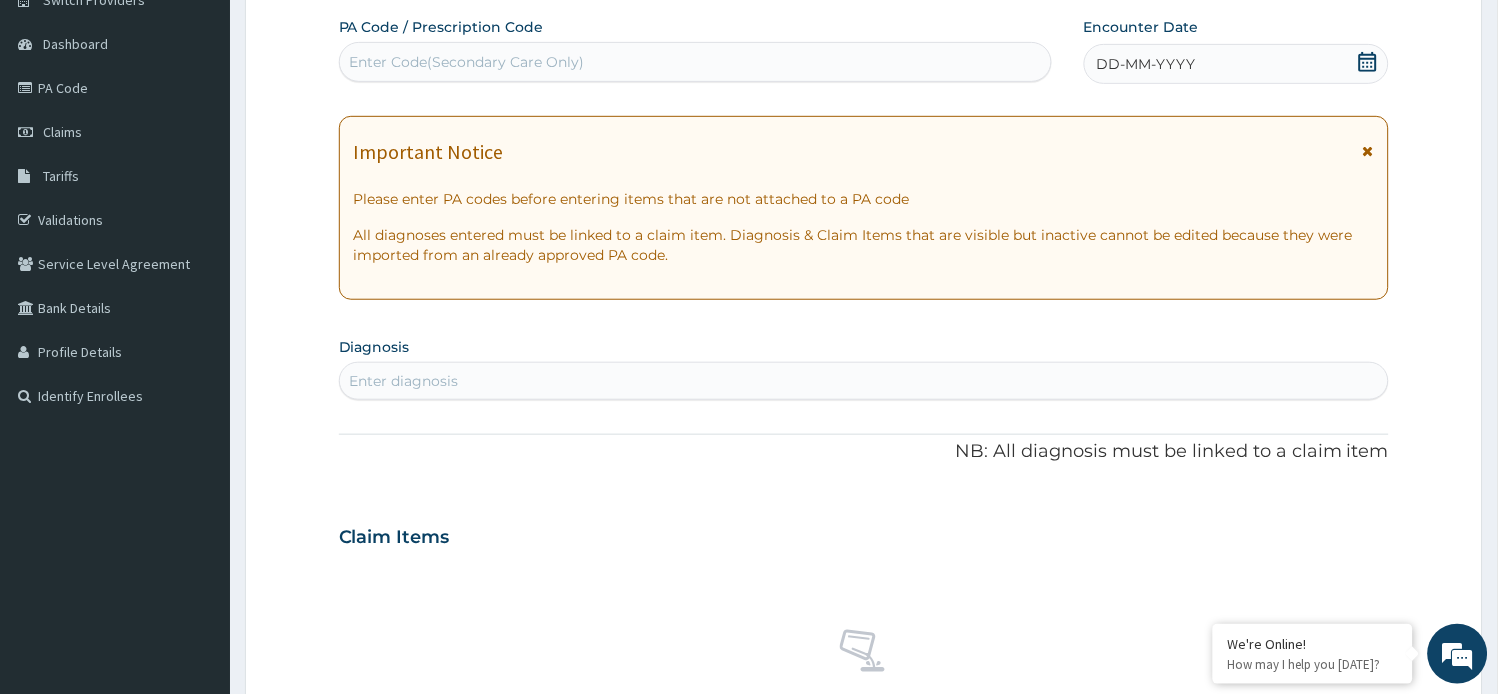 click 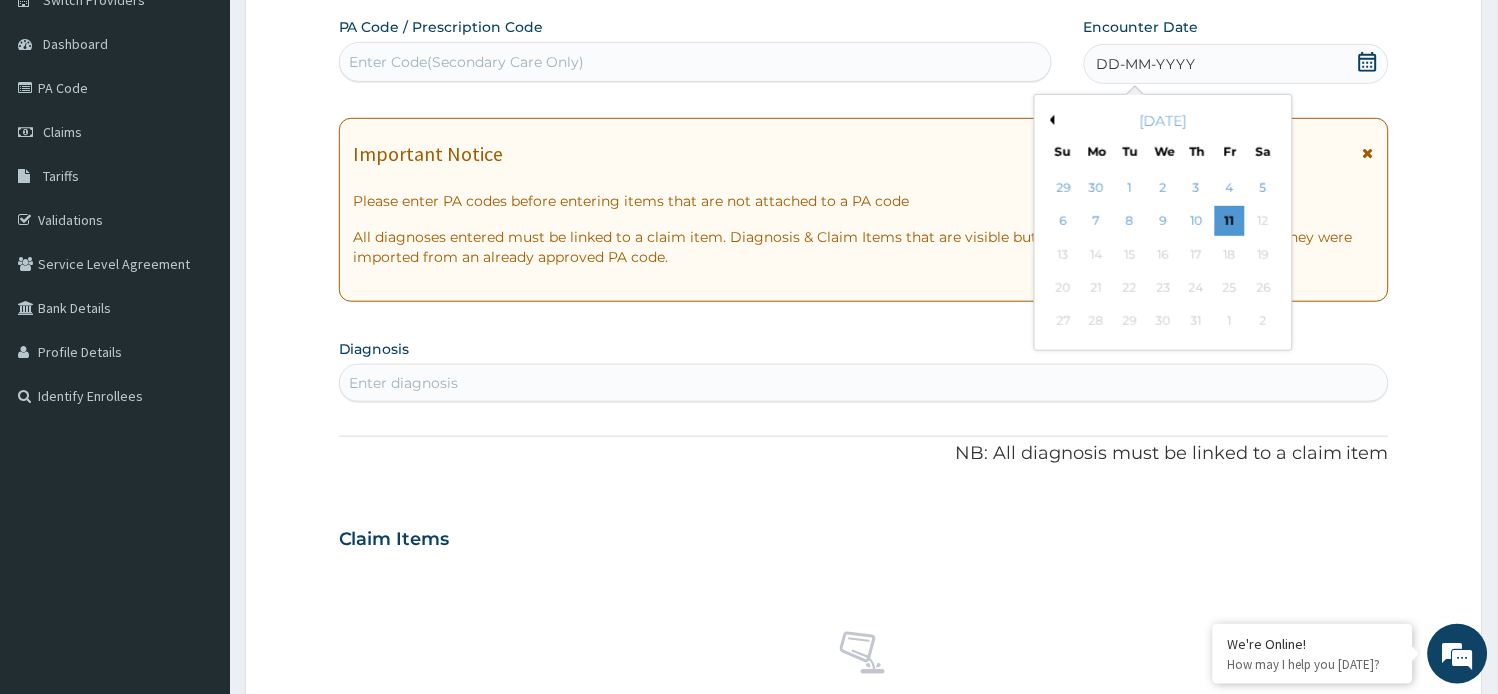 click on "Previous Month" at bounding box center [1050, 120] 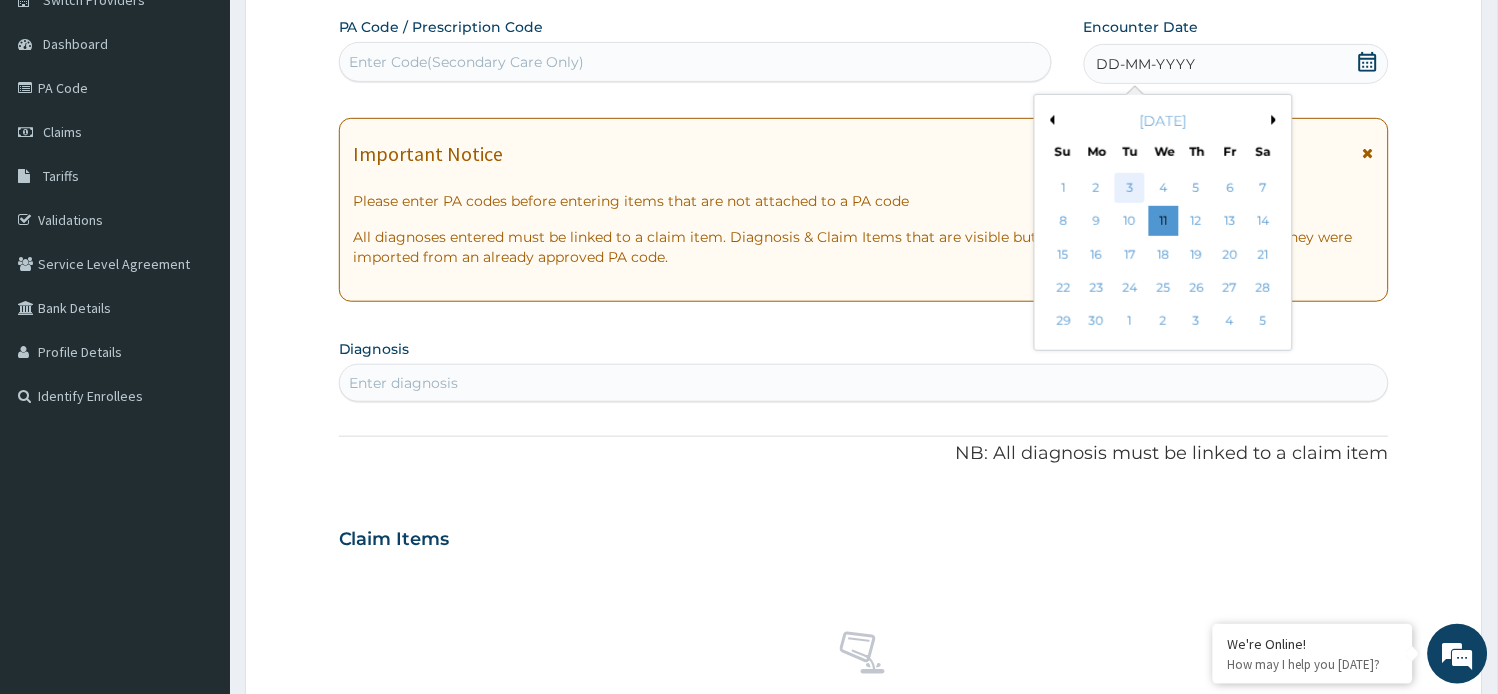 click on "3" at bounding box center (1130, 188) 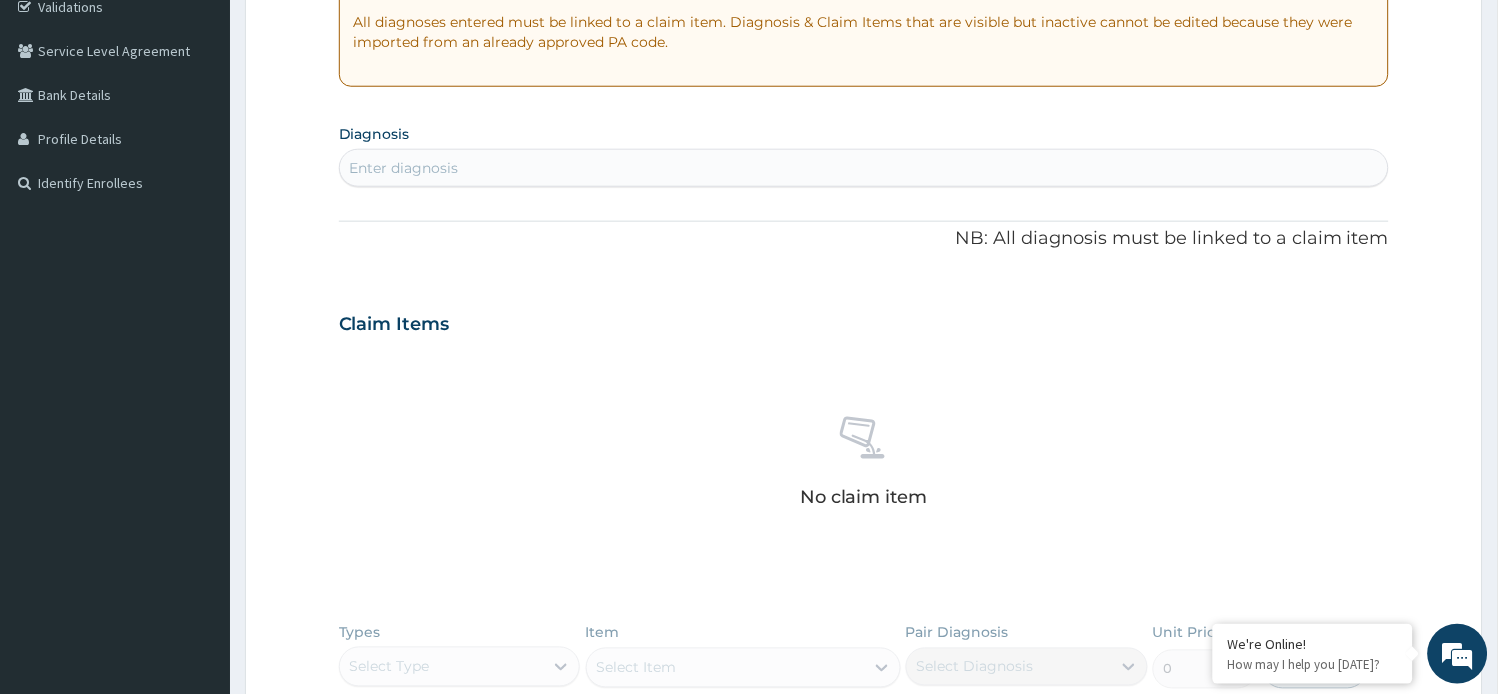 scroll, scrollTop: 396, scrollLeft: 0, axis: vertical 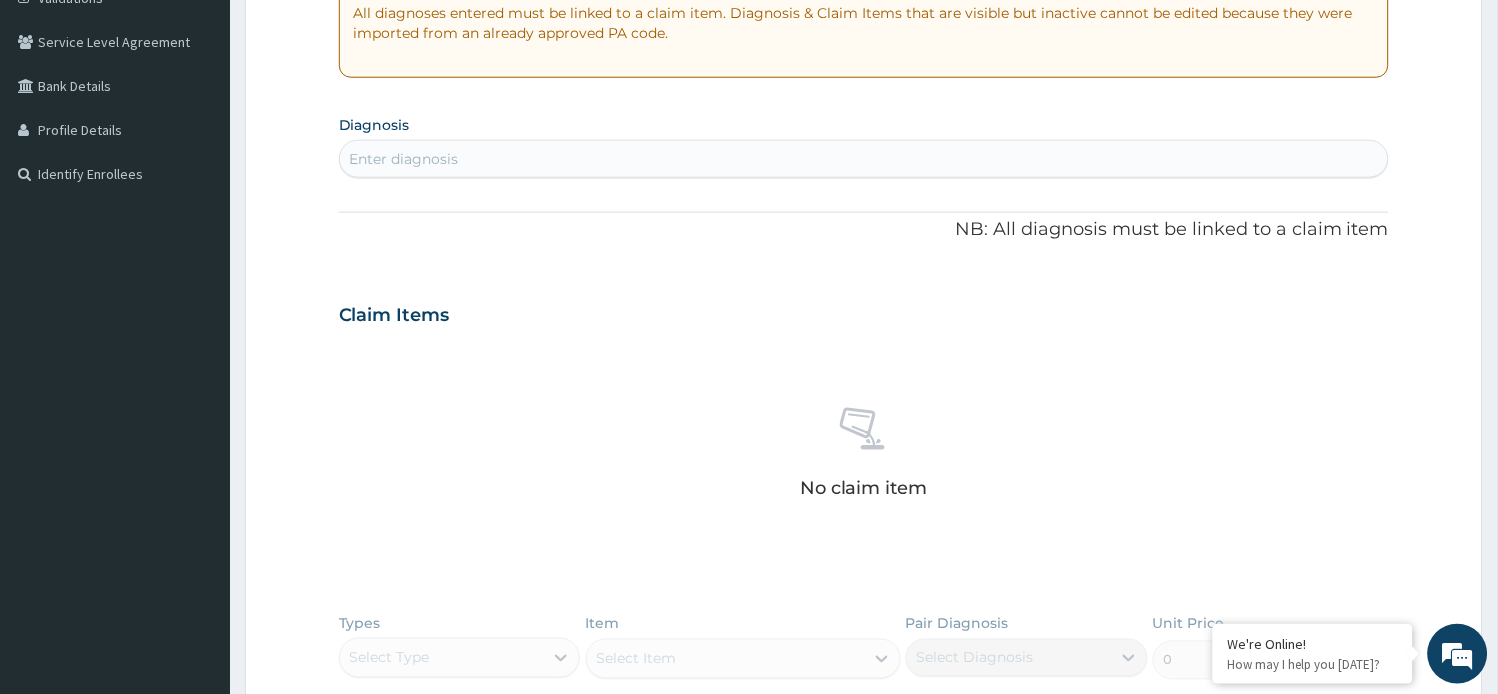 click on "Enter diagnosis" at bounding box center [864, 159] 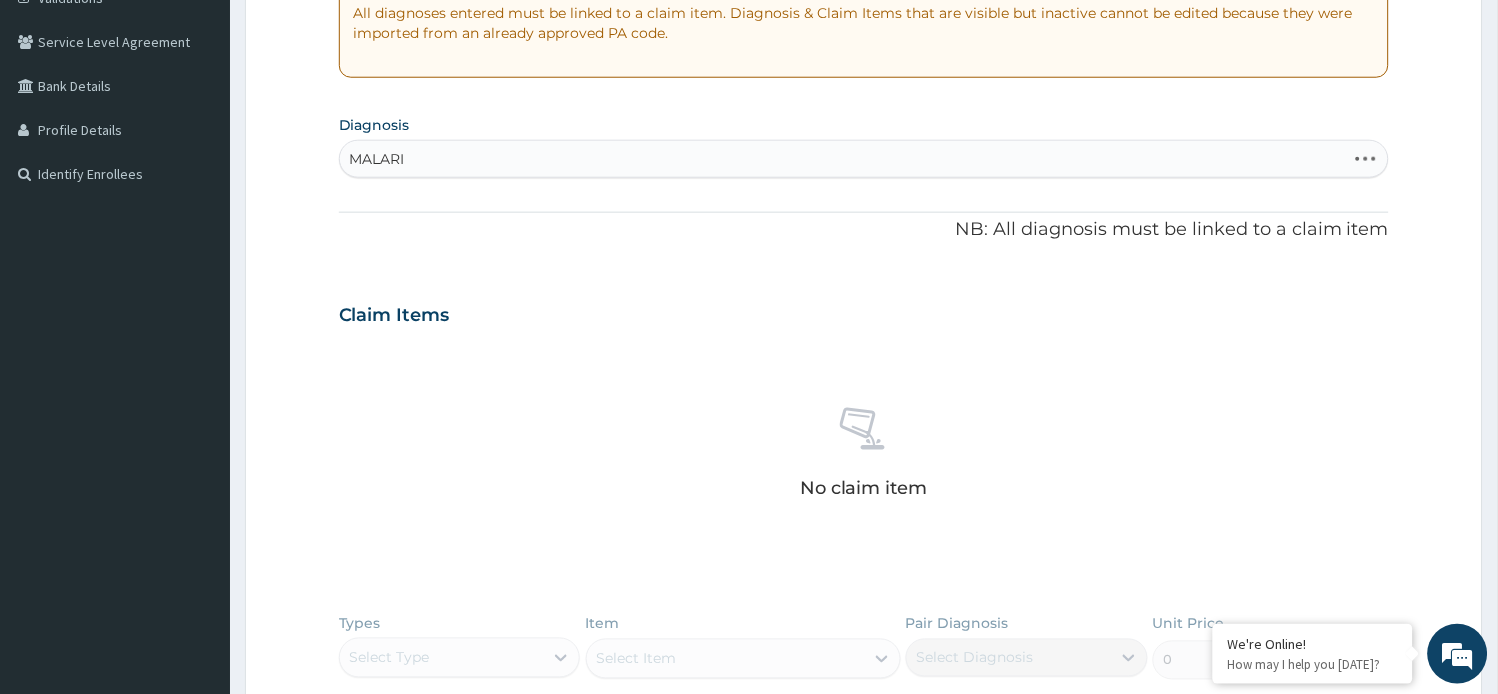 type on "[MEDICAL_DATA]" 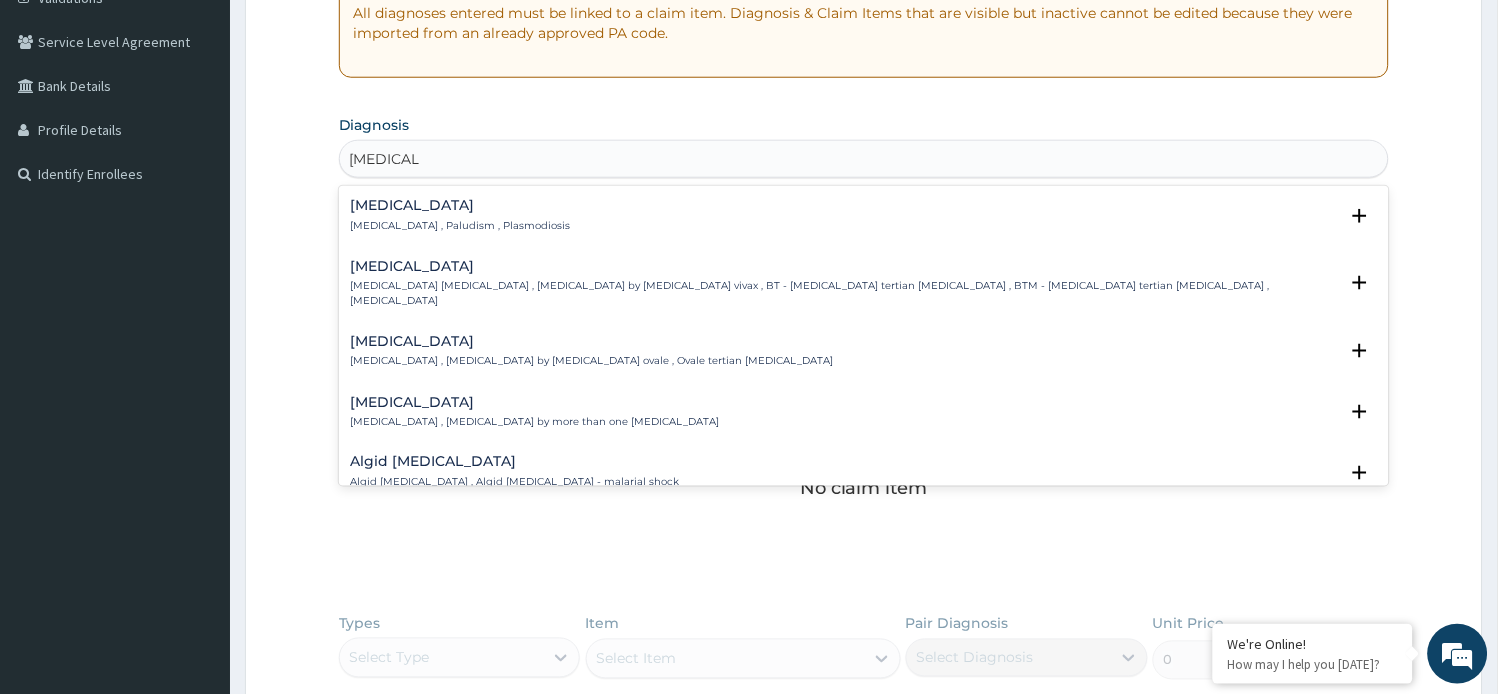 click on "[MEDICAL_DATA]" at bounding box center (461, 205) 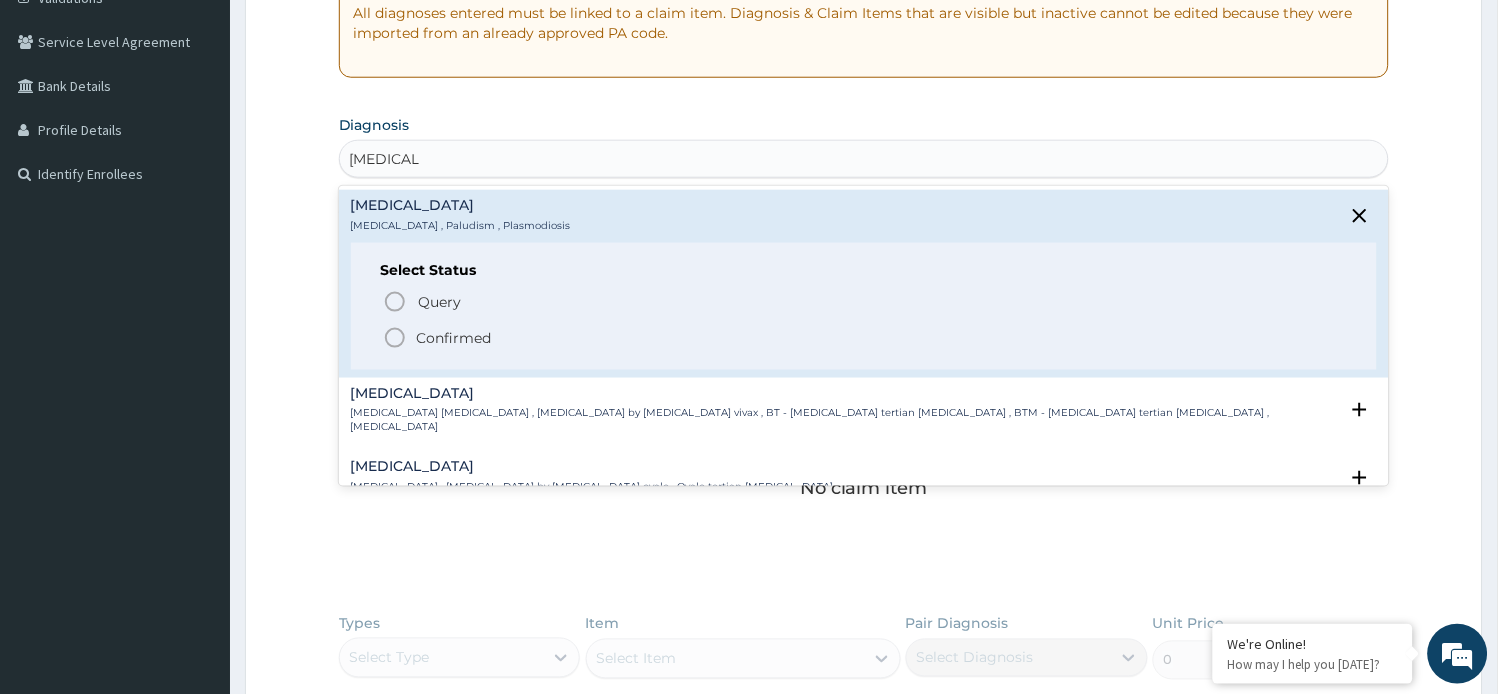click on "Confirmed" at bounding box center [865, 338] 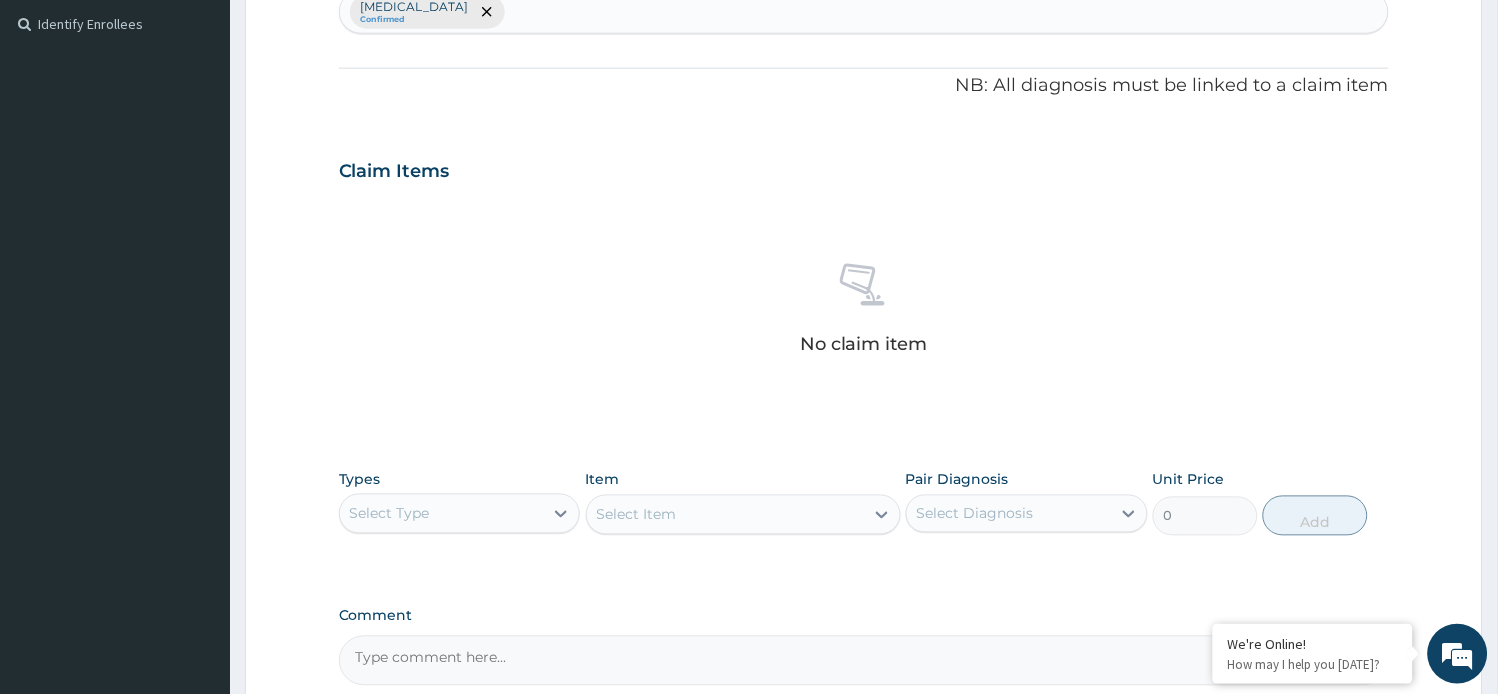 scroll, scrollTop: 618, scrollLeft: 0, axis: vertical 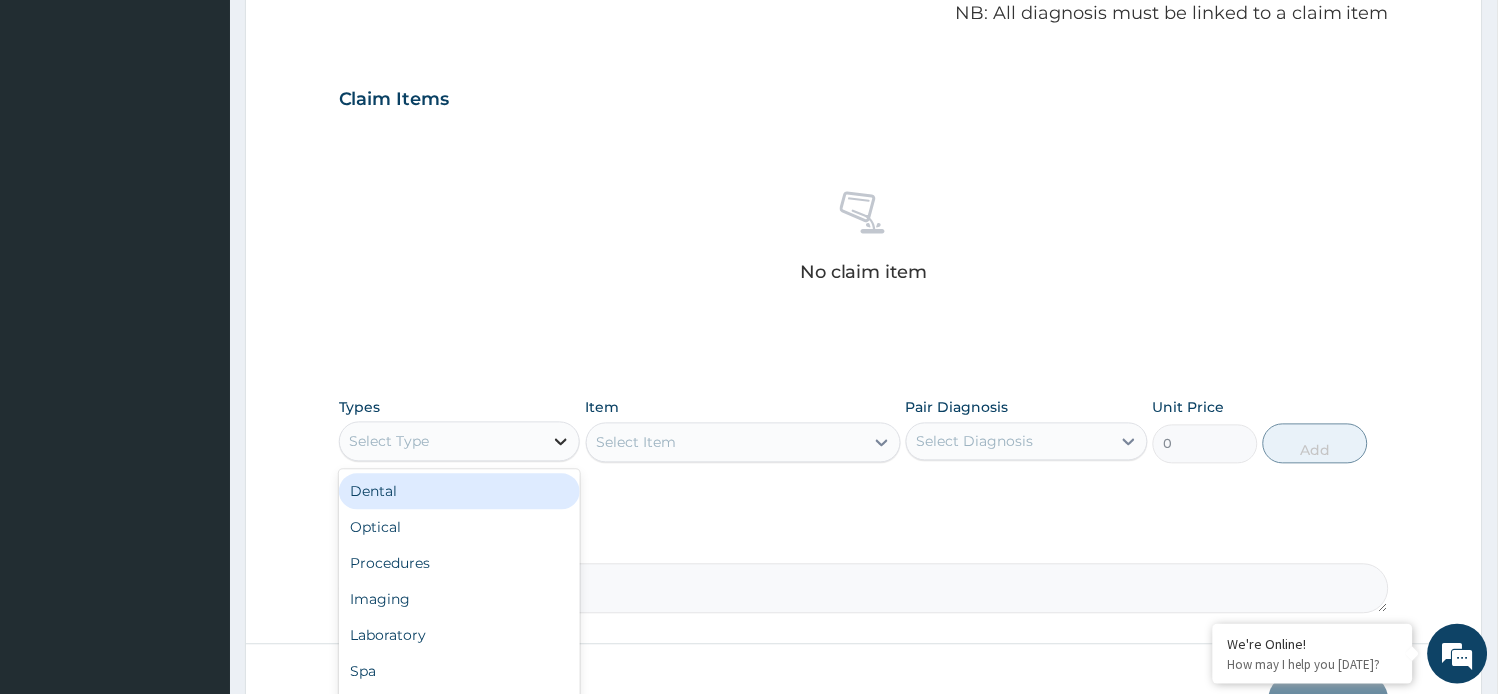 click 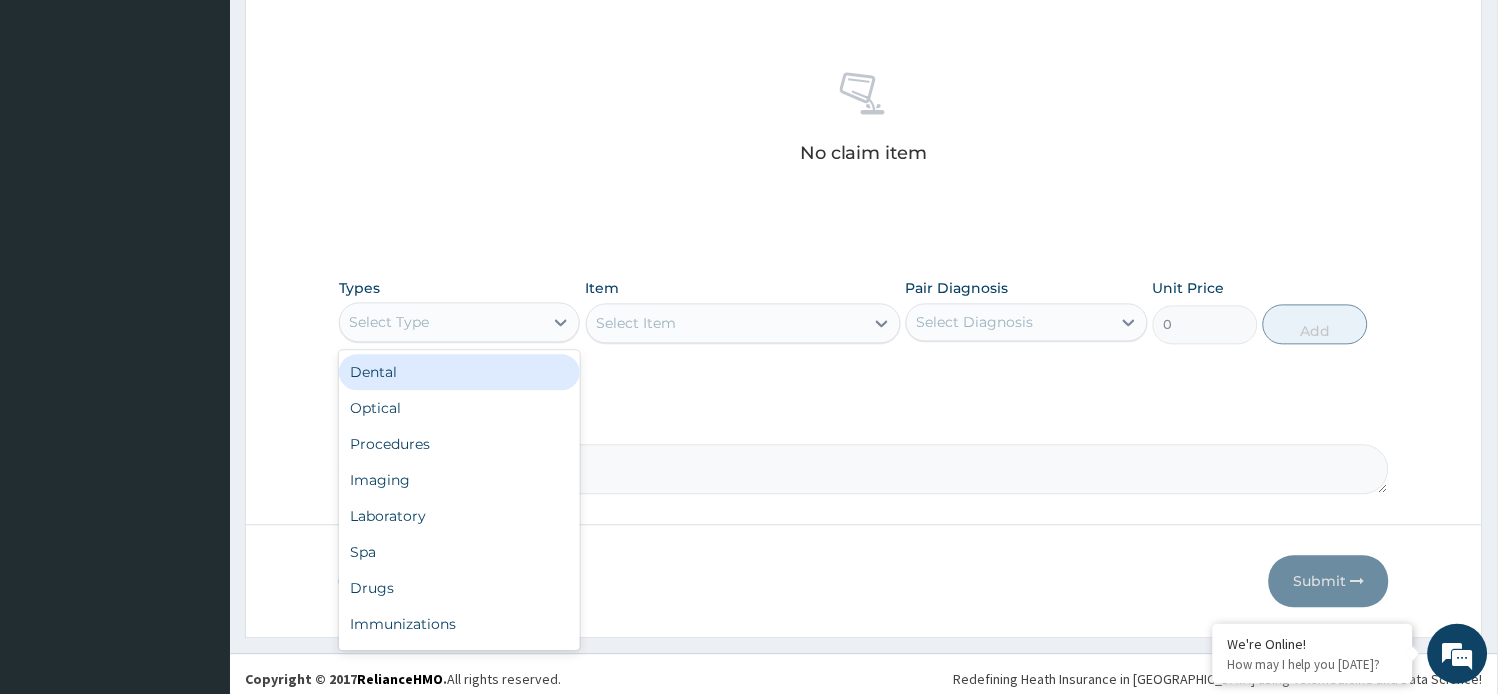 scroll, scrollTop: 747, scrollLeft: 0, axis: vertical 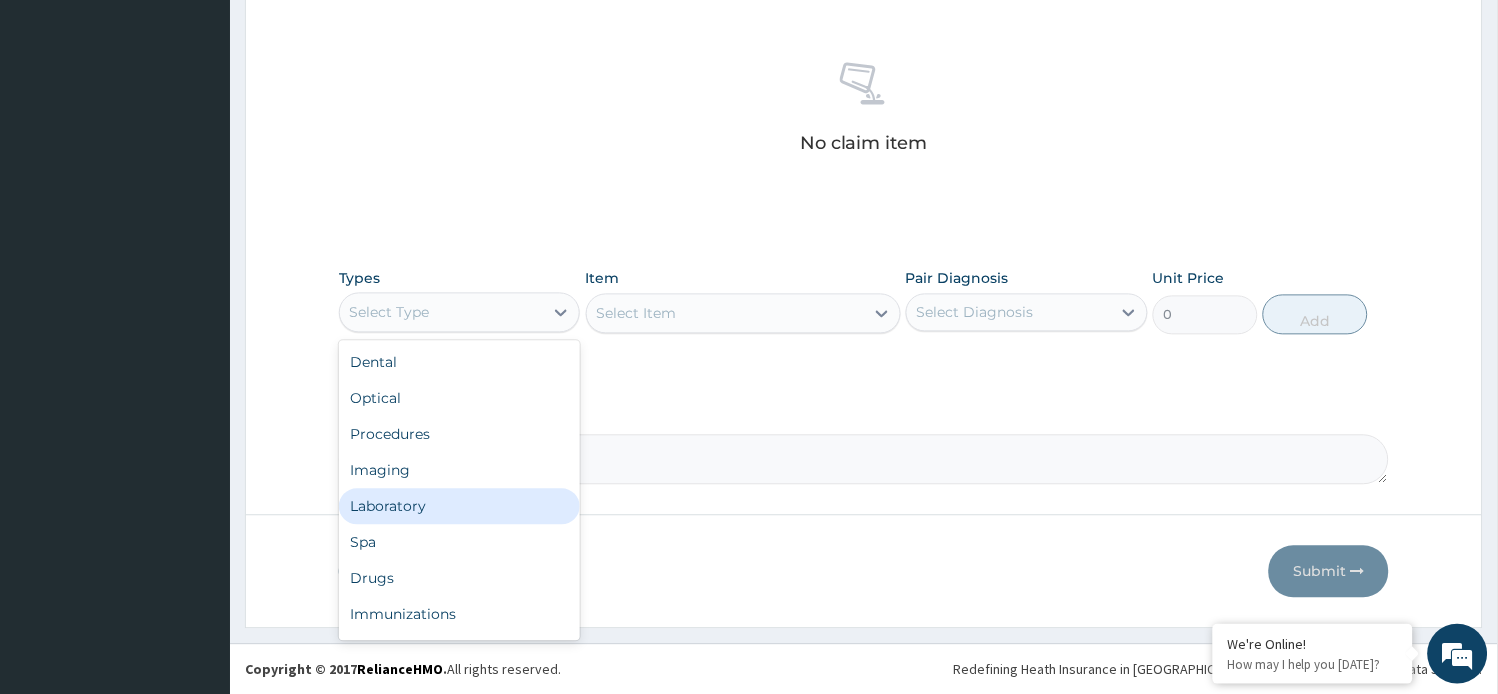 click on "Laboratory" at bounding box center (460, 507) 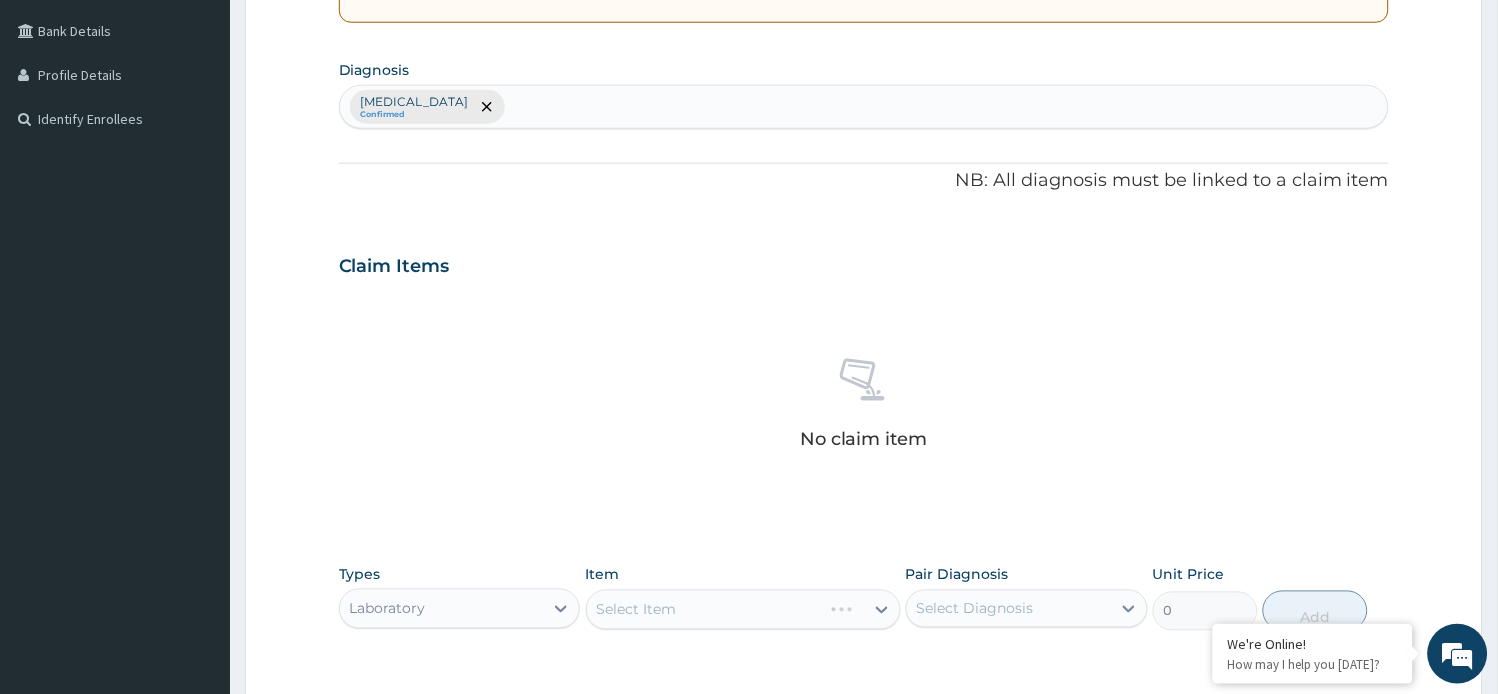 scroll, scrollTop: 414, scrollLeft: 0, axis: vertical 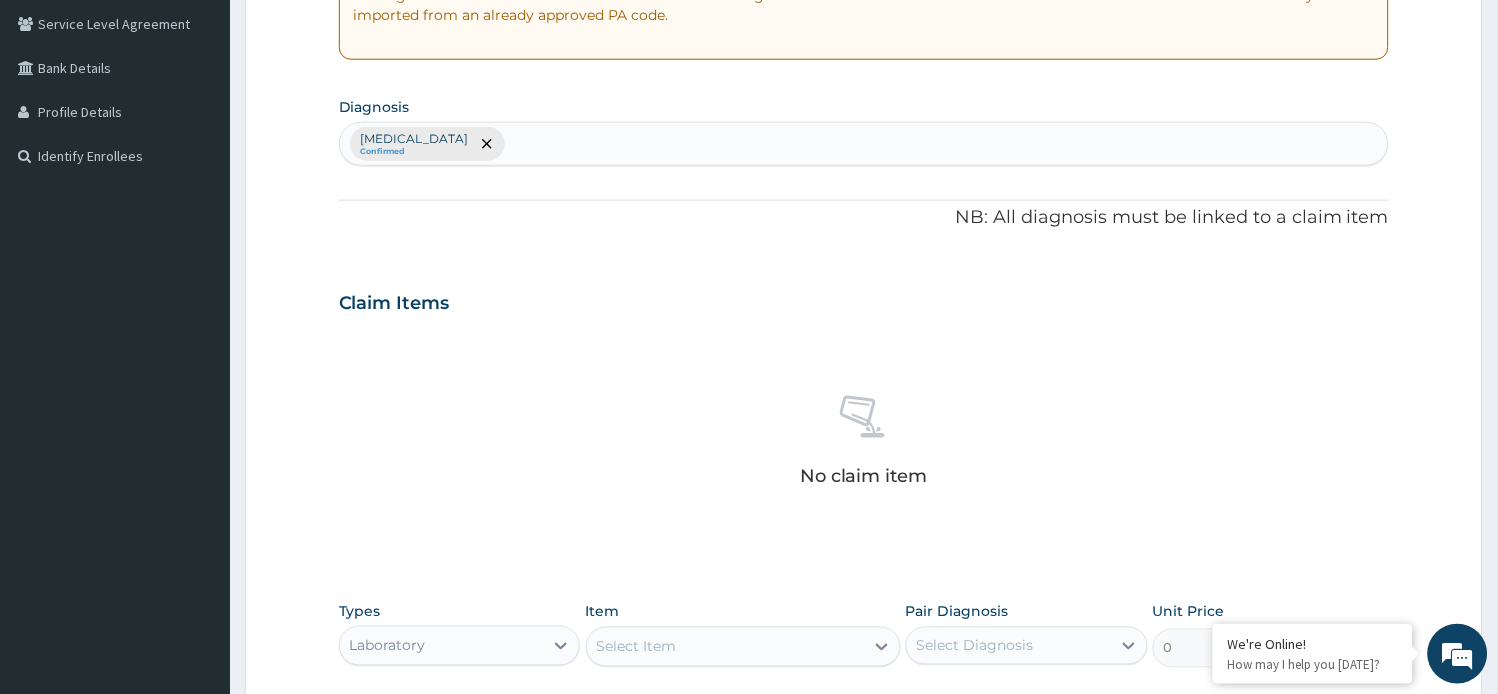 click on "[MEDICAL_DATA] Confirmed" at bounding box center (864, 144) 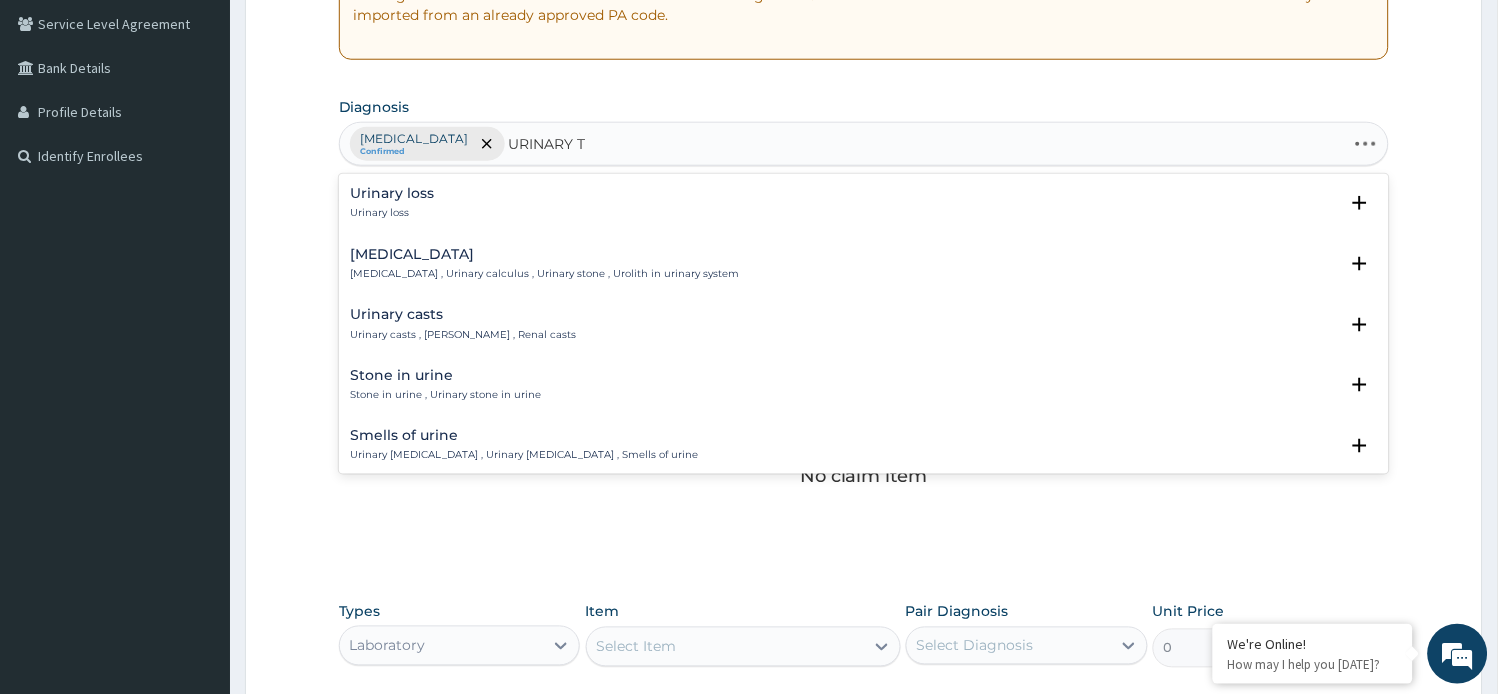 type on "URINARY TR" 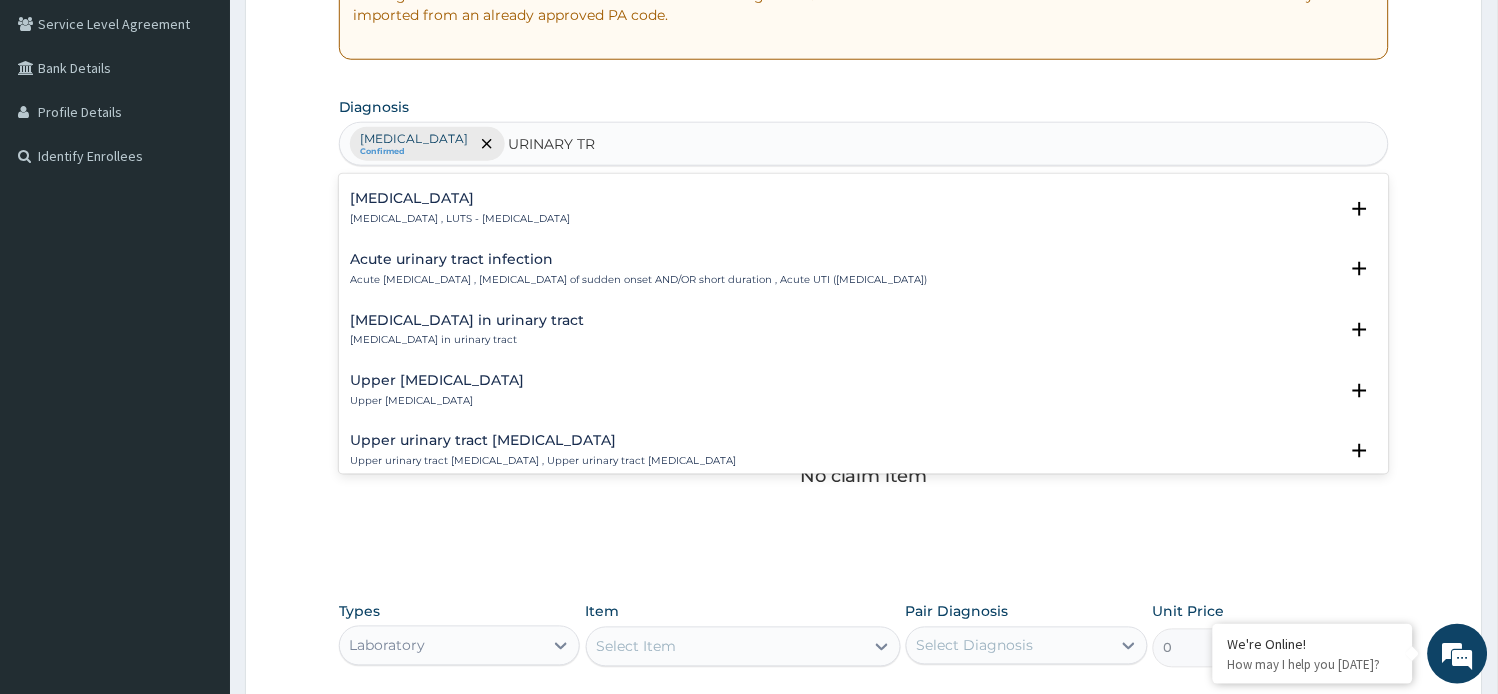 scroll, scrollTop: 666, scrollLeft: 0, axis: vertical 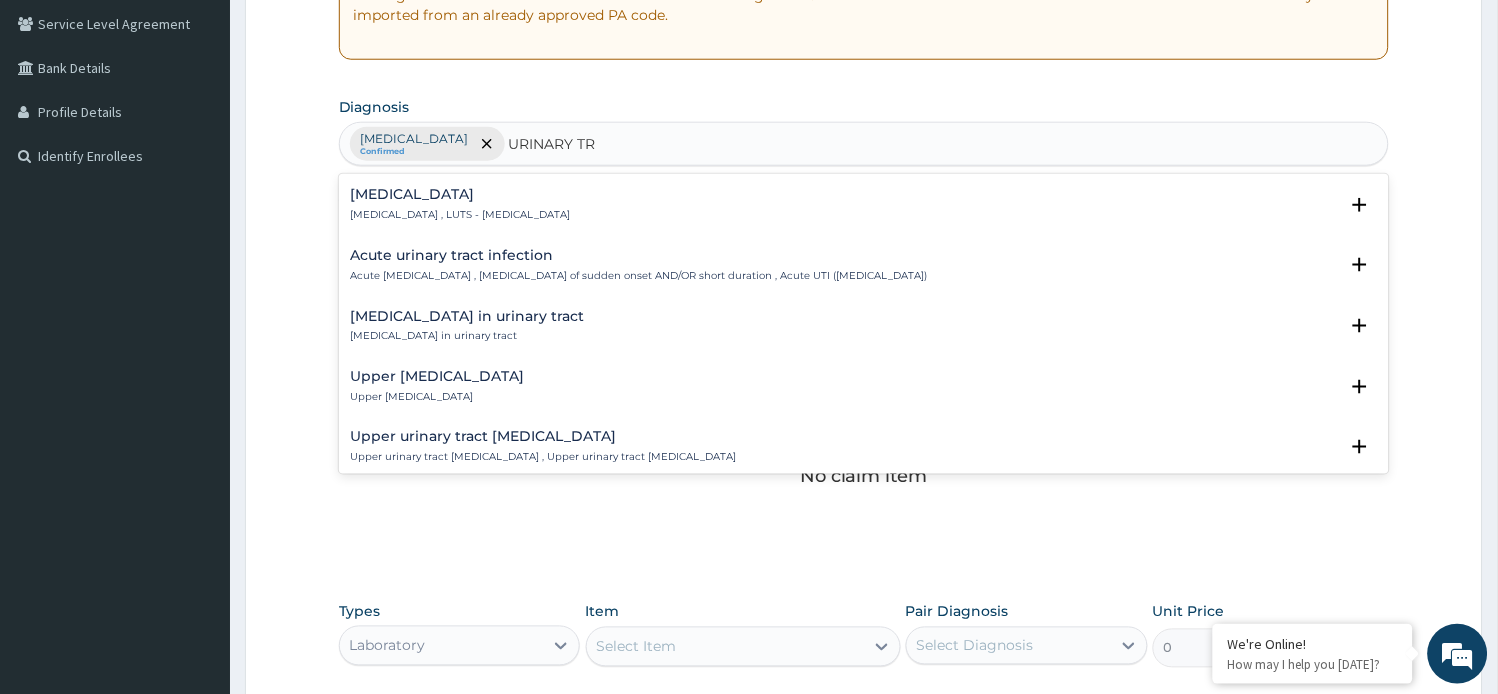 click on "Upper [MEDICAL_DATA]" at bounding box center (438, 376) 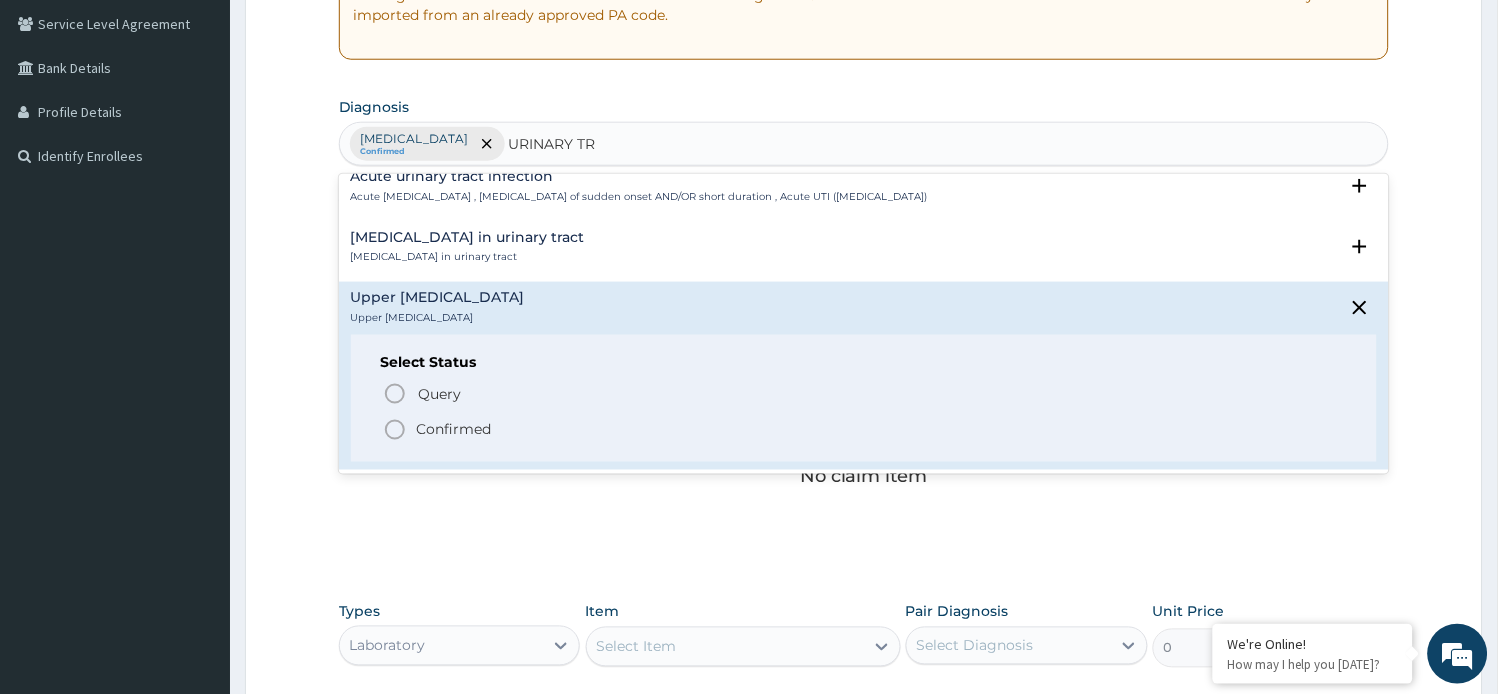 scroll, scrollTop: 777, scrollLeft: 0, axis: vertical 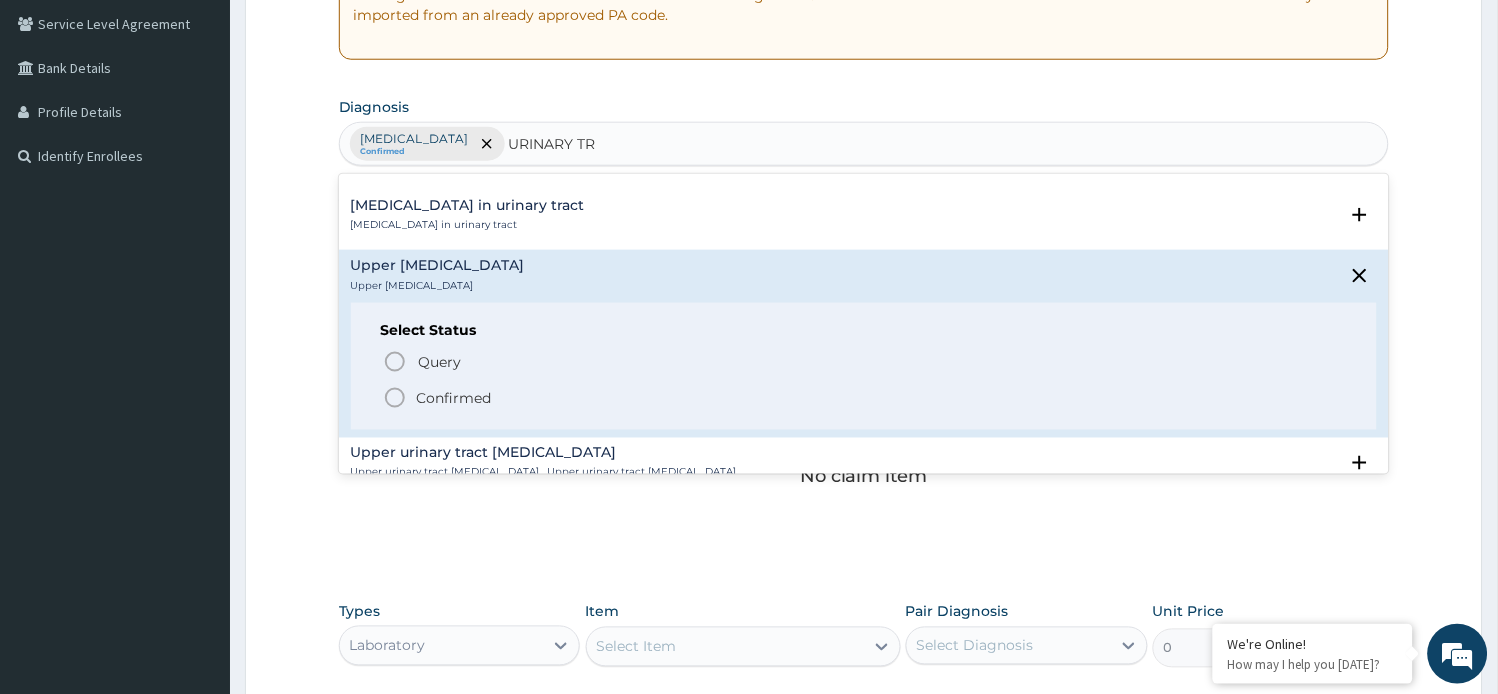 click on "Confirmed" at bounding box center [454, 398] 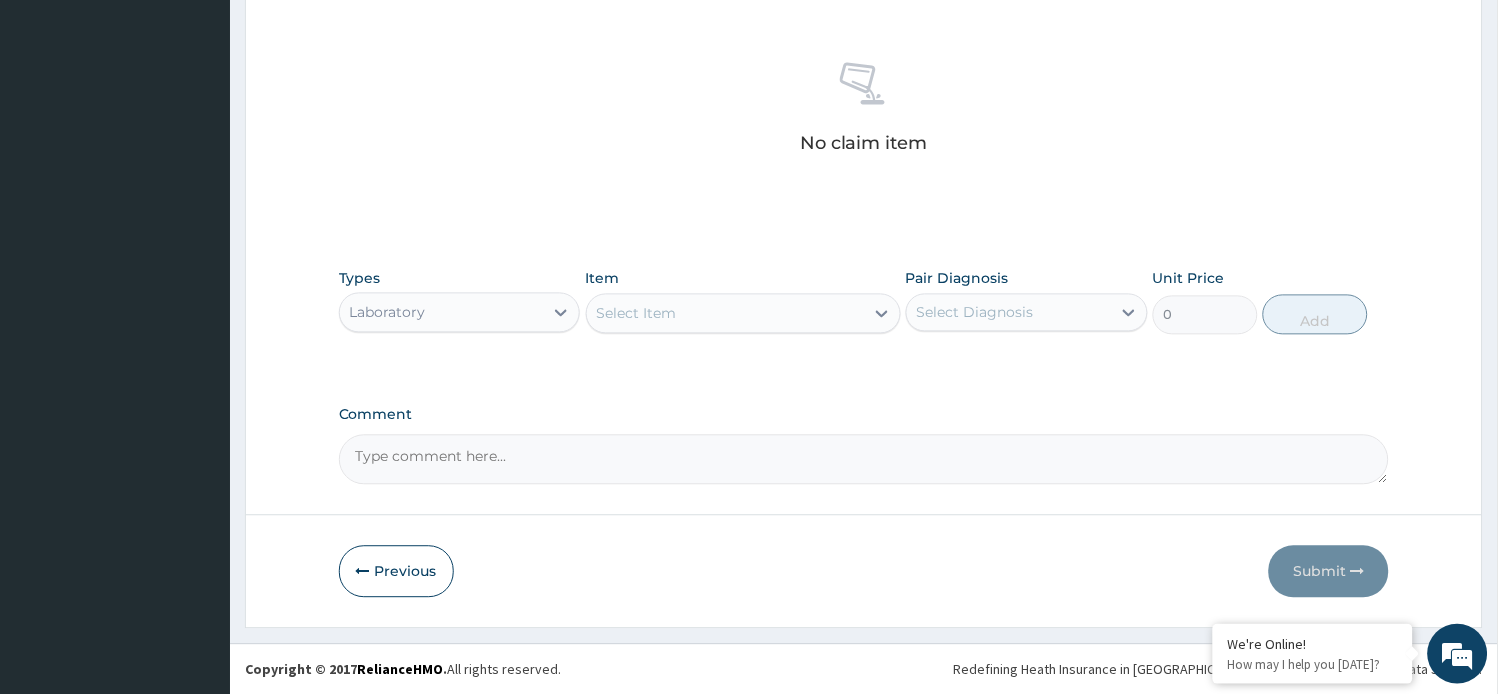 scroll, scrollTop: 525, scrollLeft: 0, axis: vertical 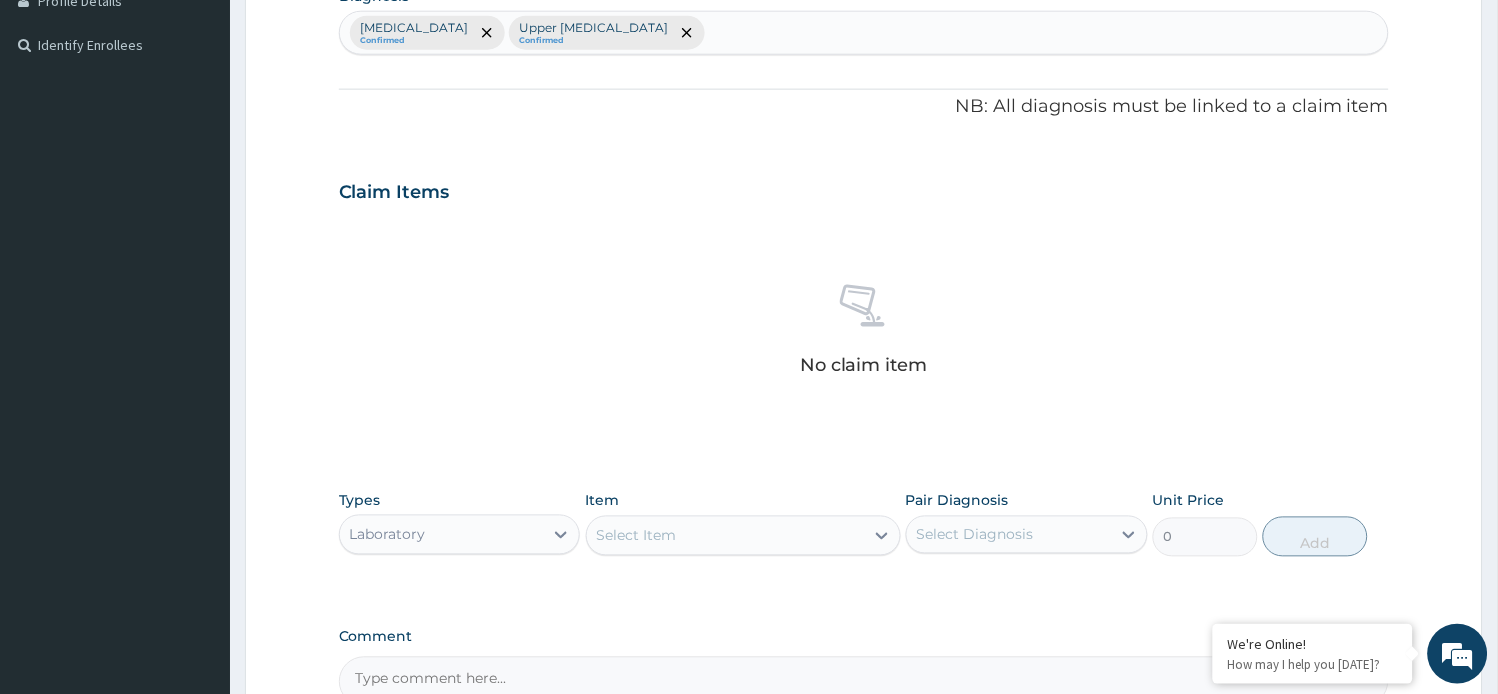 click on "[MEDICAL_DATA] Confirmed Upper [MEDICAL_DATA] Confirmed" at bounding box center (864, 33) 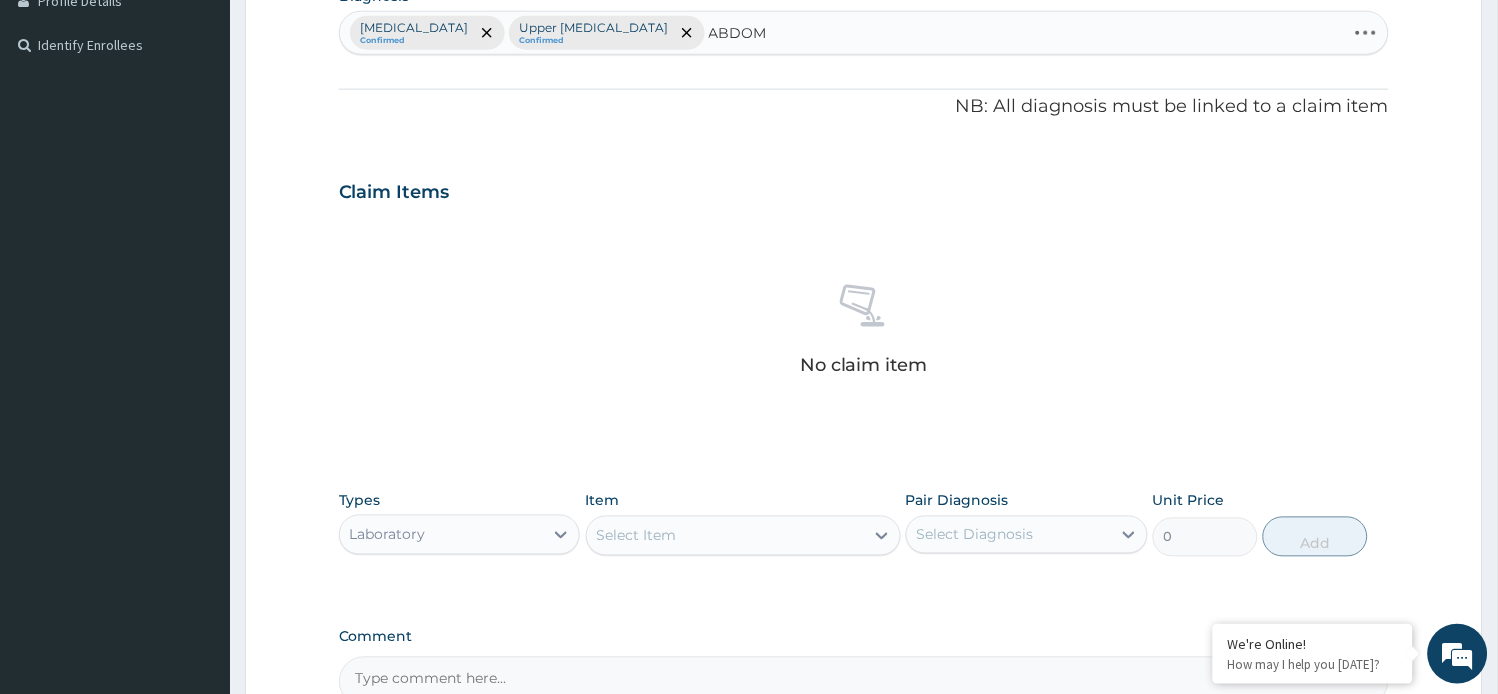 type on "ABDOMI" 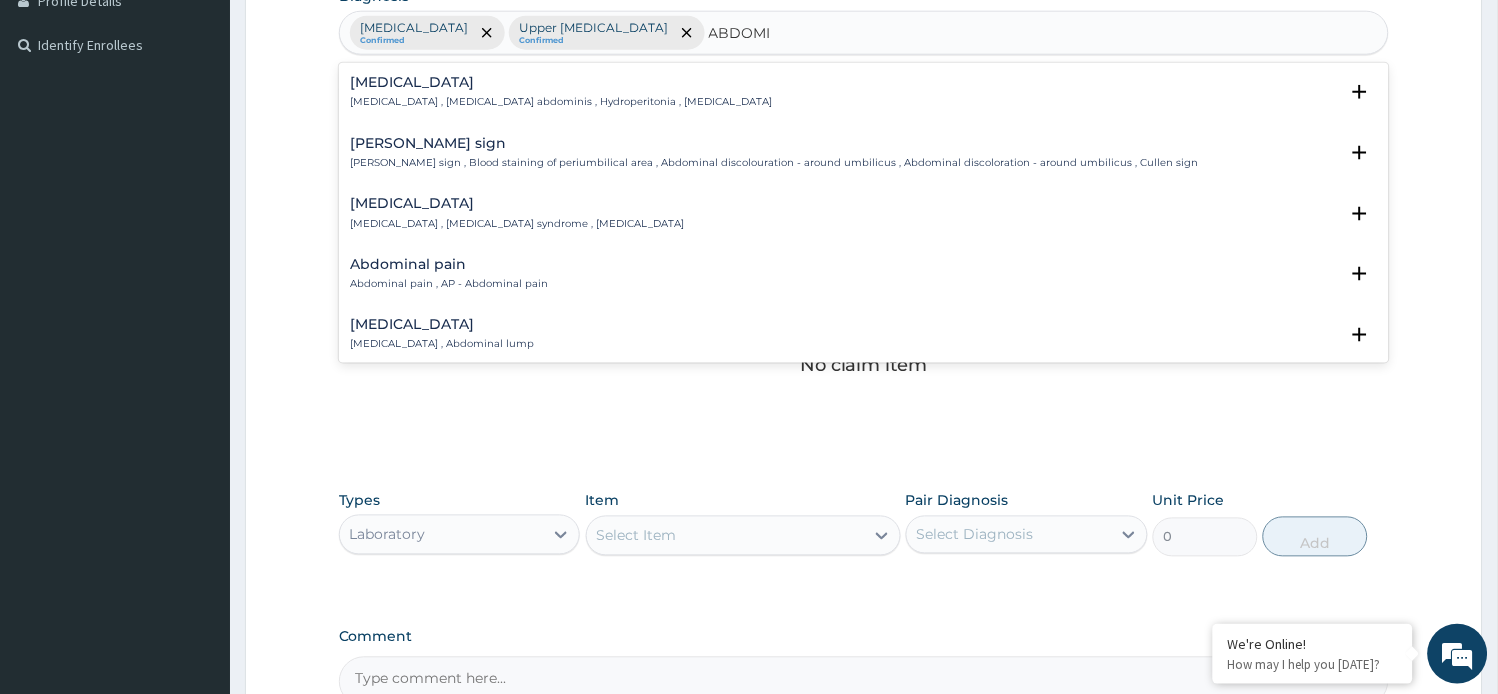 click on "Abdominal pain Abdominal pain , AP - Abdominal pain" at bounding box center (864, 274) 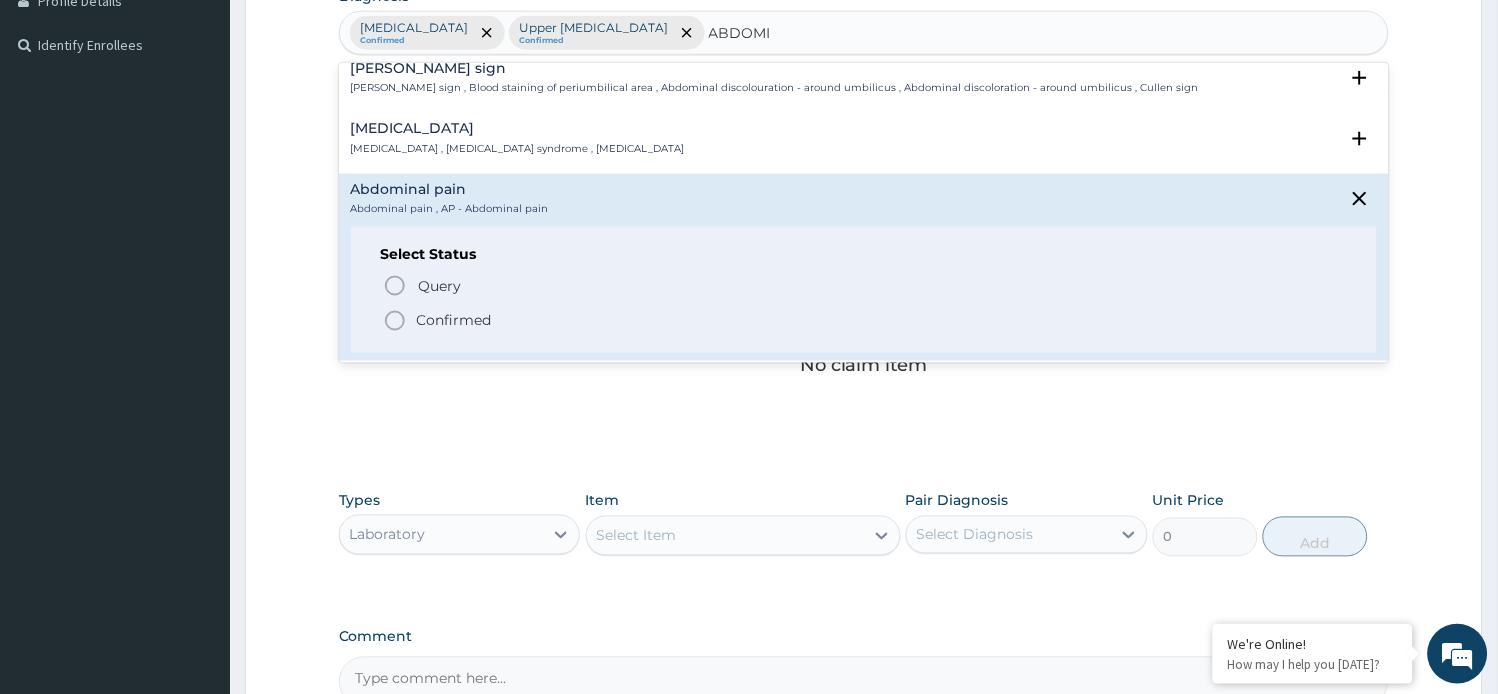scroll, scrollTop: 111, scrollLeft: 0, axis: vertical 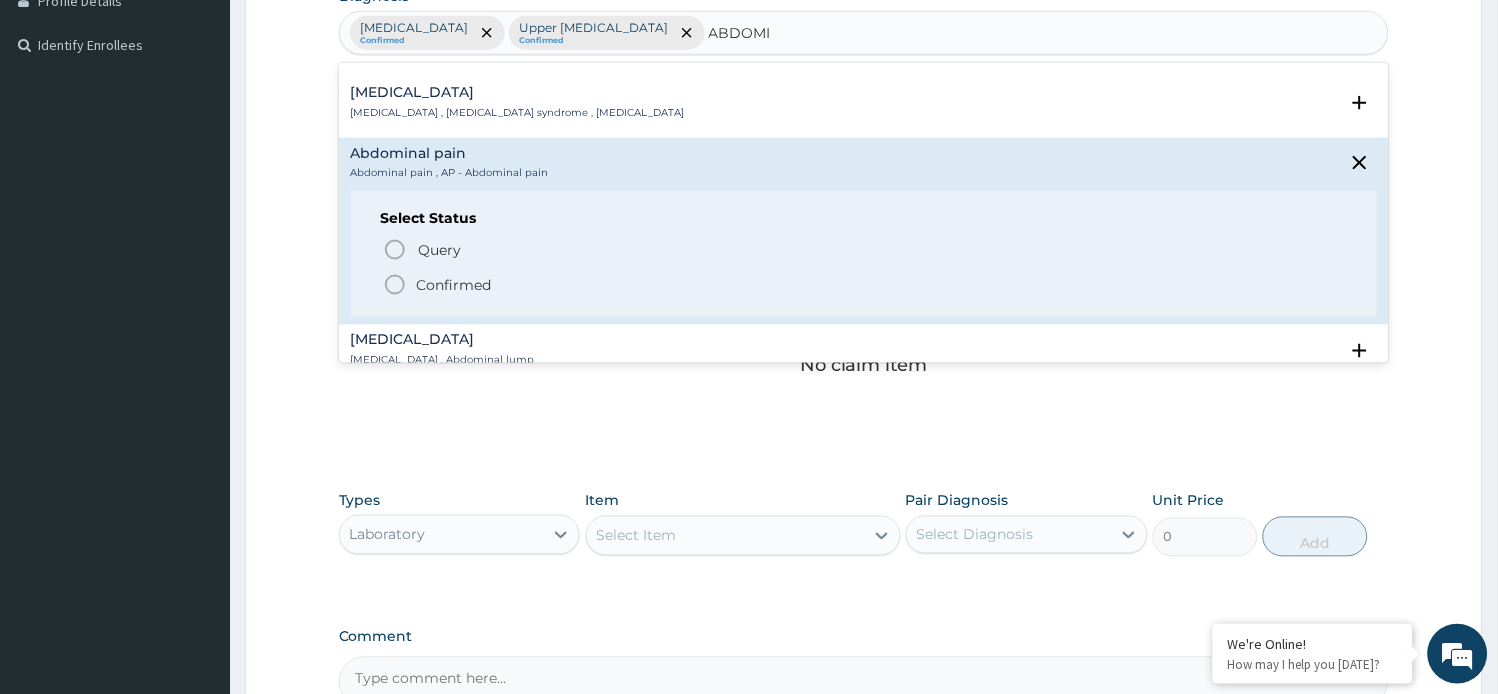click on "Confirmed" at bounding box center [454, 285] 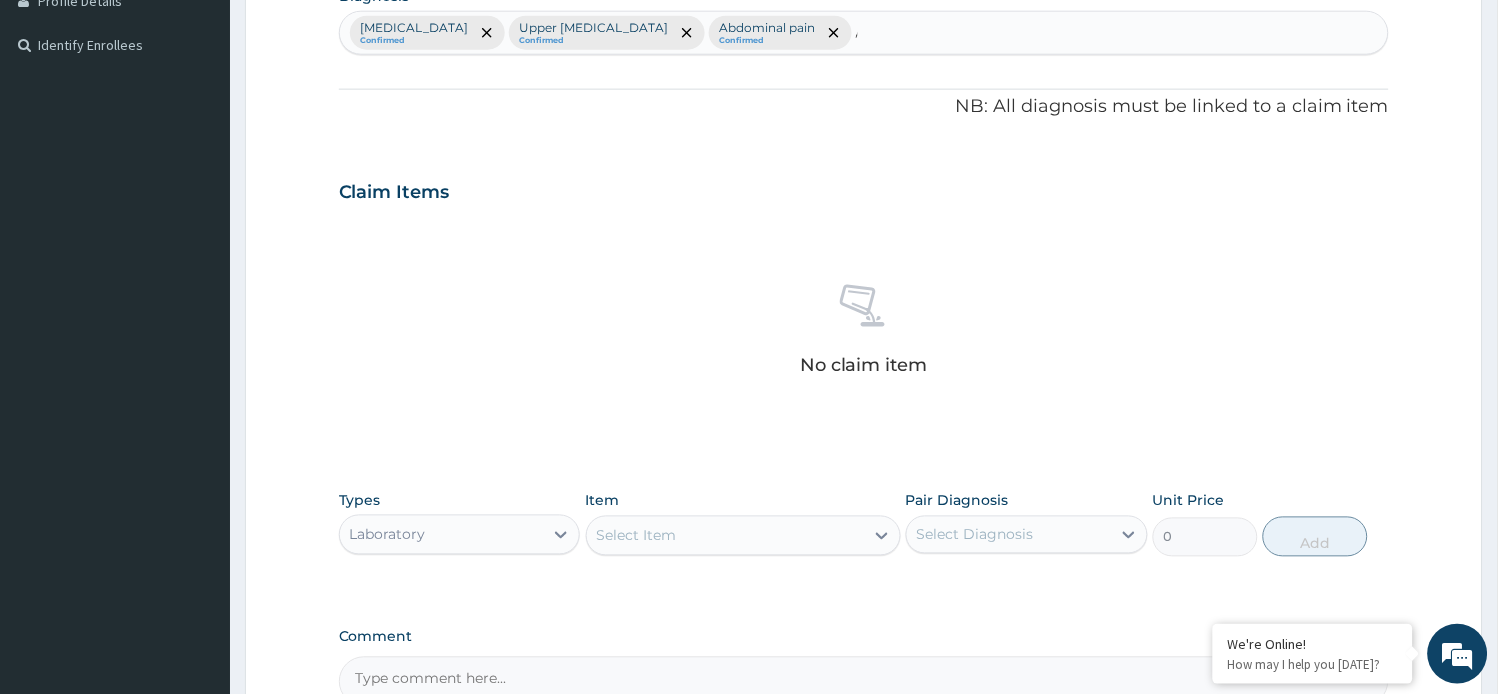 type 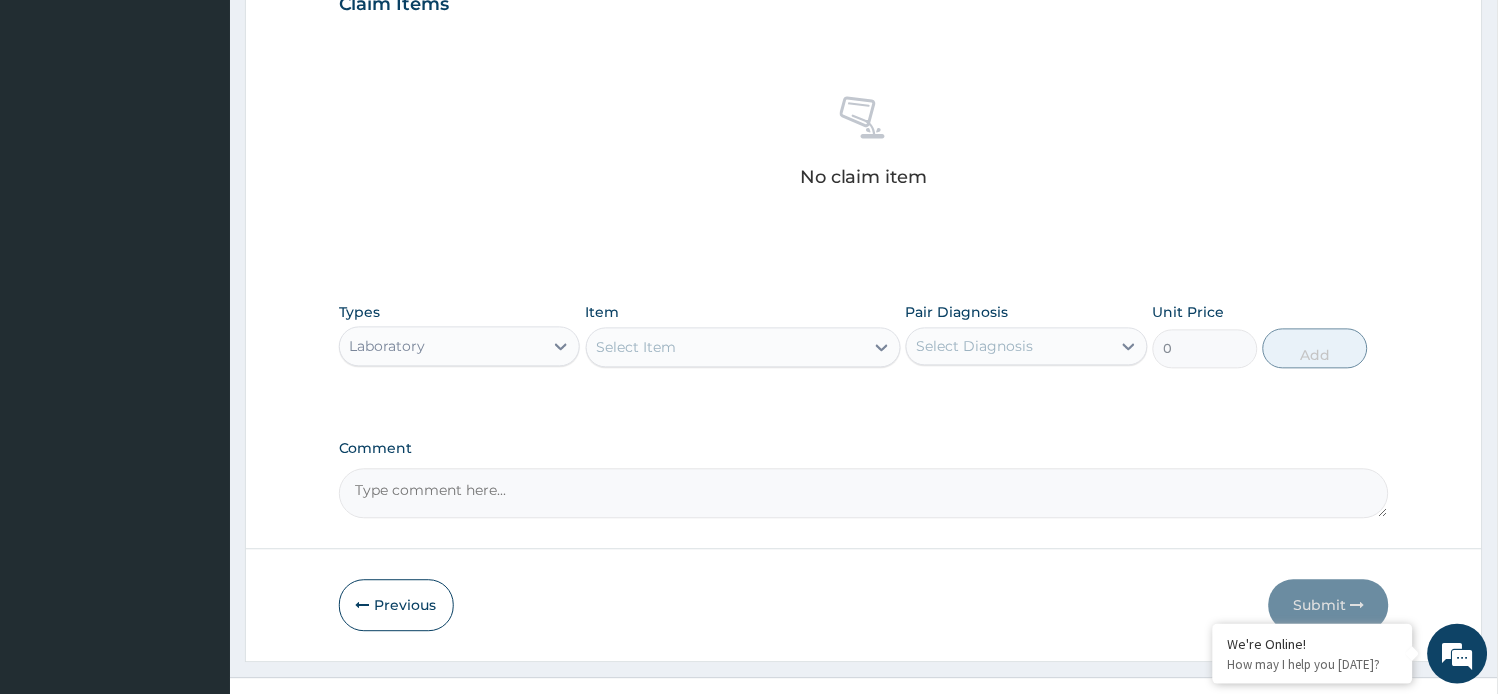 scroll, scrollTop: 747, scrollLeft: 0, axis: vertical 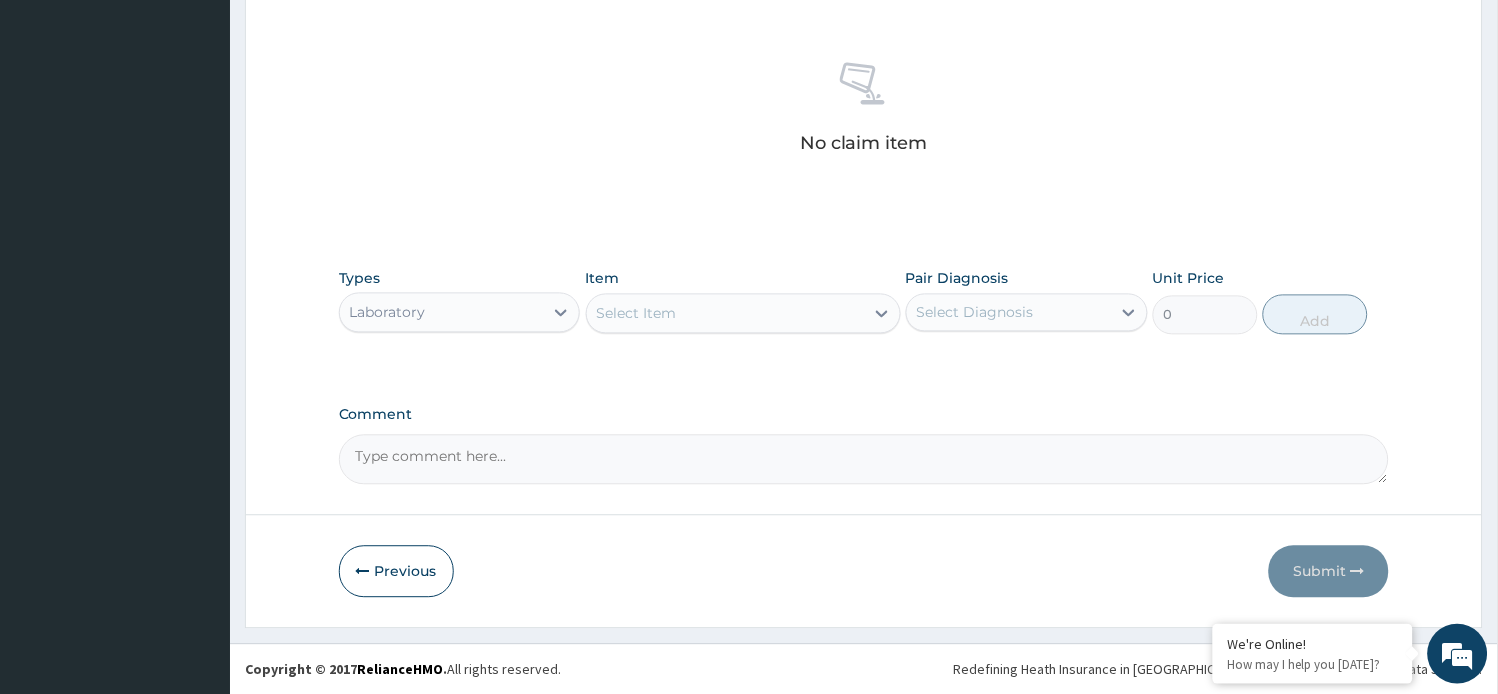 click on "Laboratory" at bounding box center [442, 313] 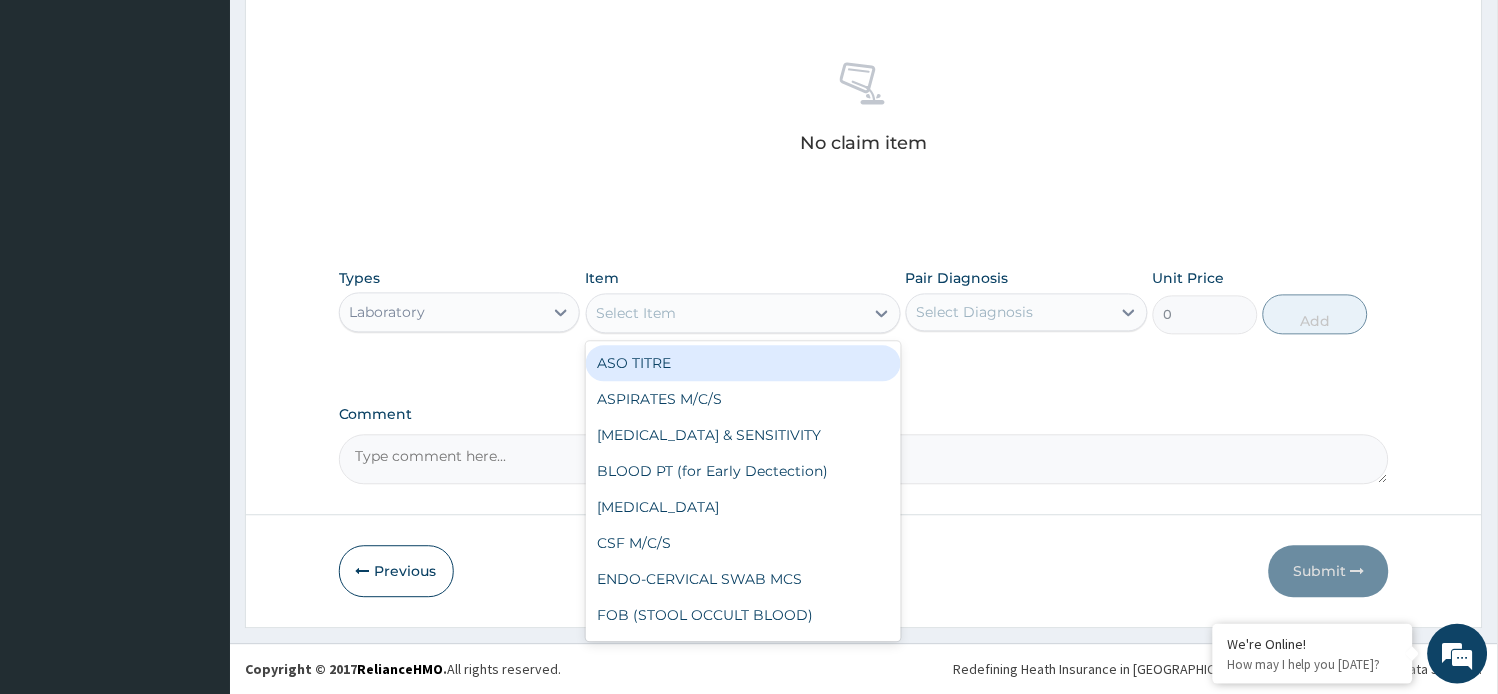 click on "Select Item" at bounding box center [725, 314] 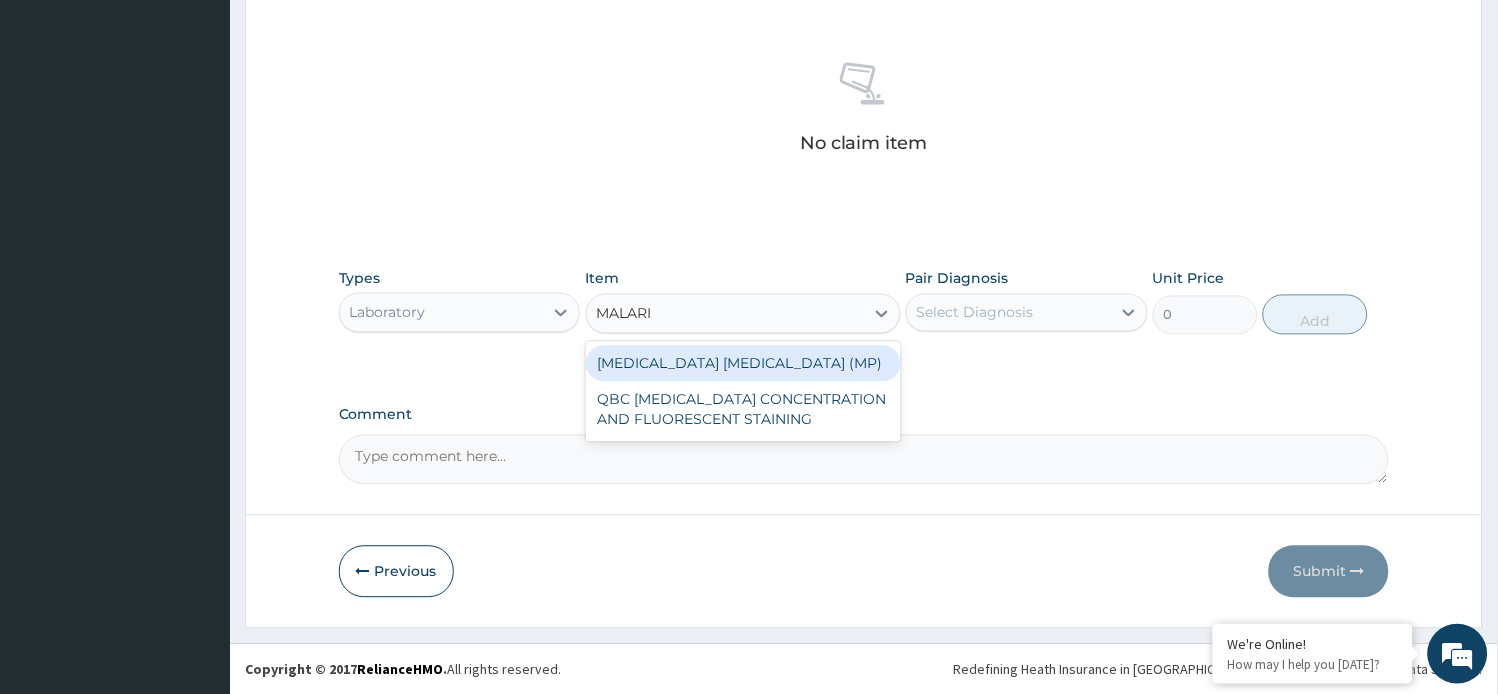 type on "[MEDICAL_DATA]" 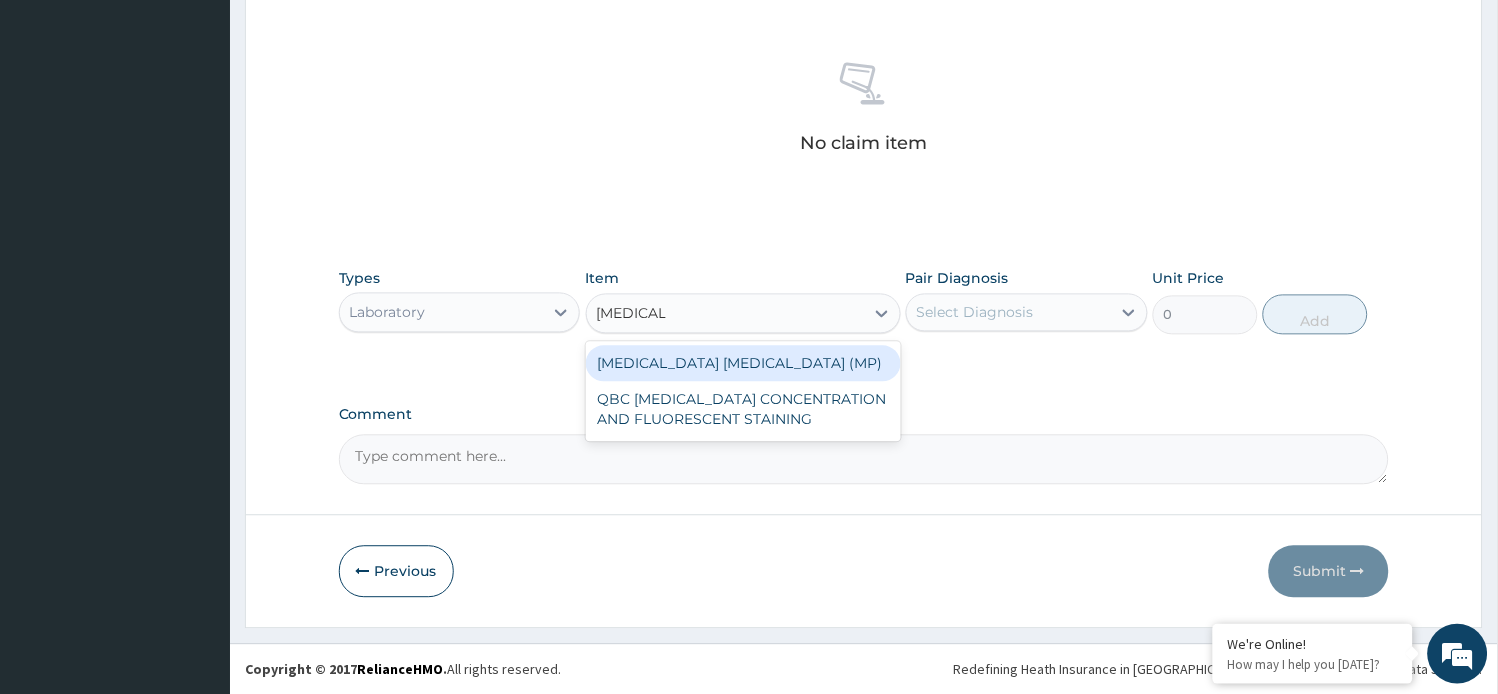click on "[MEDICAL_DATA] [MEDICAL_DATA] (MP)" at bounding box center [743, 364] 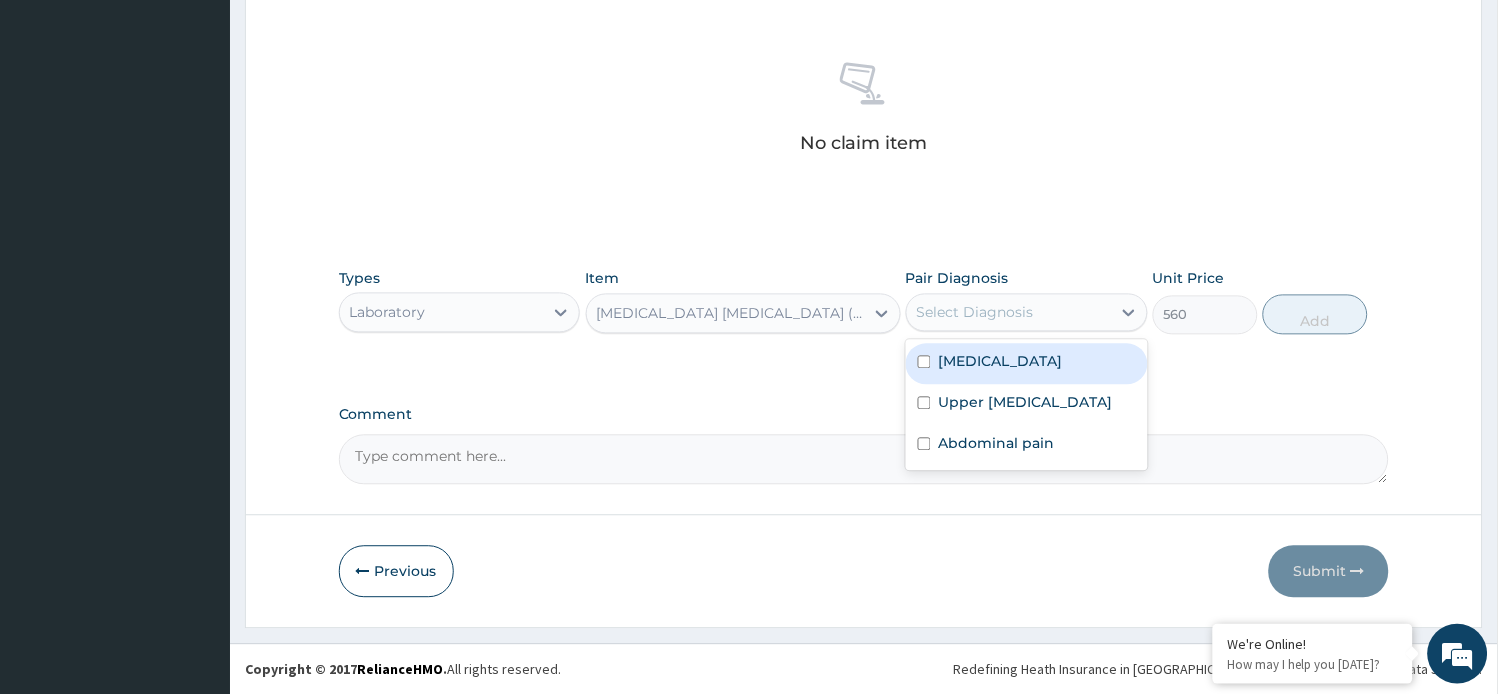 click on "Select Diagnosis" at bounding box center [975, 313] 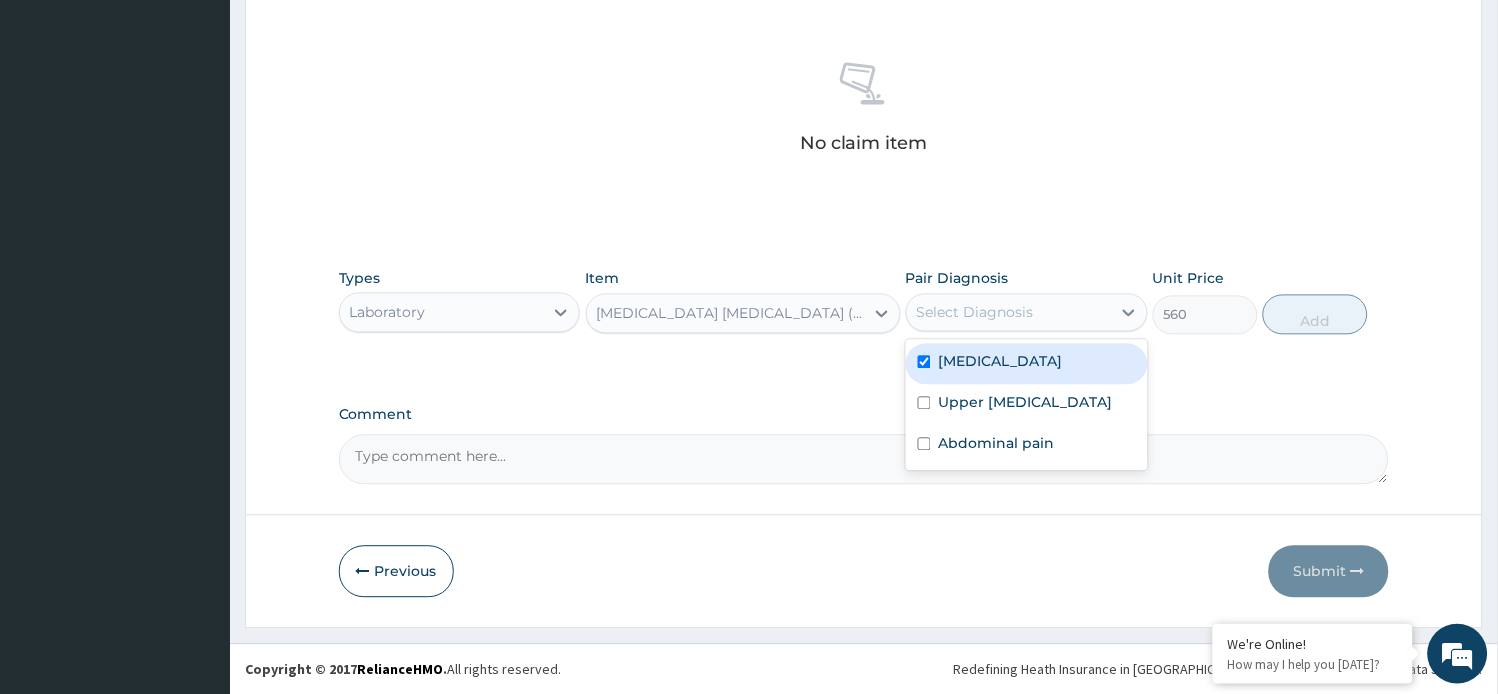 checkbox on "true" 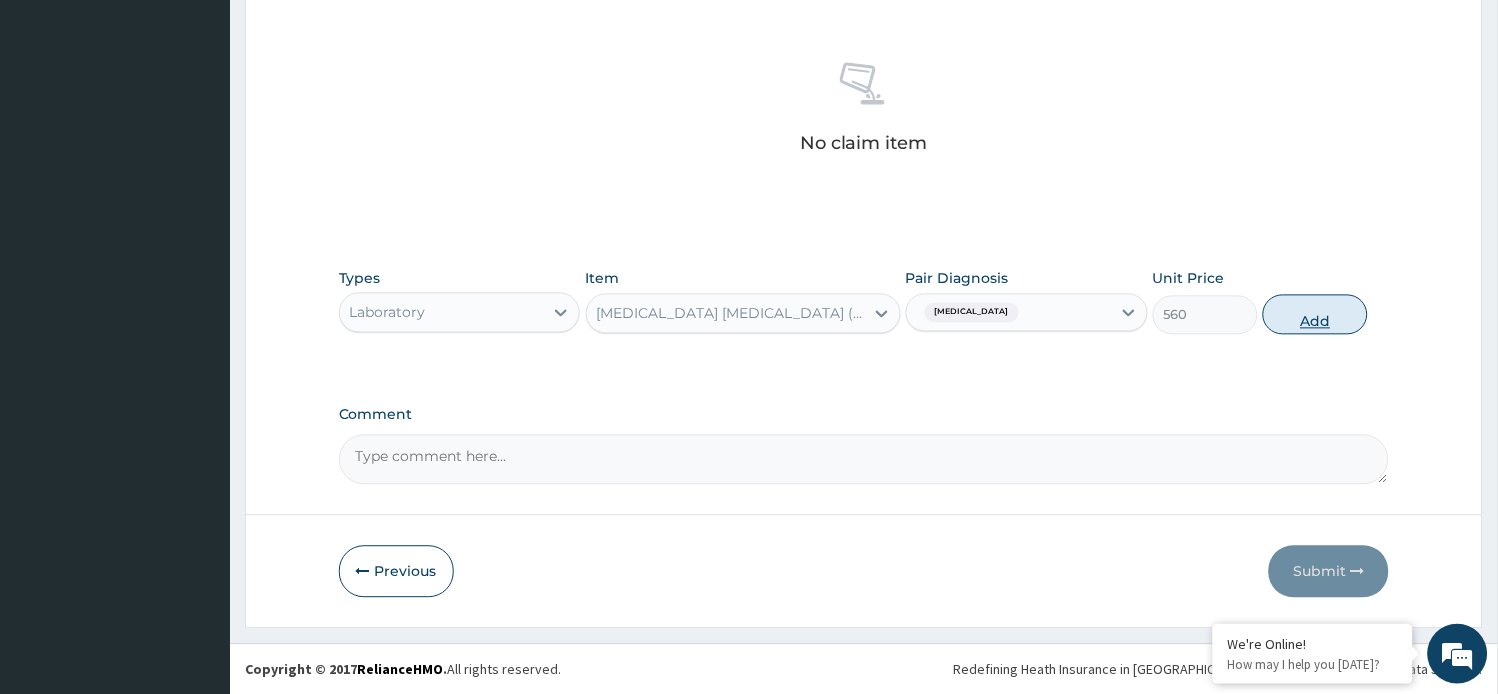 click on "Add" at bounding box center (1315, 315) 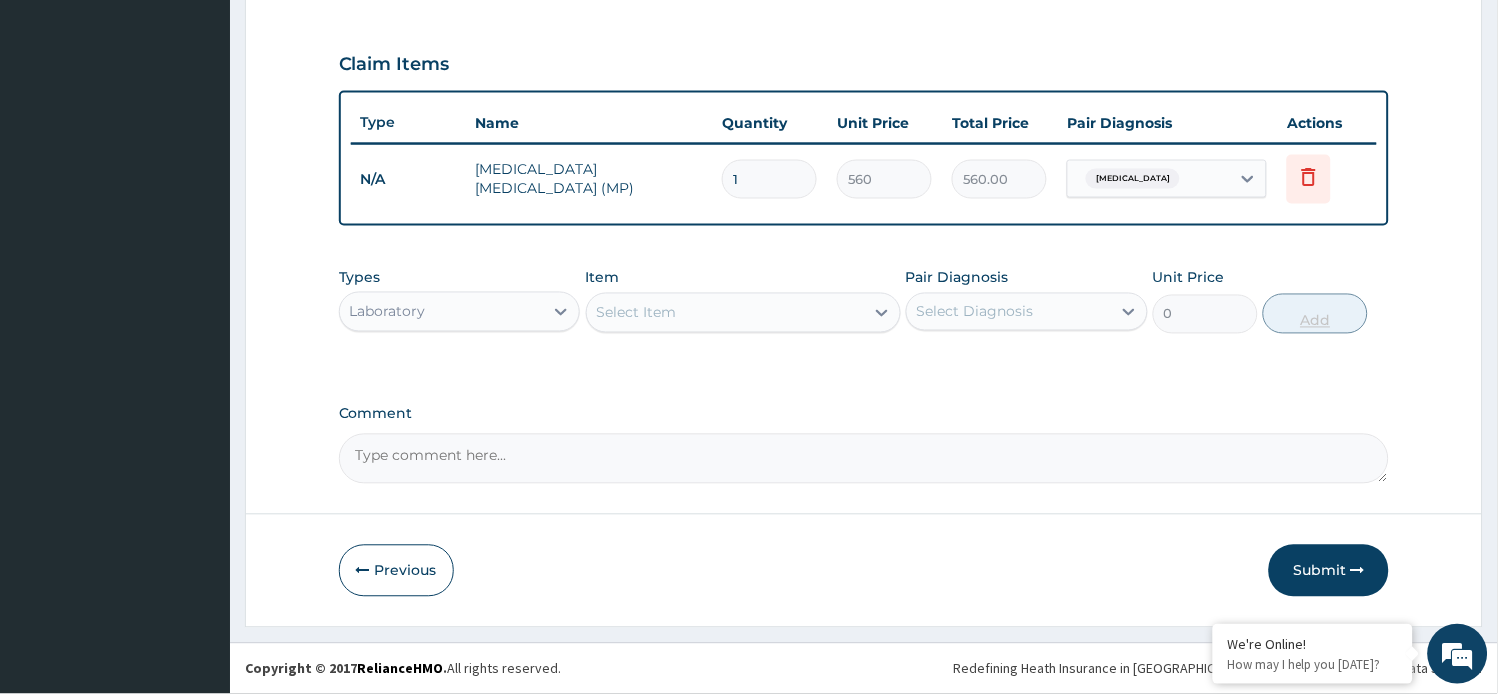 scroll, scrollTop: 651, scrollLeft: 0, axis: vertical 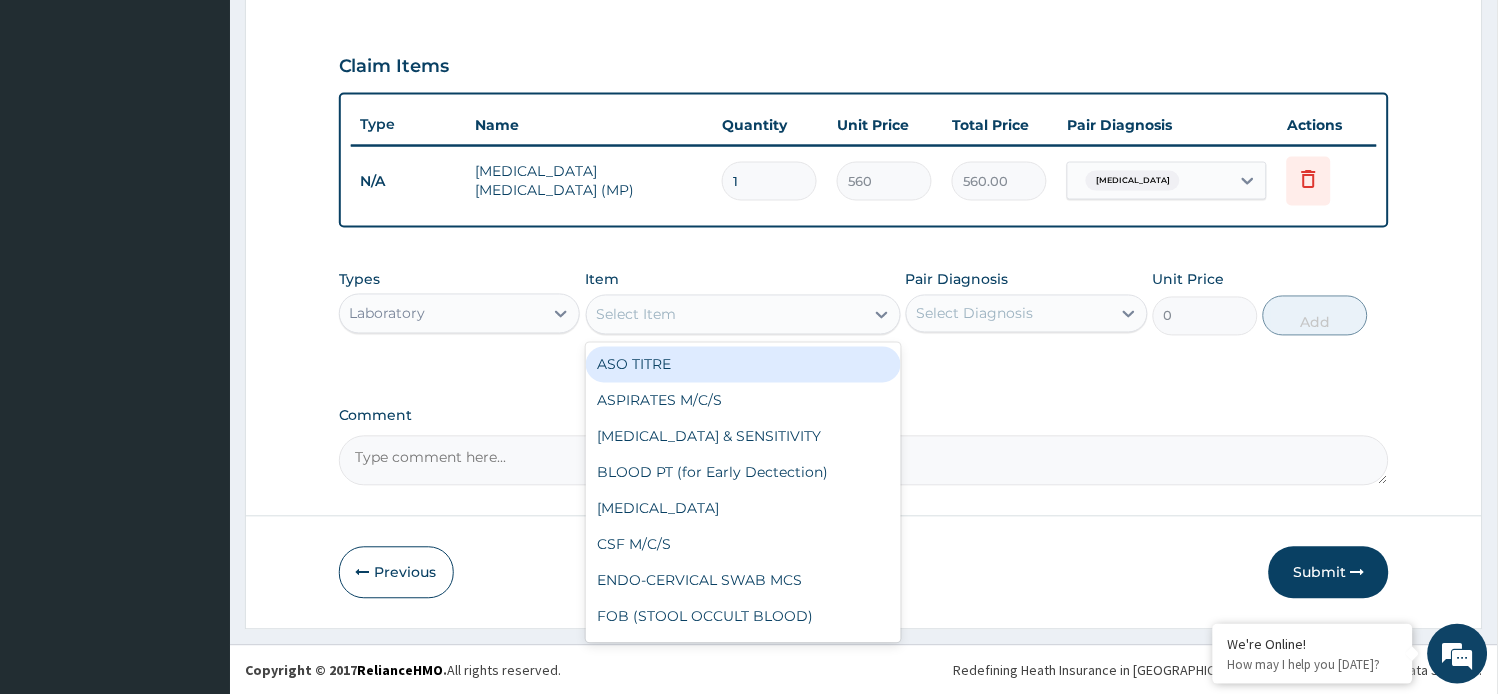 click on "Select Item" at bounding box center [725, 315] 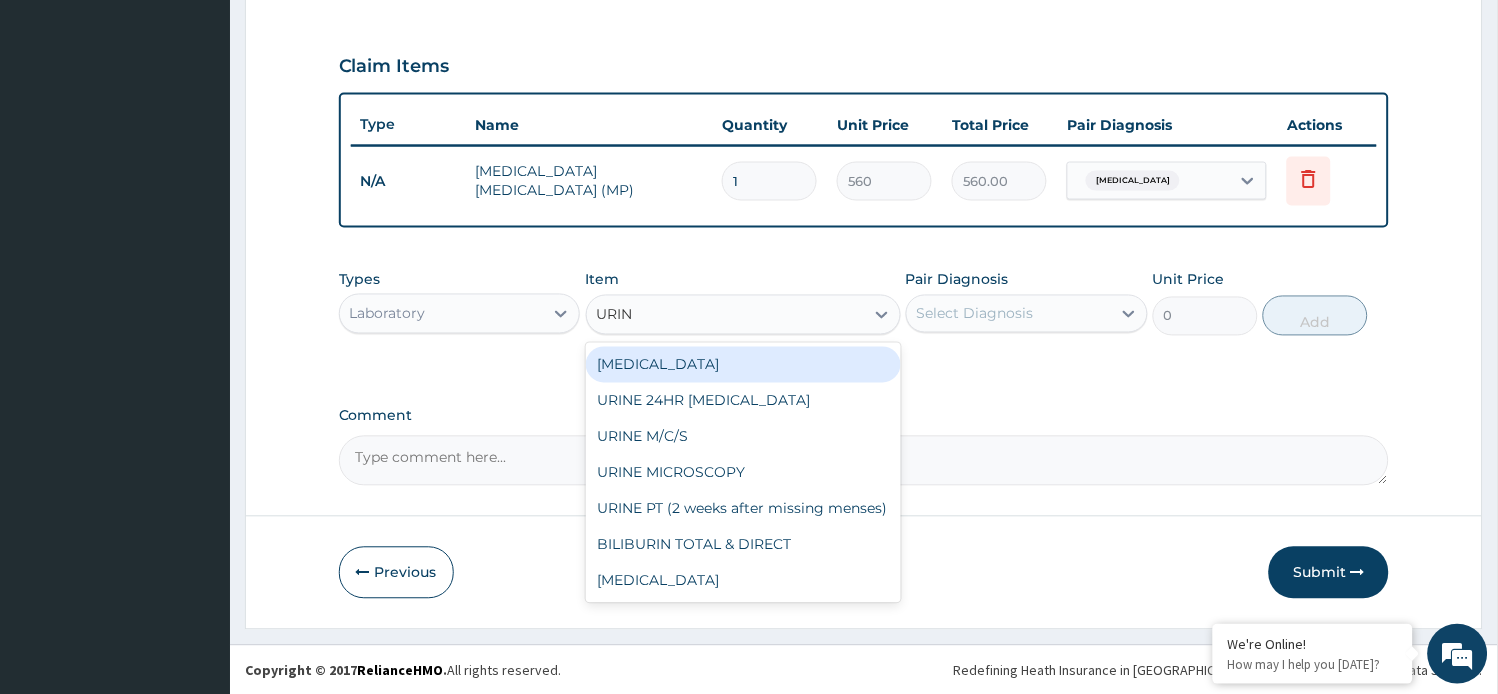 type on "URINA" 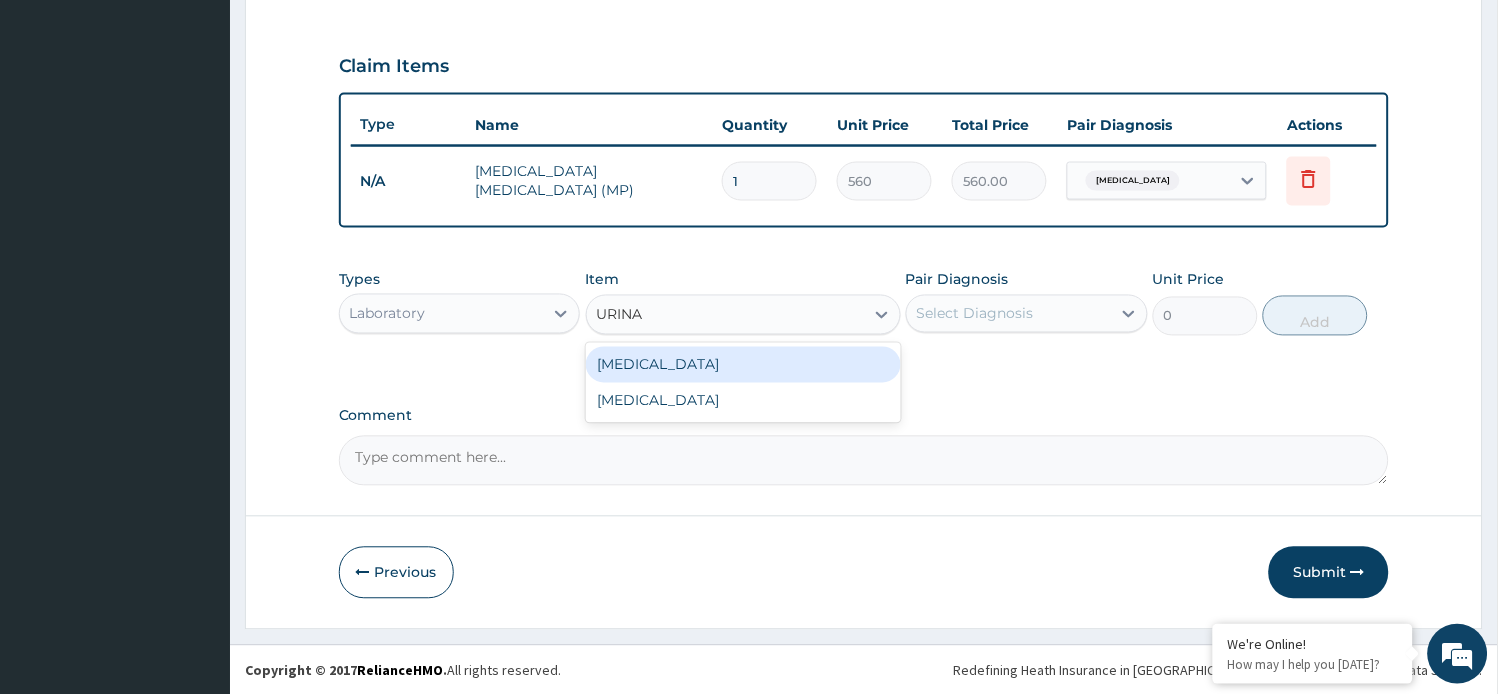 click on "[MEDICAL_DATA]" at bounding box center (743, 365) 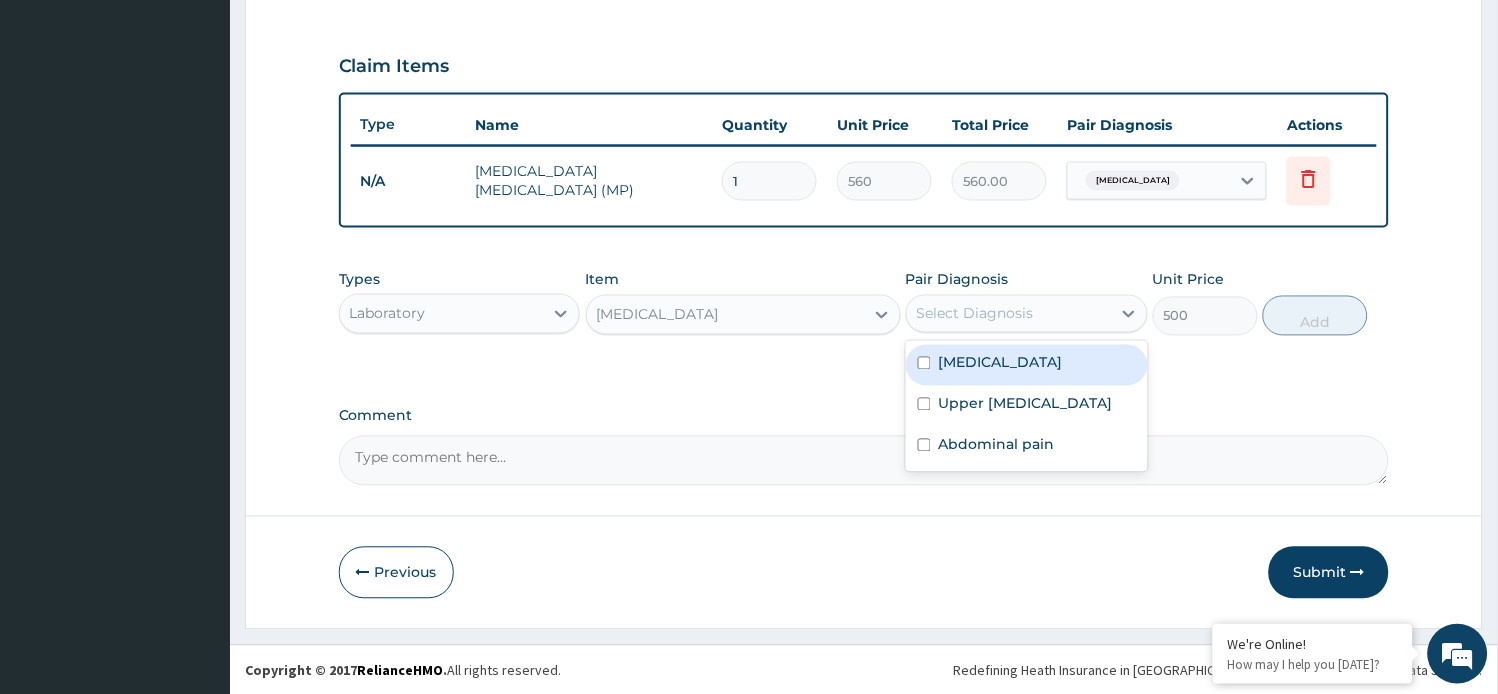 click on "Select Diagnosis" at bounding box center (975, 314) 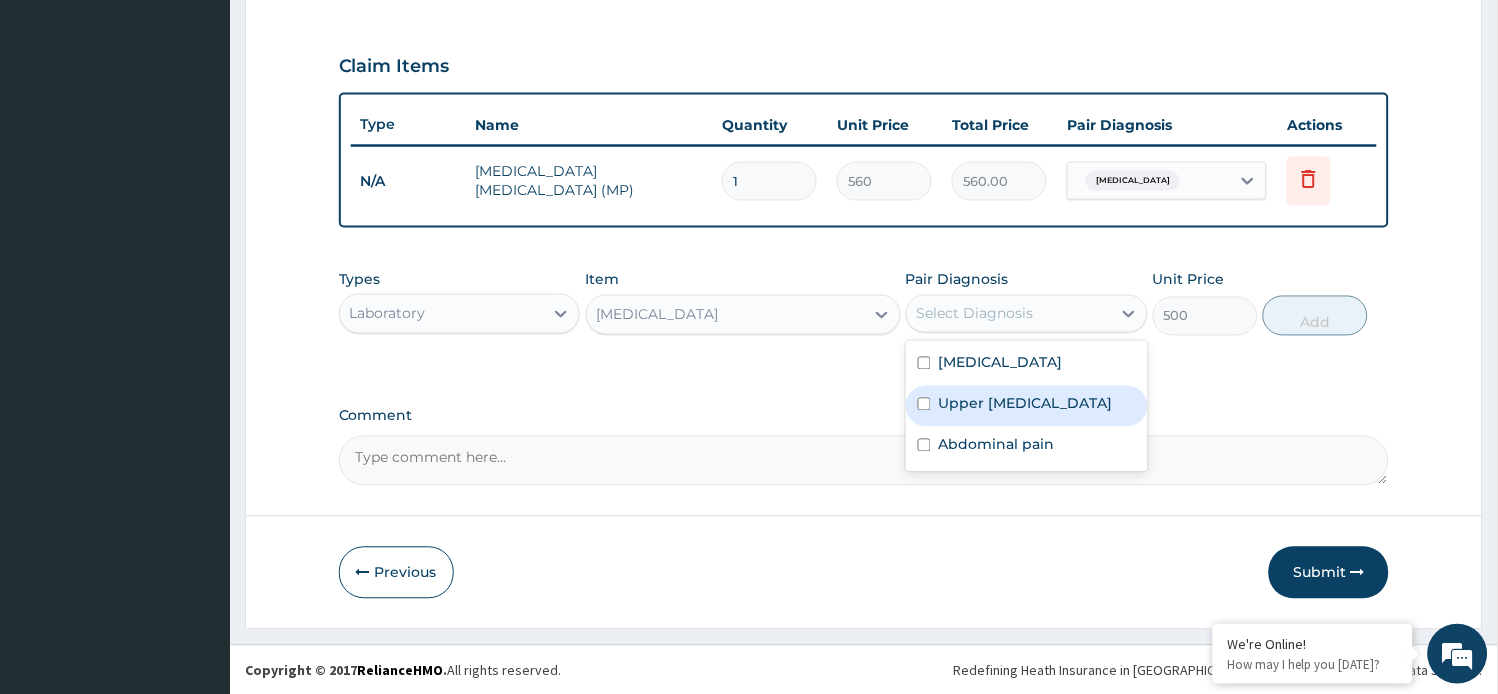 click on "Upper [MEDICAL_DATA]" at bounding box center [1026, 404] 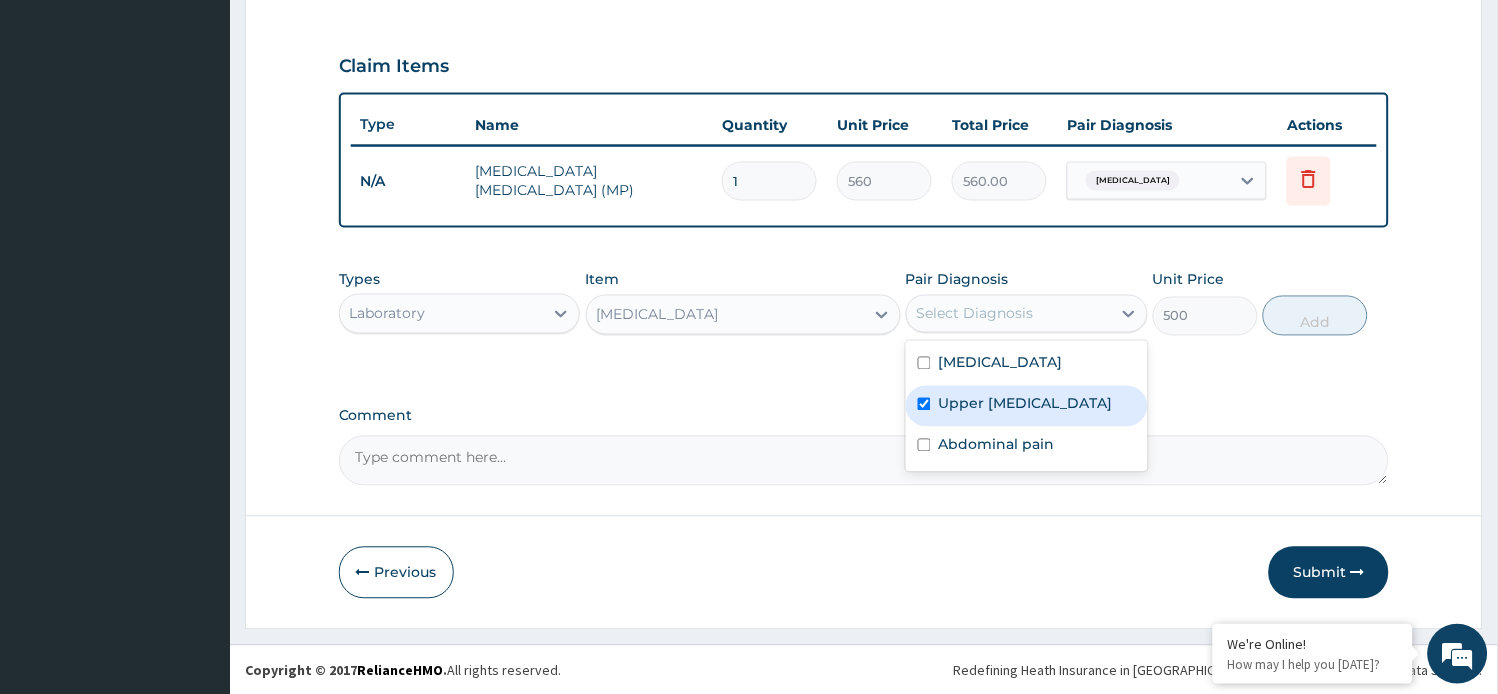 checkbox on "true" 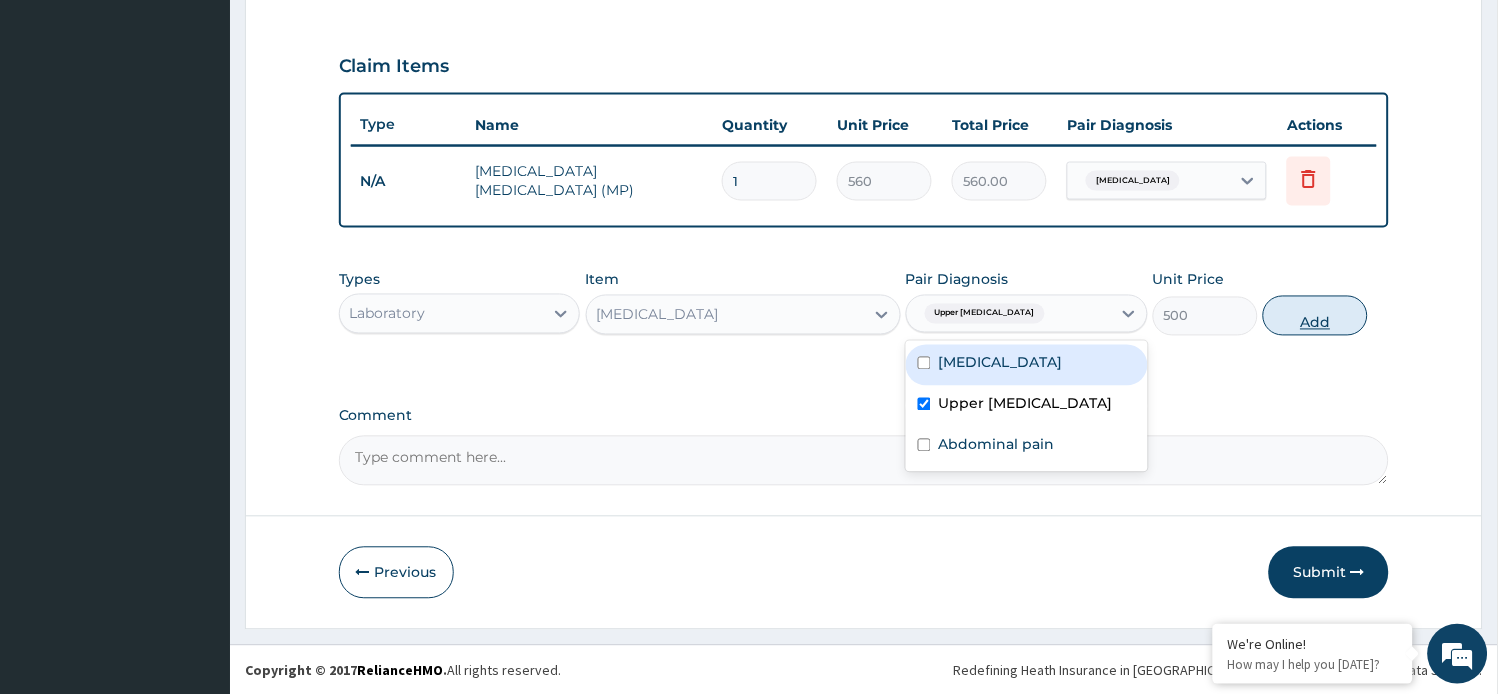 click on "Add" at bounding box center (1315, 316) 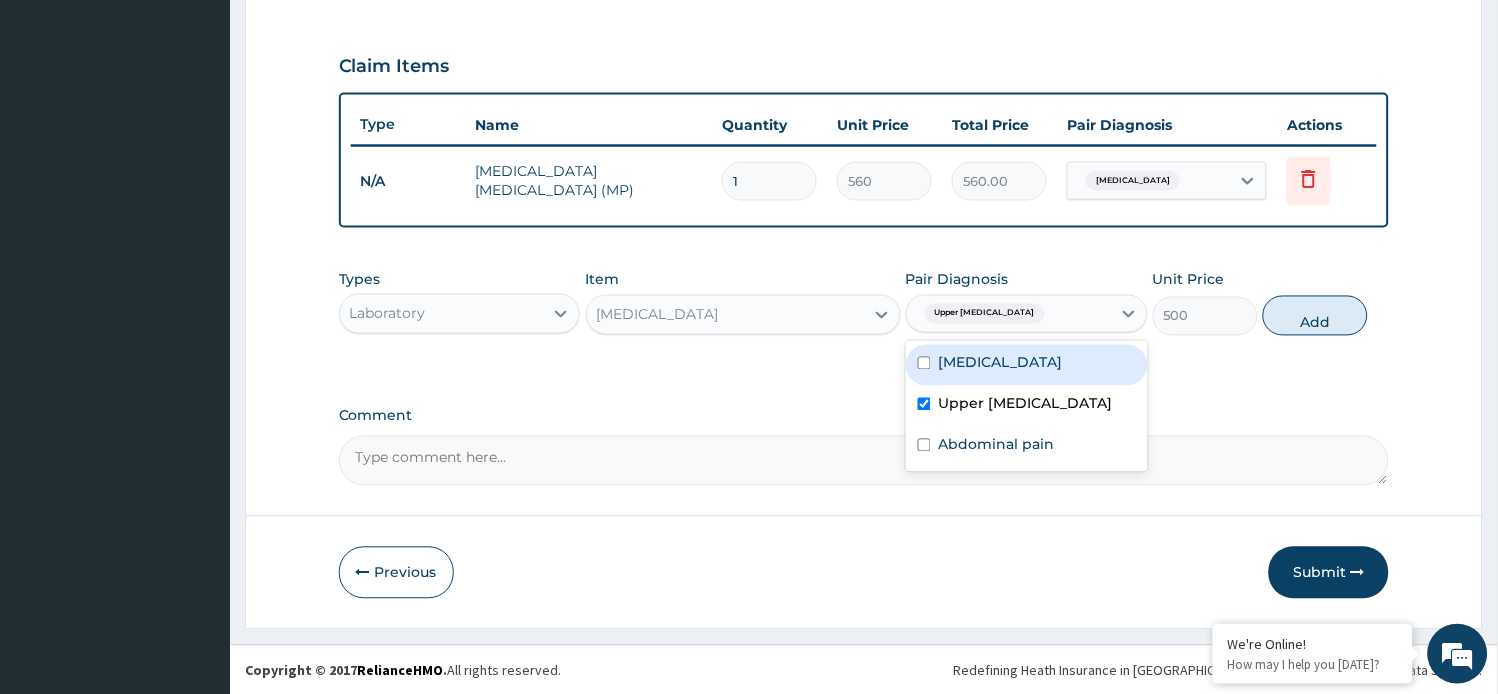 type on "0" 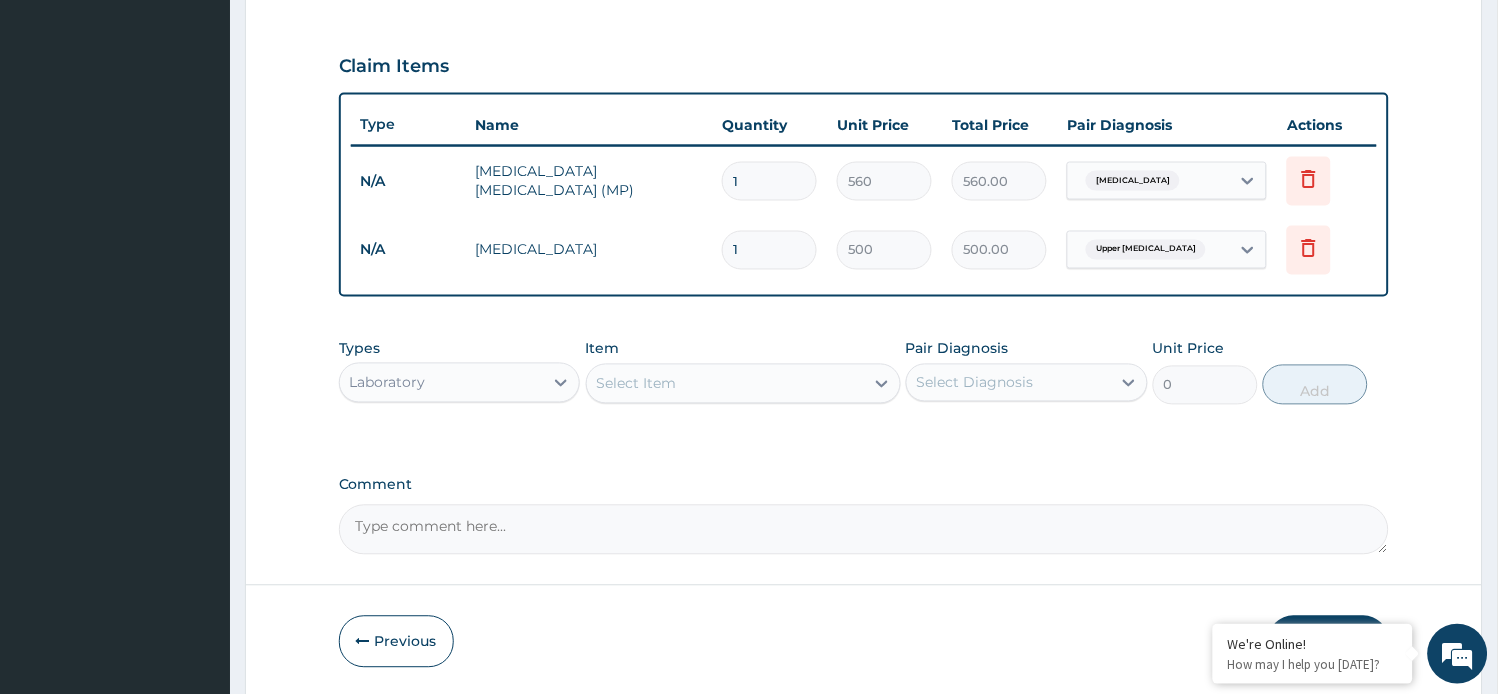 click on "Select Item" at bounding box center [637, 384] 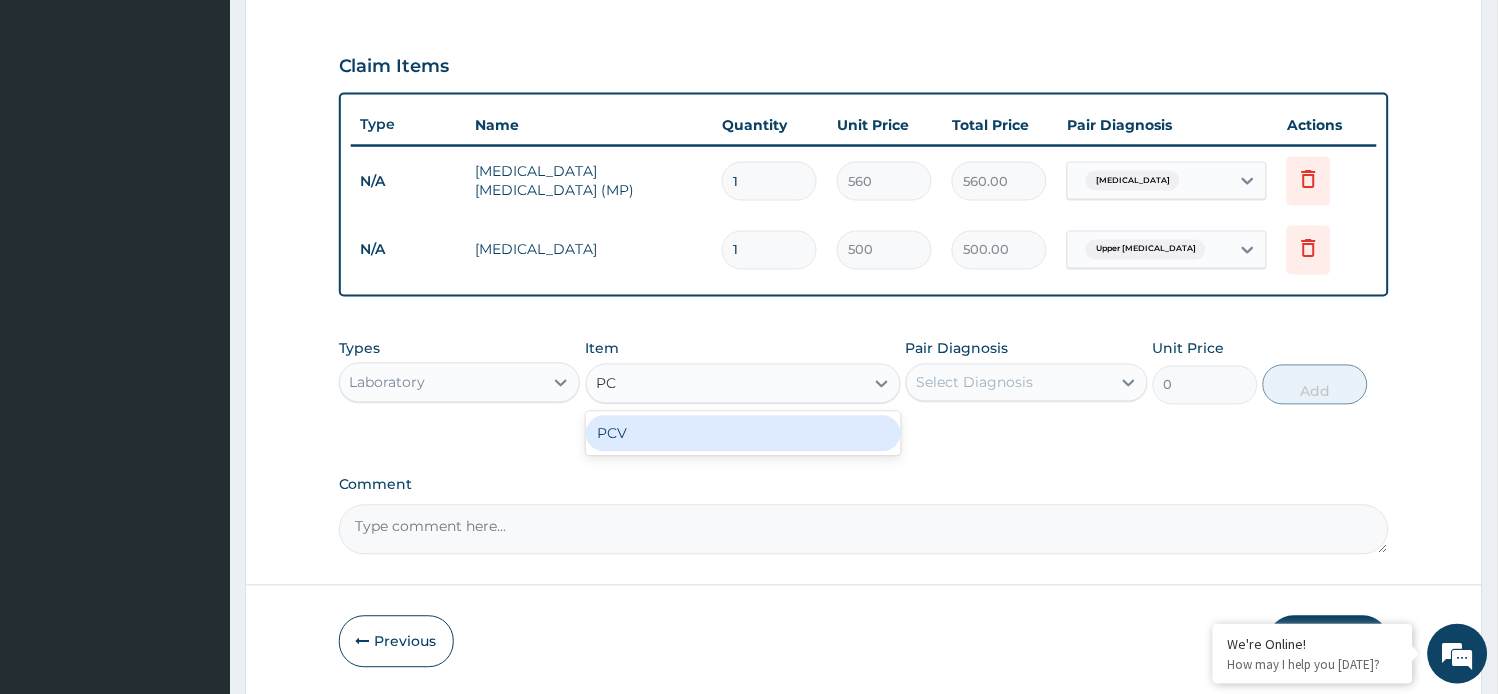 type on "PCV" 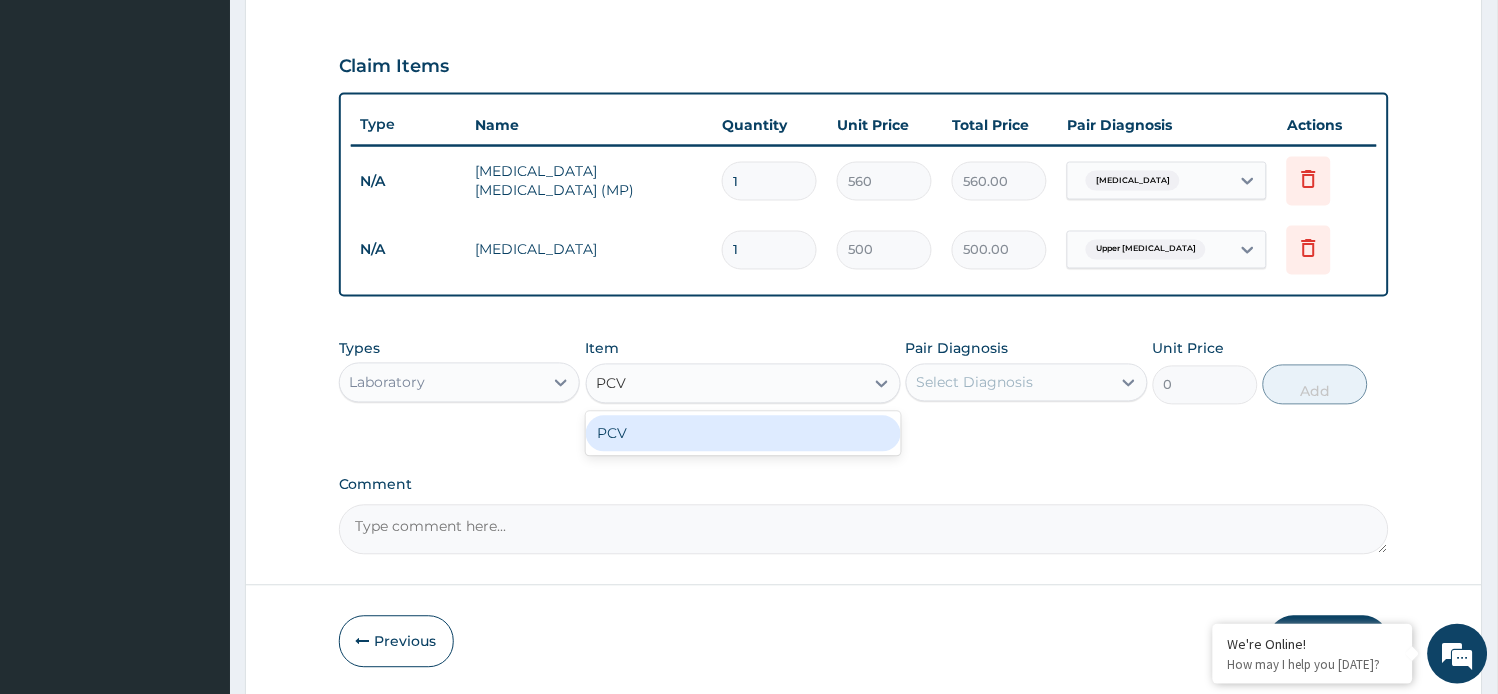 click on "PCV" at bounding box center [743, 434] 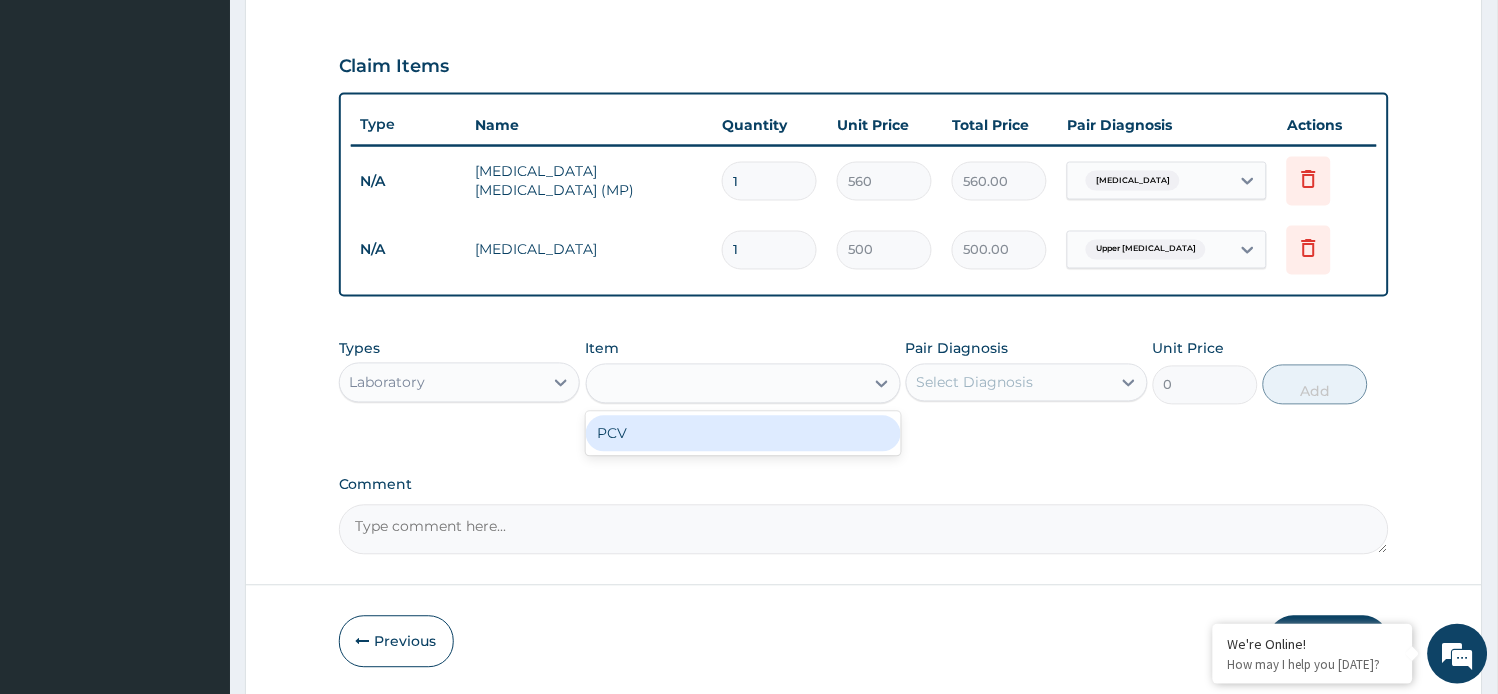 type on "500" 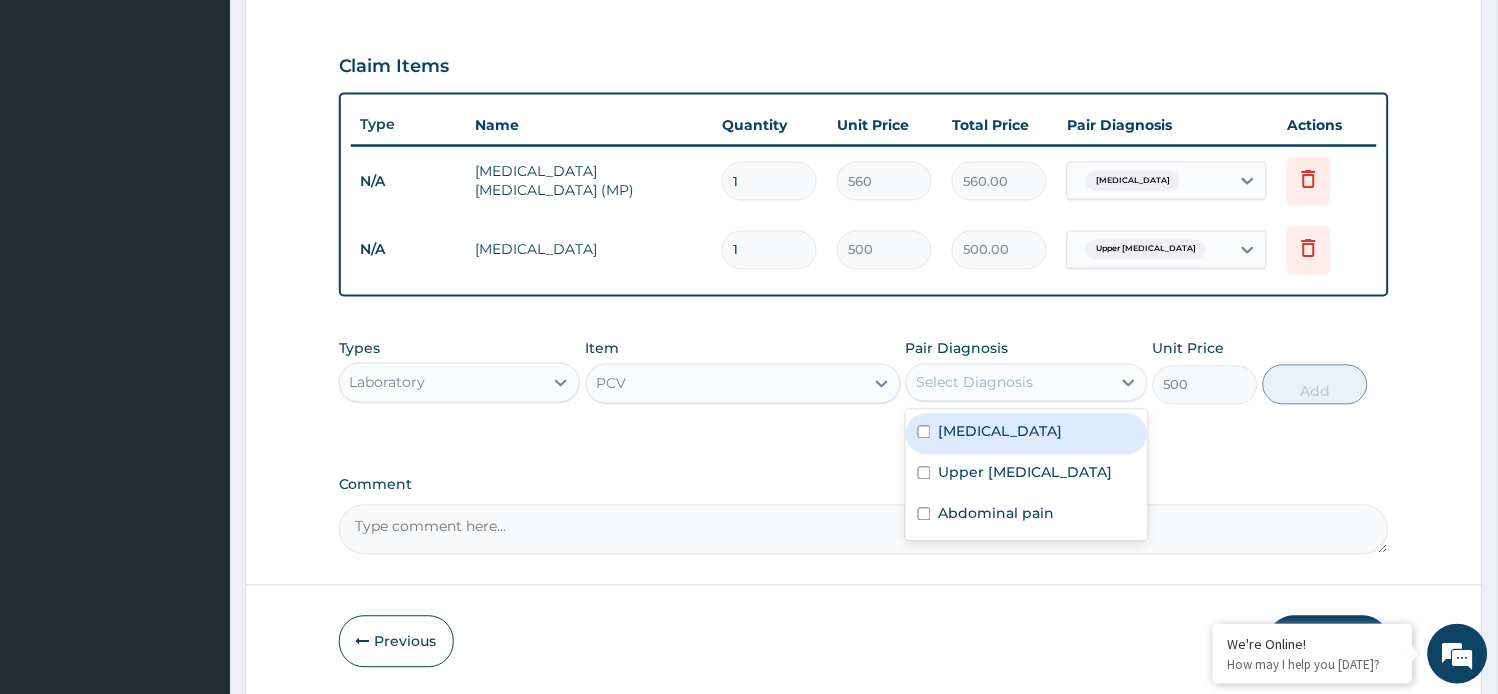 click on "Select Diagnosis" at bounding box center [975, 383] 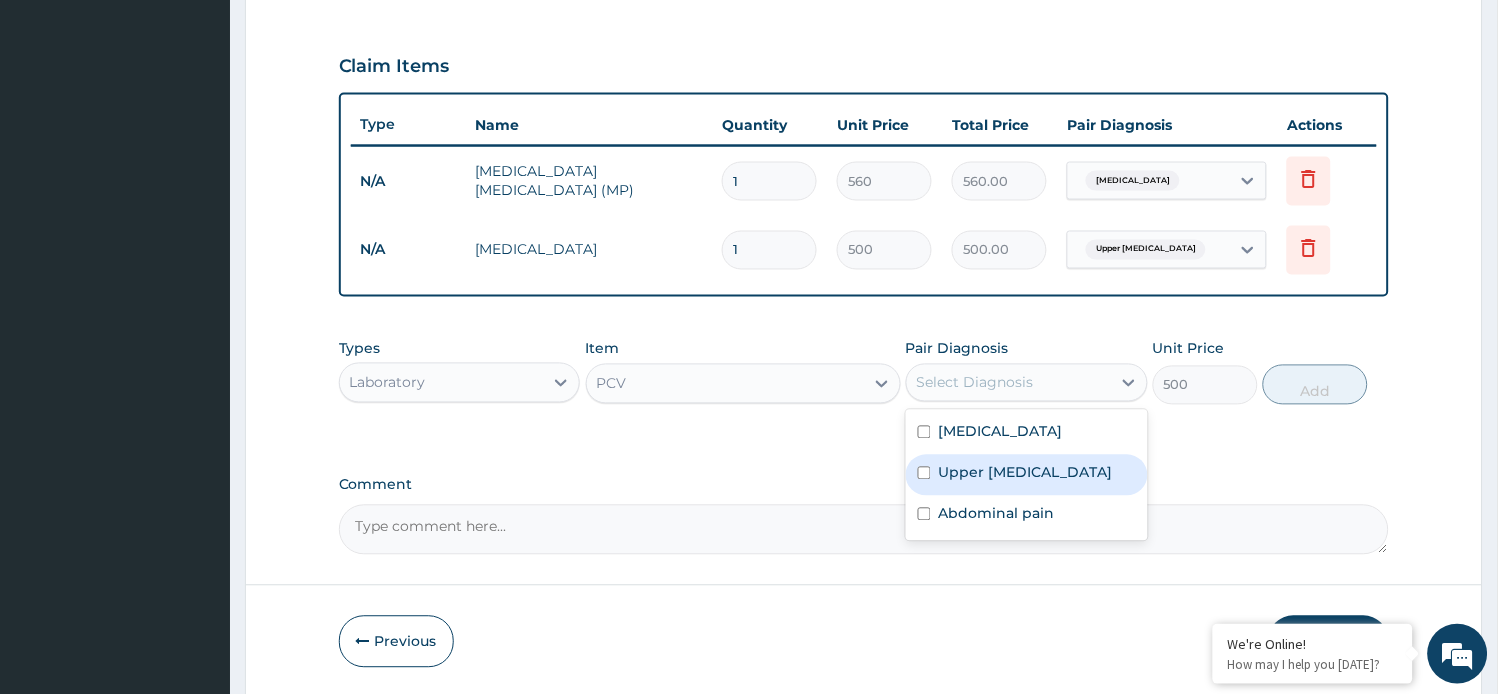 click on "Upper [MEDICAL_DATA]" at bounding box center (1026, 473) 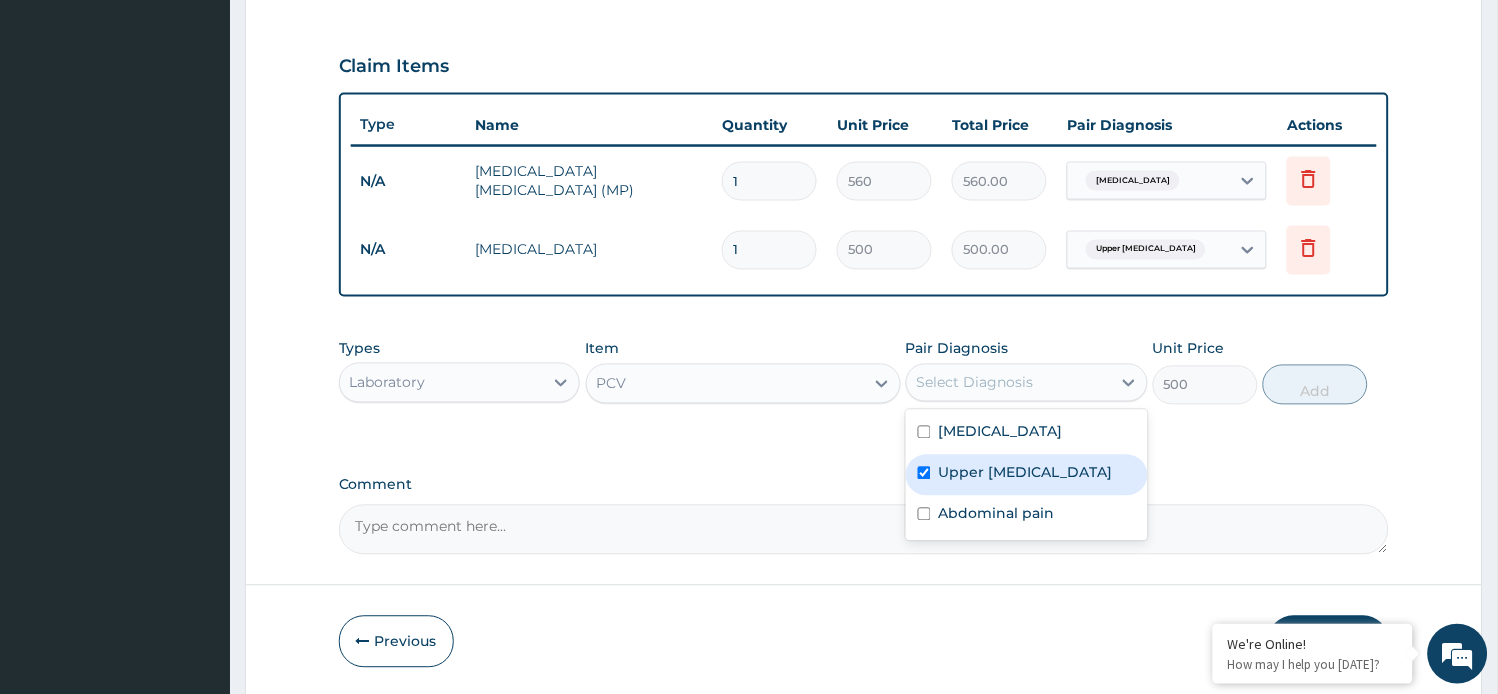 checkbox on "true" 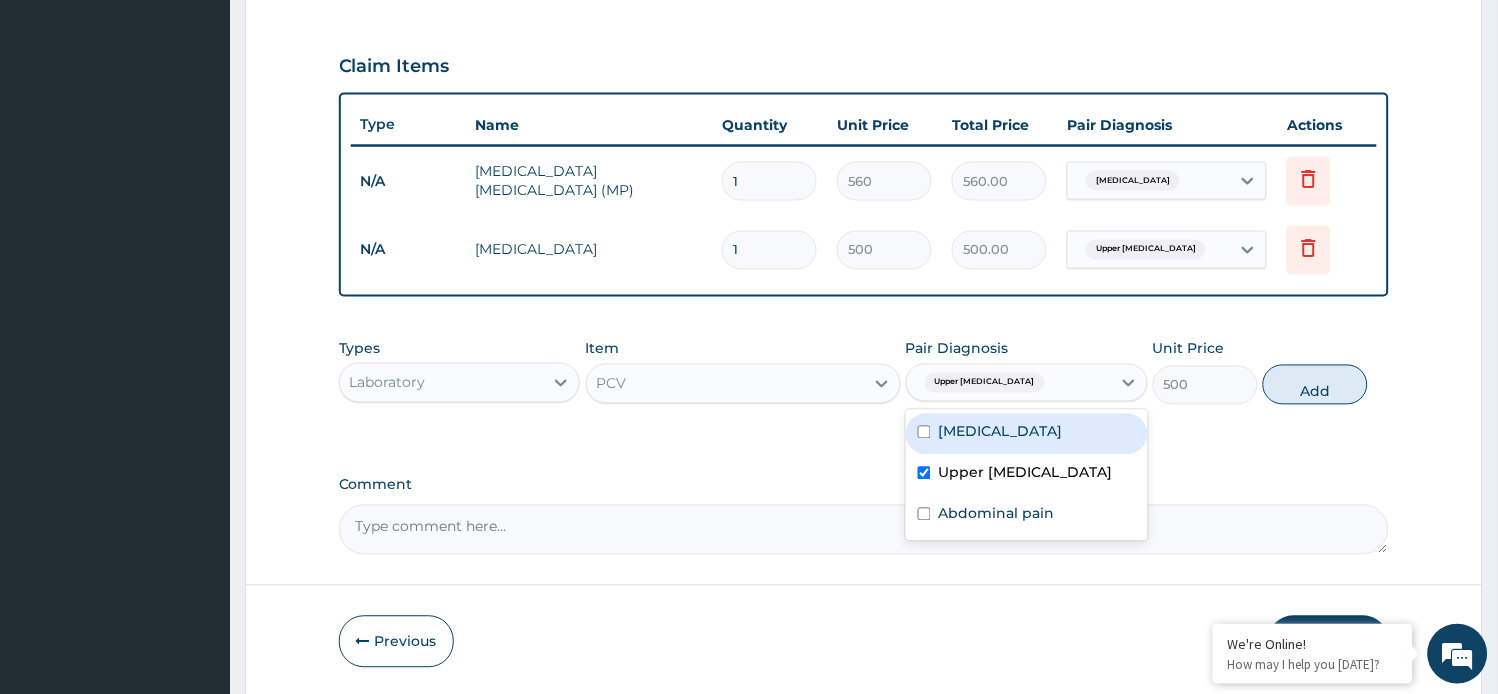 click on "[MEDICAL_DATA]" at bounding box center [1027, 434] 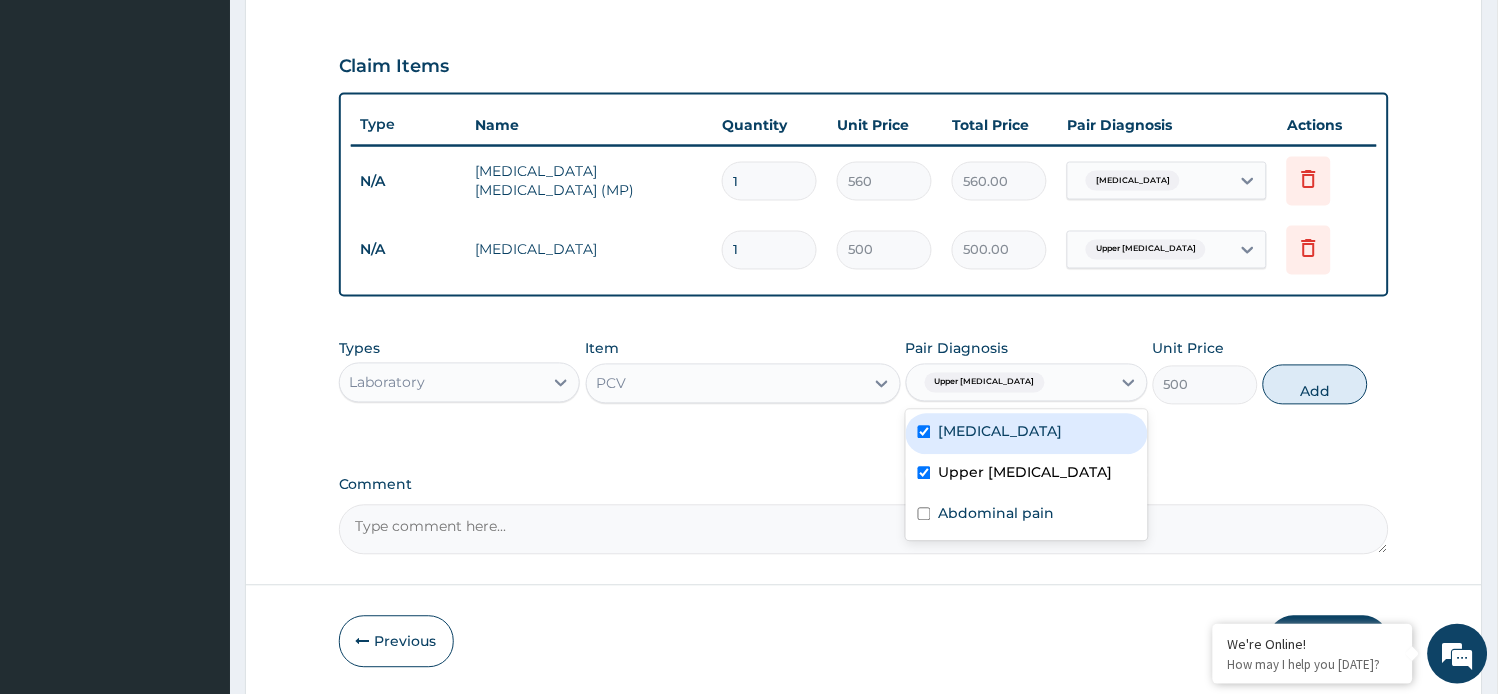 checkbox on "true" 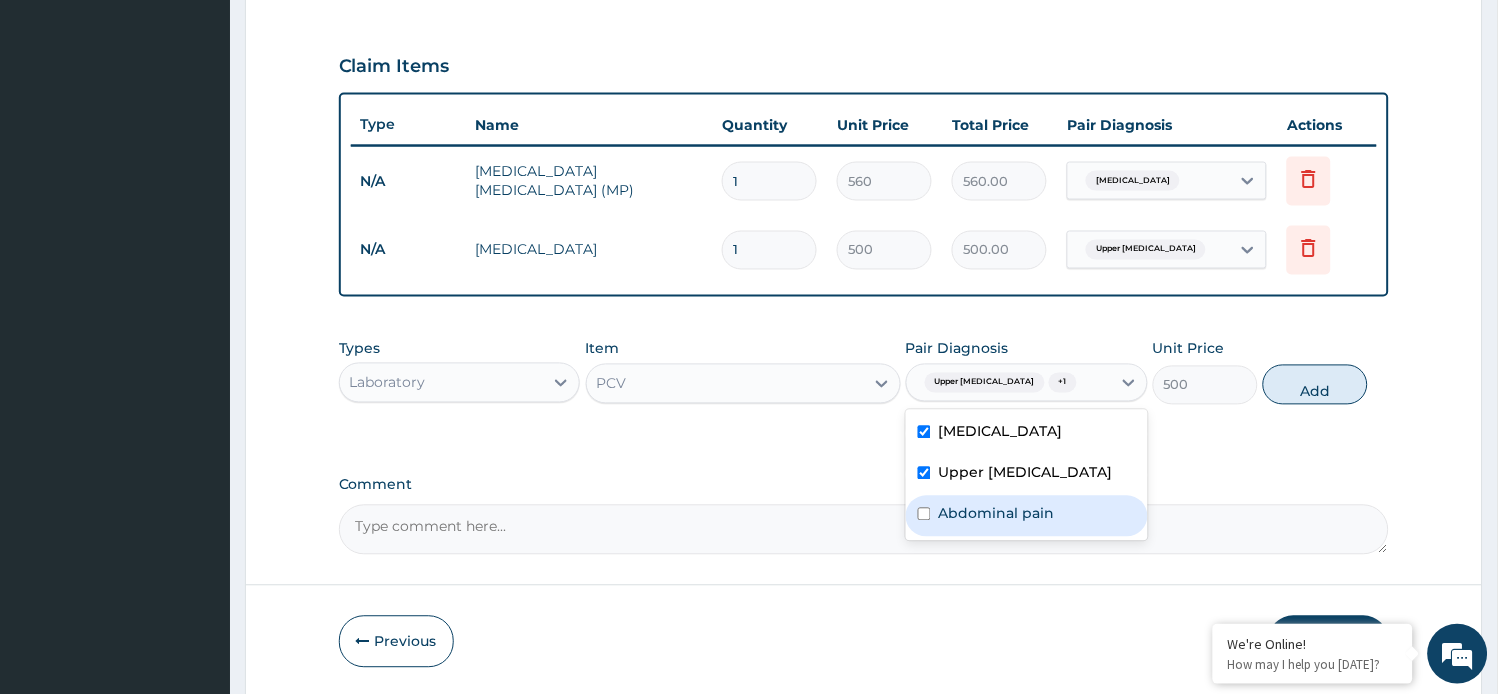 drag, startPoint x: 1044, startPoint y: 551, endPoint x: 1113, endPoint y: 512, distance: 79.25907 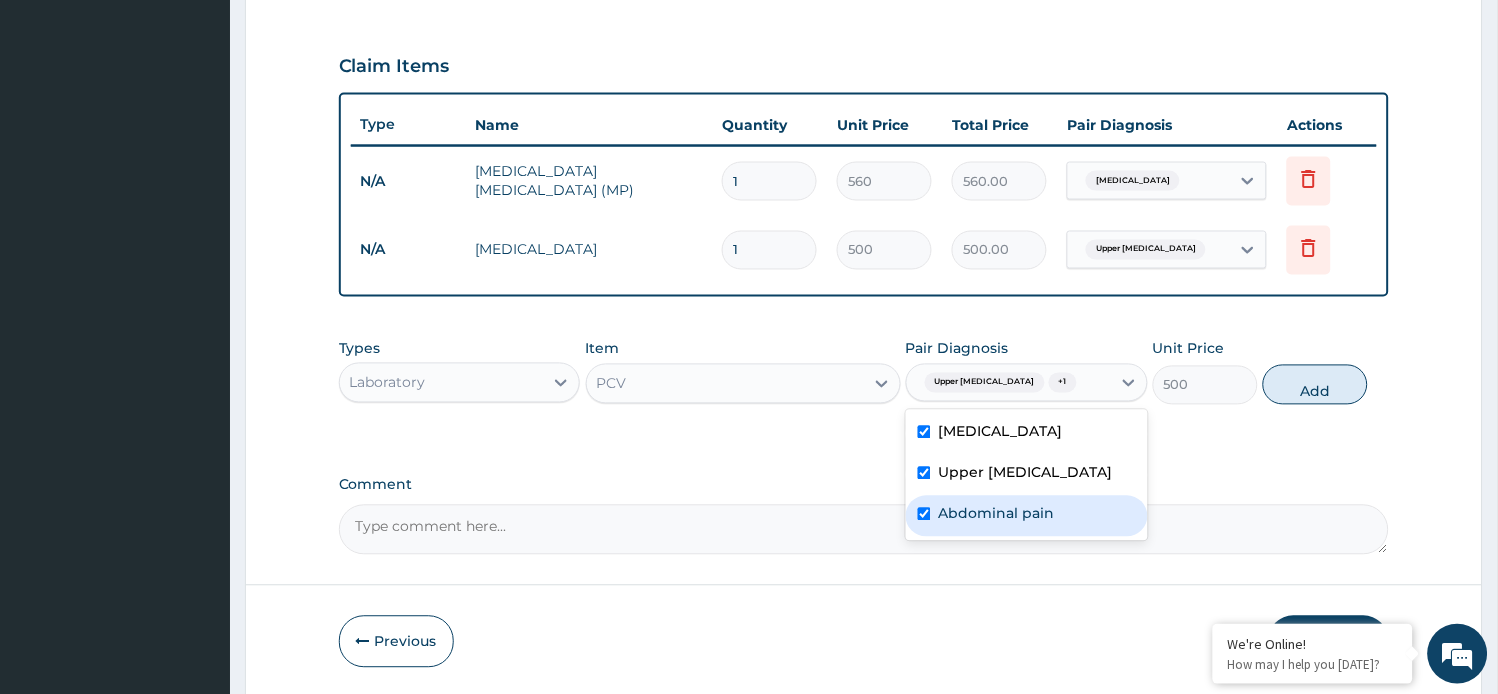 checkbox on "true" 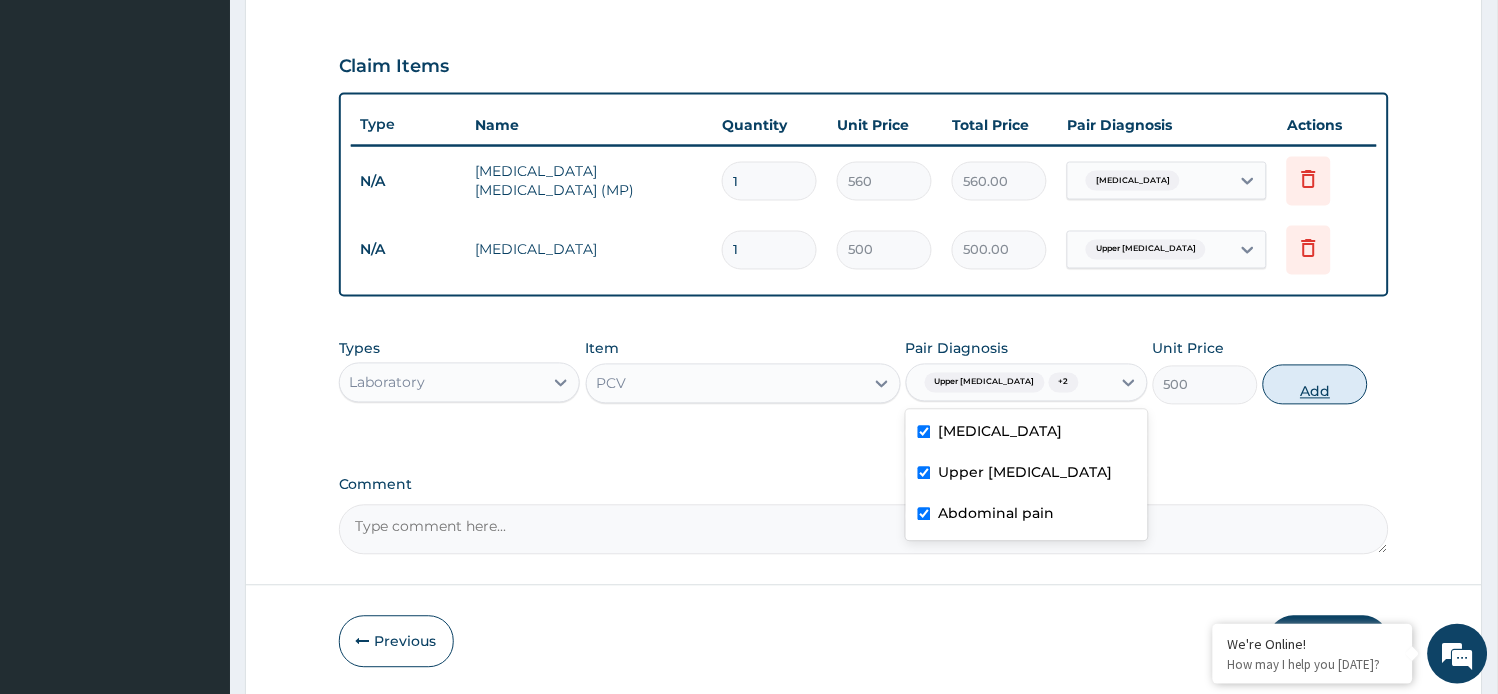 click on "Add" at bounding box center [1315, 385] 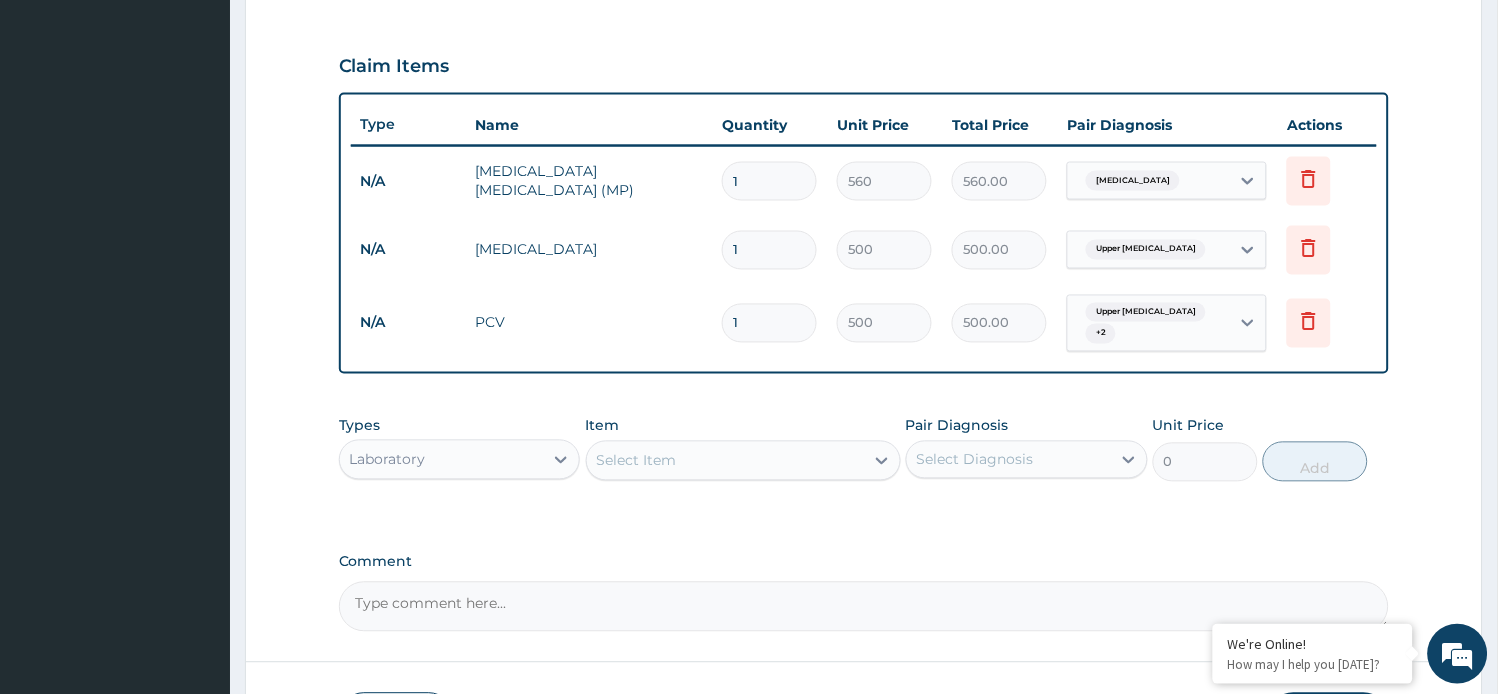 click on "Select Item" at bounding box center [637, 461] 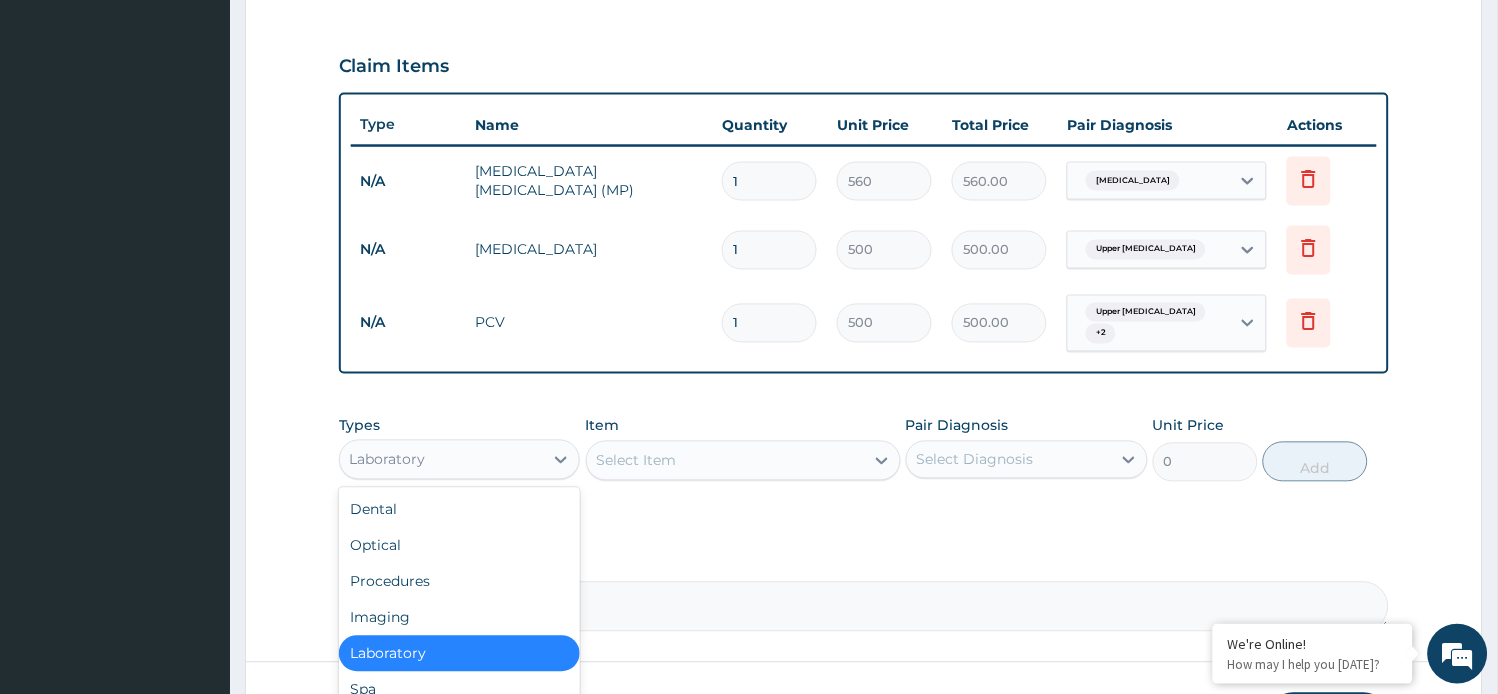 click on "Laboratory" at bounding box center [442, 460] 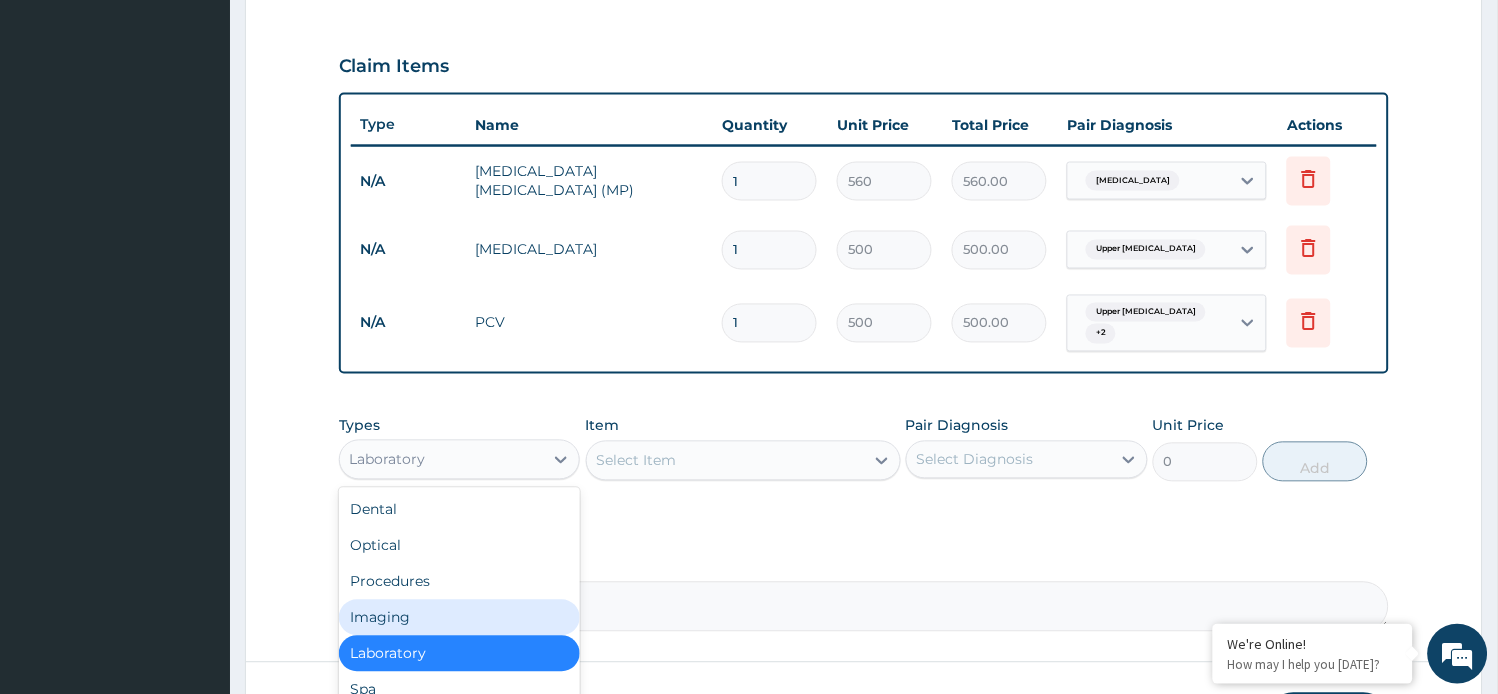 click on "Imaging" at bounding box center [460, 618] 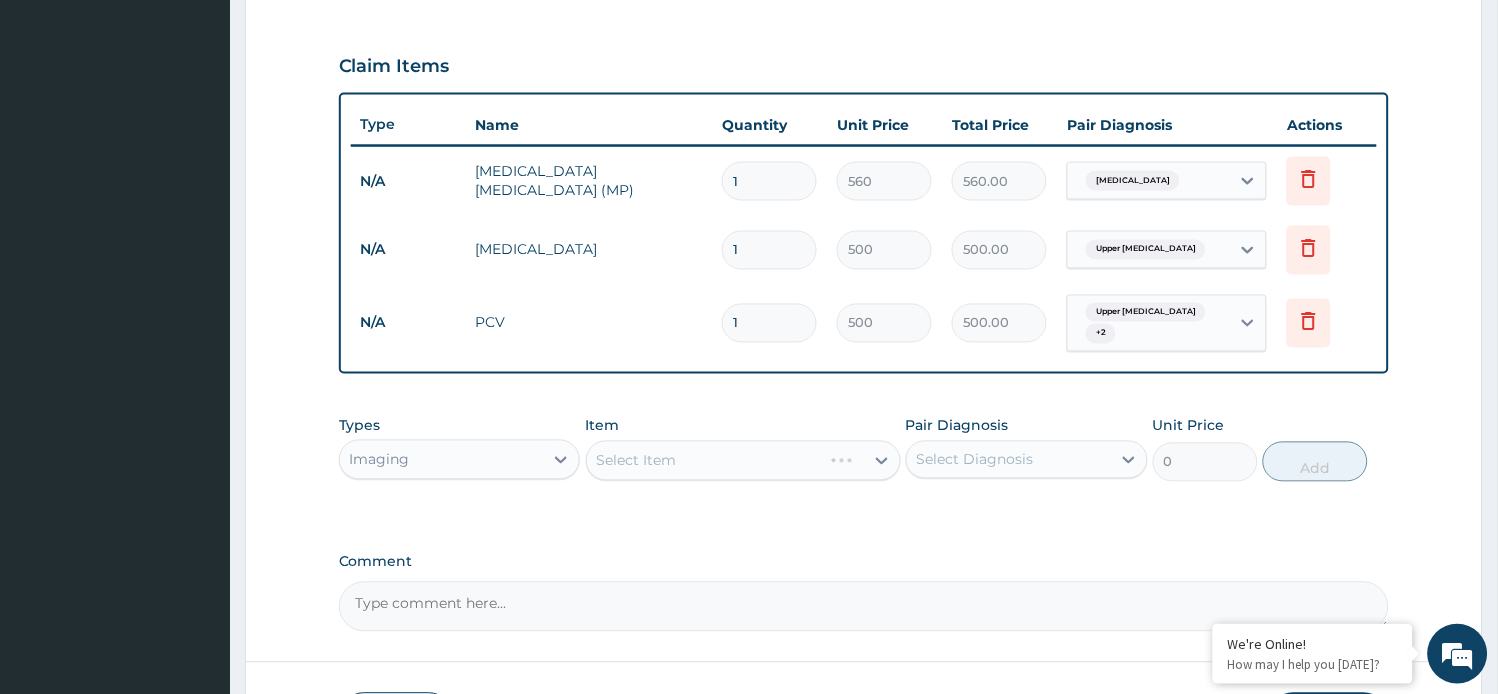 click on "Select Item" at bounding box center [743, 461] 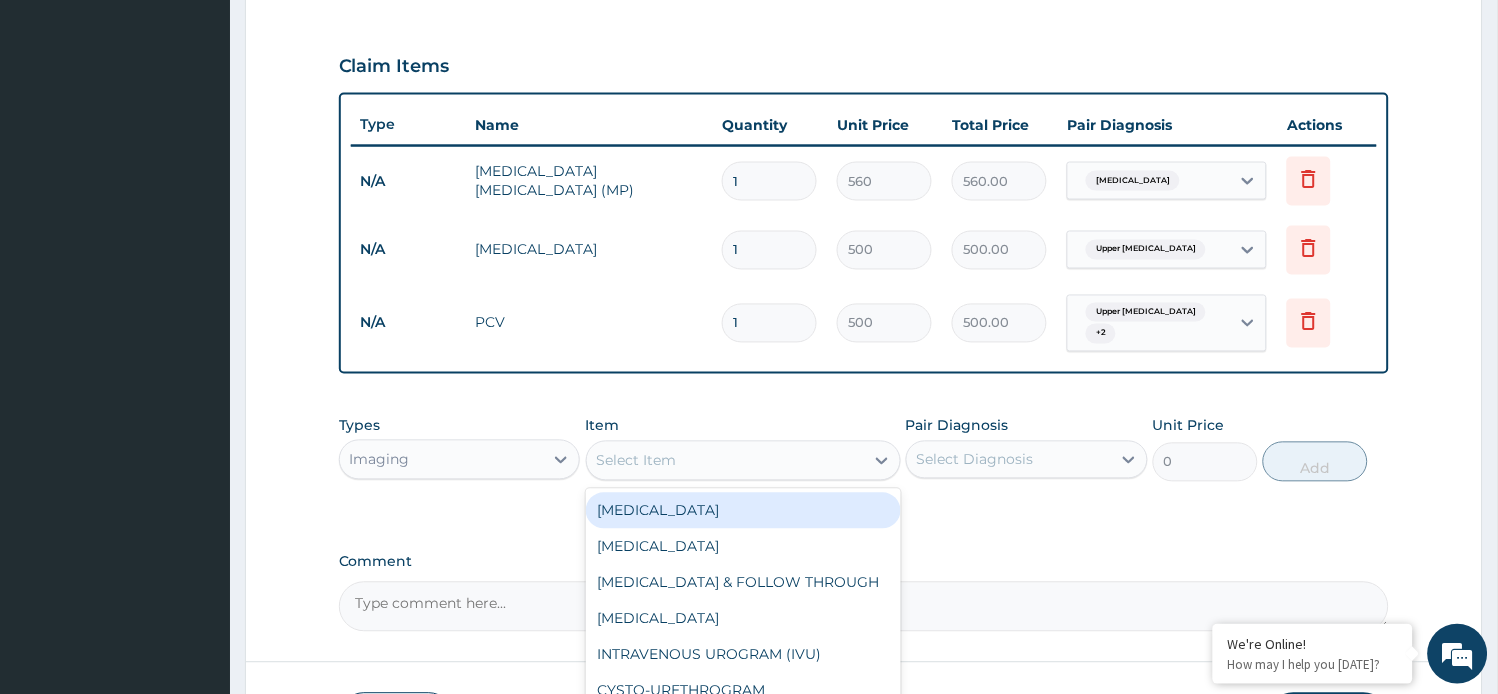 click on "Select Item" at bounding box center [637, 461] 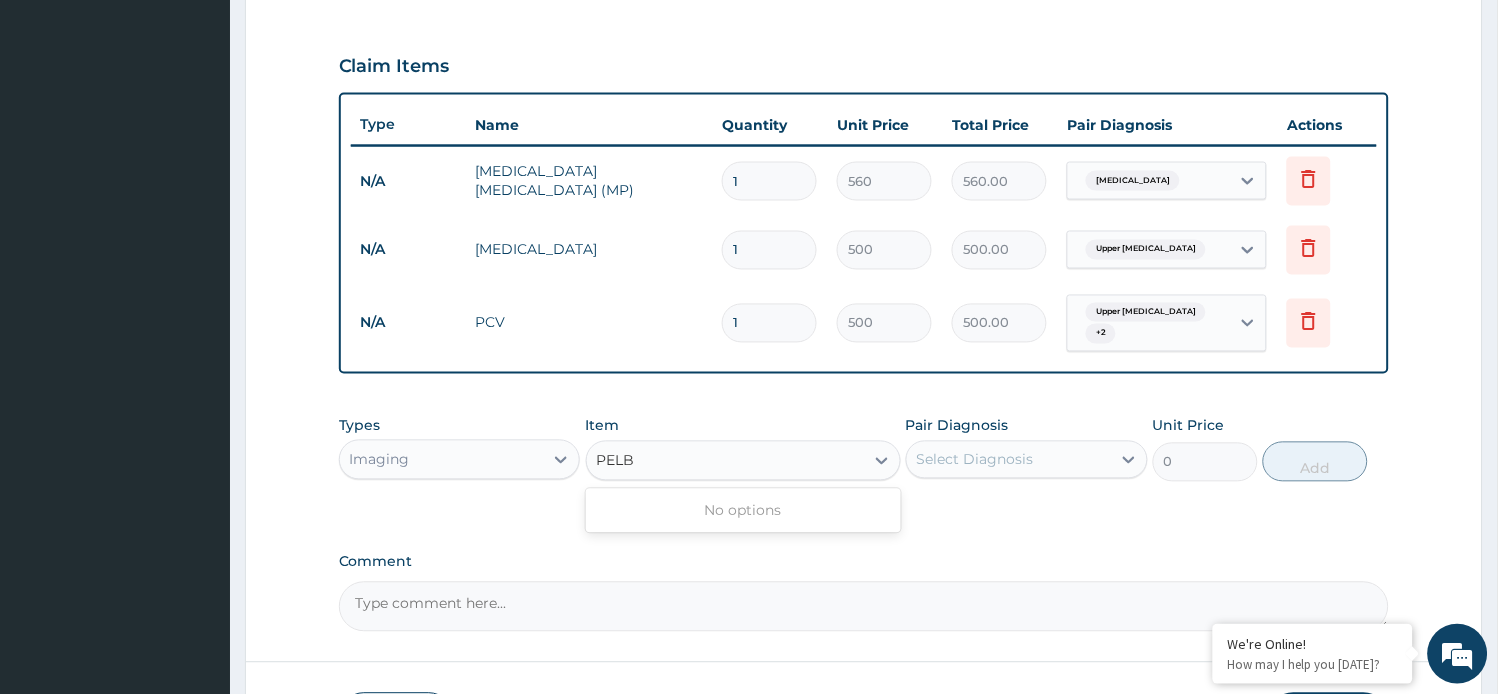type on "PEL" 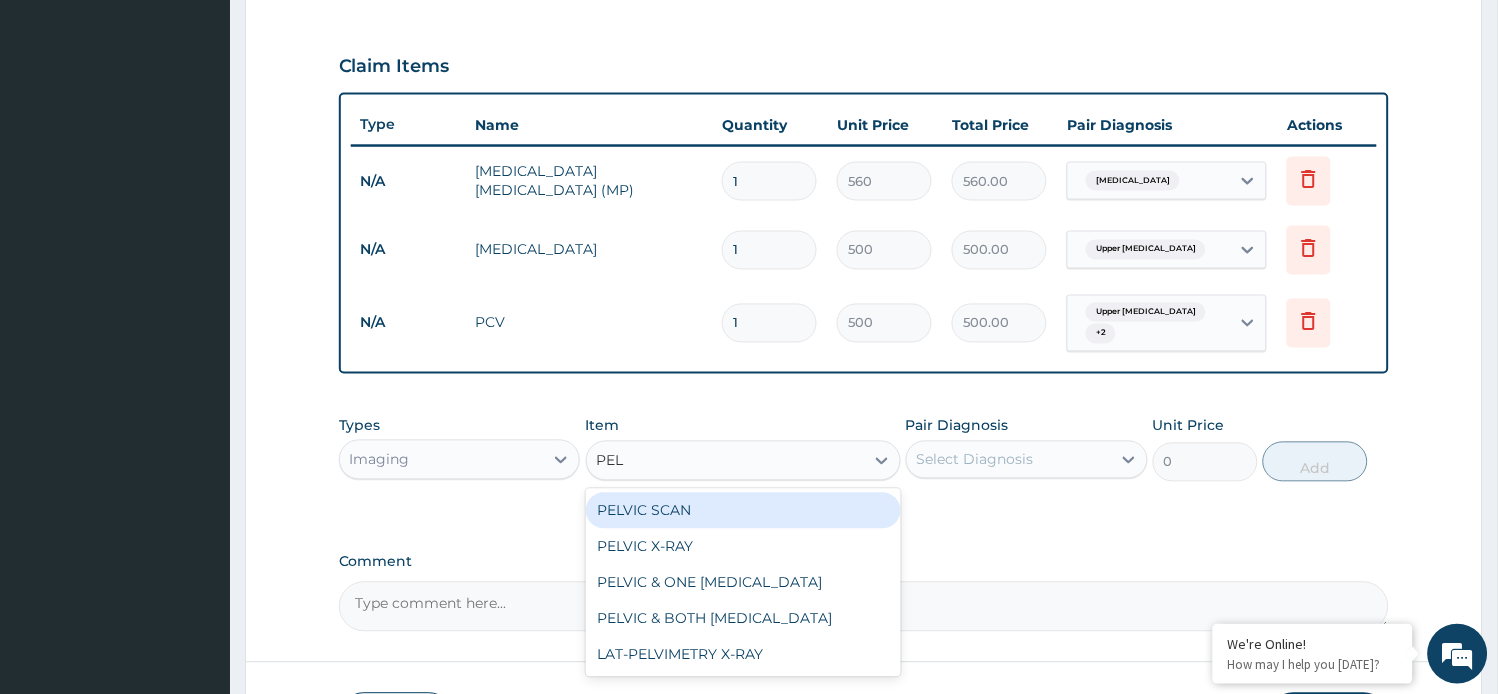 click on "PELVIC SCAN" at bounding box center (743, 511) 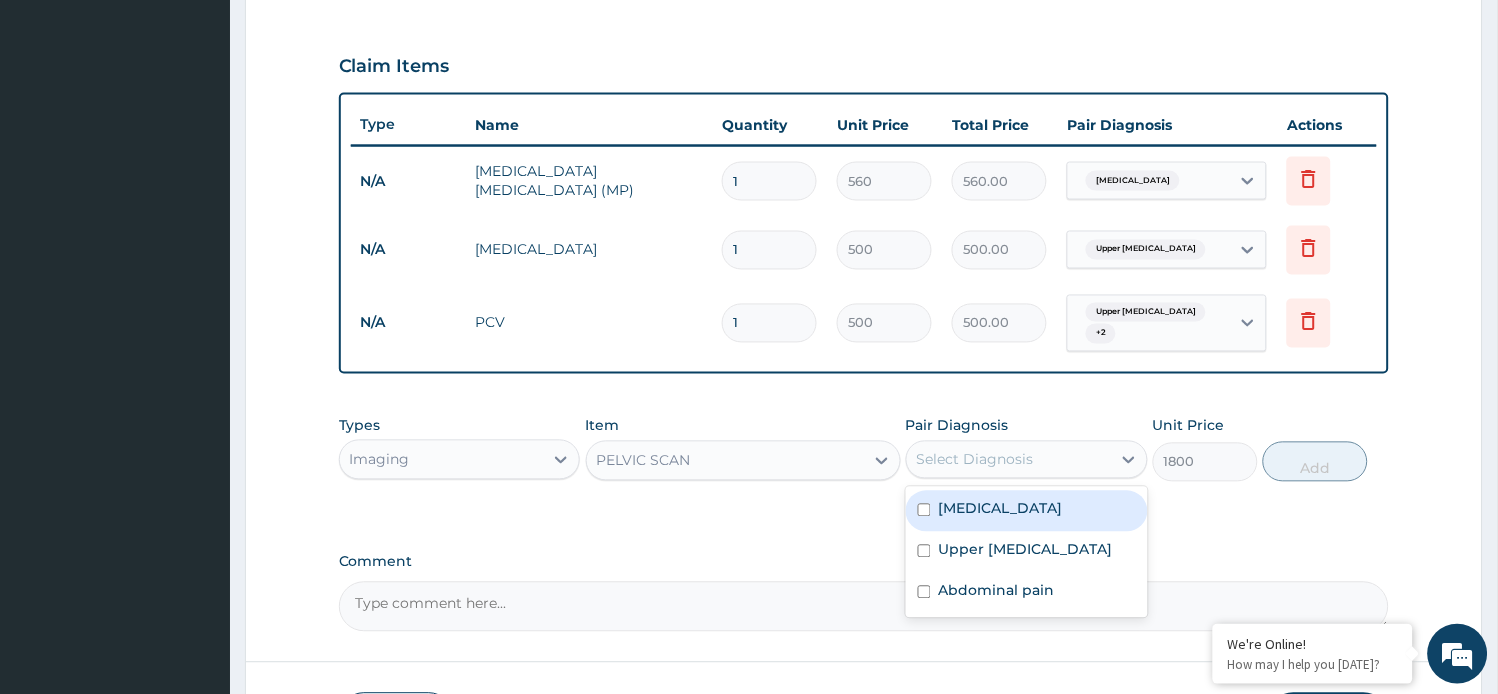 click on "Select Diagnosis" at bounding box center (1009, 460) 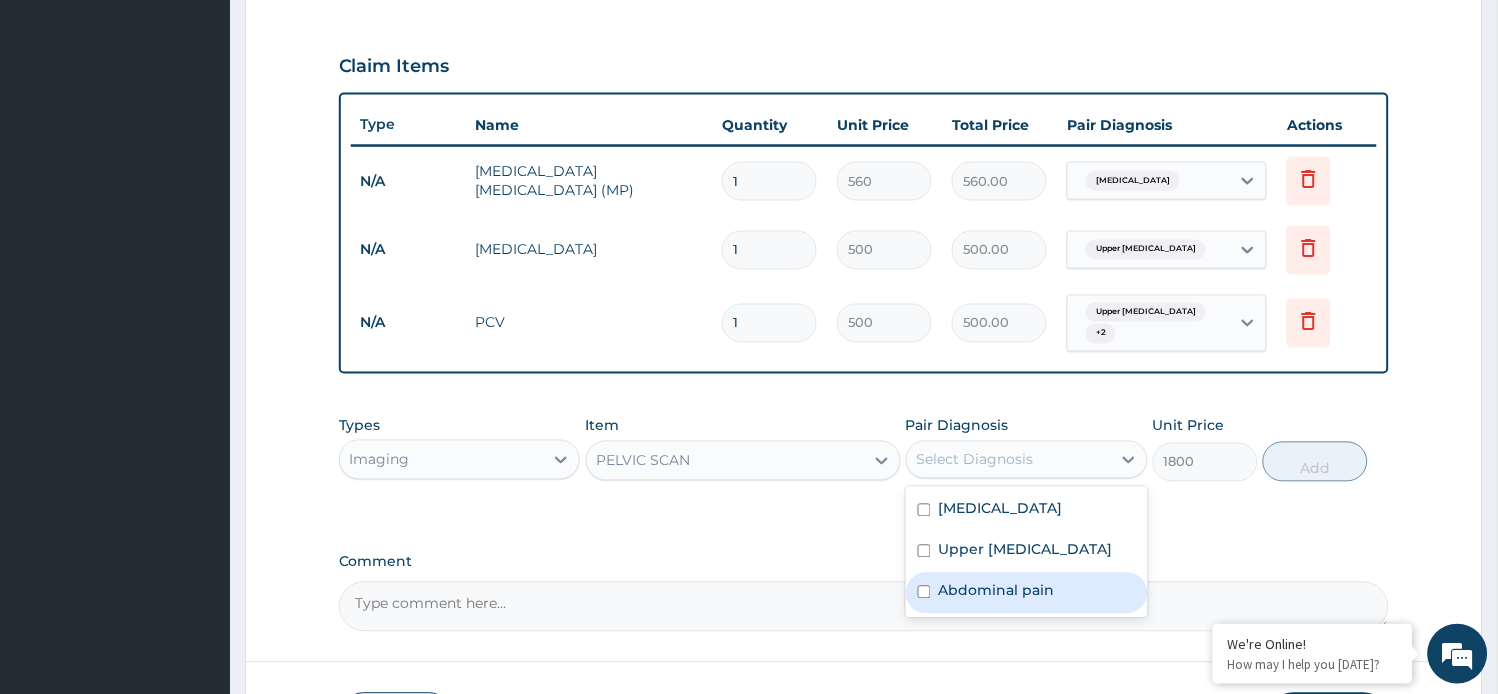 click on "Abdominal pain" at bounding box center [997, 591] 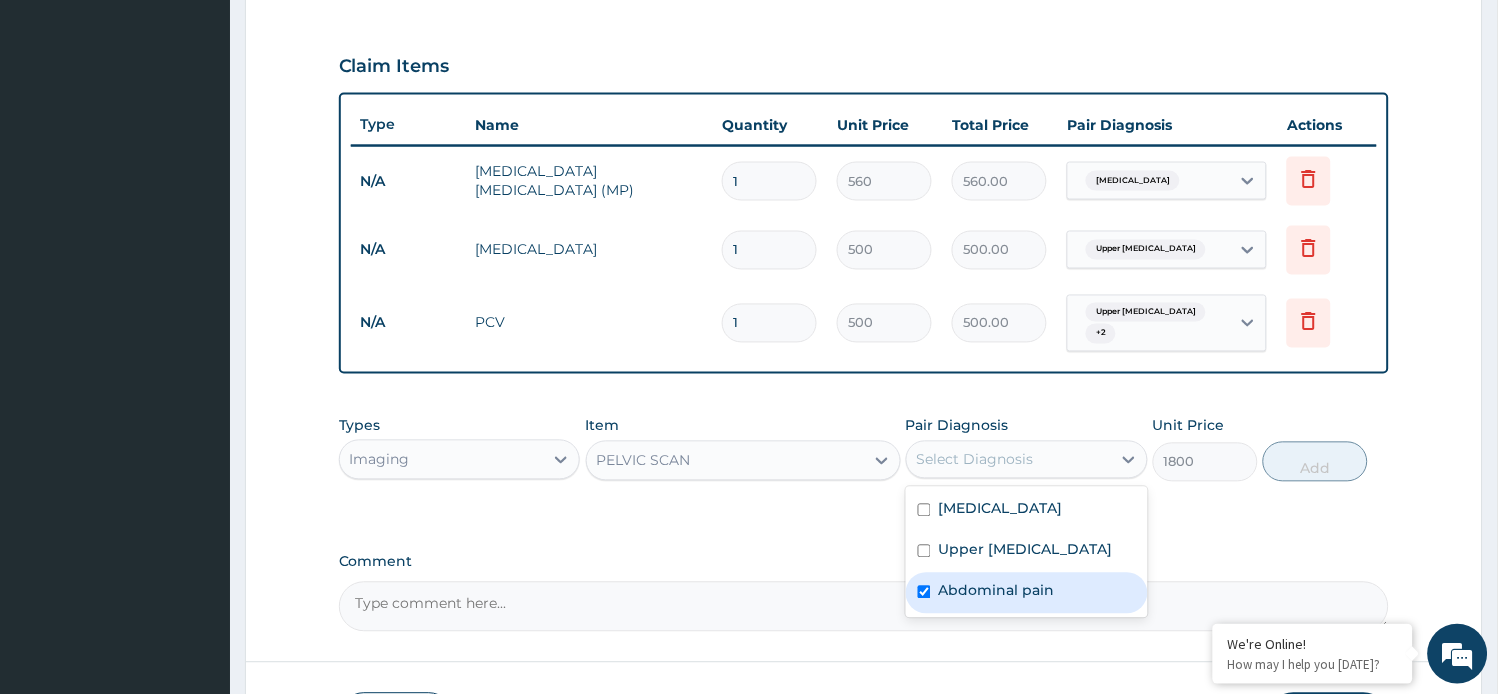 checkbox on "true" 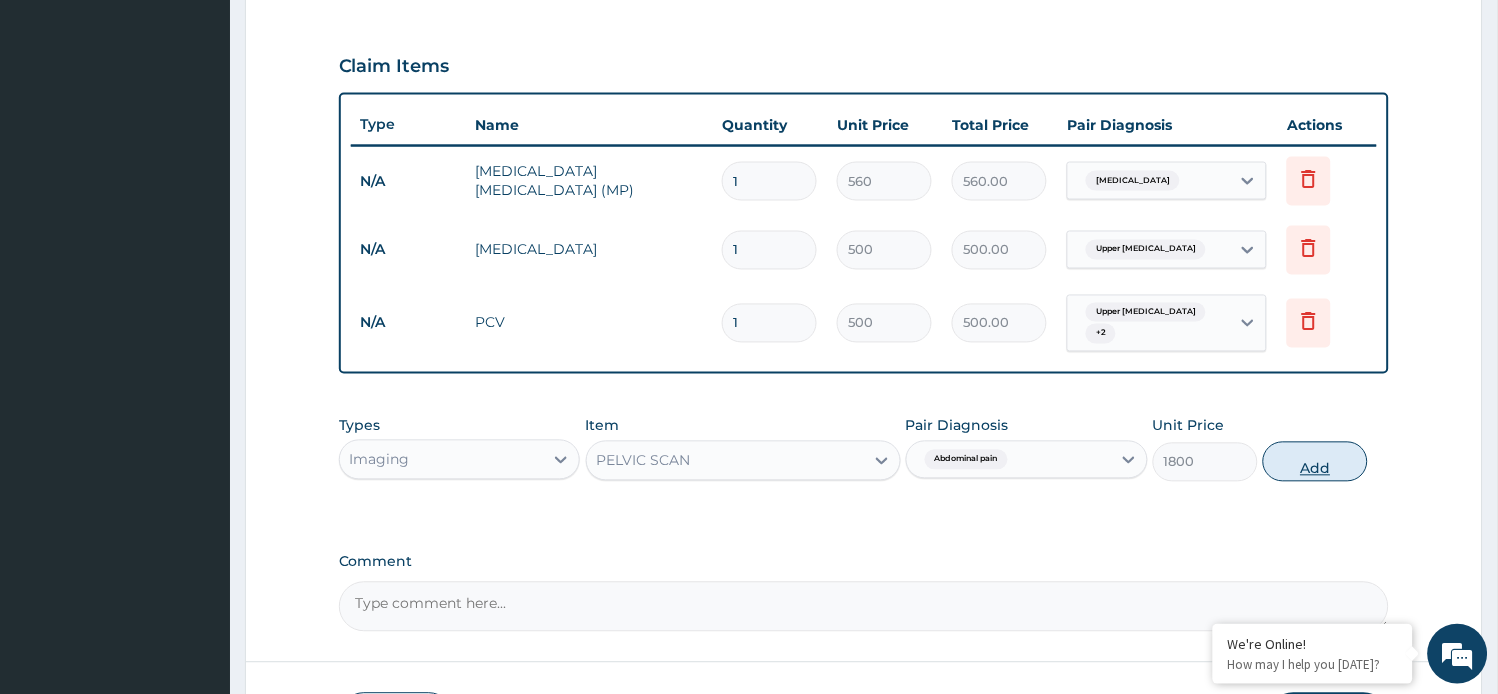click on "Add" at bounding box center (1315, 462) 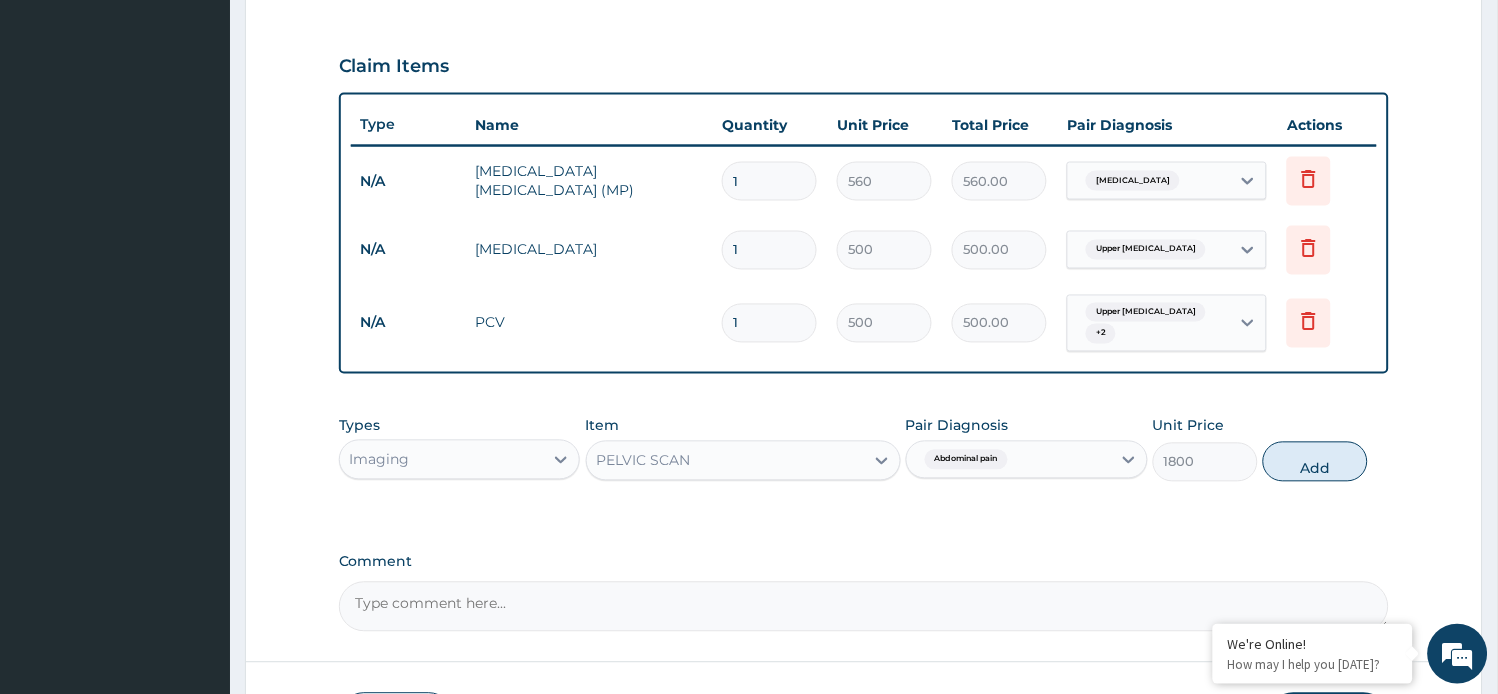 type on "0" 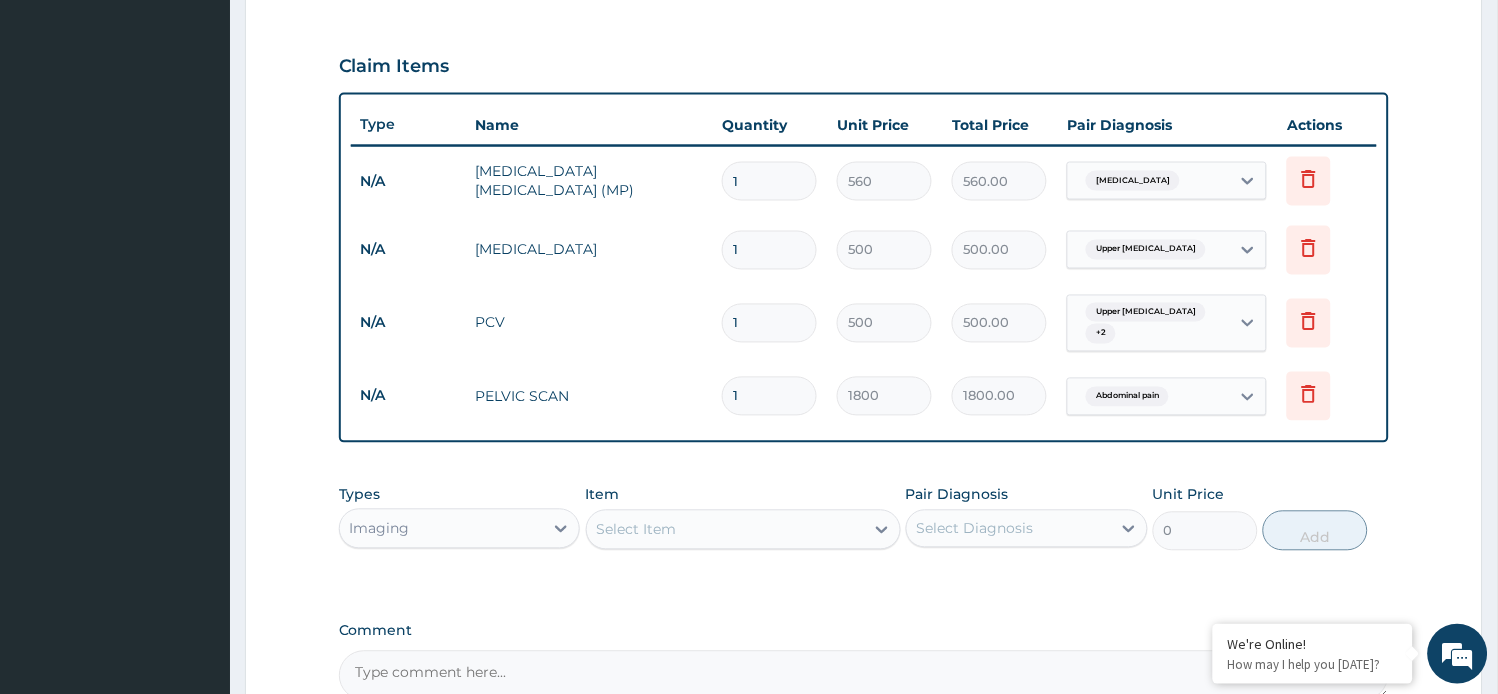 click on "Select Item" at bounding box center (725, 530) 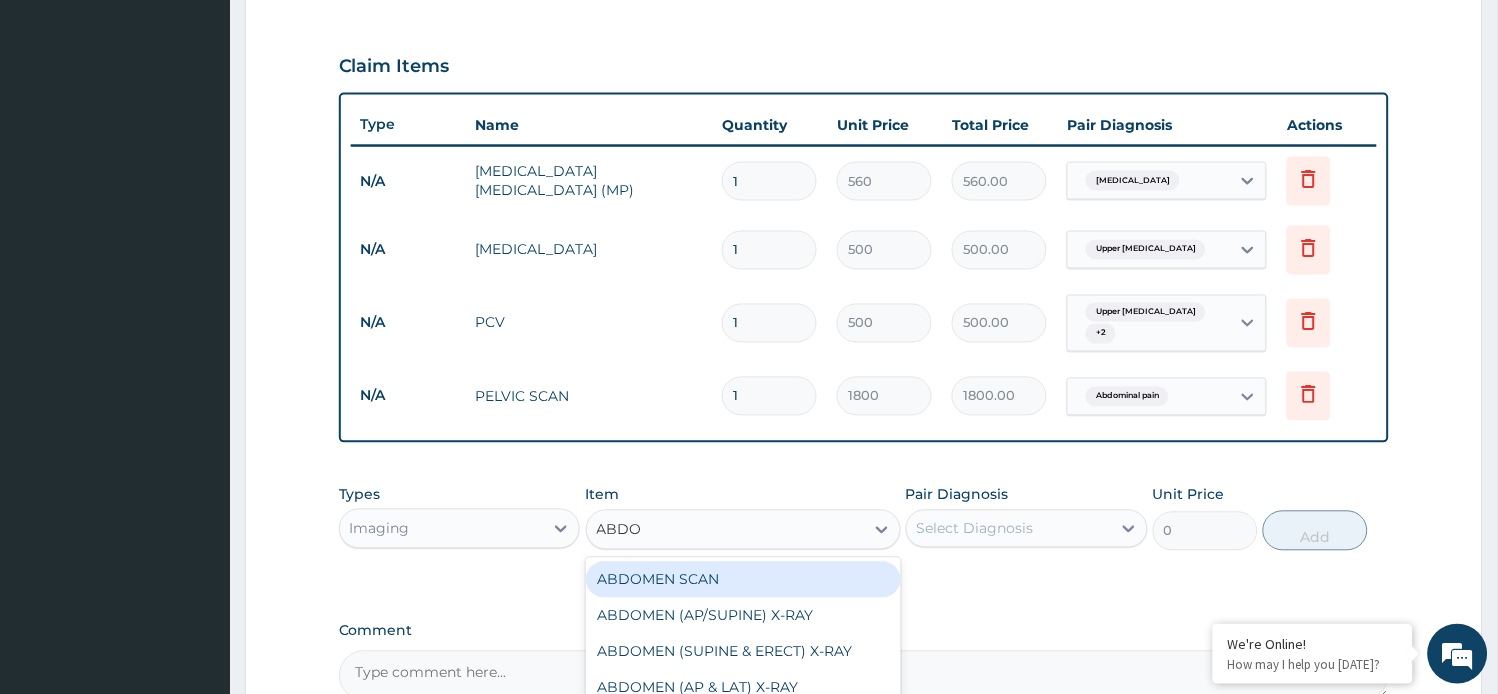 type on "ABDOM" 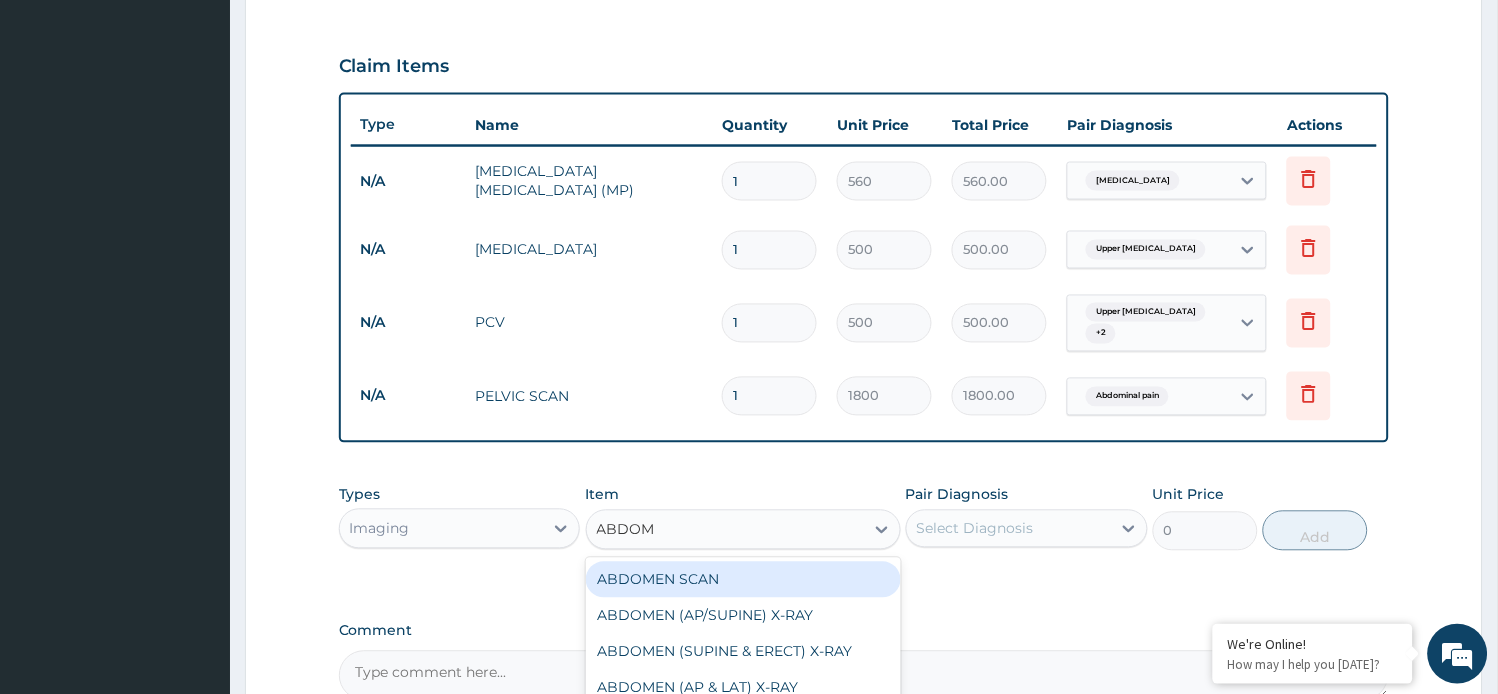 click on "ABDOMEN SCAN" at bounding box center [743, 580] 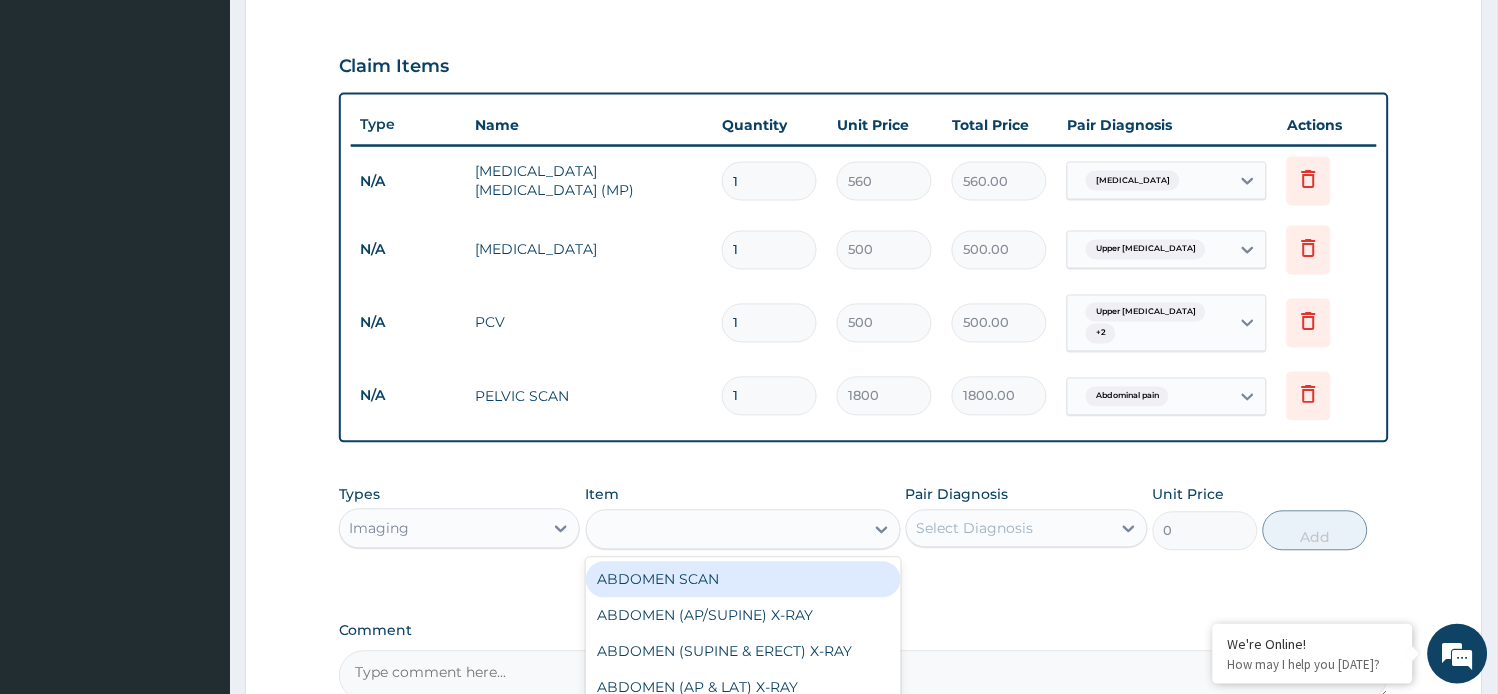 type on "2050" 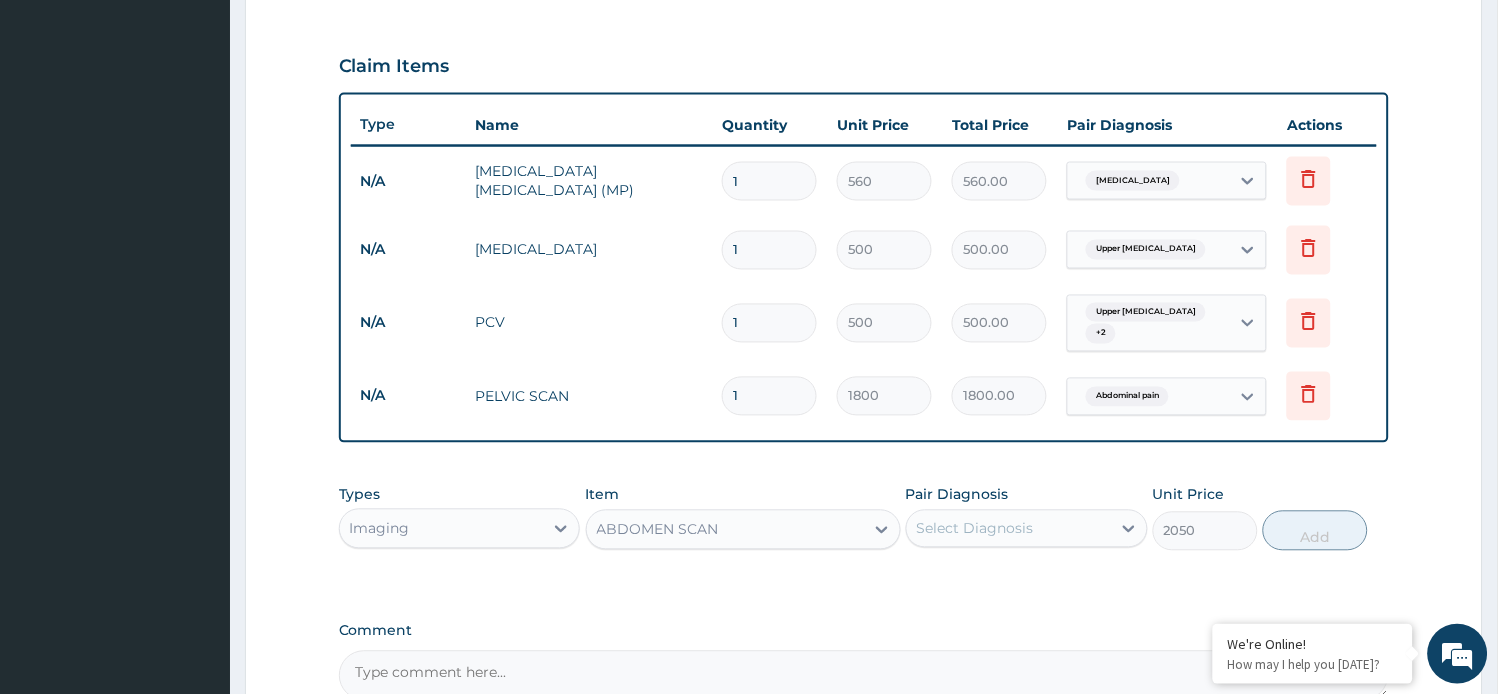 click on "Pair Diagnosis Select Diagnosis" at bounding box center (1027, 518) 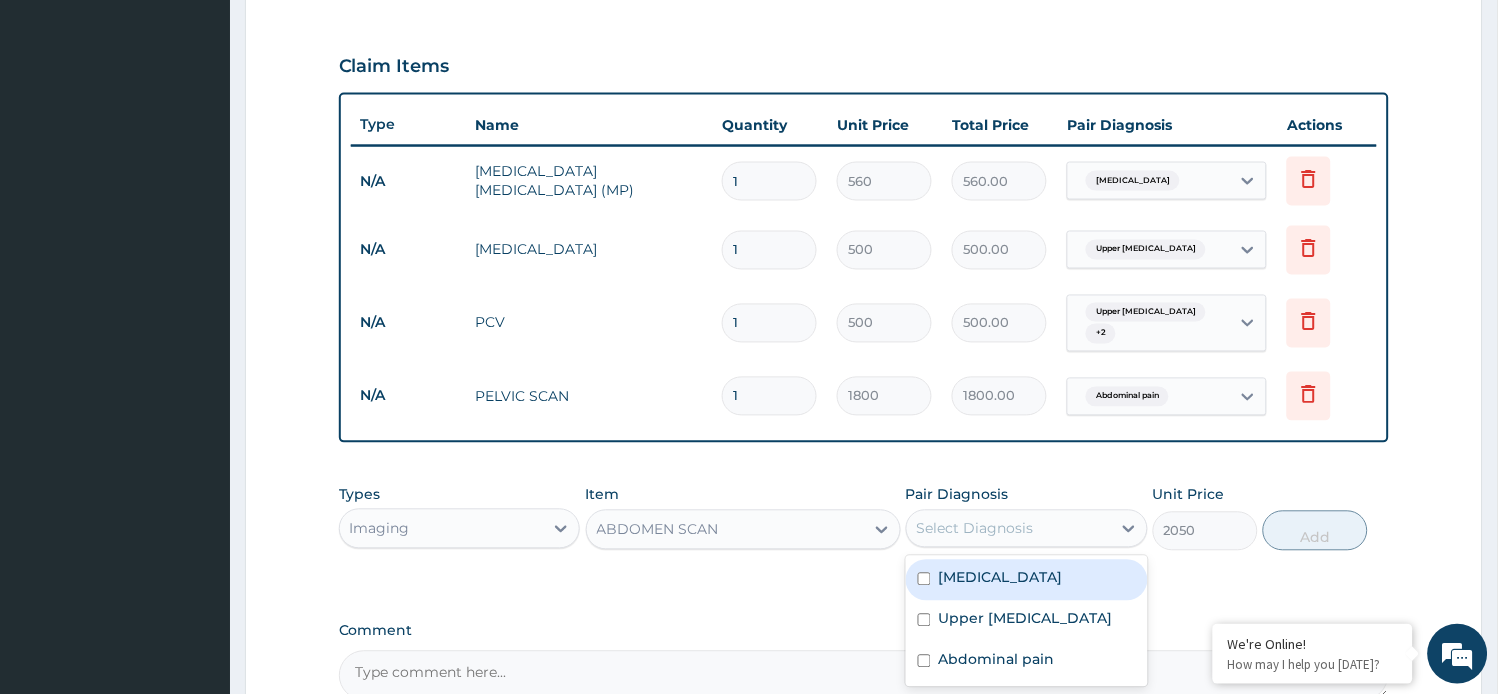 click on "Select Diagnosis" at bounding box center (1009, 529) 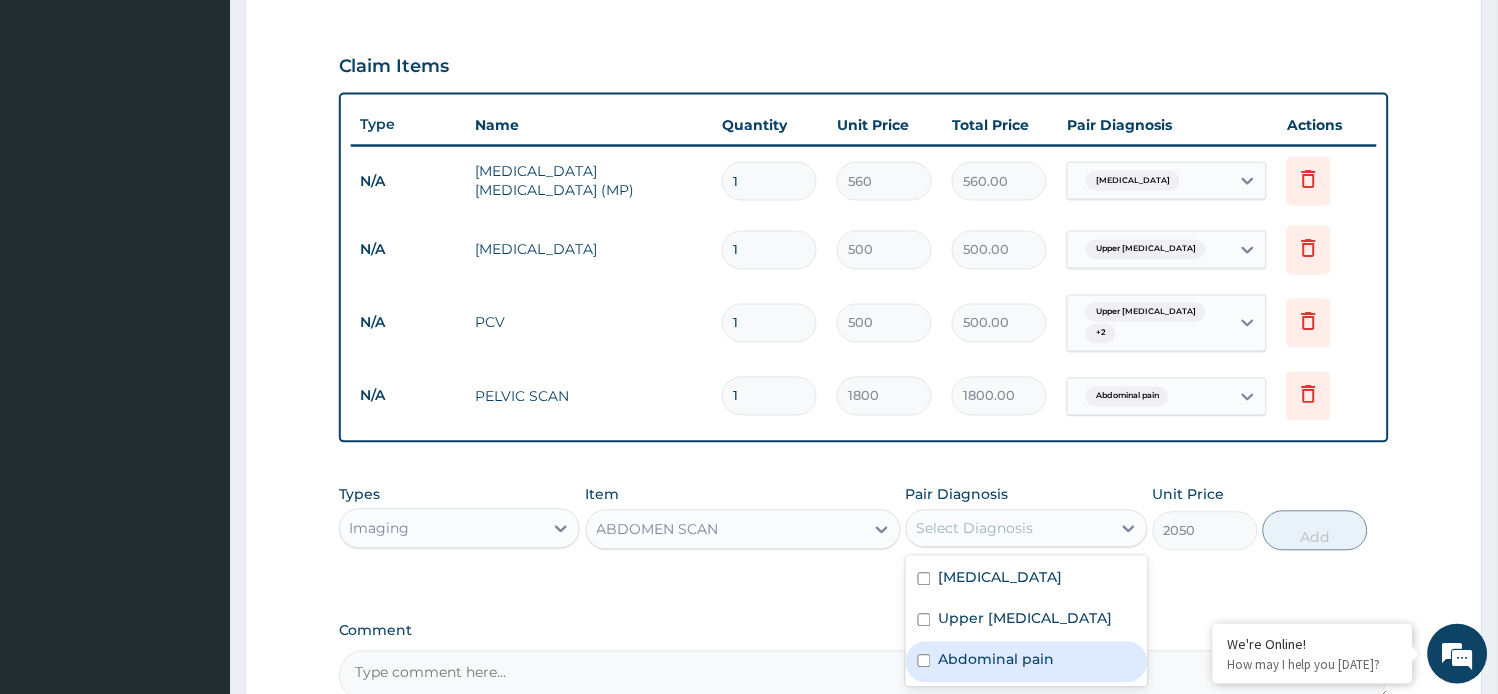 drag, startPoint x: 998, startPoint y: 673, endPoint x: 1054, endPoint y: 645, distance: 62.609905 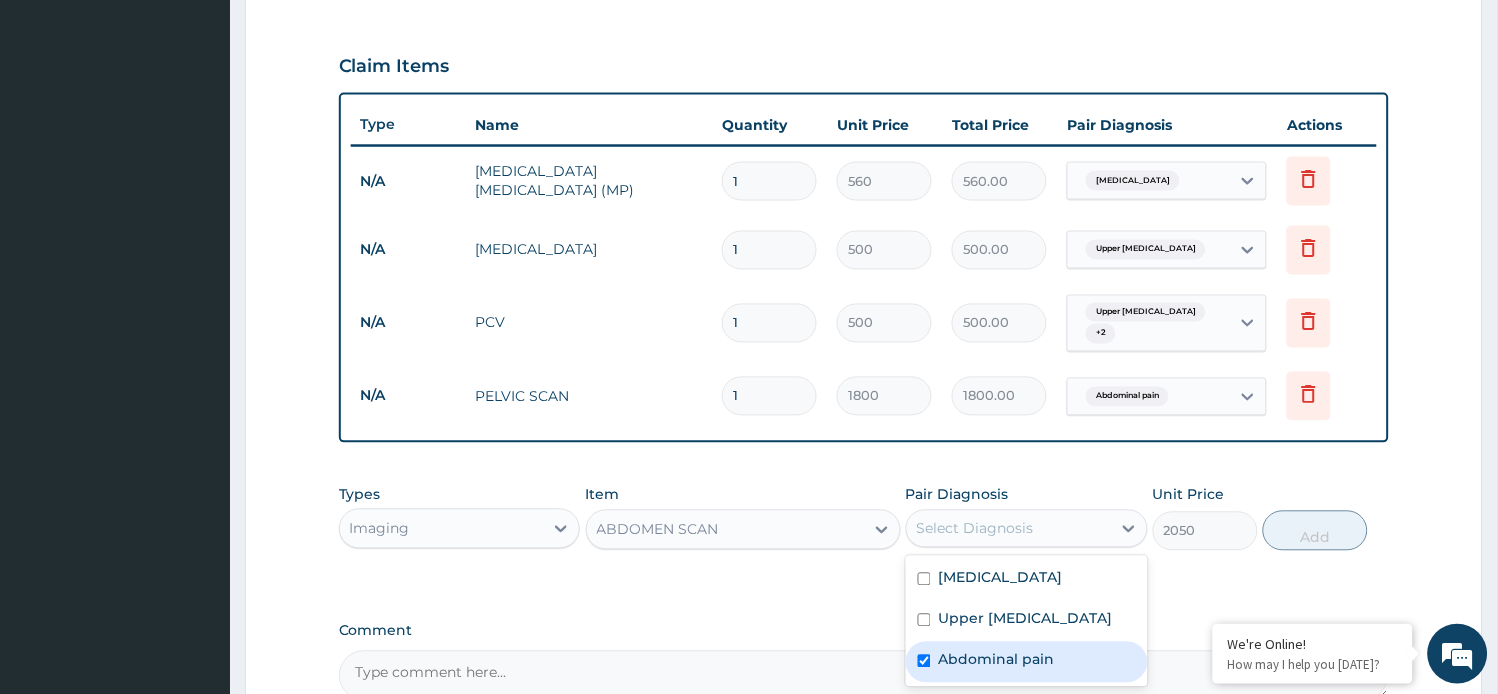 checkbox on "true" 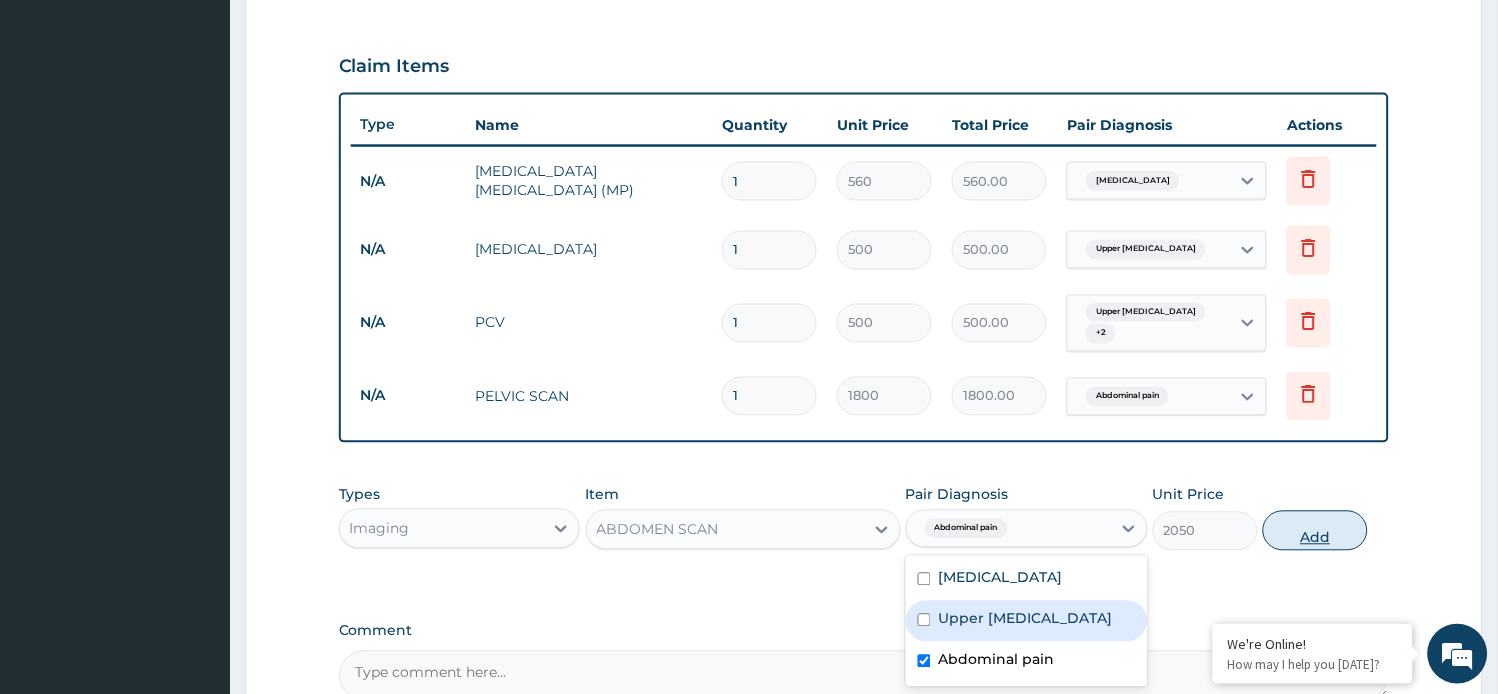click on "Add" at bounding box center (1315, 531) 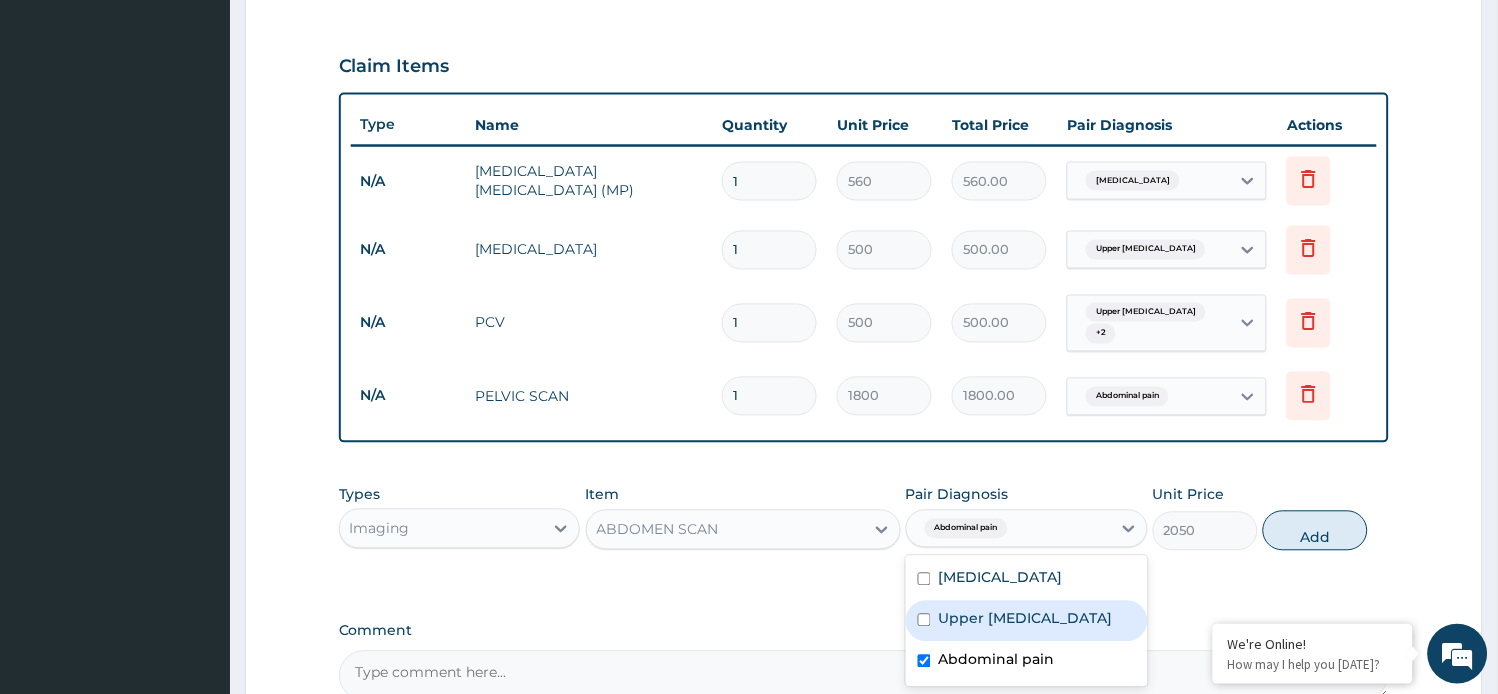 type on "0" 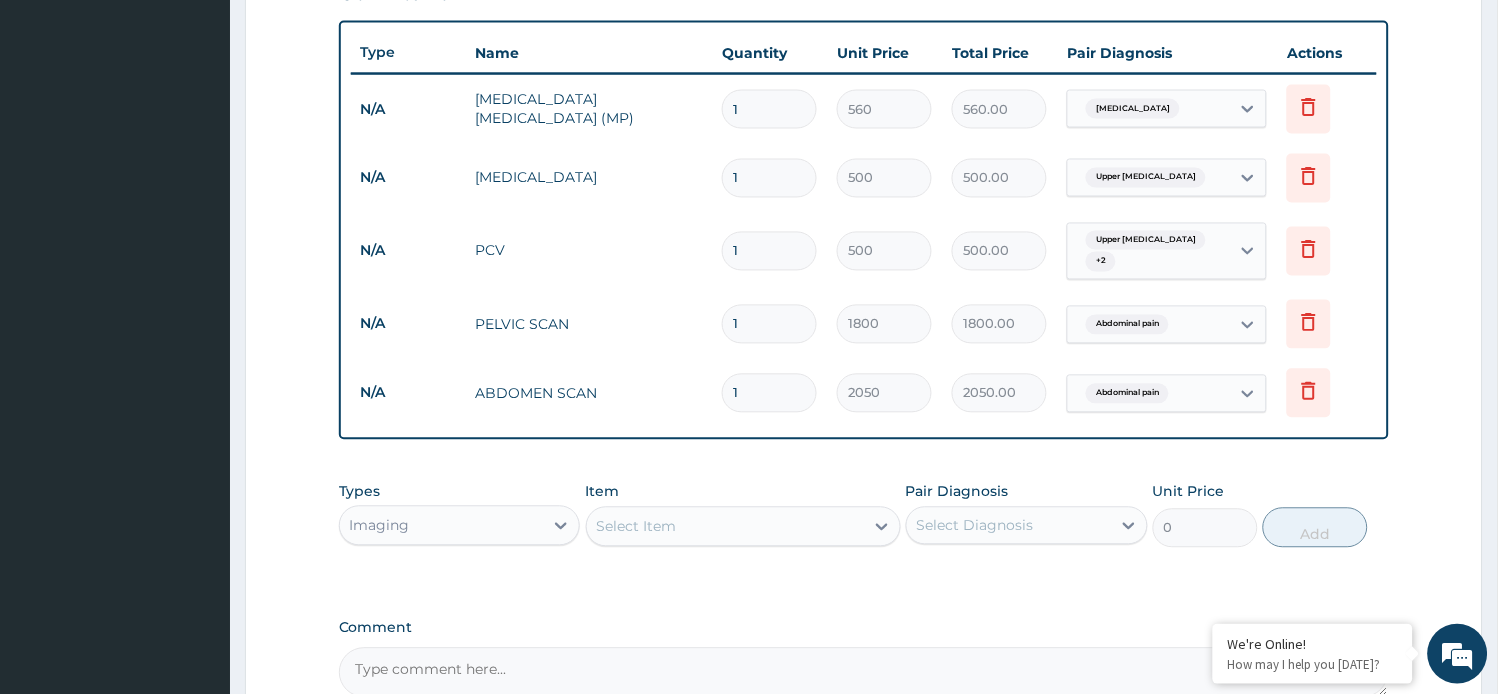 scroll, scrollTop: 762, scrollLeft: 0, axis: vertical 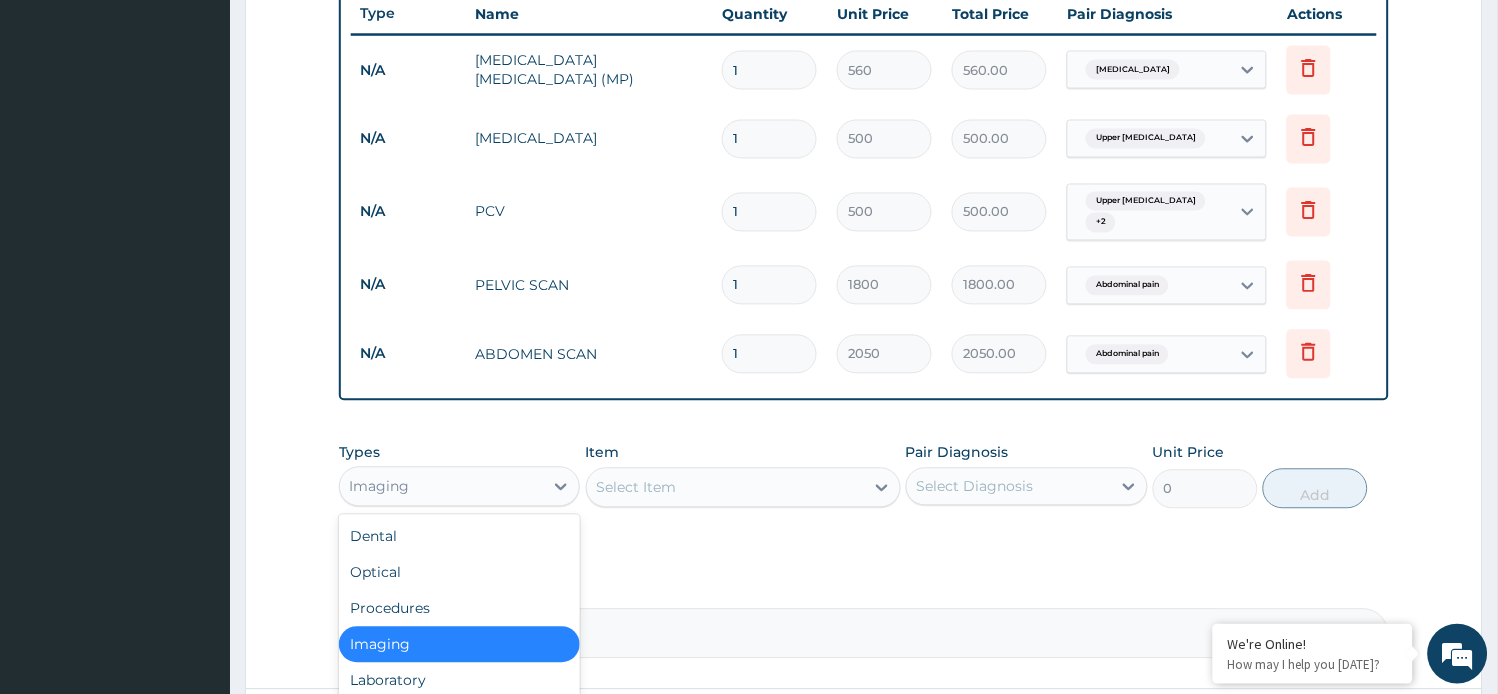 click on "Imaging" at bounding box center (442, 487) 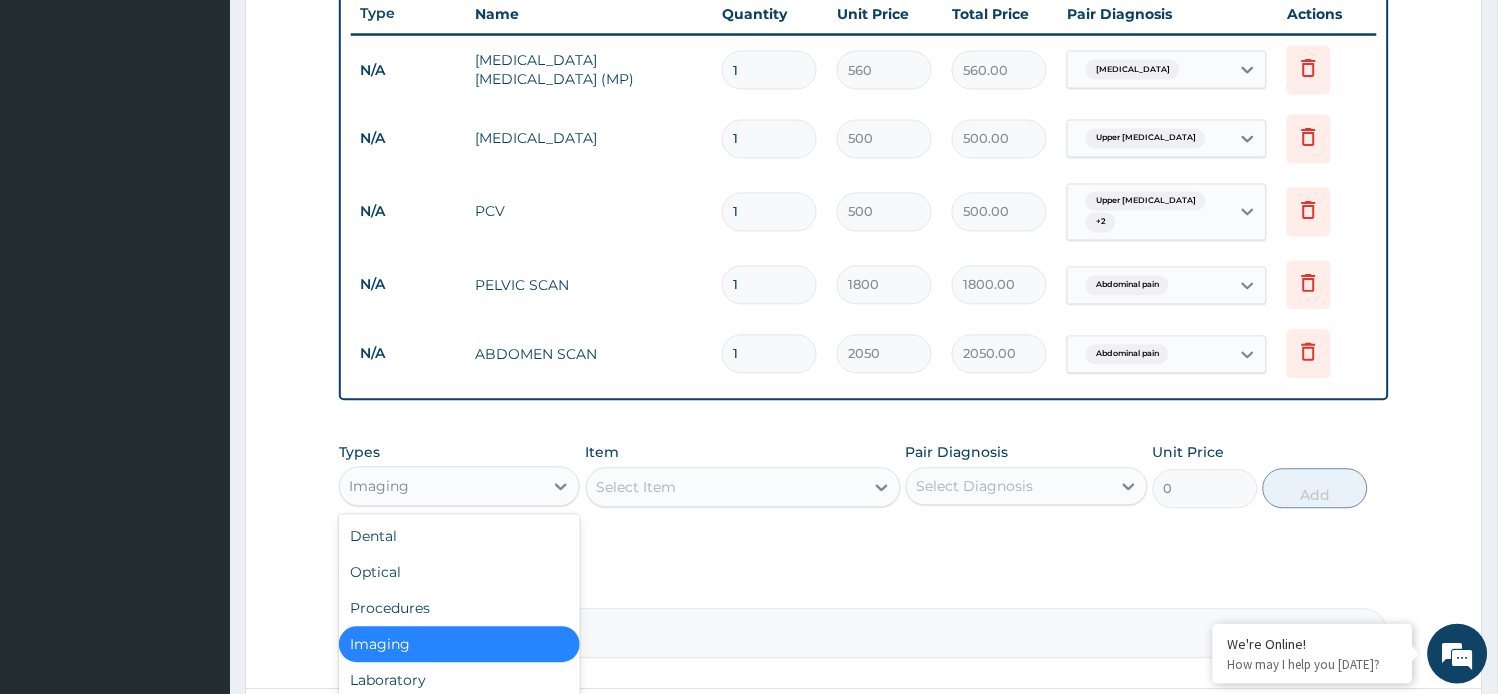 scroll, scrollTop: 67, scrollLeft: 0, axis: vertical 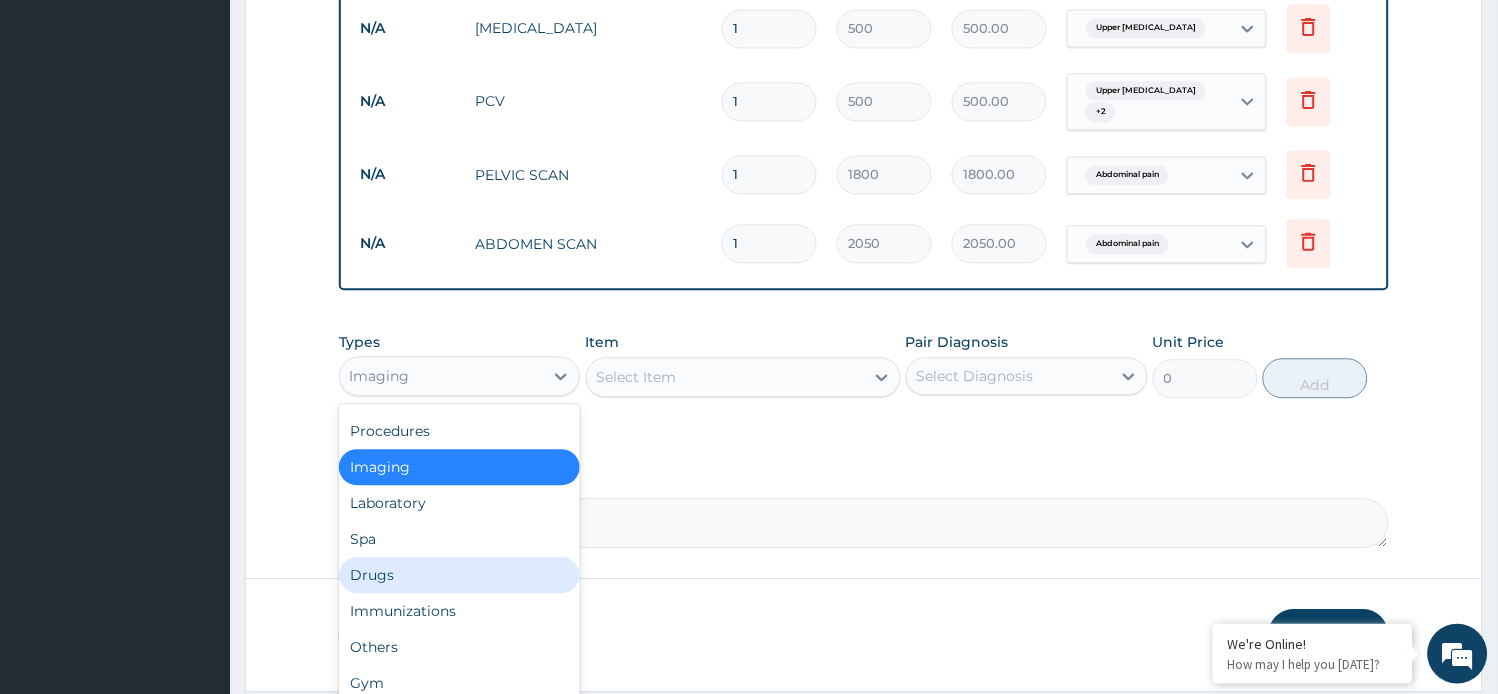 click on "Drugs" at bounding box center [460, 575] 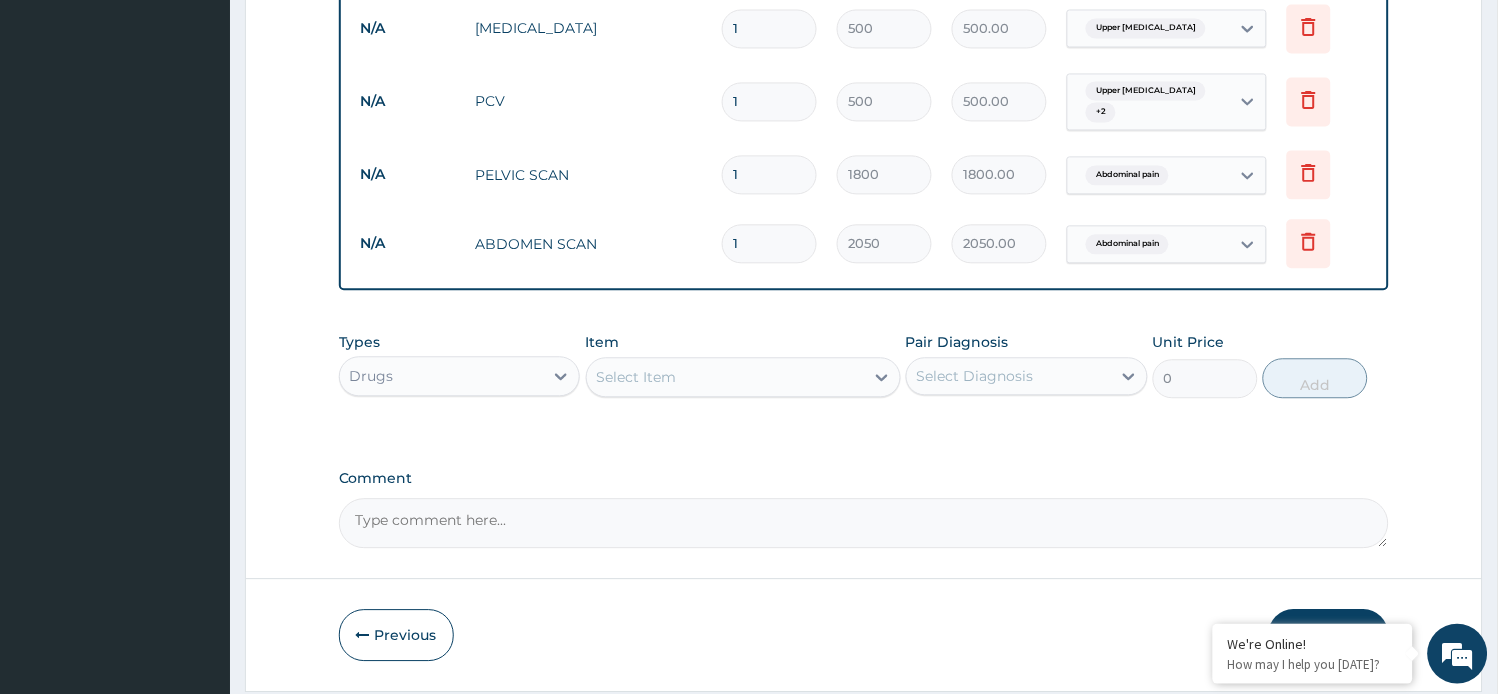 click on "Select Item" at bounding box center [637, 377] 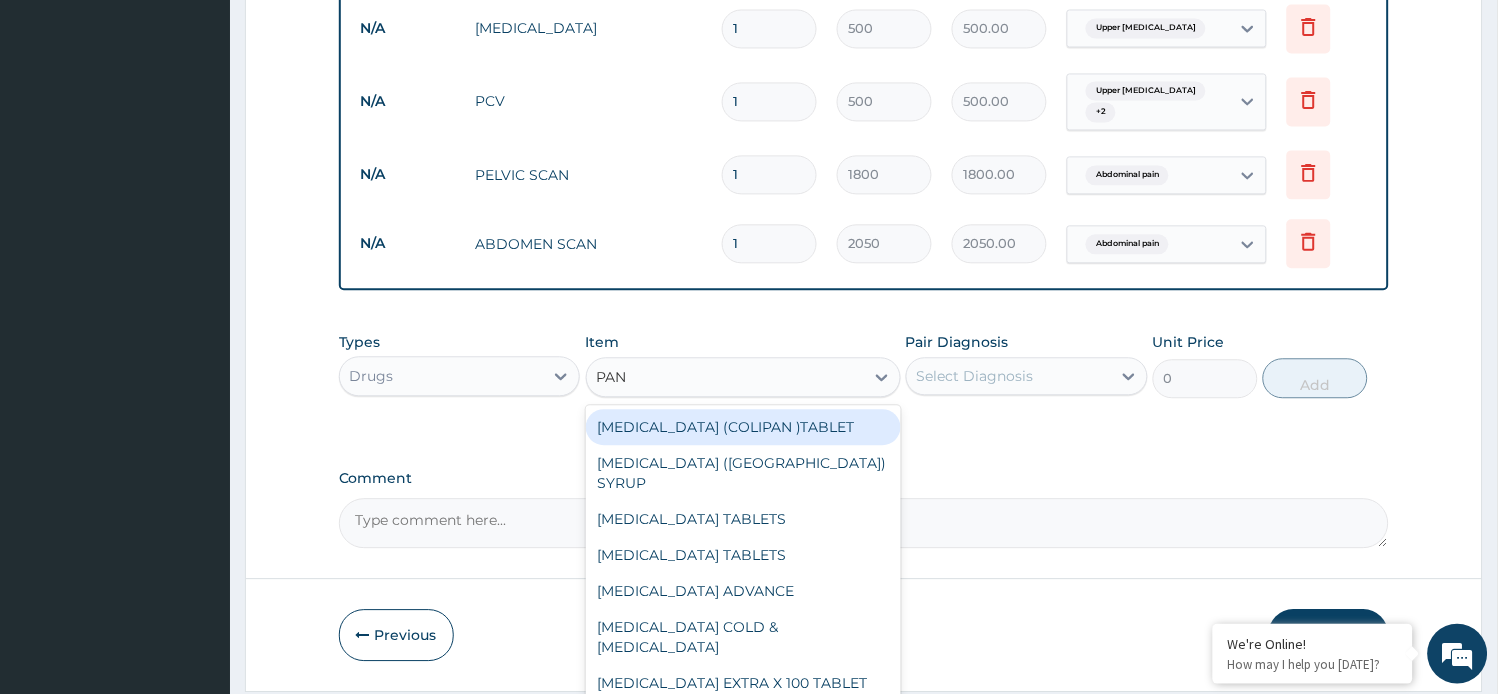 type on "PANA" 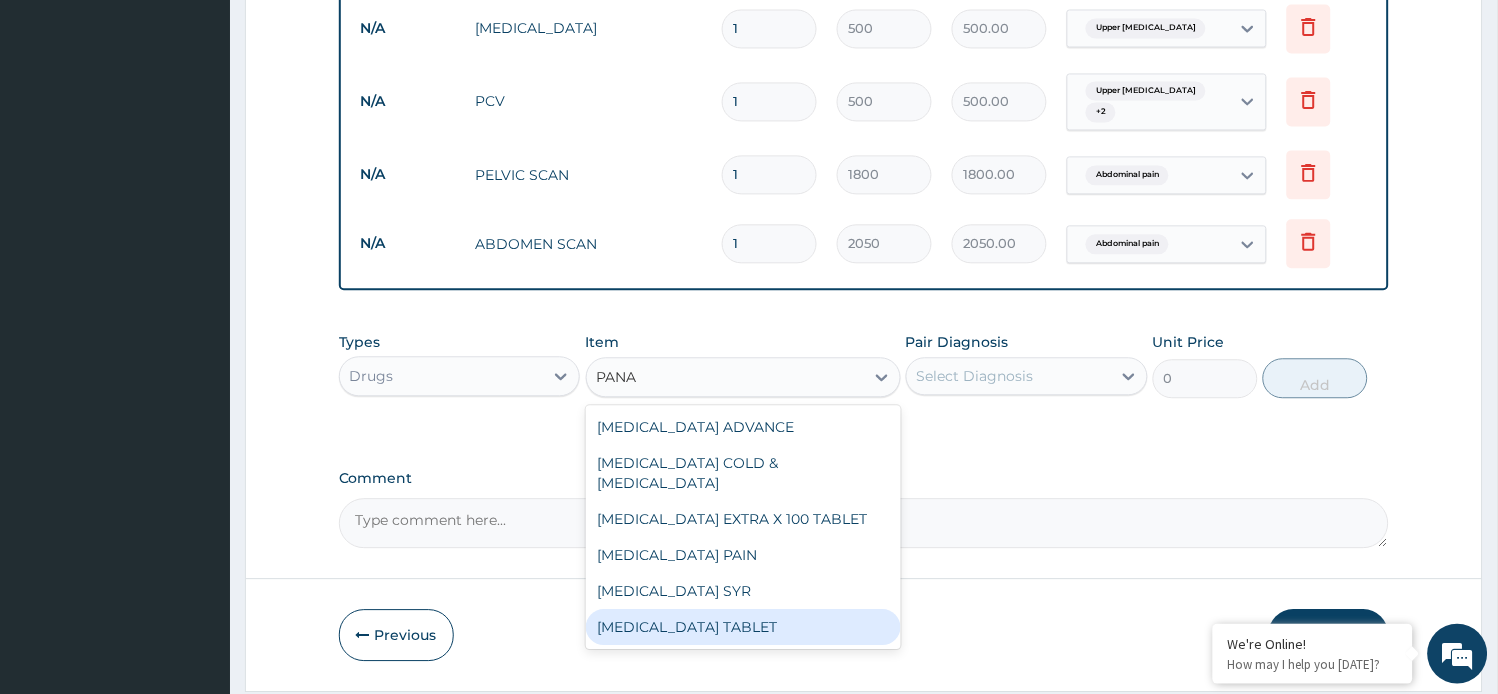 click on "[MEDICAL_DATA] TABLET" at bounding box center (743, 627) 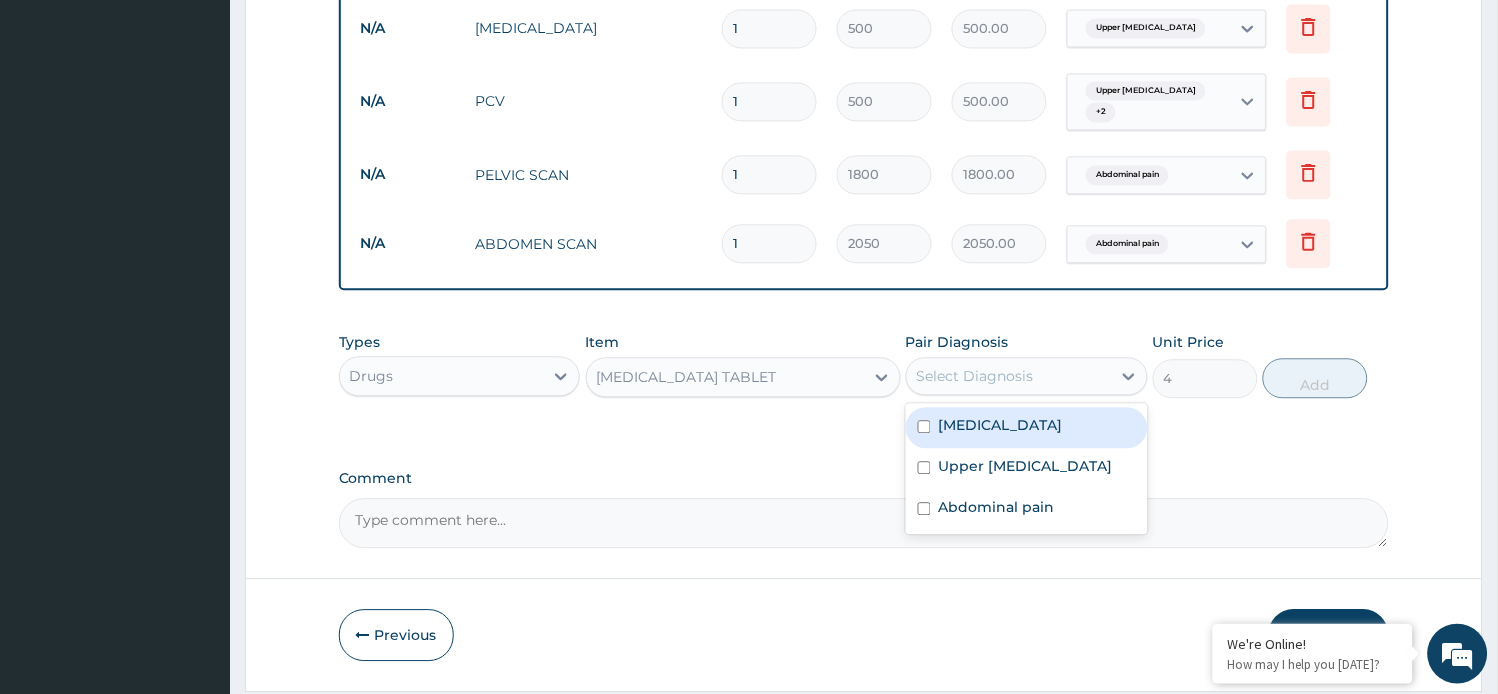 click on "Select Diagnosis" at bounding box center [975, 376] 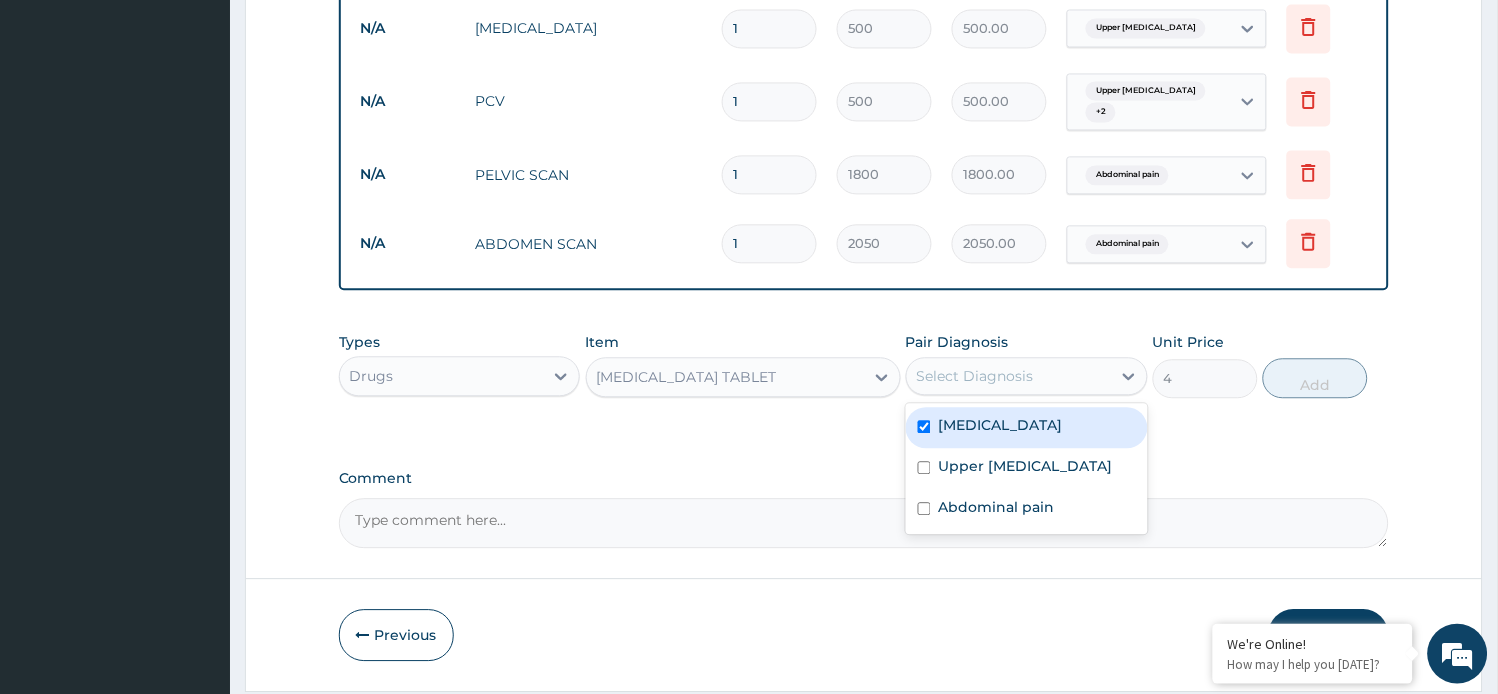 checkbox on "true" 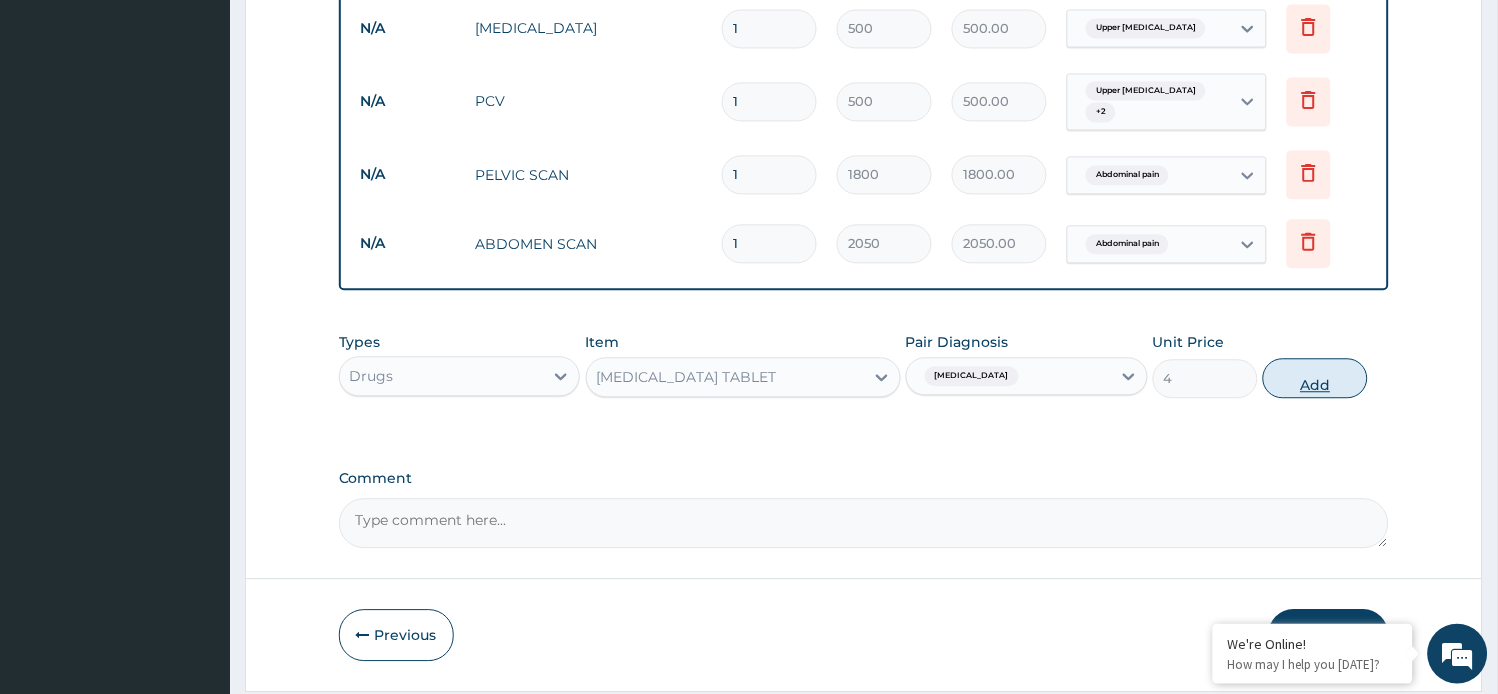 click on "Add" at bounding box center [1315, 378] 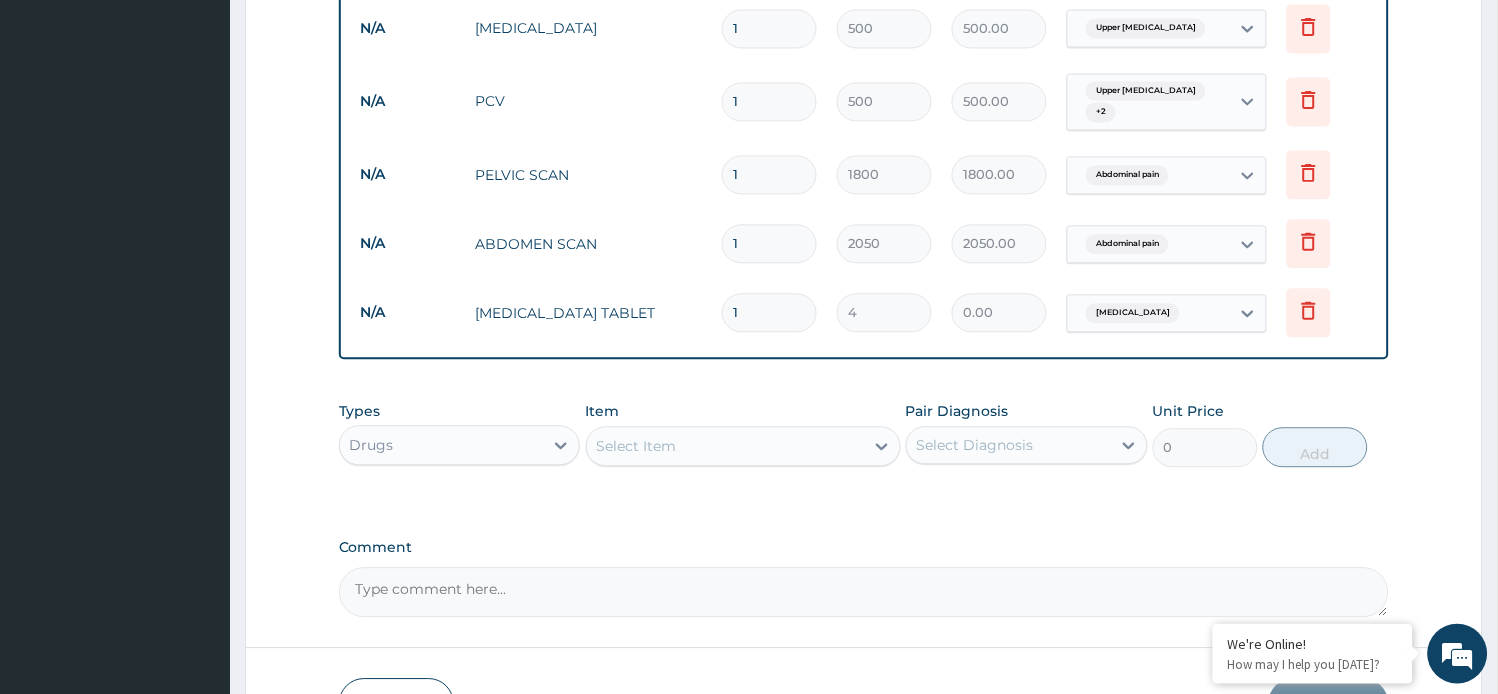 type 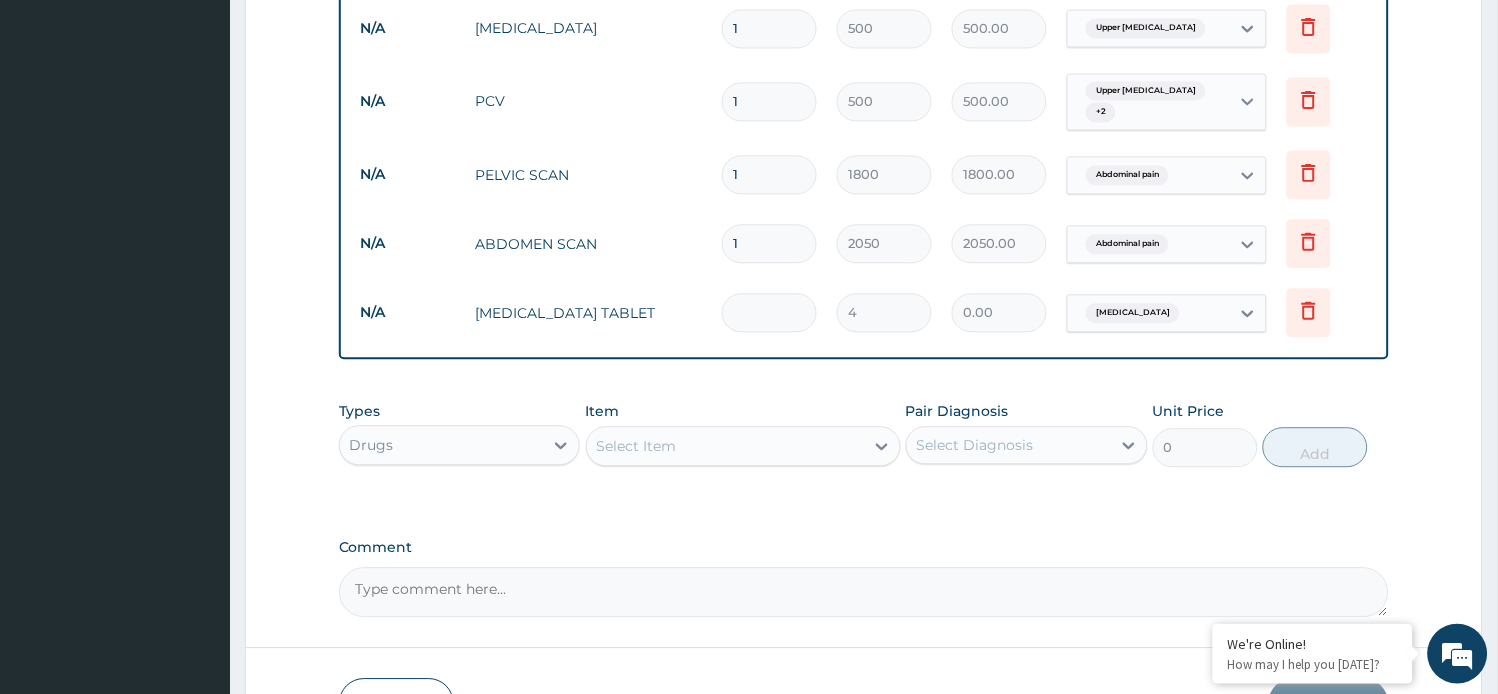 type on "0.00" 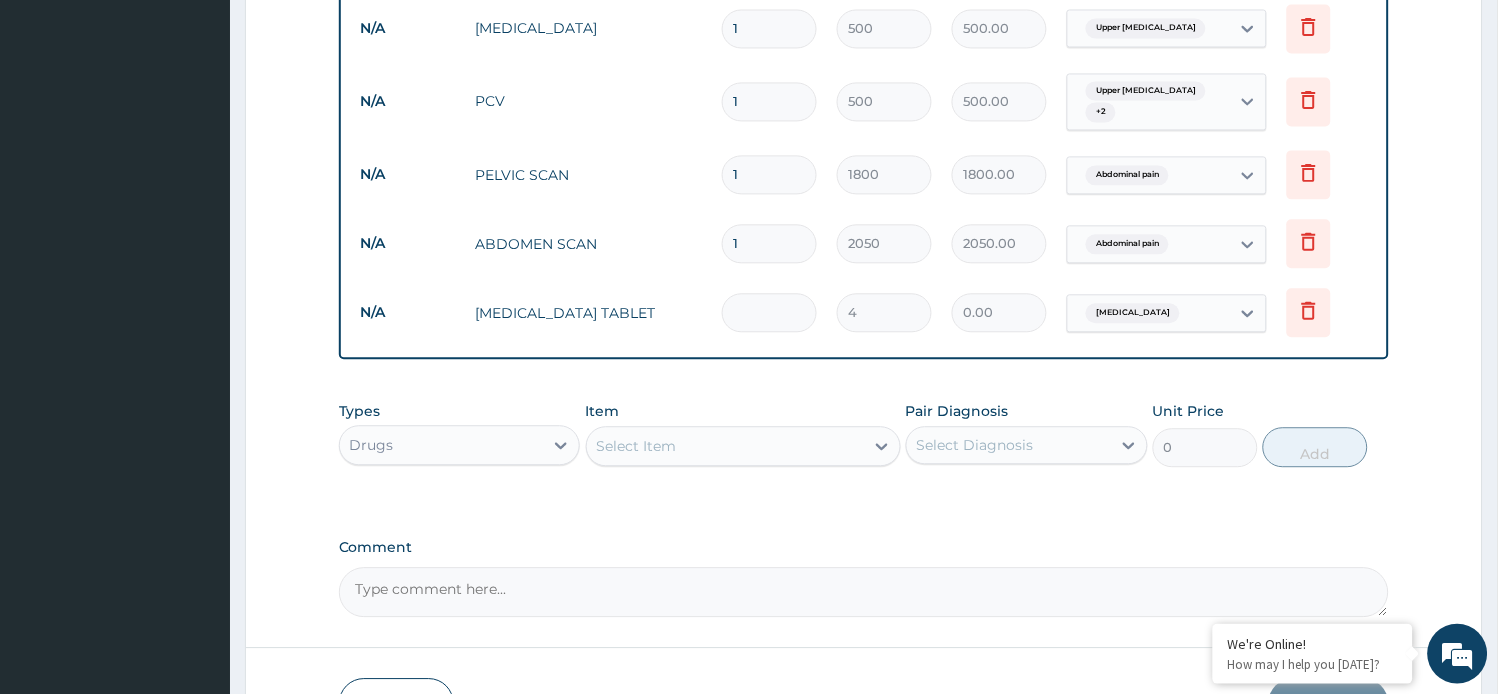 type on "2" 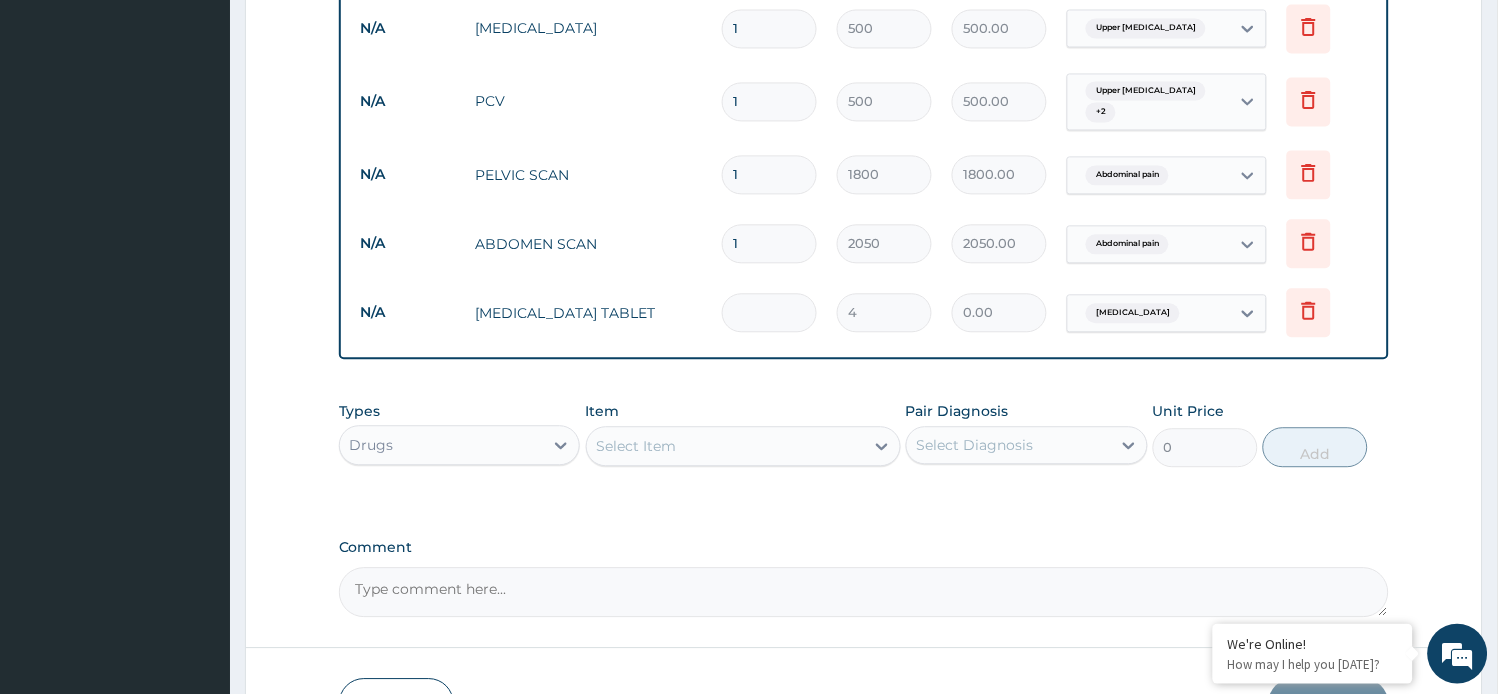 type on "8.00" 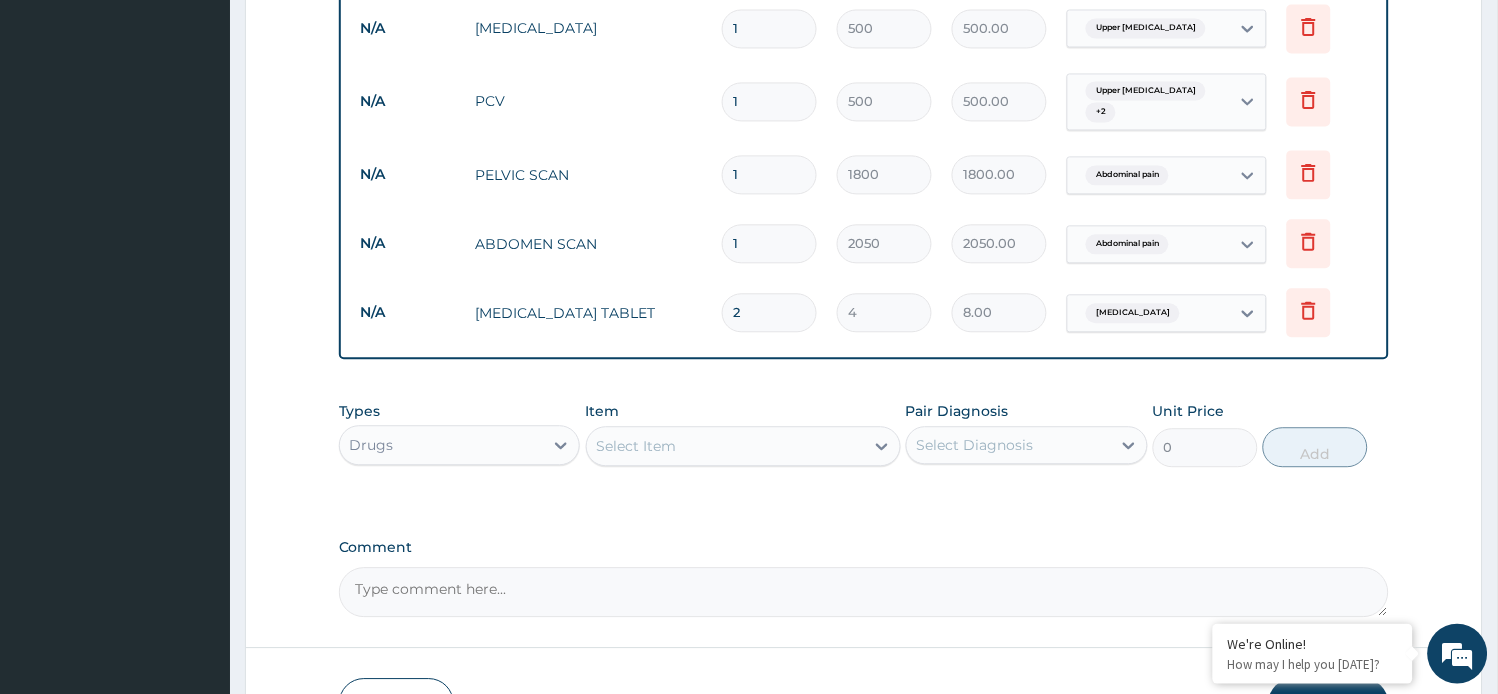 type on "96.00" 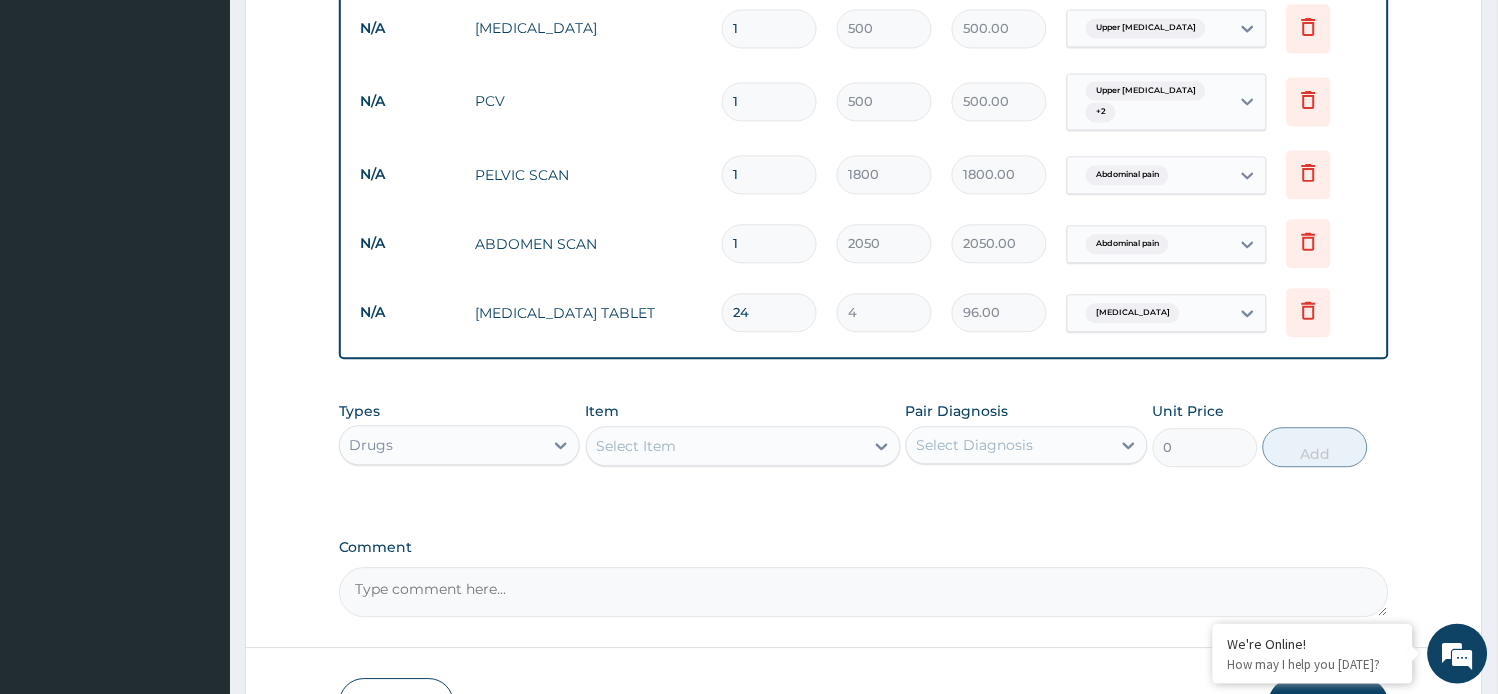 click on "PA Code / Prescription Code Enter Code(Secondary Care Only) Encounter Date [DATE] Important Notice Please enter PA codes before entering items that are not attached to a PA code   All diagnoses entered must be linked to a claim item. Diagnosis & Claim Items that are visible but inactive cannot be edited because they were imported from an already approved PA code. Diagnosis [MEDICAL_DATA] Confirmed Upper [MEDICAL_DATA] Confirmed Abdominal pain Confirmed NB: All diagnosis must be linked to a claim item Claim Items Type Name Quantity Unit Price Total Price Pair Diagnosis Actions N/A [MEDICAL_DATA] [MEDICAL_DATA] (MP) 1 560 560.00 [MEDICAL_DATA] Delete N/A [MEDICAL_DATA] 1 500 500.00 Upper [MEDICAL_DATA] Delete N/A PCV 1 500 500.00 Upper [MEDICAL_DATA]  + 2 Delete N/A PELVIC SCAN 1 1800 1800.00 Abdominal pain Delete N/A ABDOMEN SCAN 1 2050 2050.00 Abdominal pain Delete N/A [MEDICAL_DATA] TABLET 24 4 96.00 [MEDICAL_DATA] Delete Types Drugs Item Select Item Pair Diagnosis Select Diagnosis Unit Price 0 Add Comment" at bounding box center [864, -33] 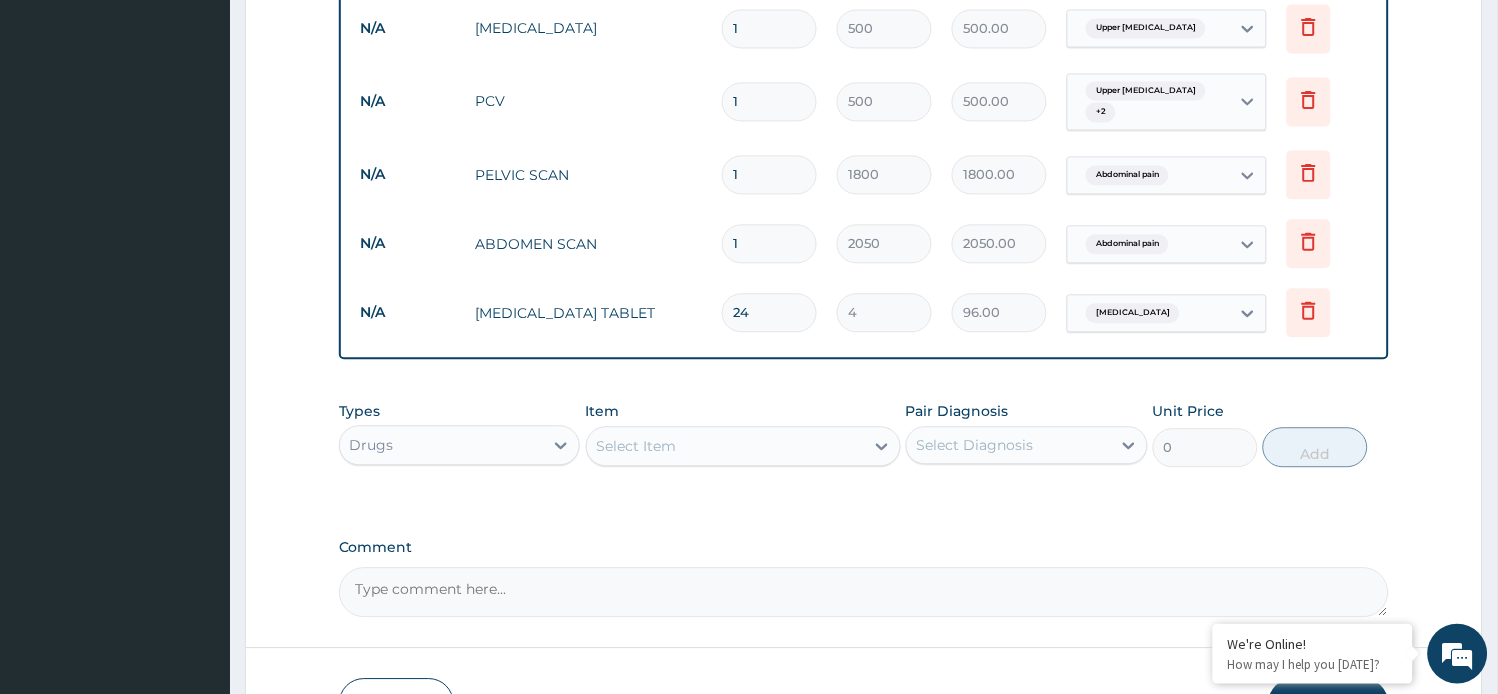 type on "2" 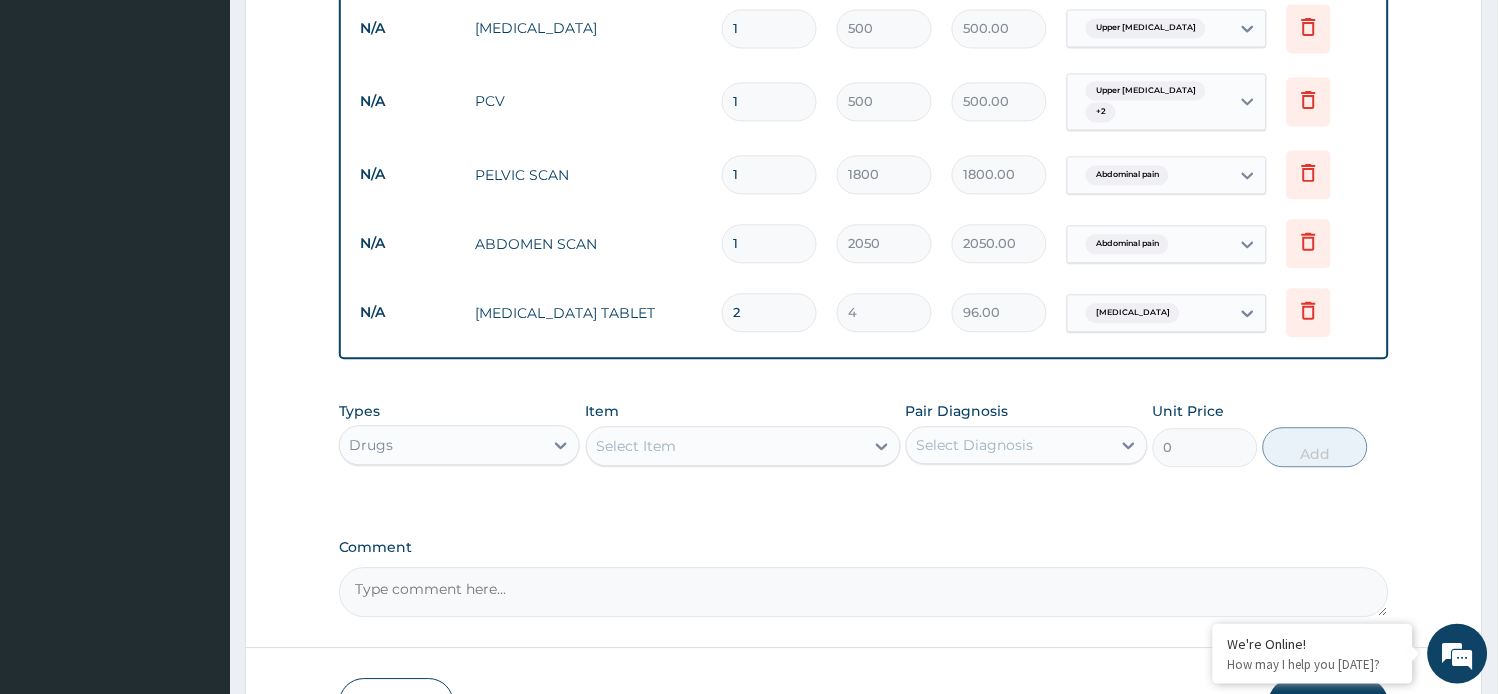 type on "8.00" 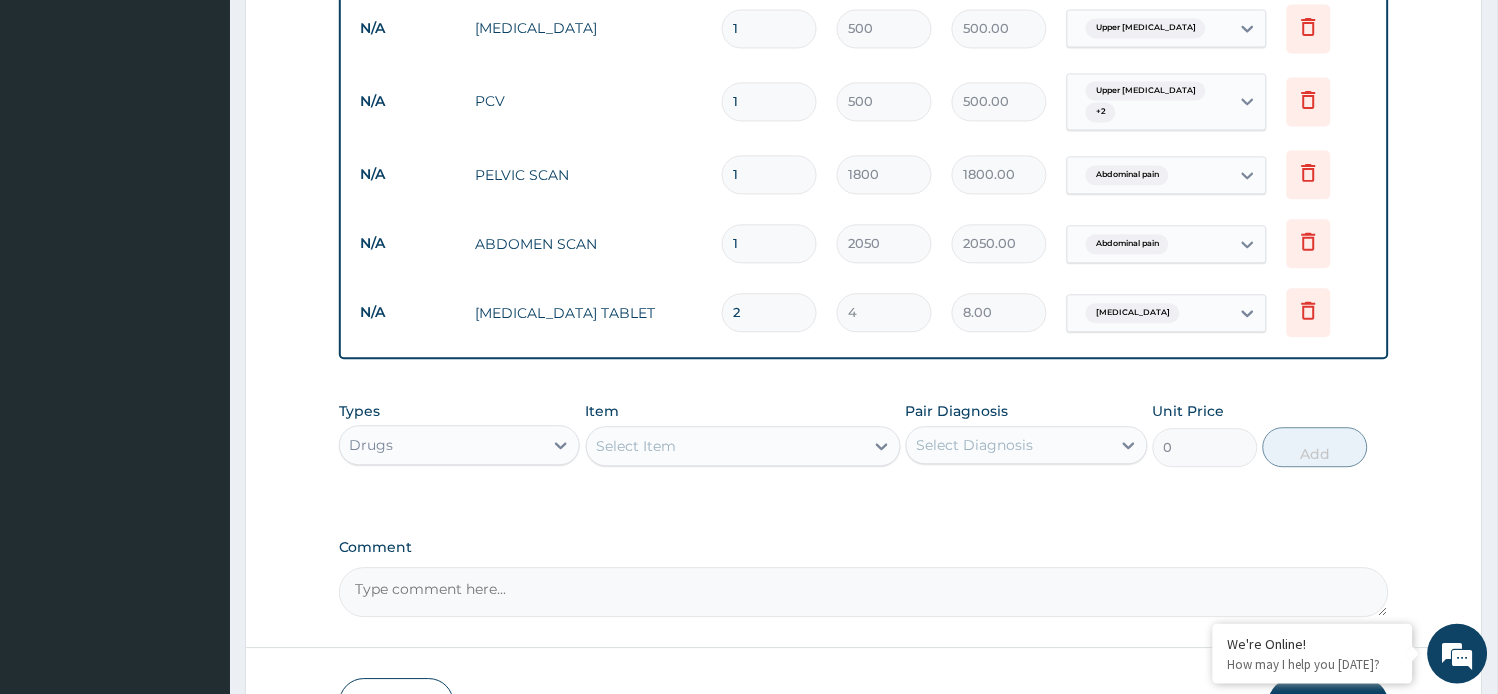 type 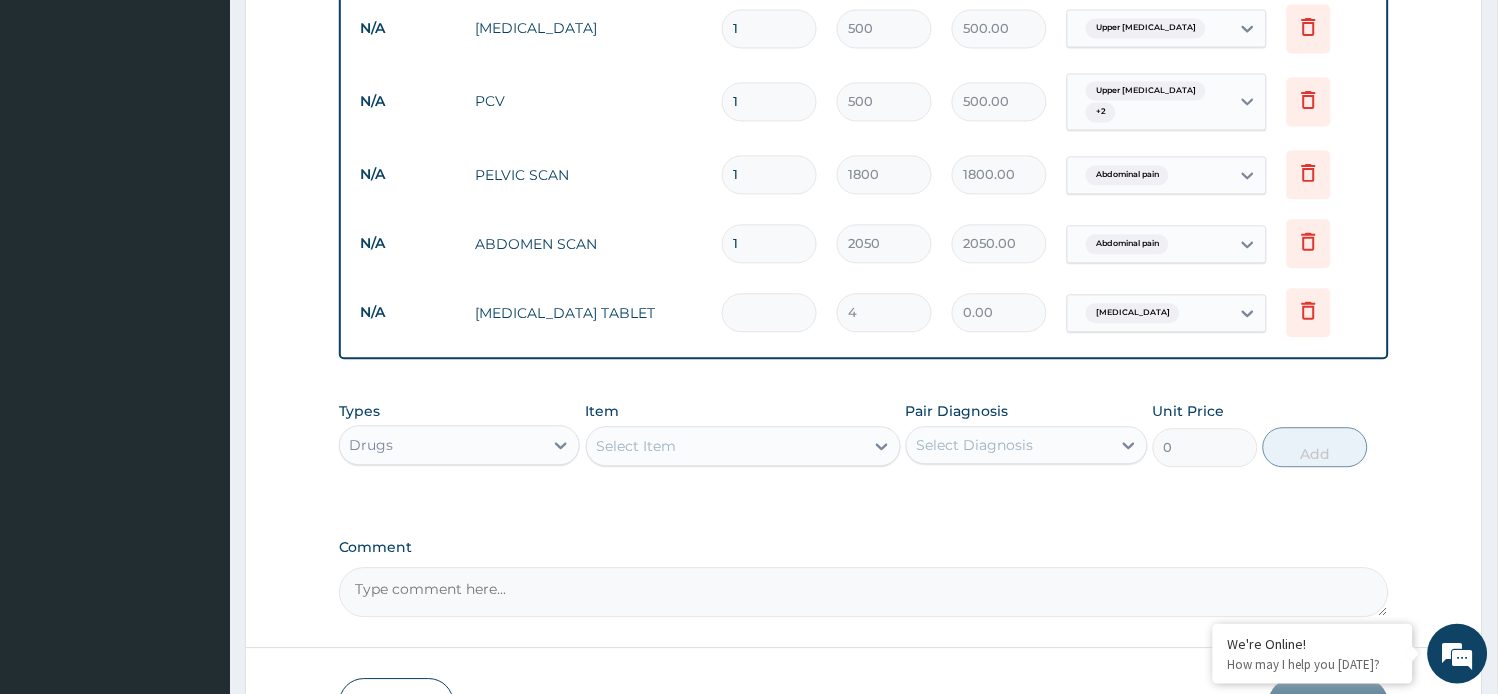 type on "3" 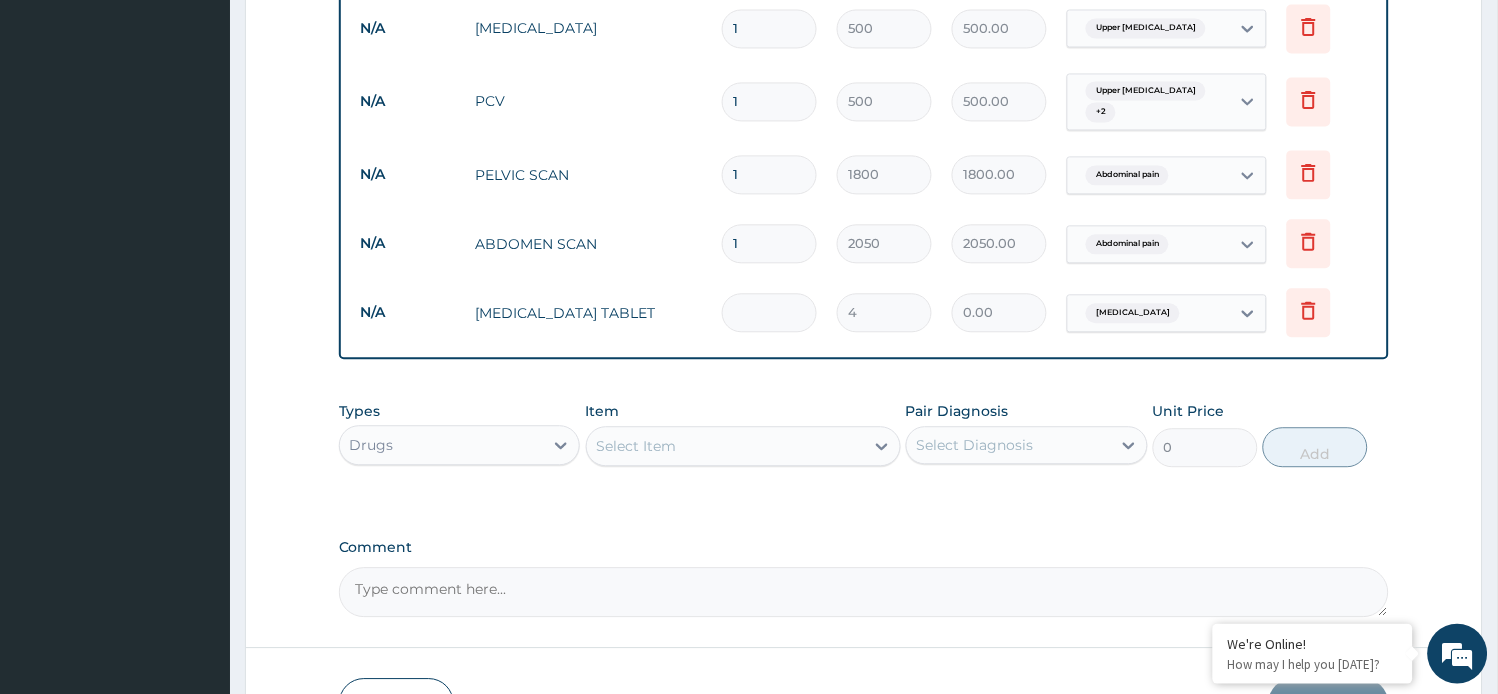 type on "12.00" 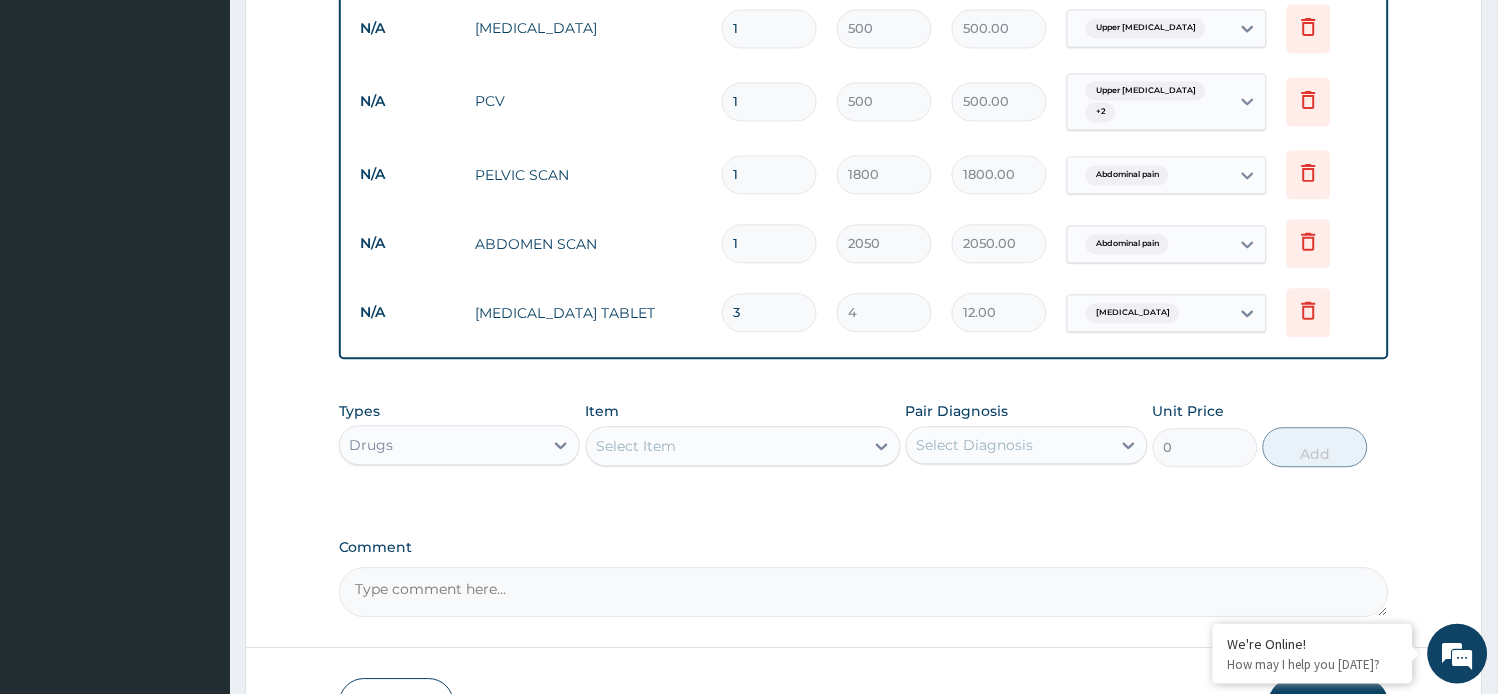 type on "32" 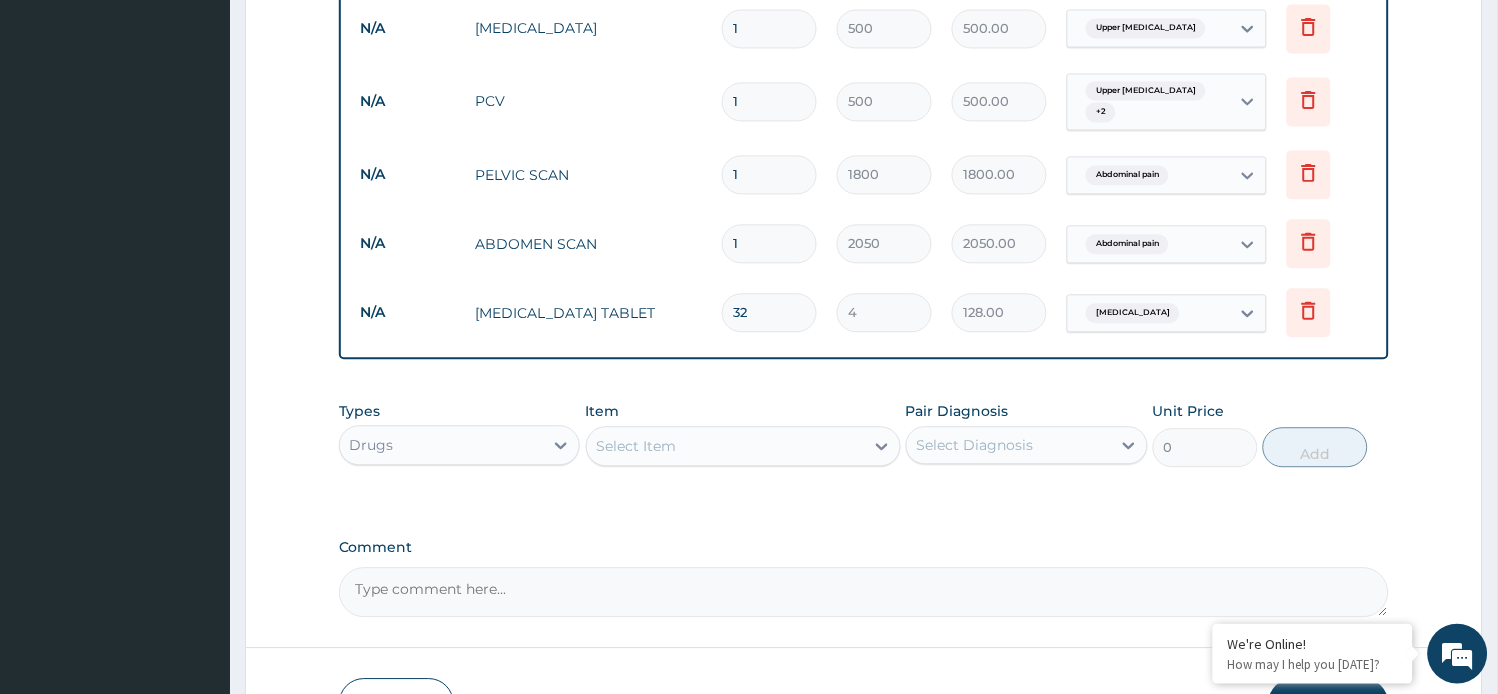 type on "32" 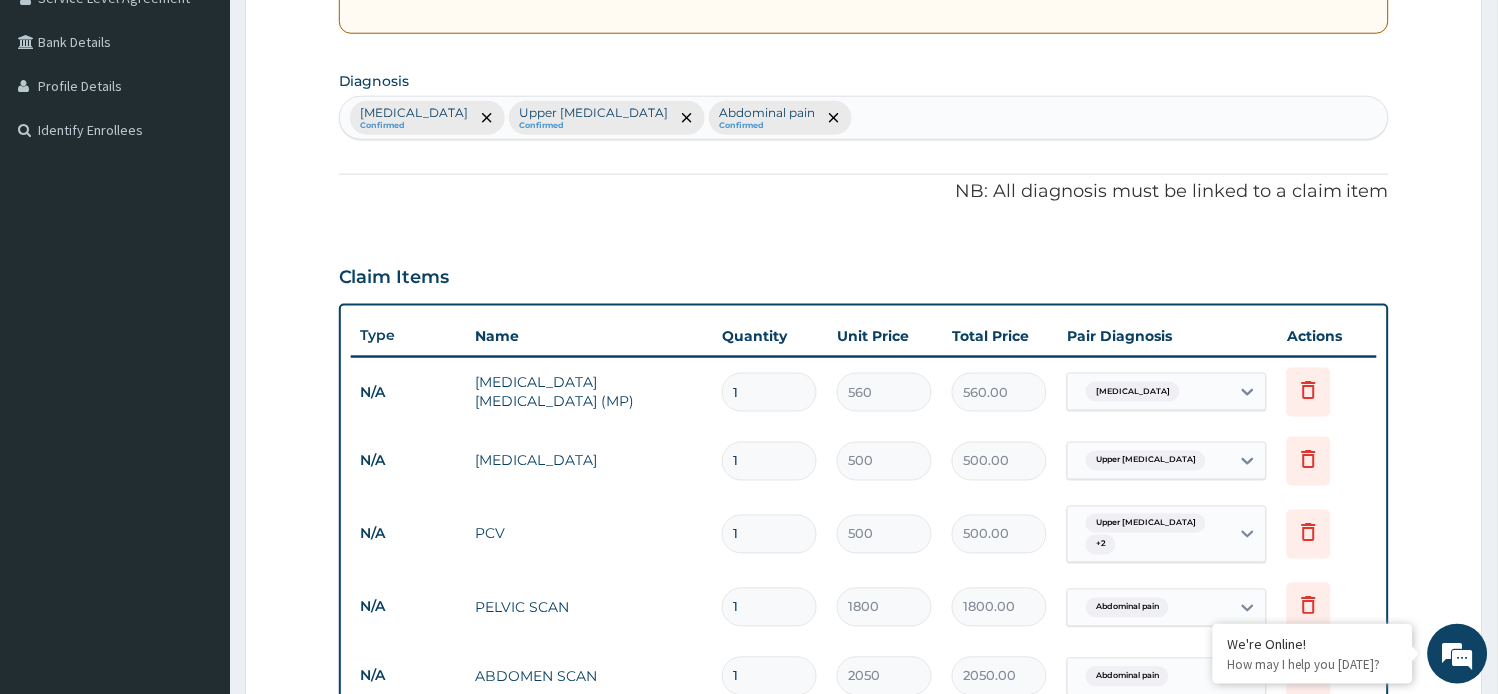 scroll, scrollTop: 428, scrollLeft: 0, axis: vertical 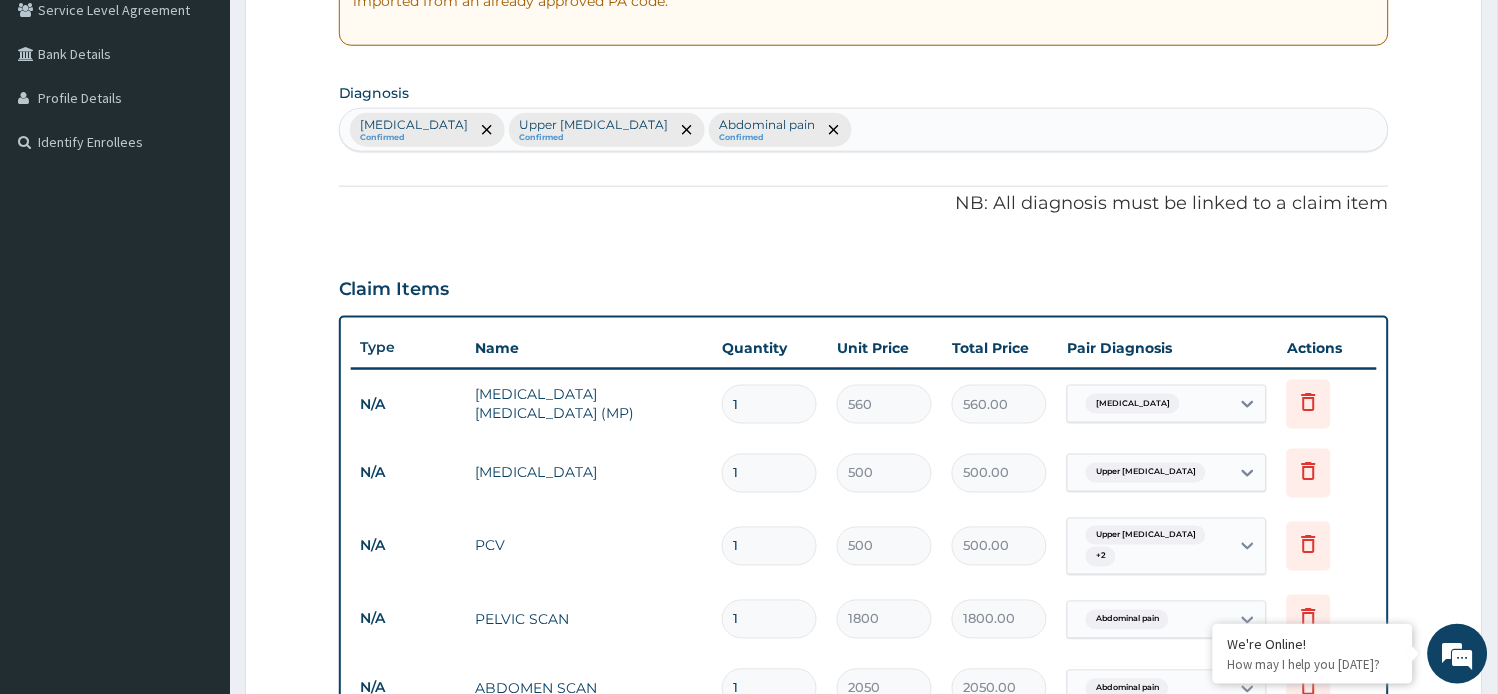 click on "[MEDICAL_DATA] Confirmed Upper [MEDICAL_DATA] Confirmed Abdominal pain Confirmed" at bounding box center [864, 130] 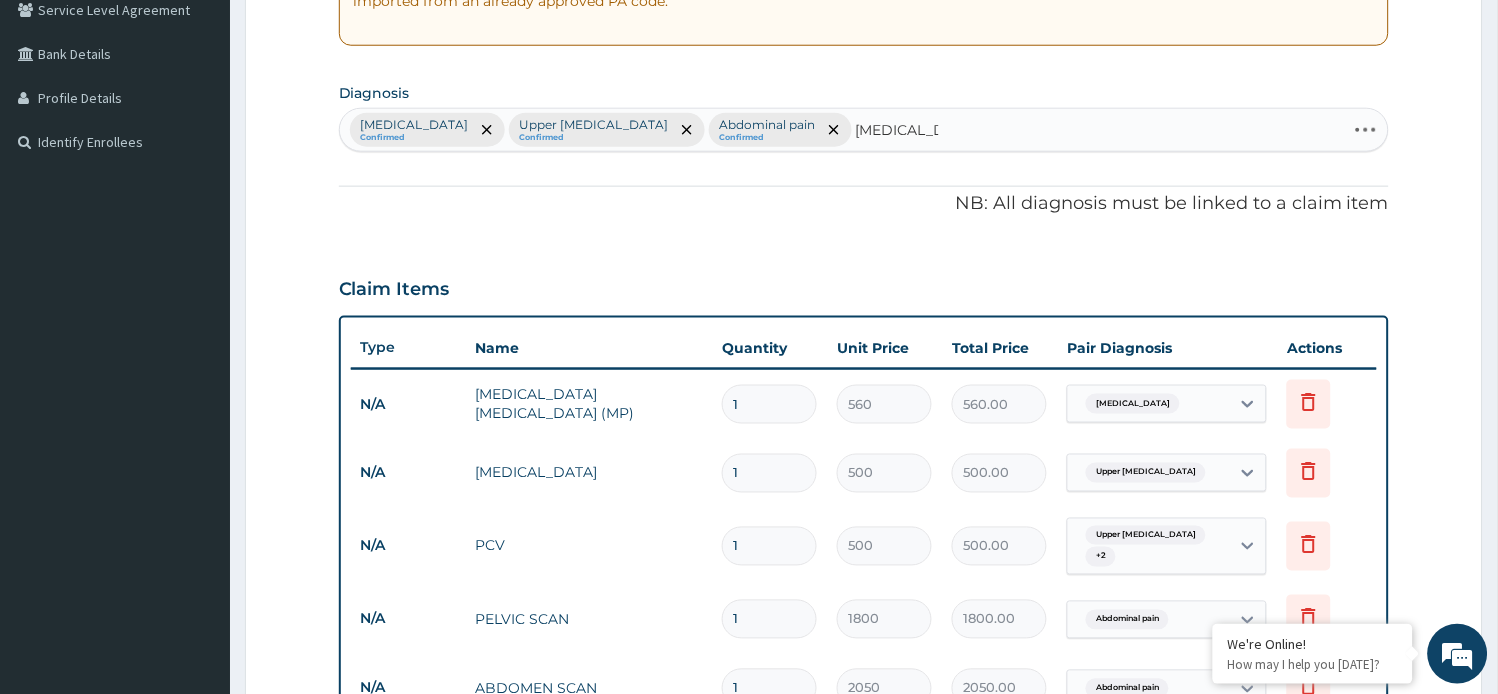 type on "HELMINTHI" 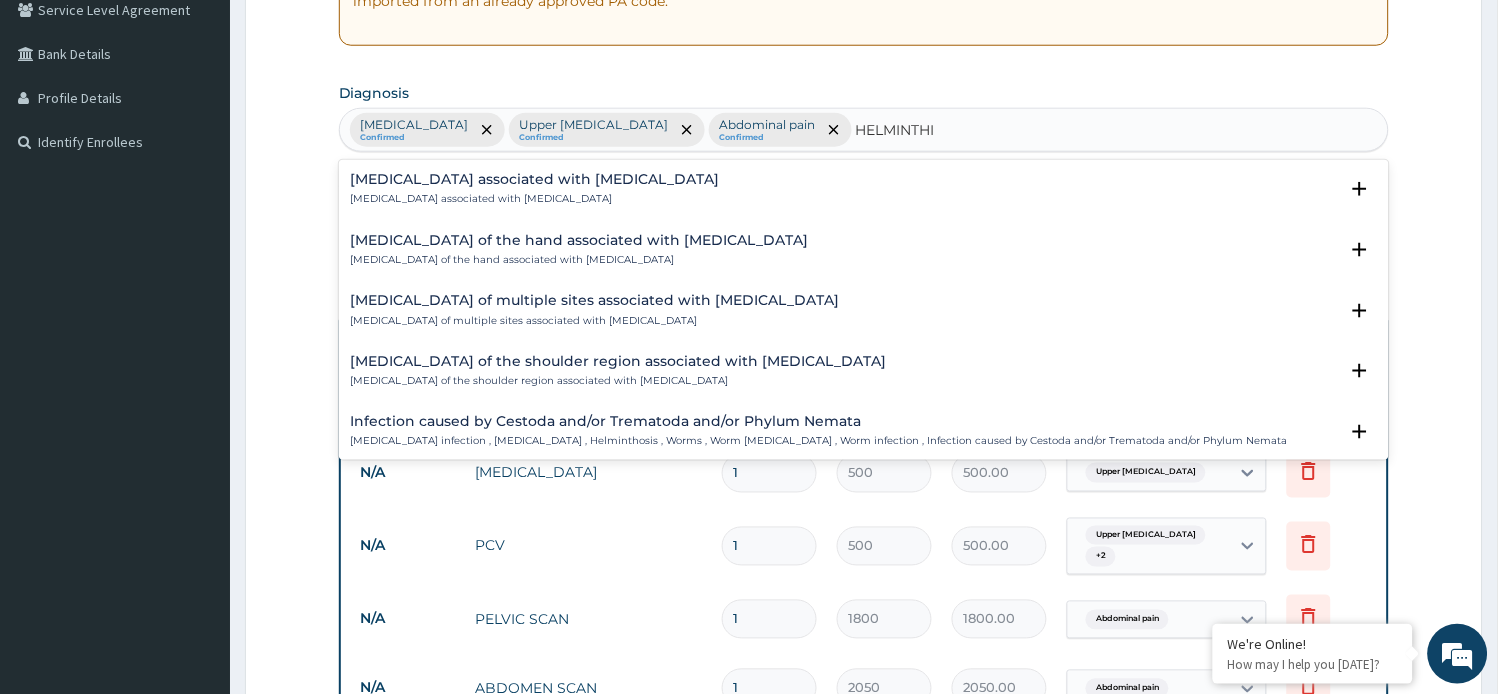 click on "[MEDICAL_DATA] associated with [MEDICAL_DATA]" at bounding box center [535, 179] 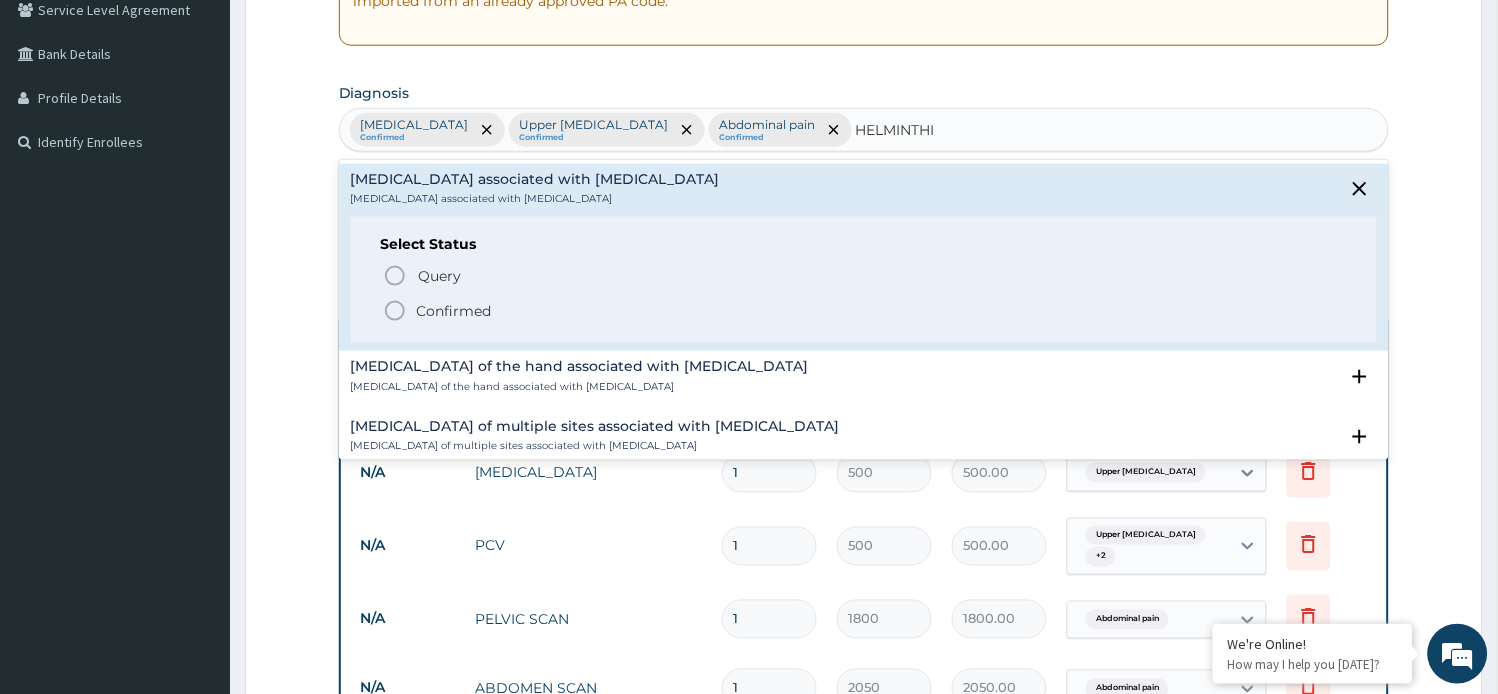 click 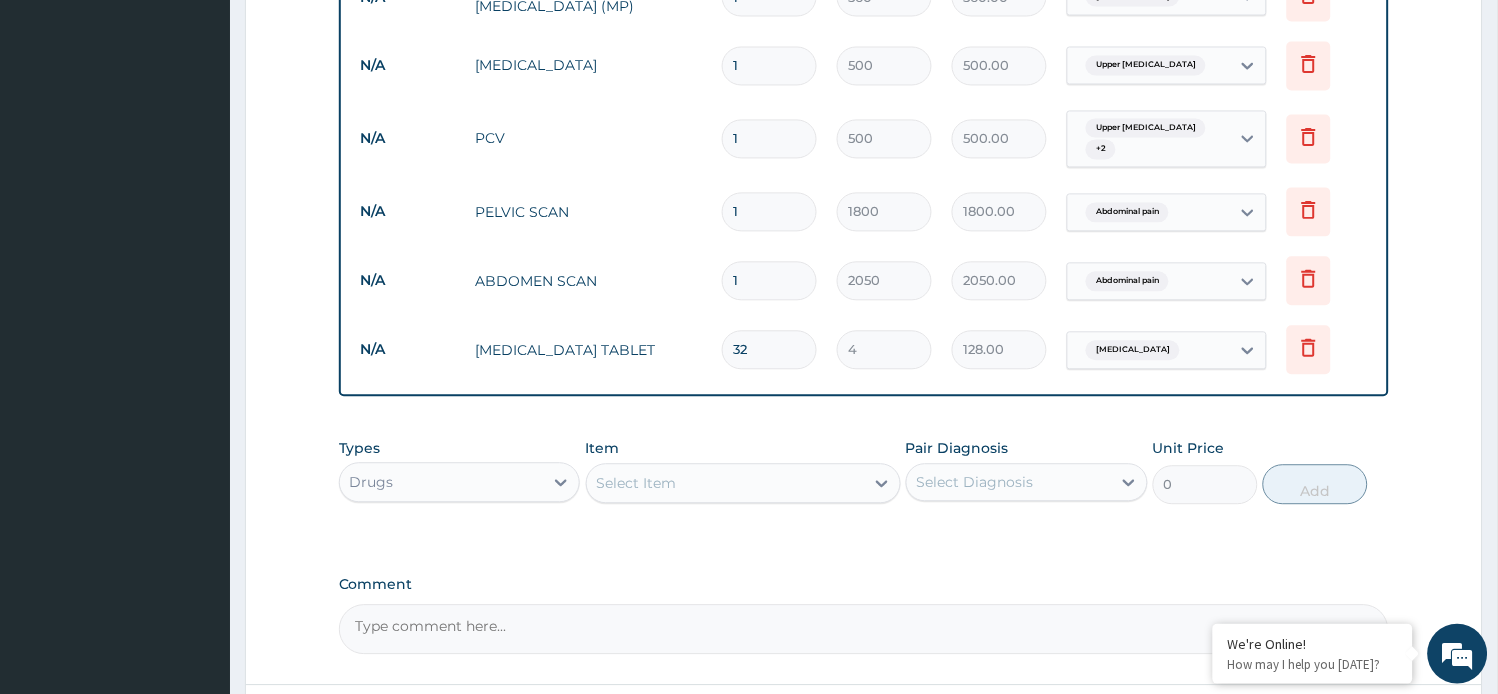 scroll, scrollTop: 984, scrollLeft: 0, axis: vertical 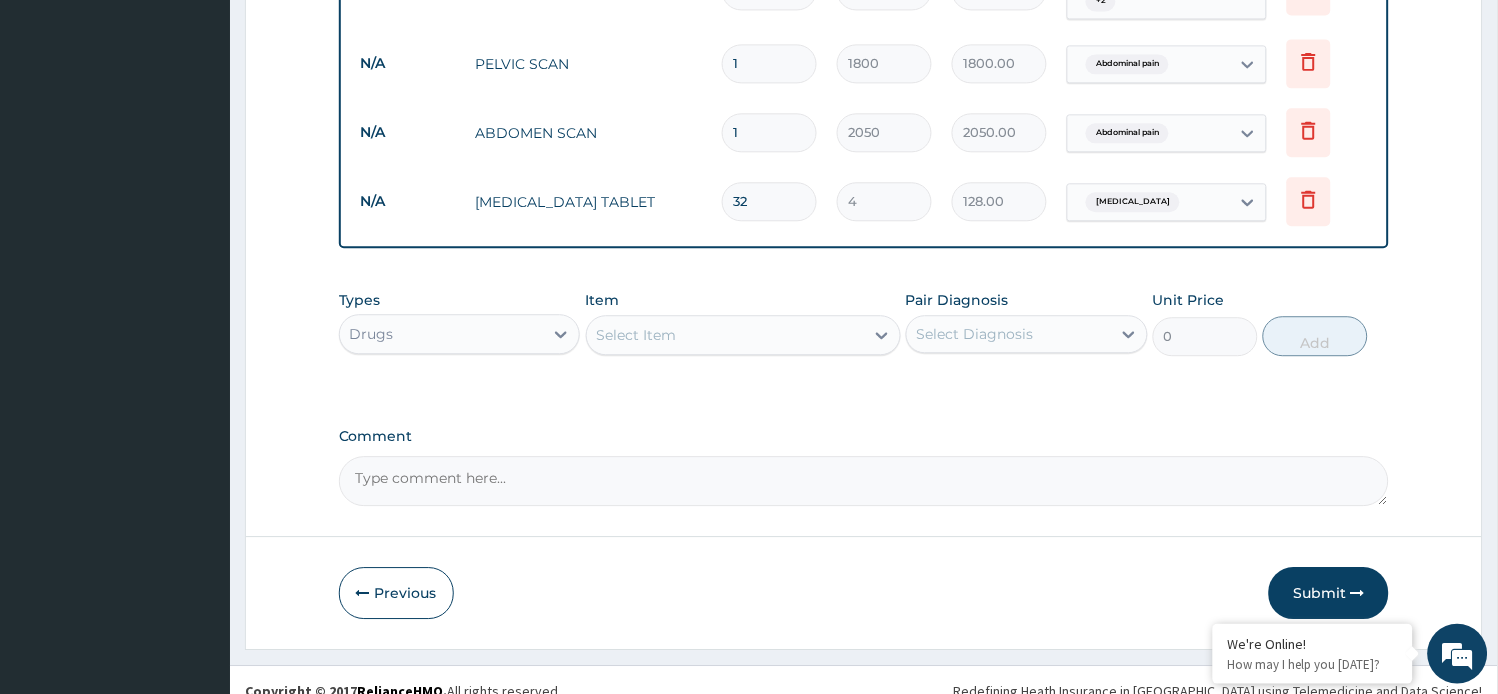 click on "Select Item" at bounding box center (637, 335) 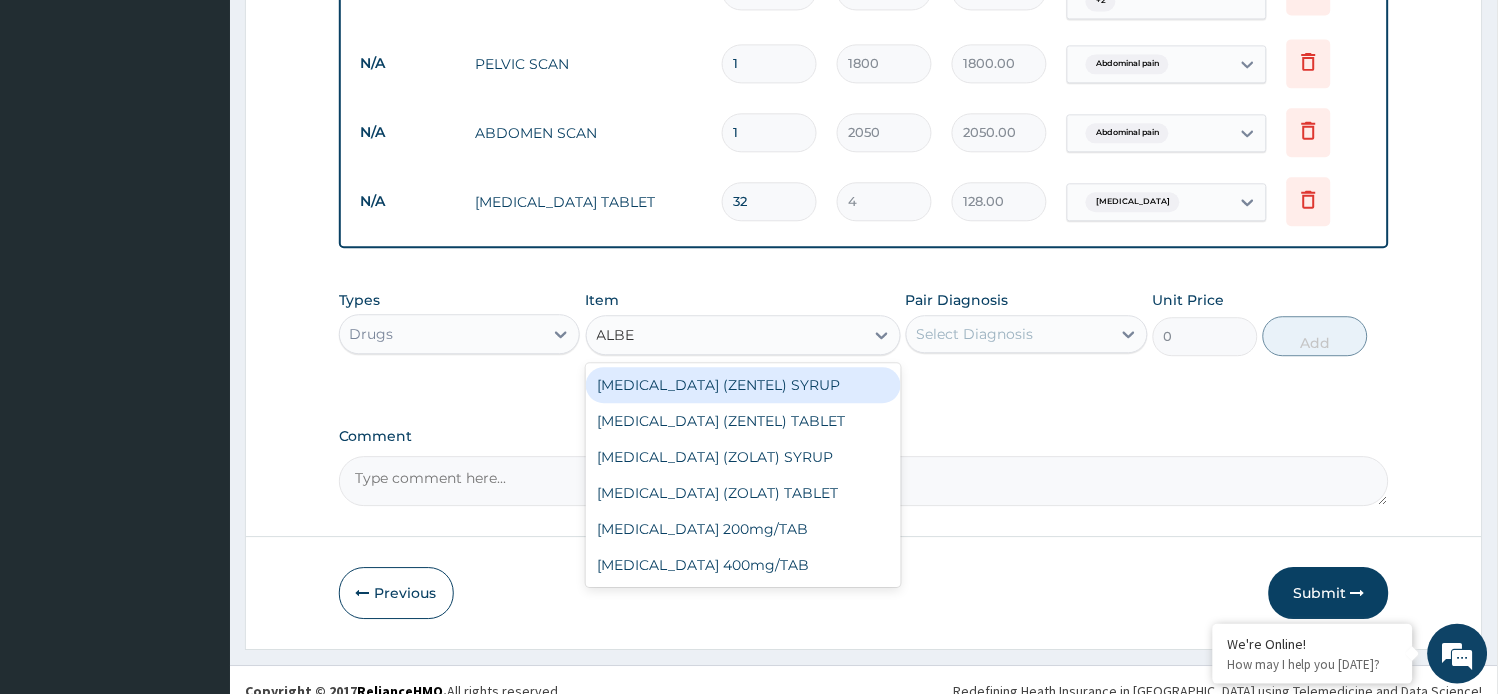 type on "ALBEN" 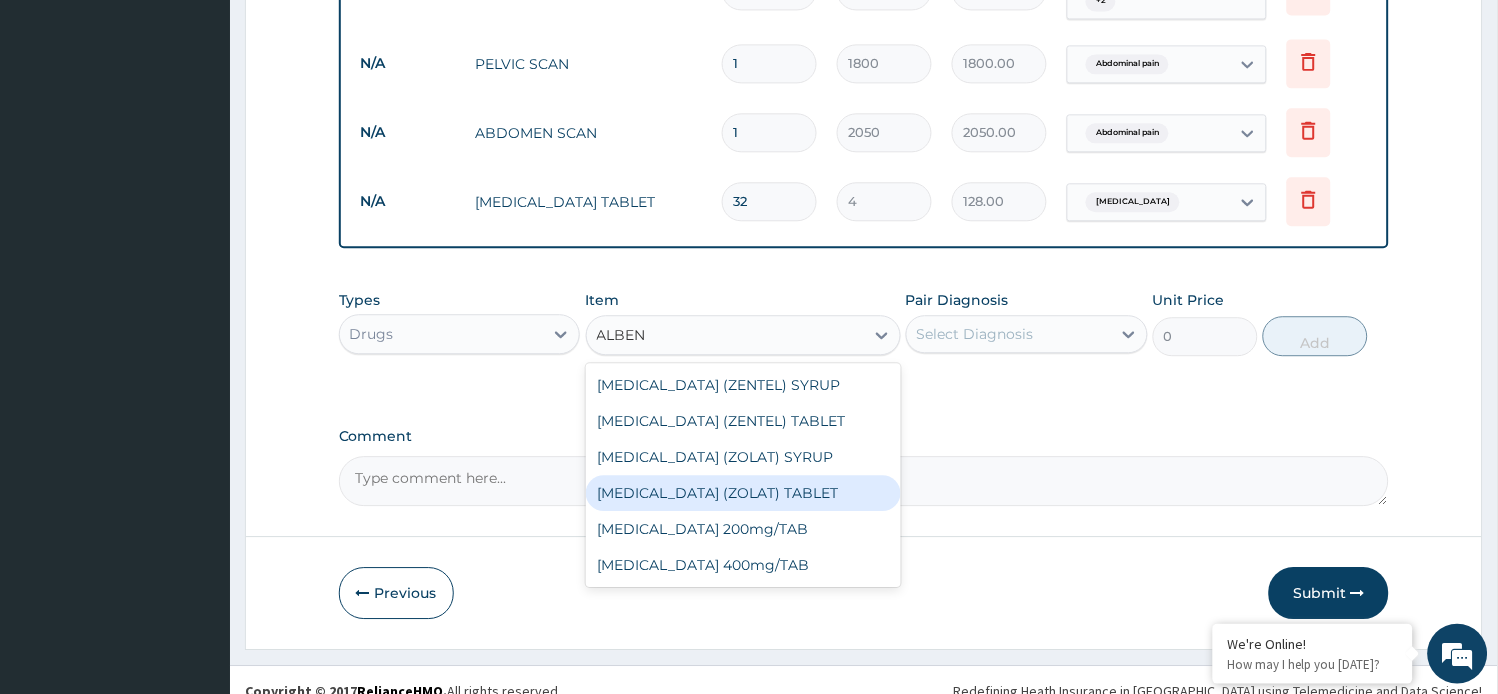 click on "[MEDICAL_DATA] (ZOLAT) TABLET" at bounding box center [743, 493] 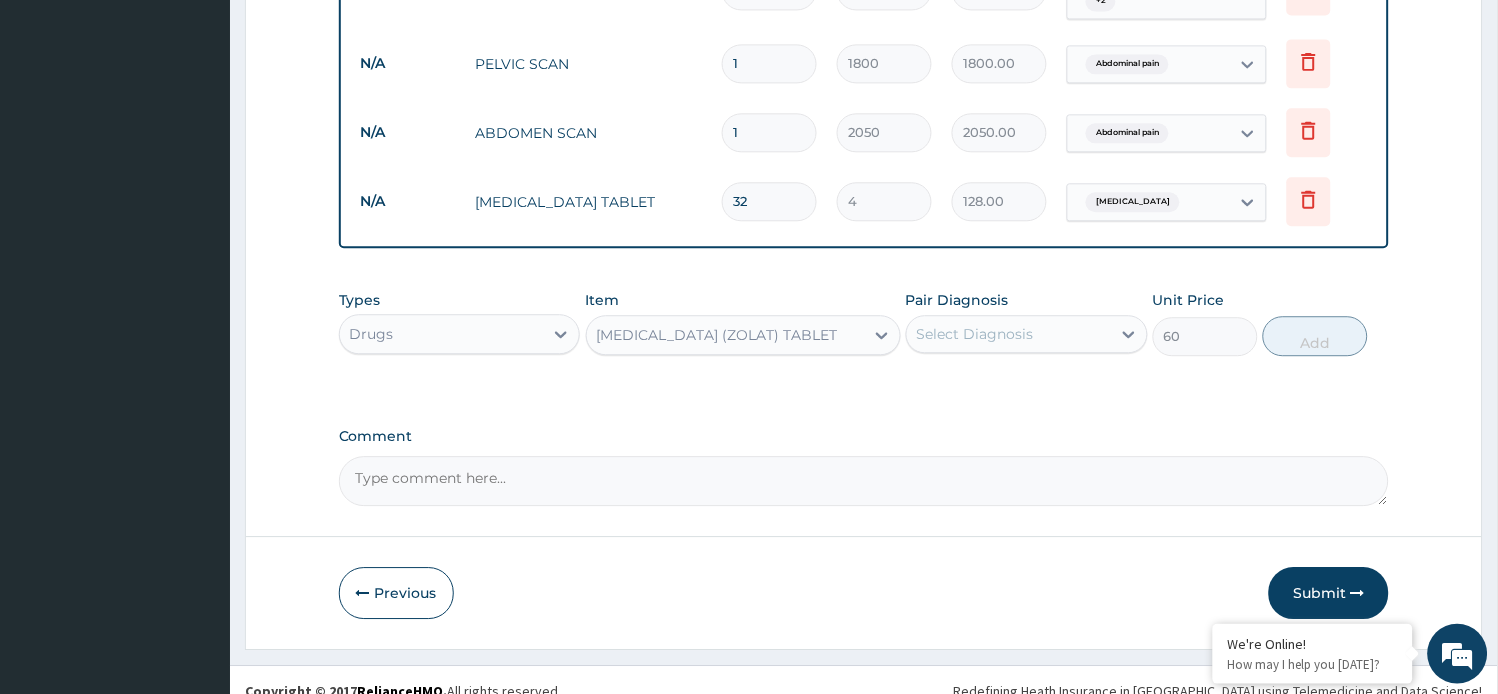 click on "[MEDICAL_DATA] (ZOLAT) TABLET" at bounding box center (725, 335) 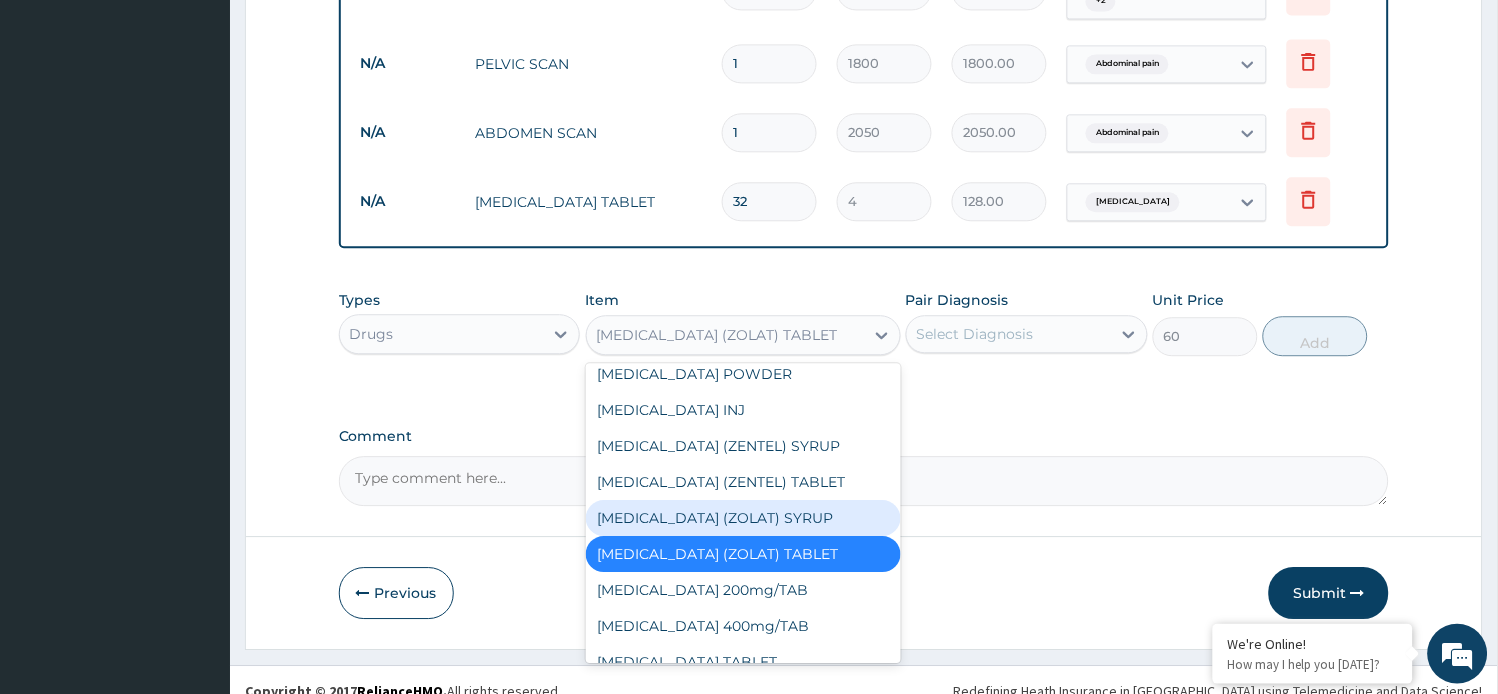 scroll, scrollTop: 833, scrollLeft: 0, axis: vertical 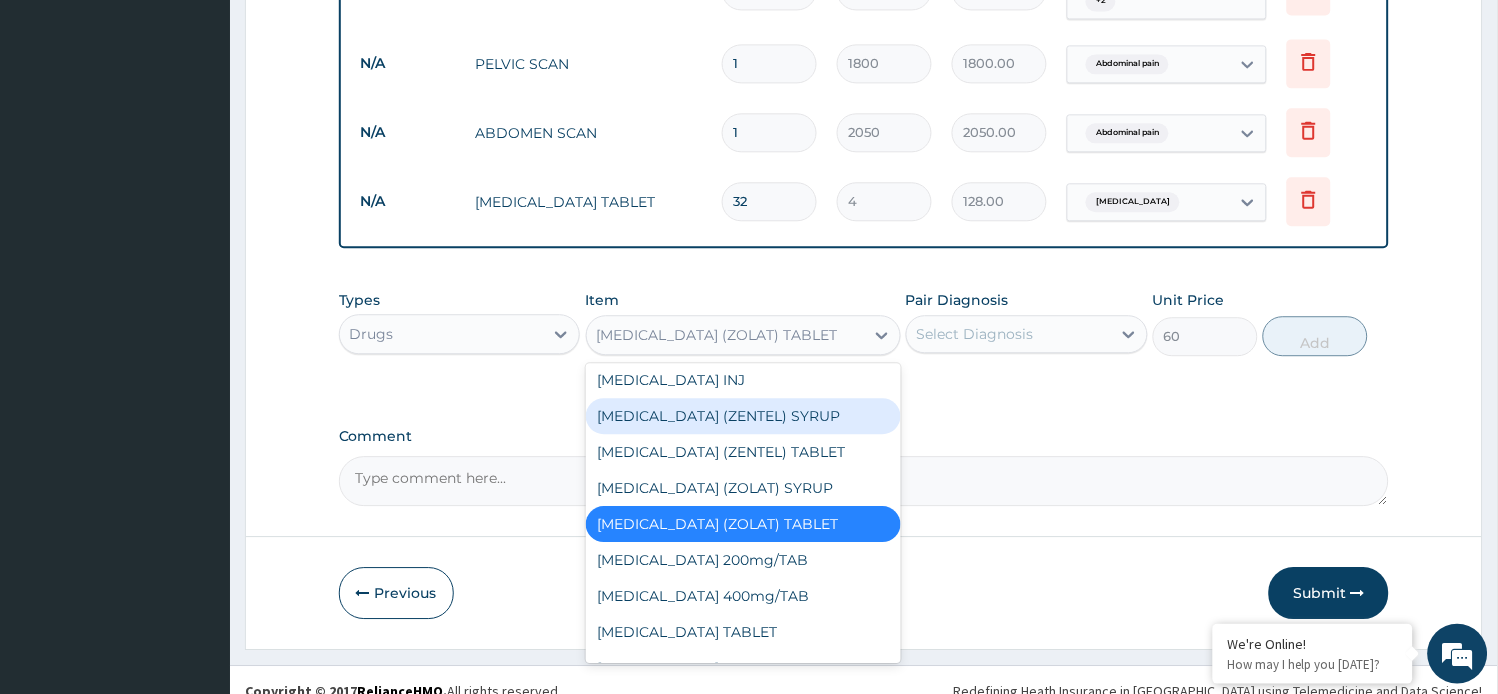 click on "[MEDICAL_DATA] (ZENTEL) SYRUP" at bounding box center [743, 416] 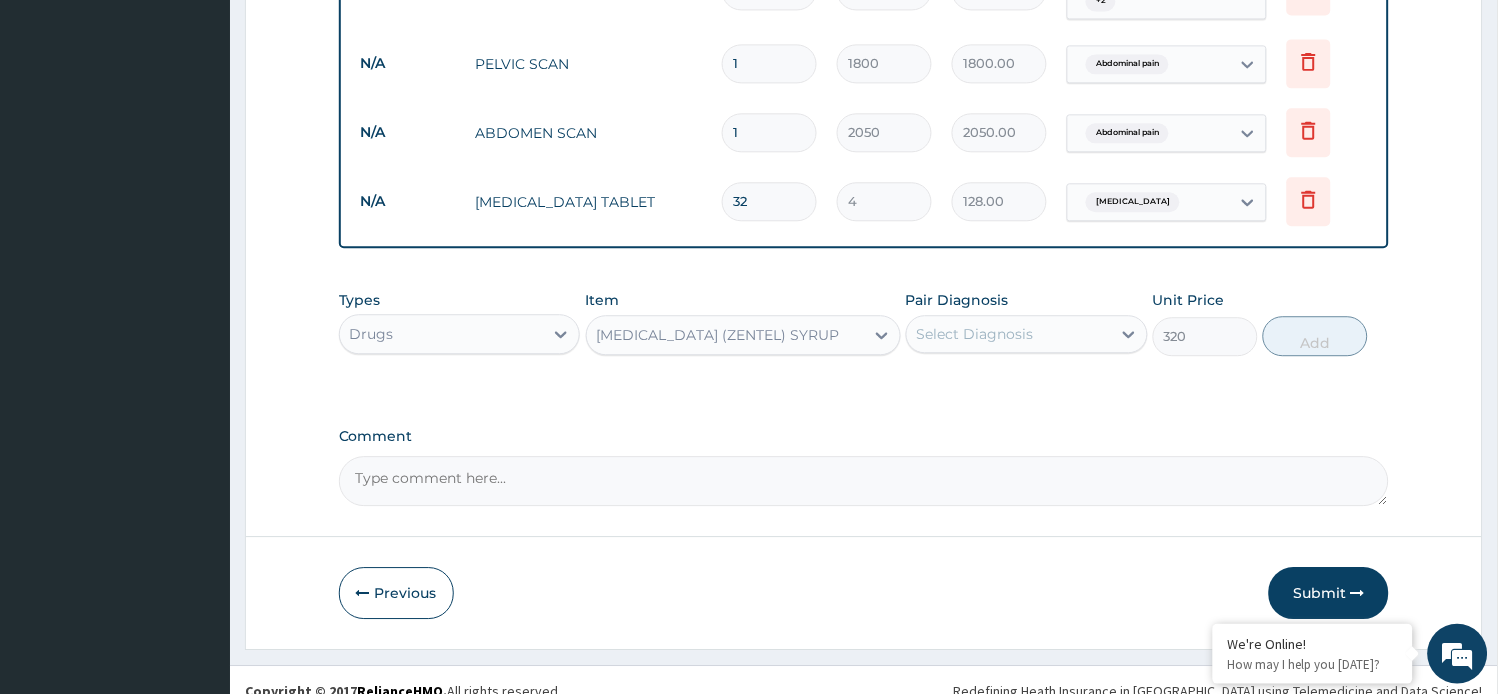 click on "[MEDICAL_DATA] (ZENTEL) SYRUP" at bounding box center [743, 335] 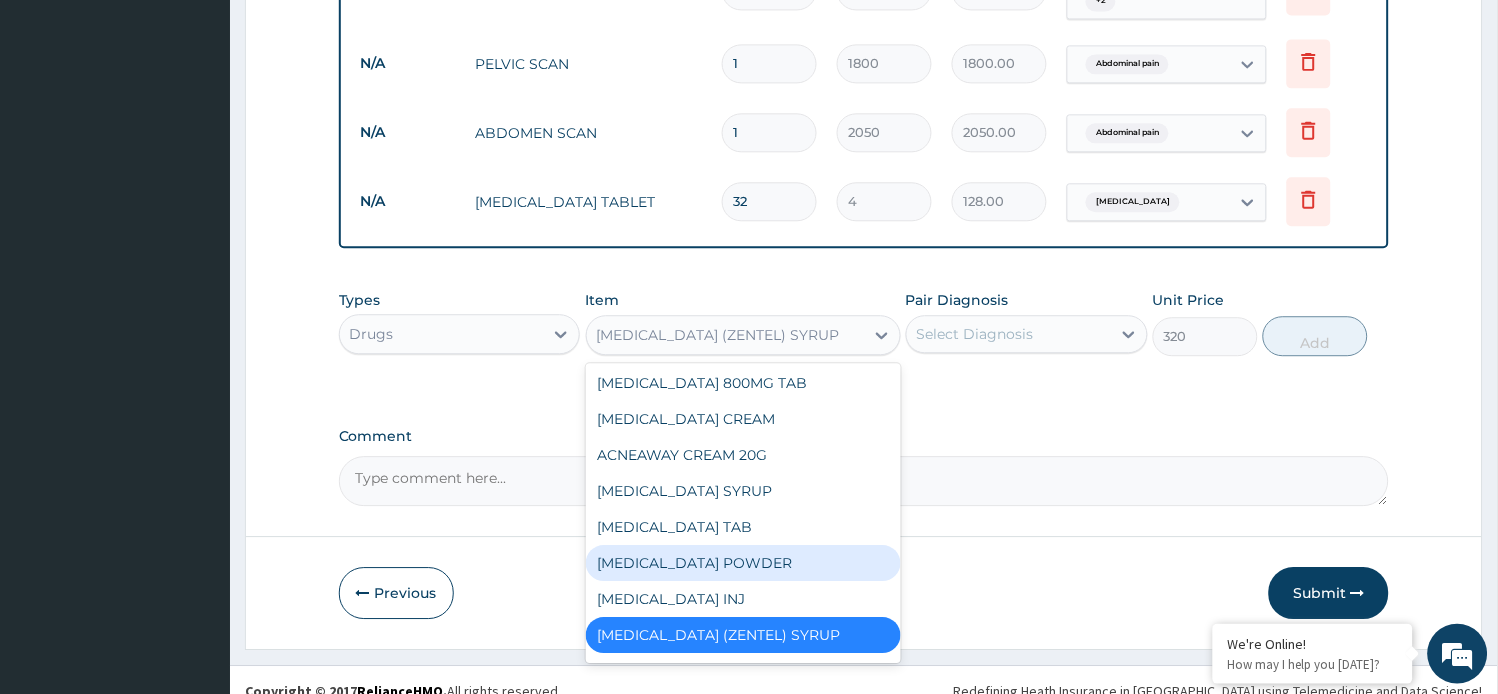scroll, scrollTop: 725, scrollLeft: 0, axis: vertical 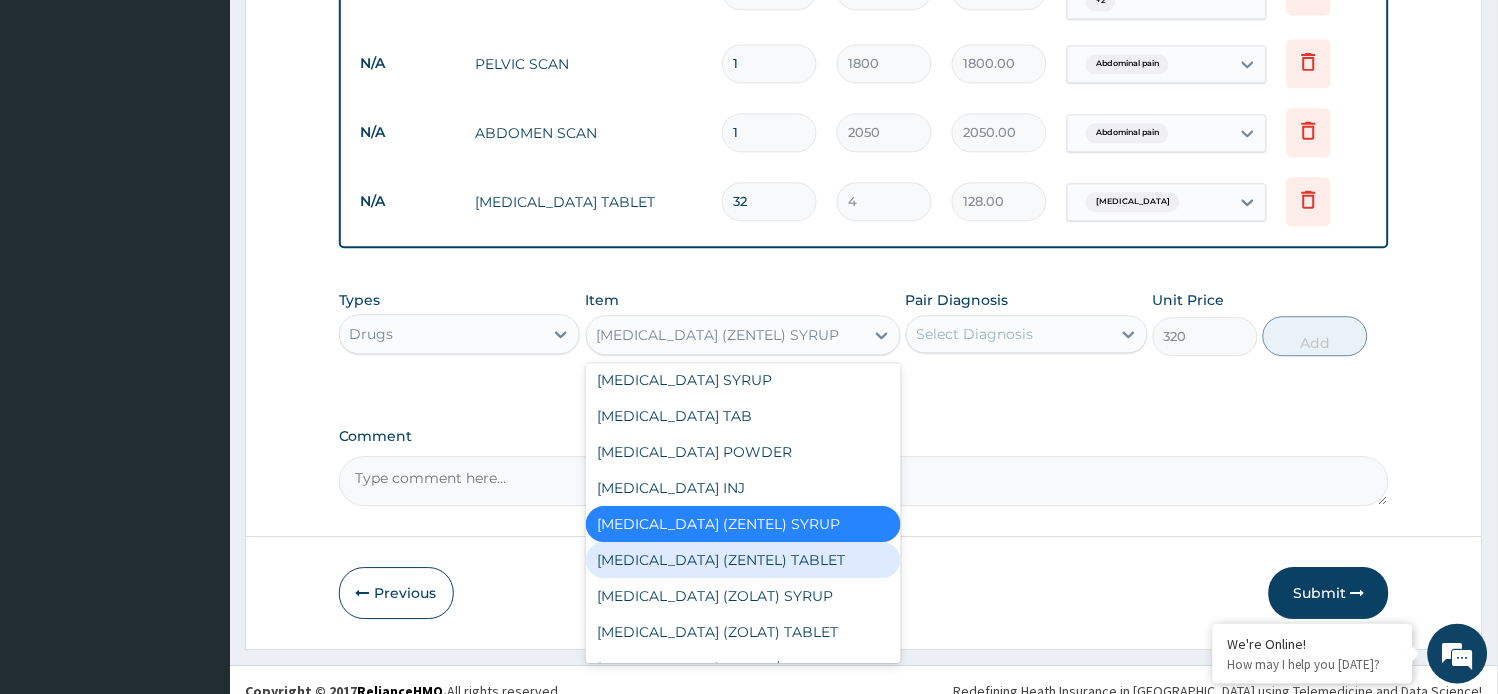 click on "[MEDICAL_DATA] (ZENTEL) TABLET" at bounding box center [743, 560] 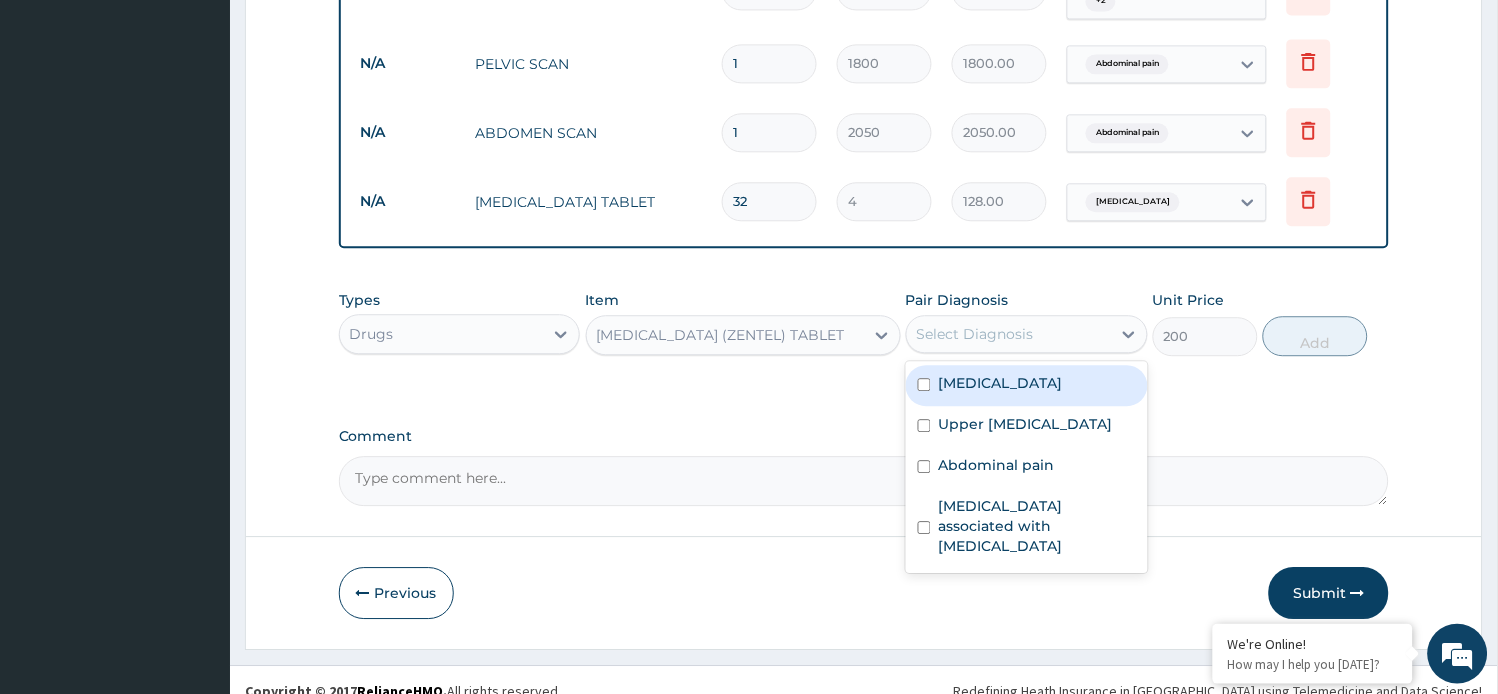 click on "Select Diagnosis" at bounding box center [1009, 334] 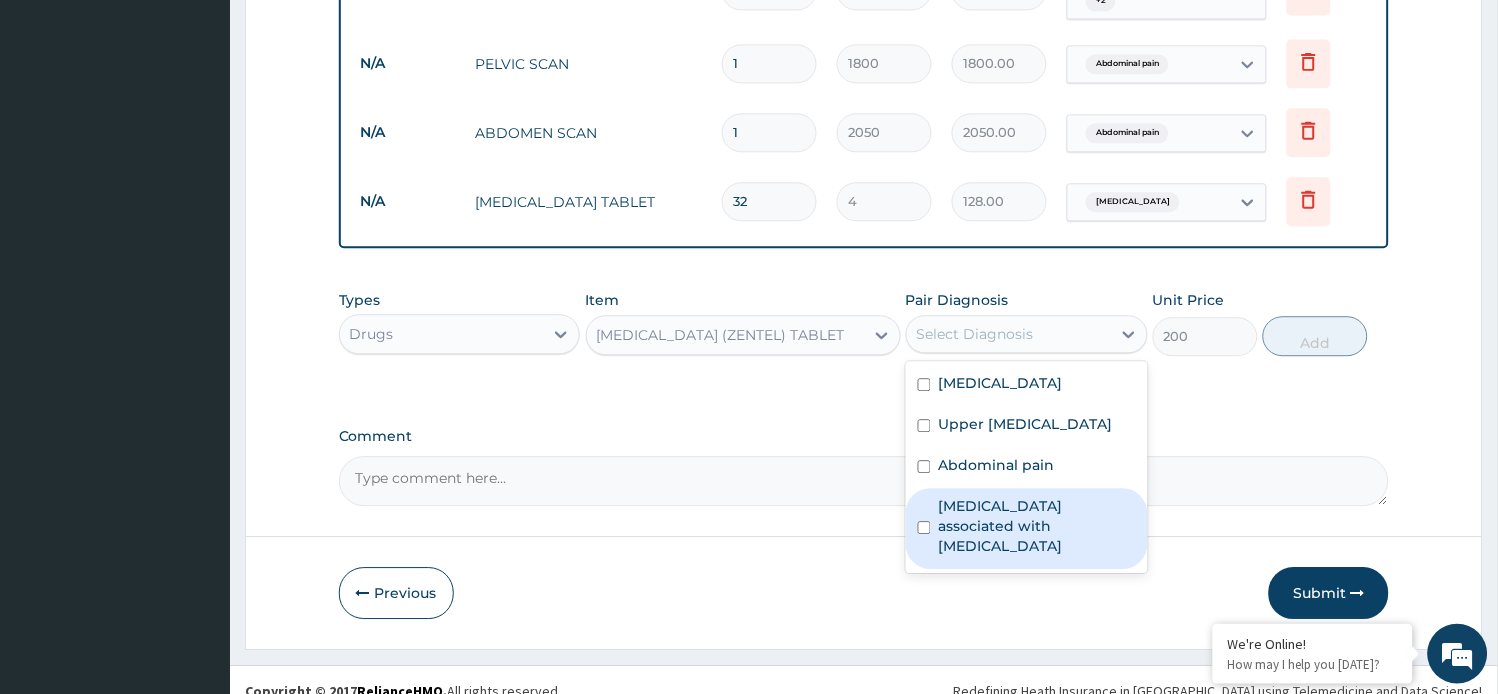 click on "[MEDICAL_DATA] associated with [MEDICAL_DATA]" at bounding box center [1037, 526] 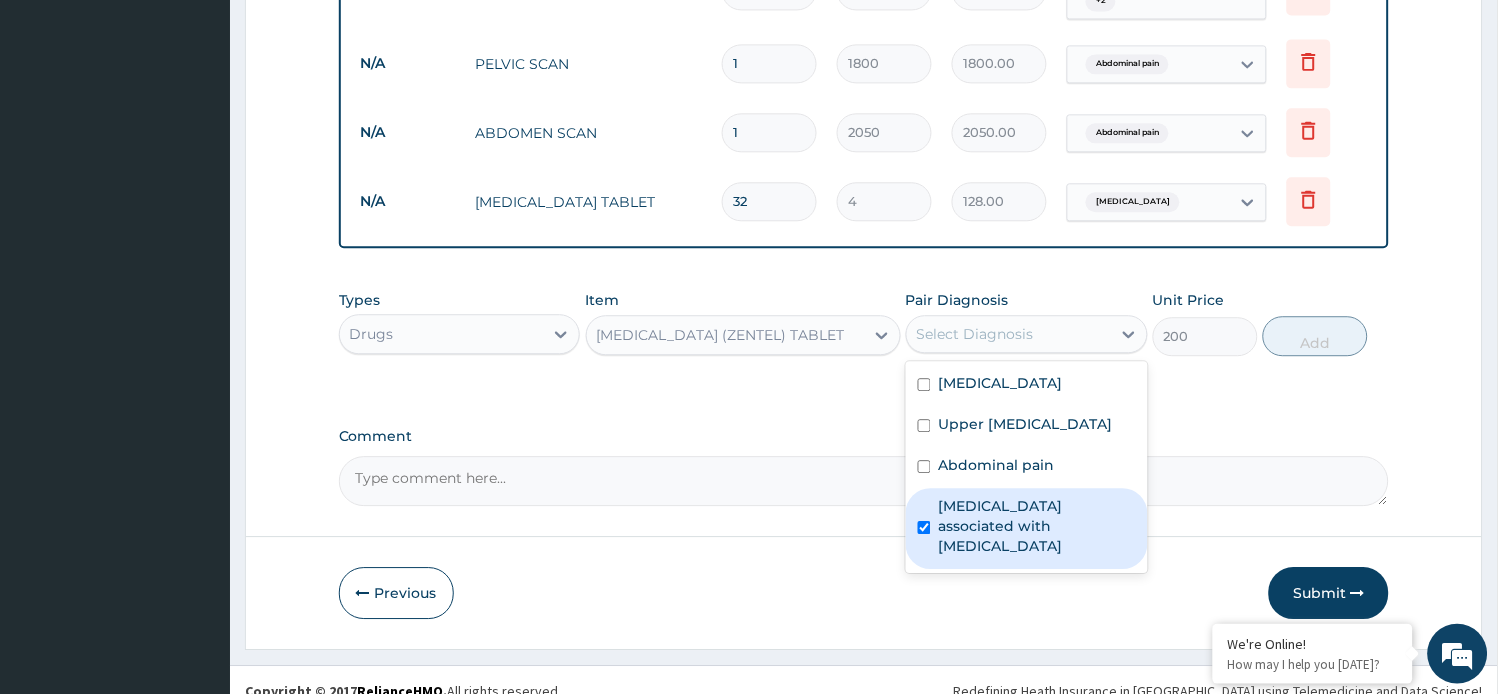 checkbox on "true" 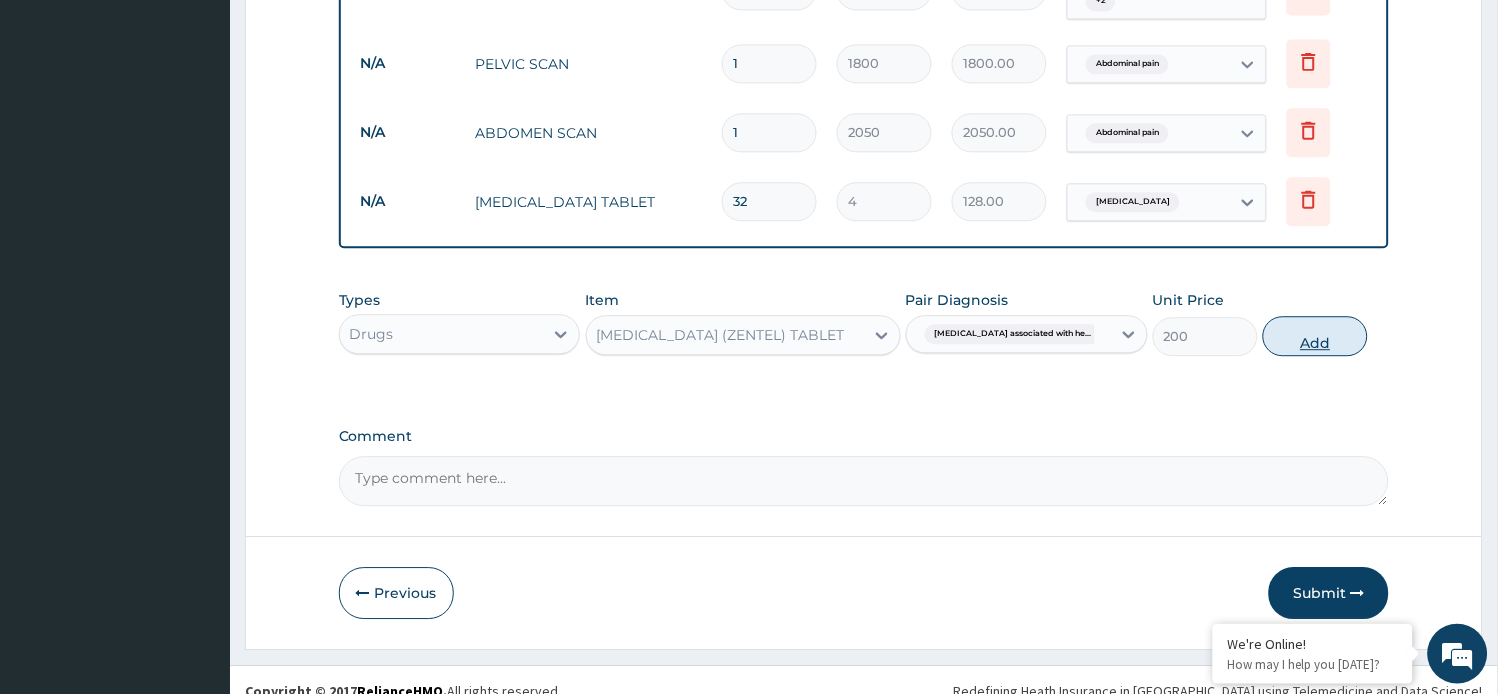 click on "Add" at bounding box center (1315, 336) 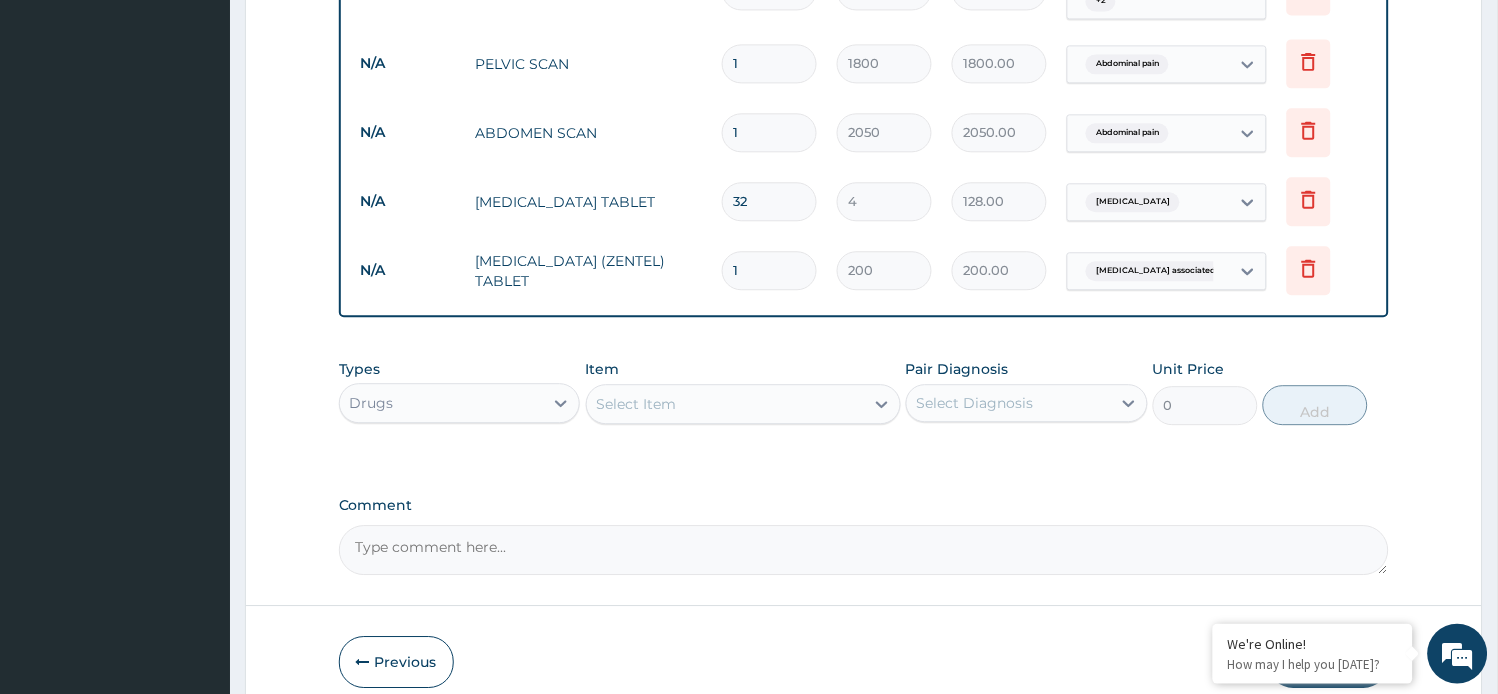 click on "Select Item" at bounding box center [725, 404] 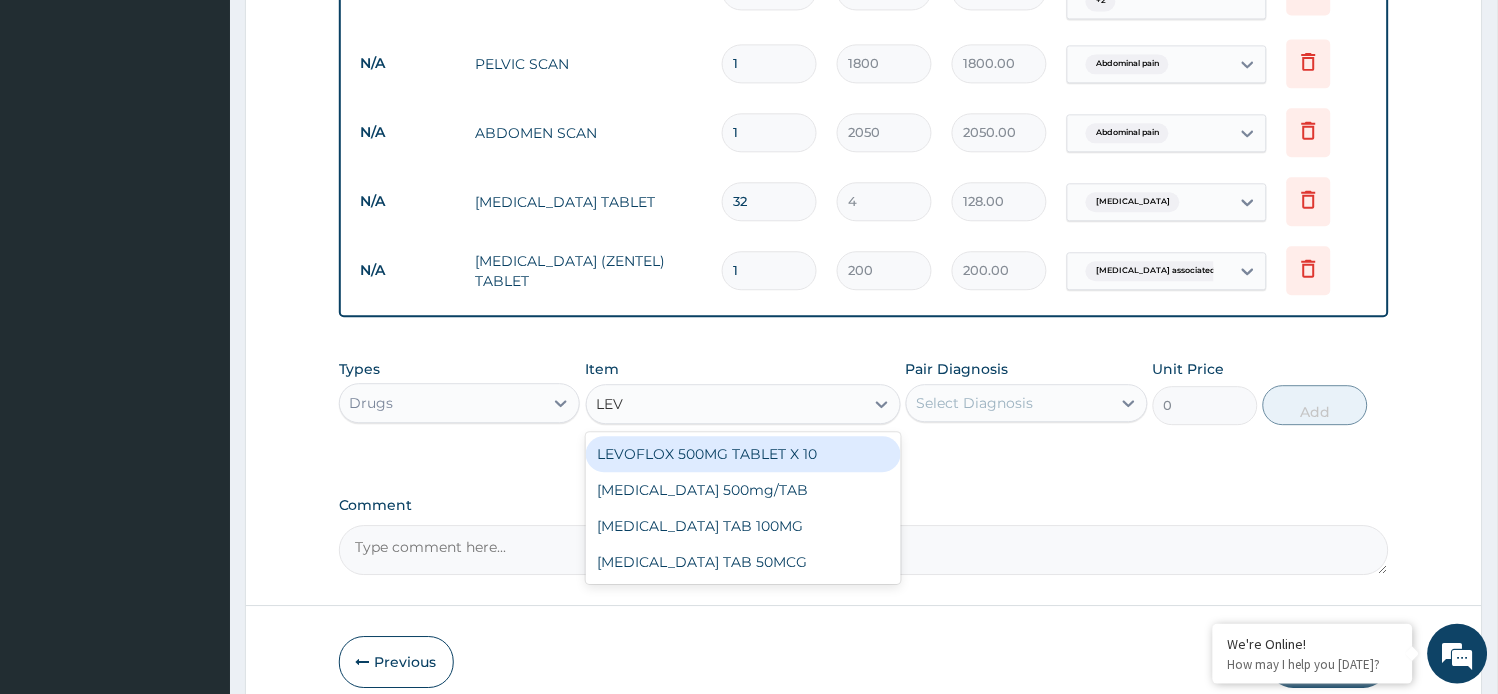 type on "LEVO" 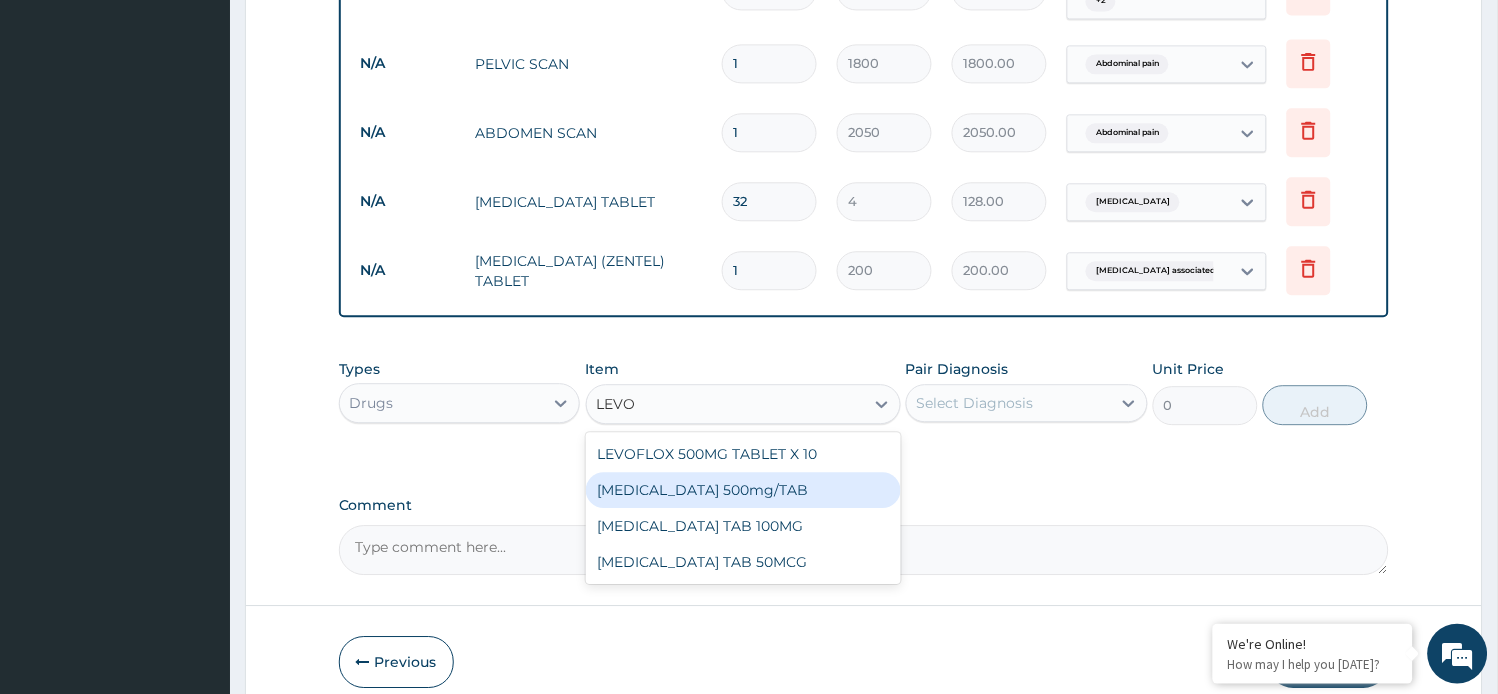 click on "[MEDICAL_DATA] 500mg/TAB" at bounding box center (743, 490) 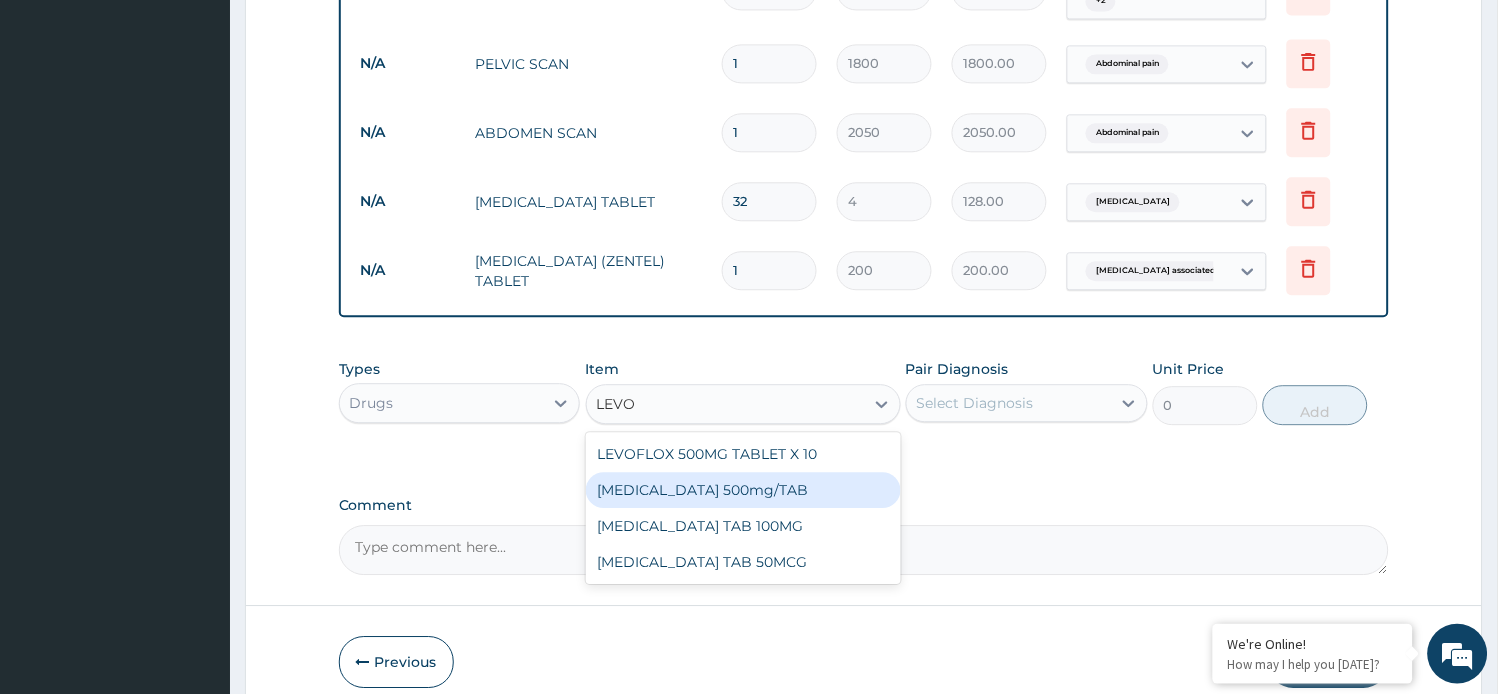 type 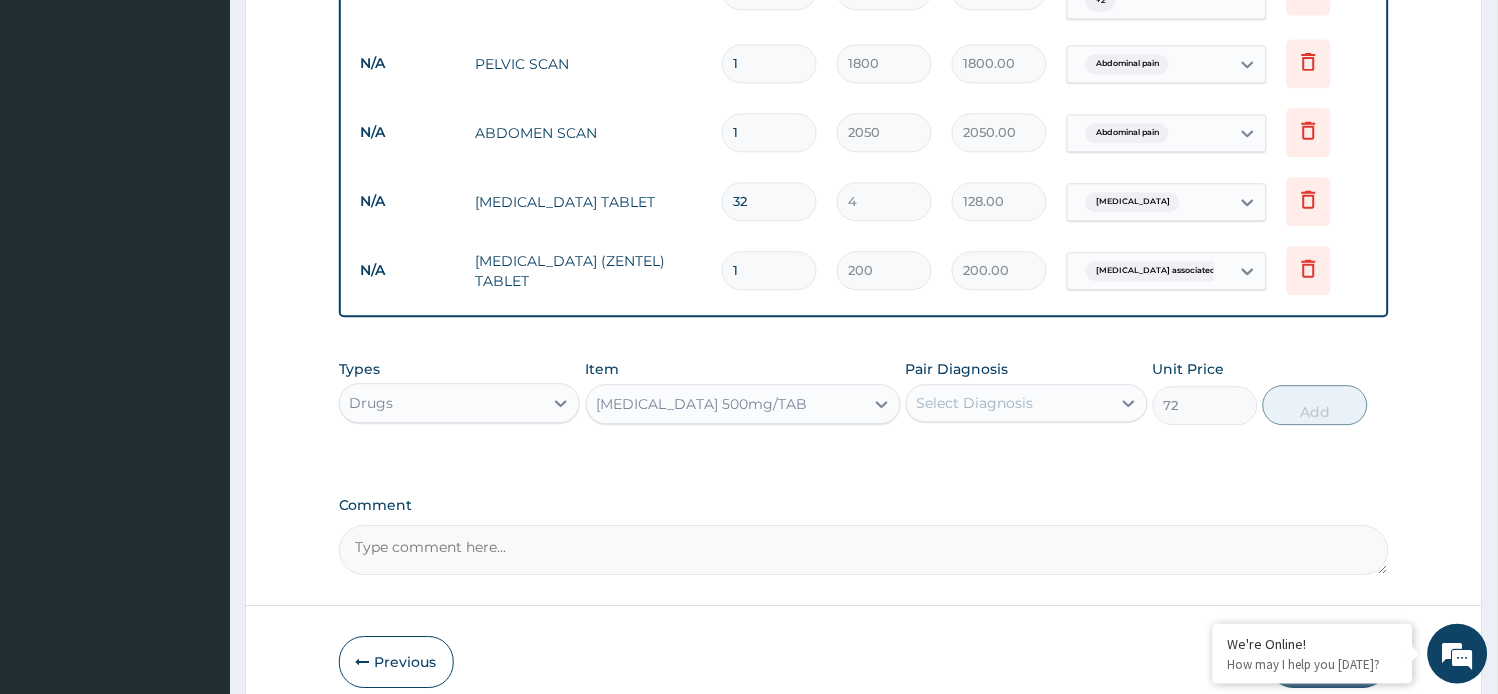 click on "Select Diagnosis" at bounding box center (975, 403) 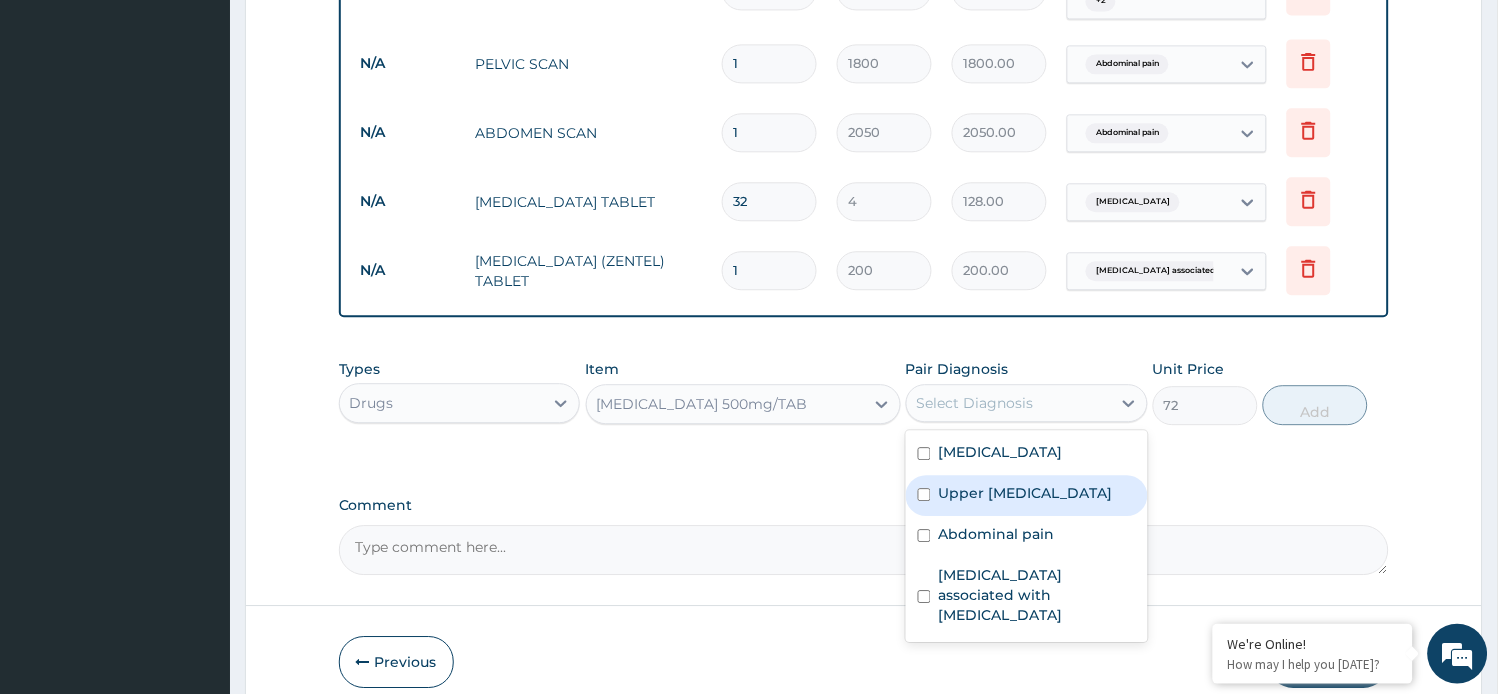 click on "Upper [MEDICAL_DATA]" at bounding box center [1026, 493] 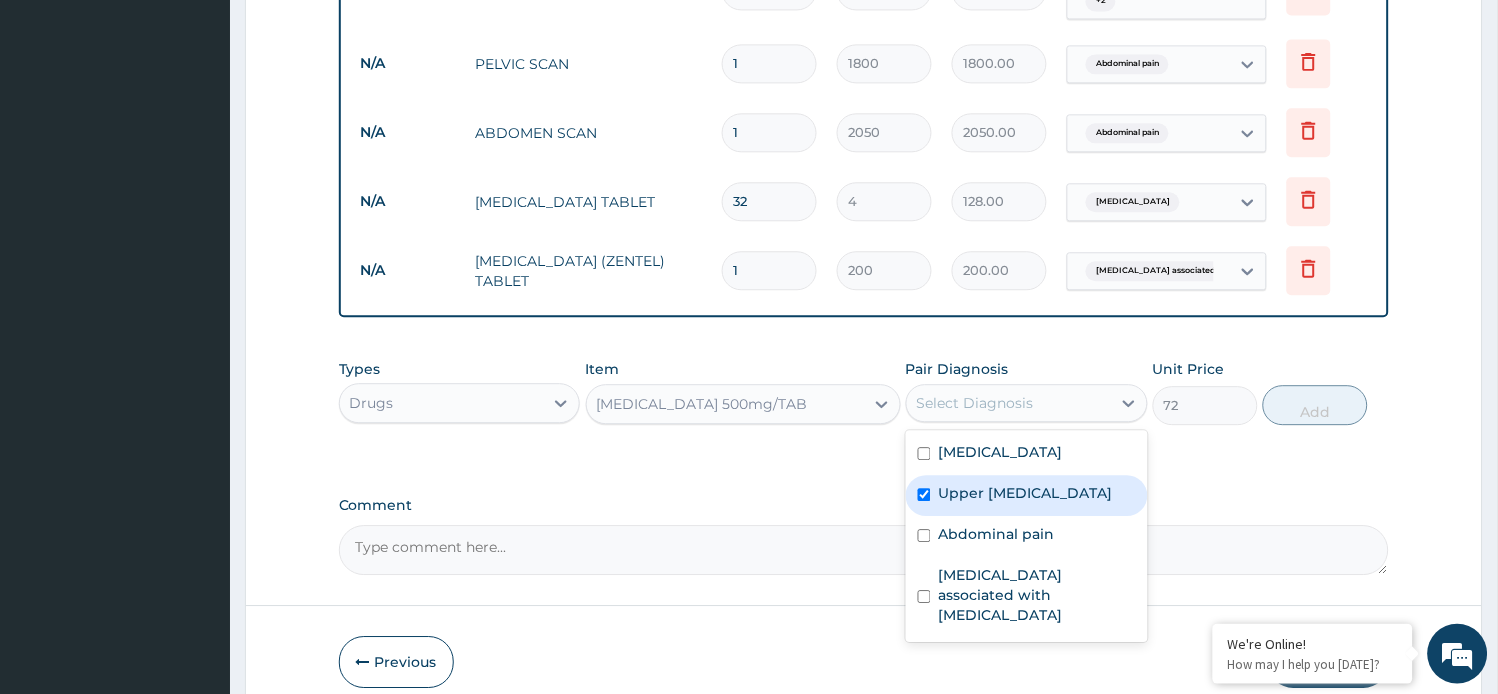 checkbox on "true" 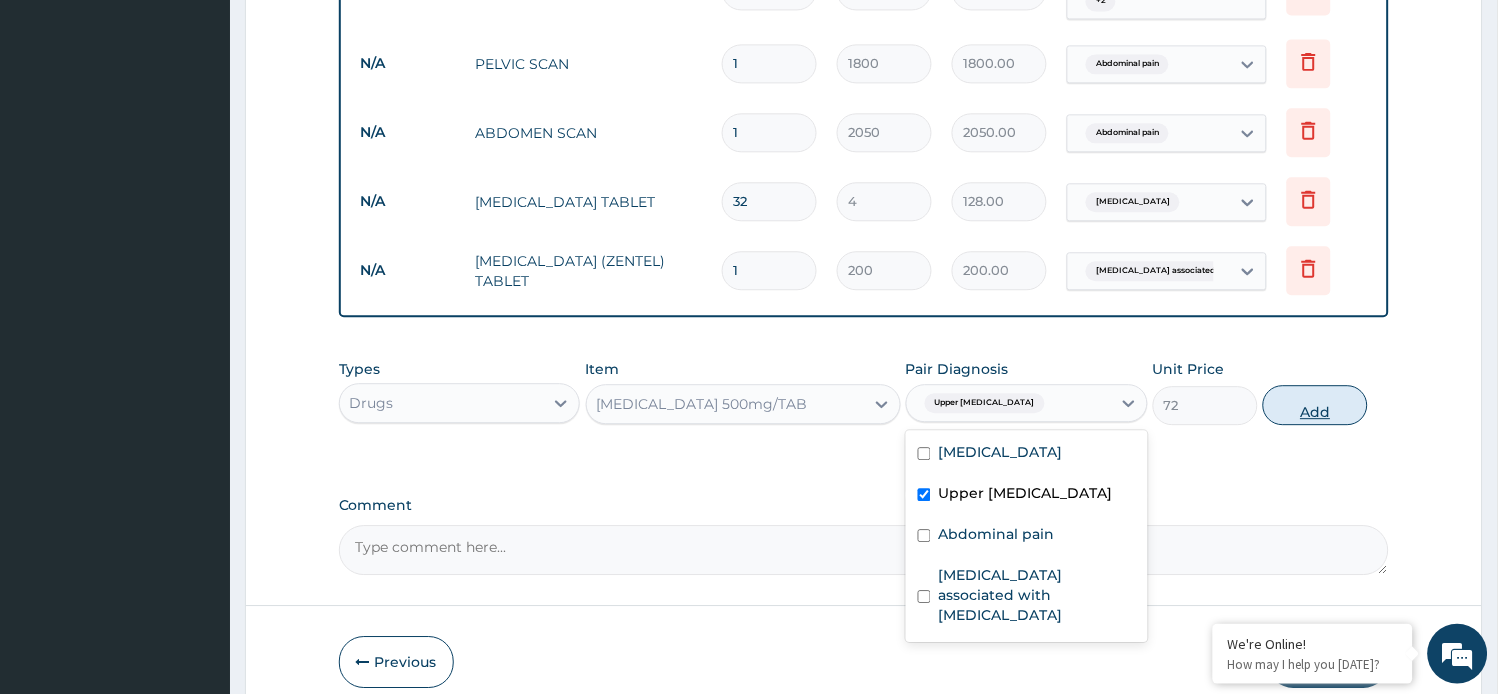 click on "Add" at bounding box center (1315, 405) 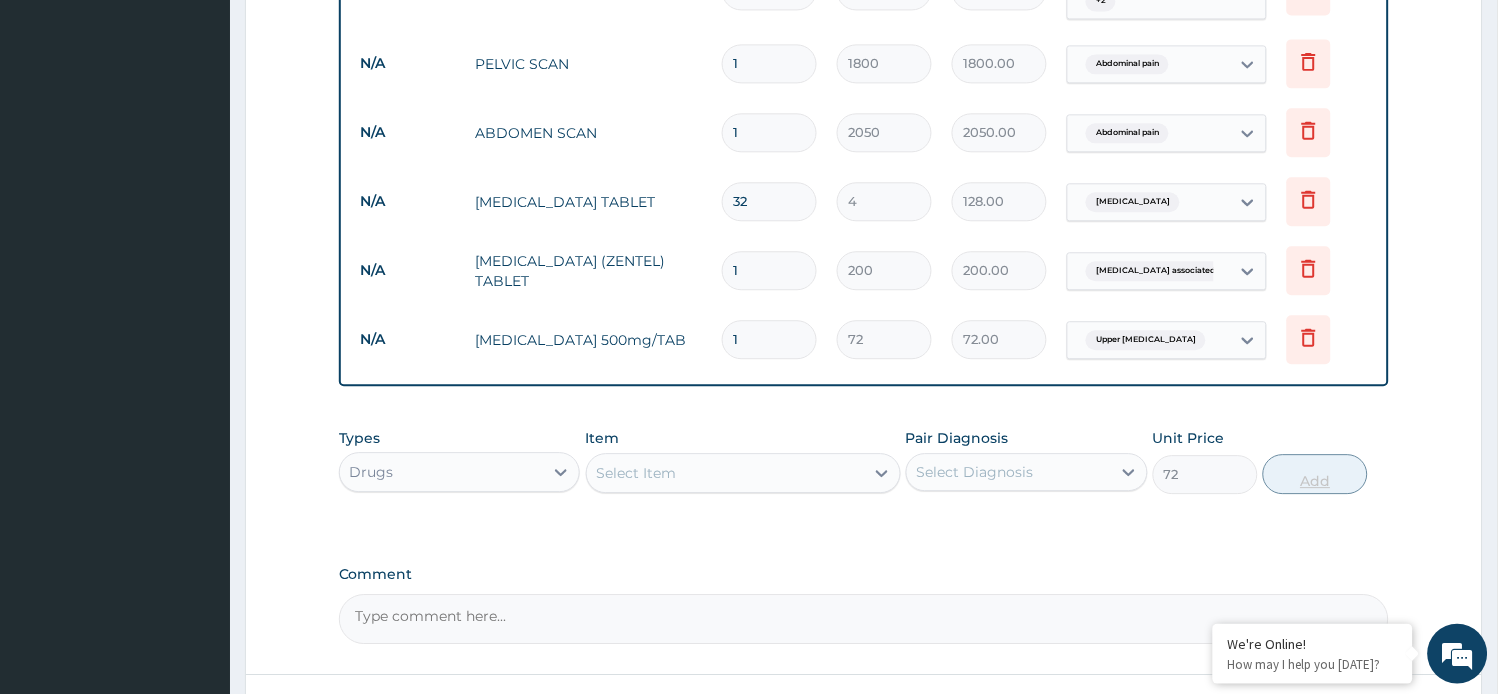 type on "0" 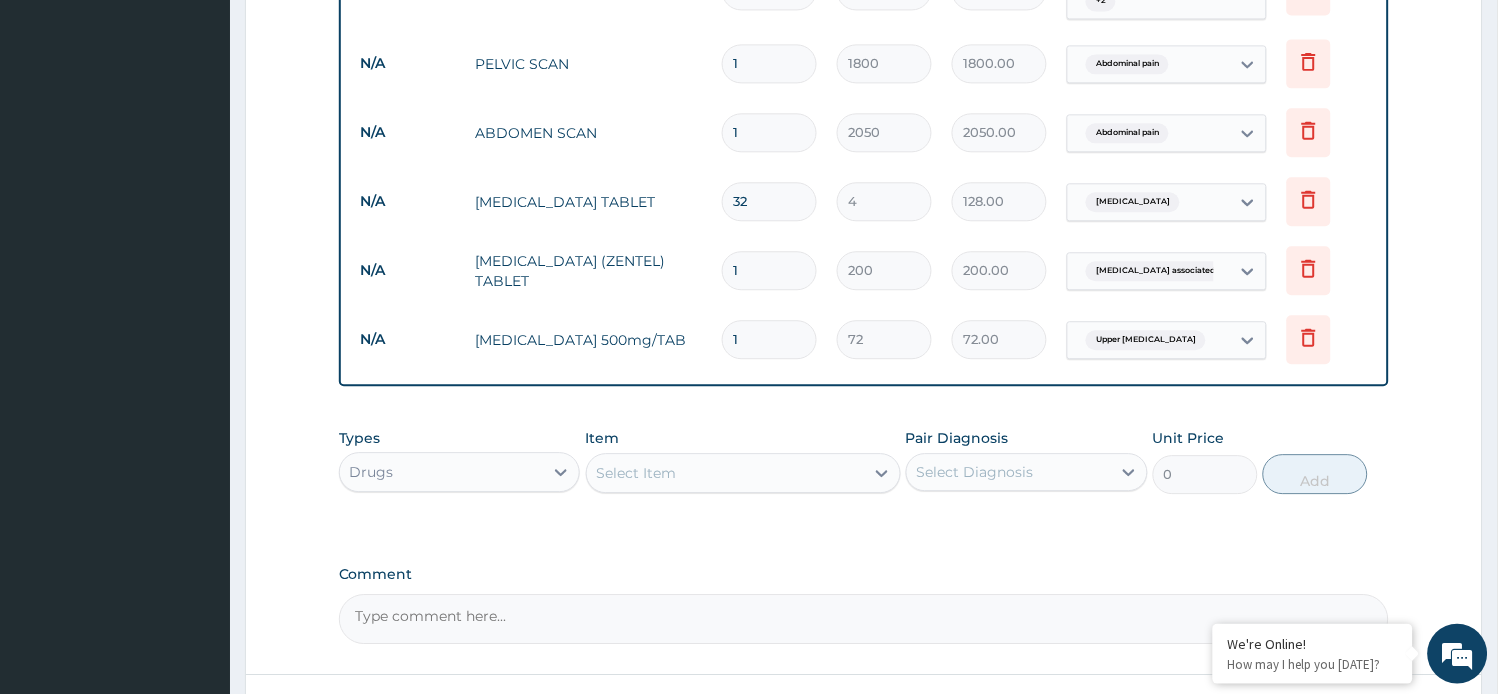 click on "1" at bounding box center [769, 339] 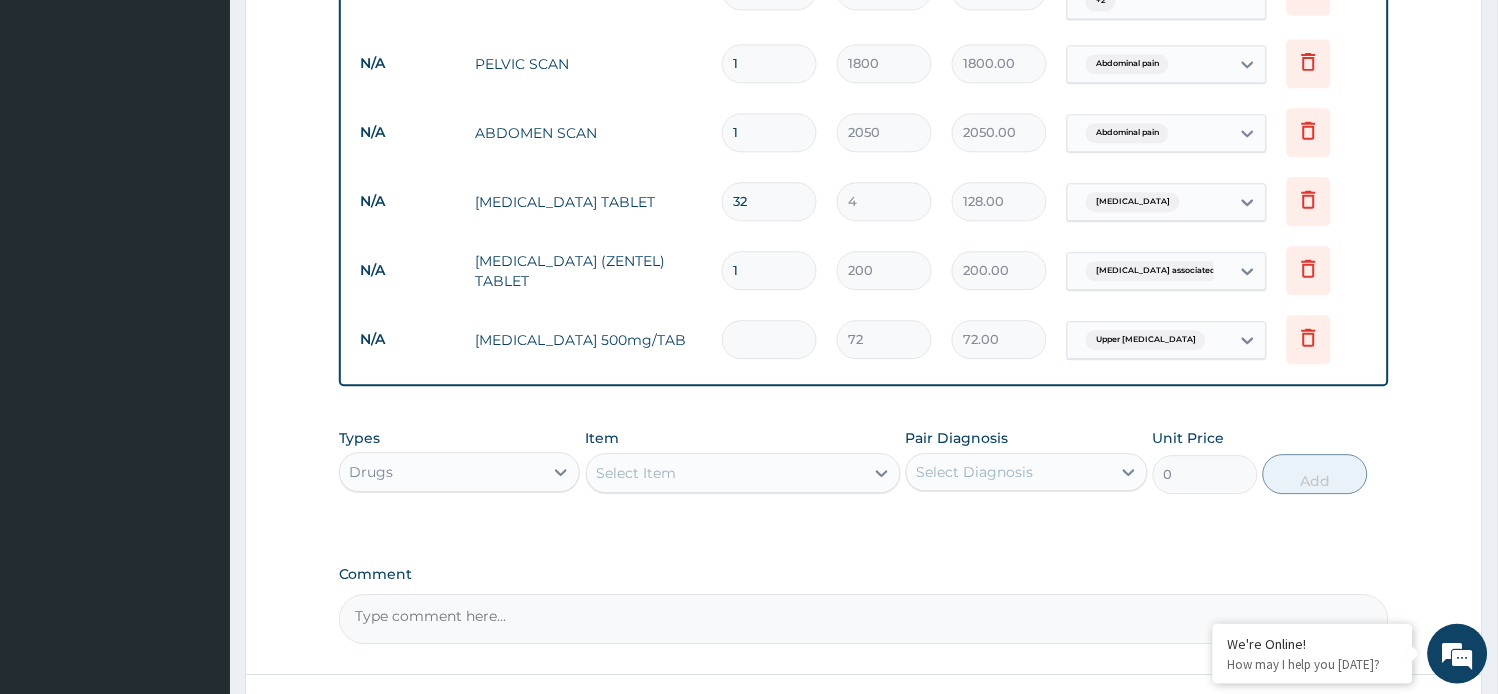 type on "0.00" 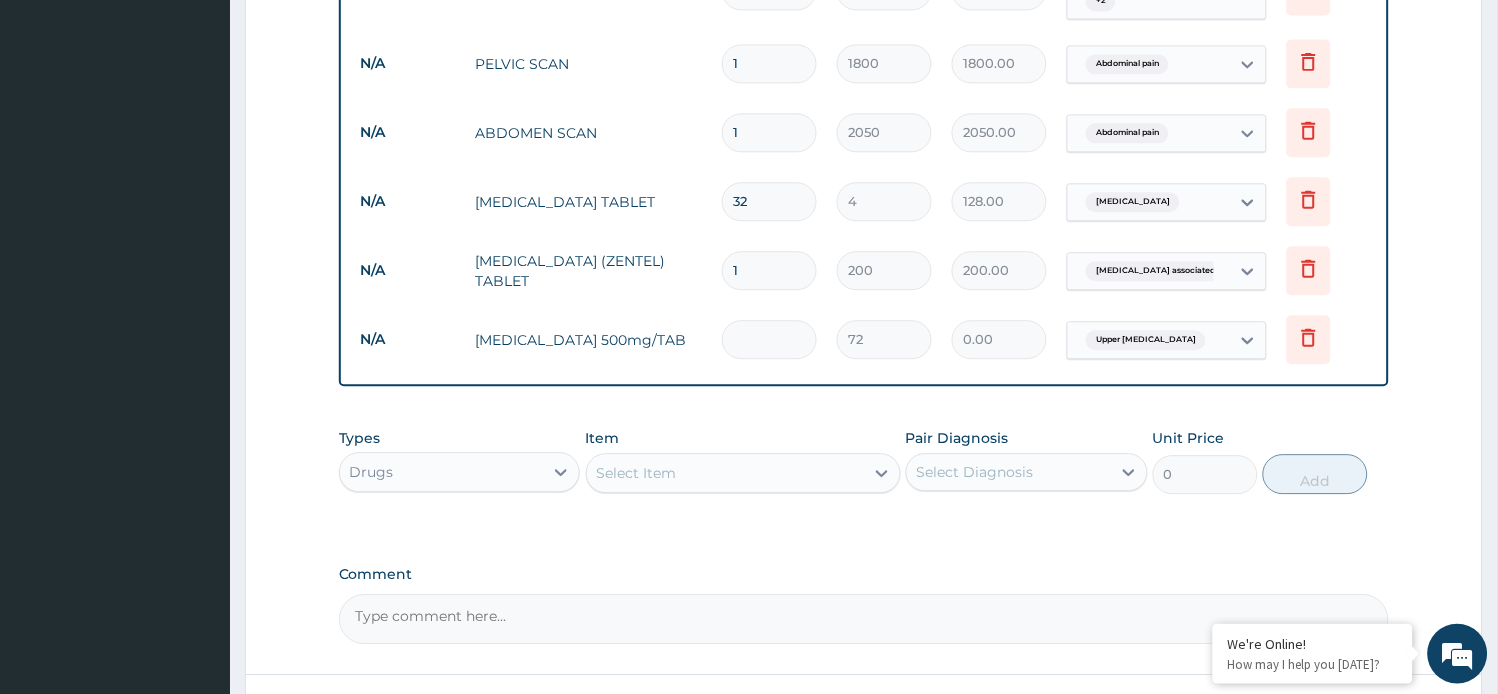 type on "5" 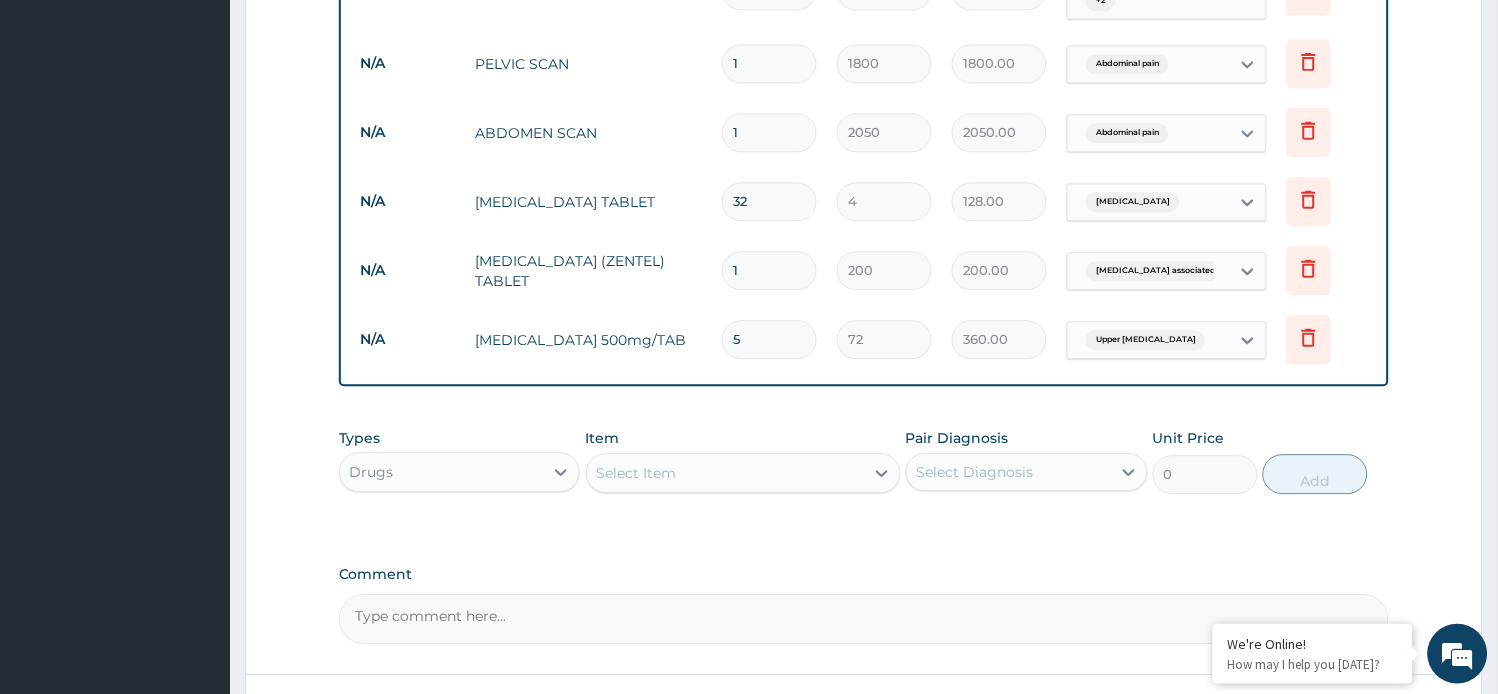 type on "4" 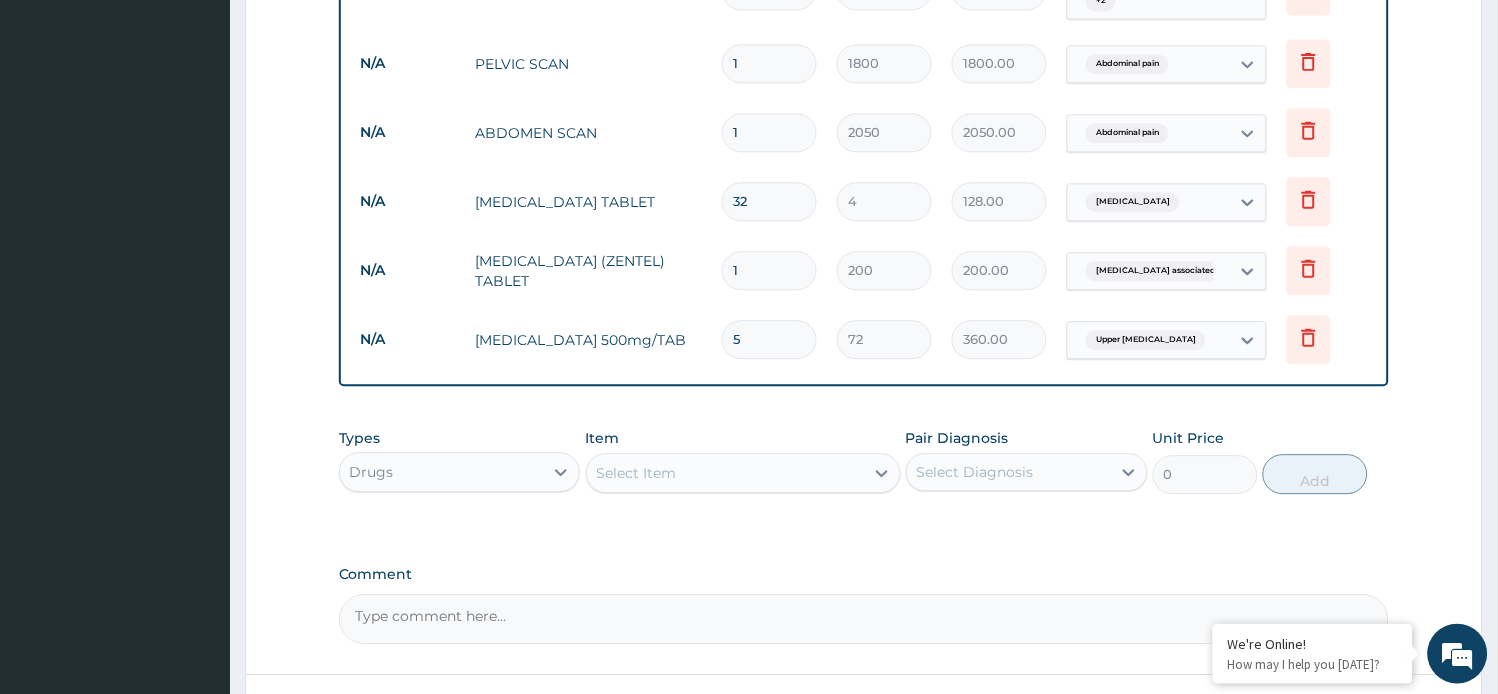 type on "288.00" 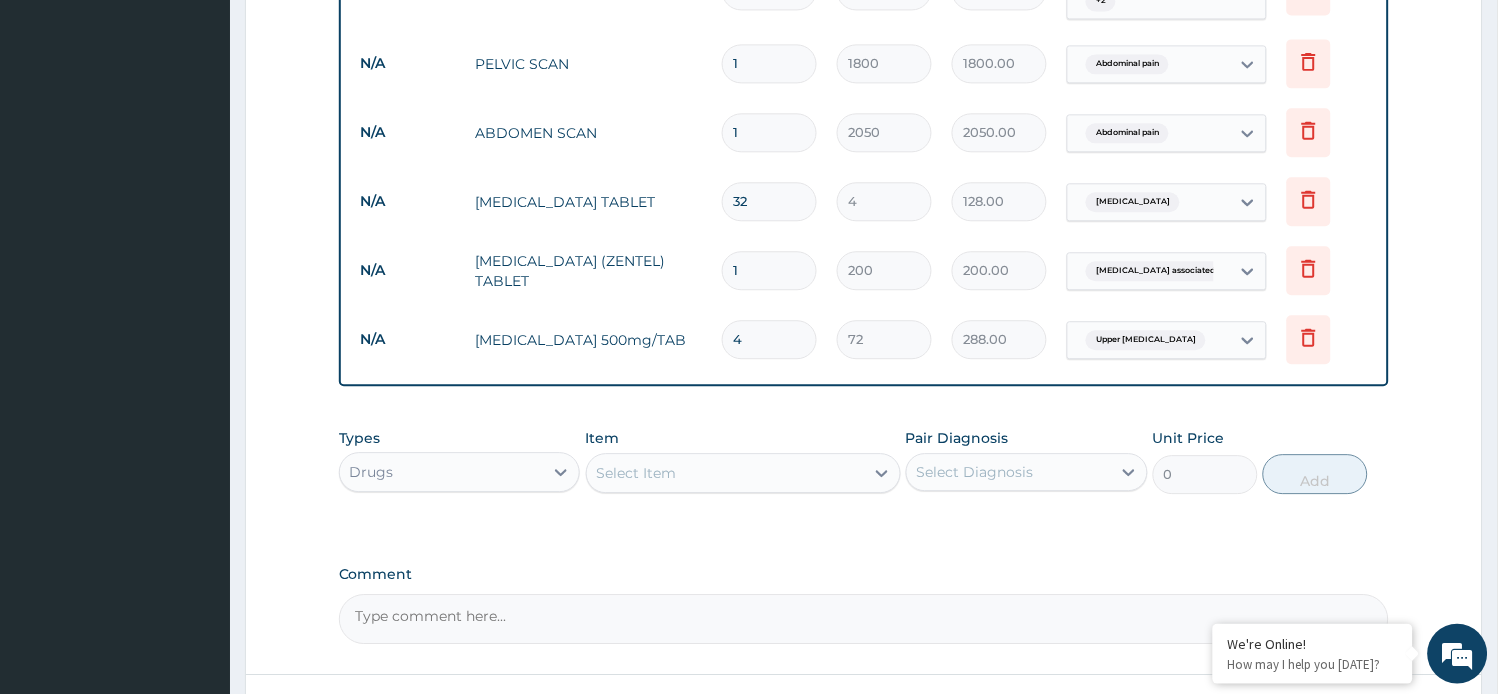 scroll, scrollTop: 1145, scrollLeft: 0, axis: vertical 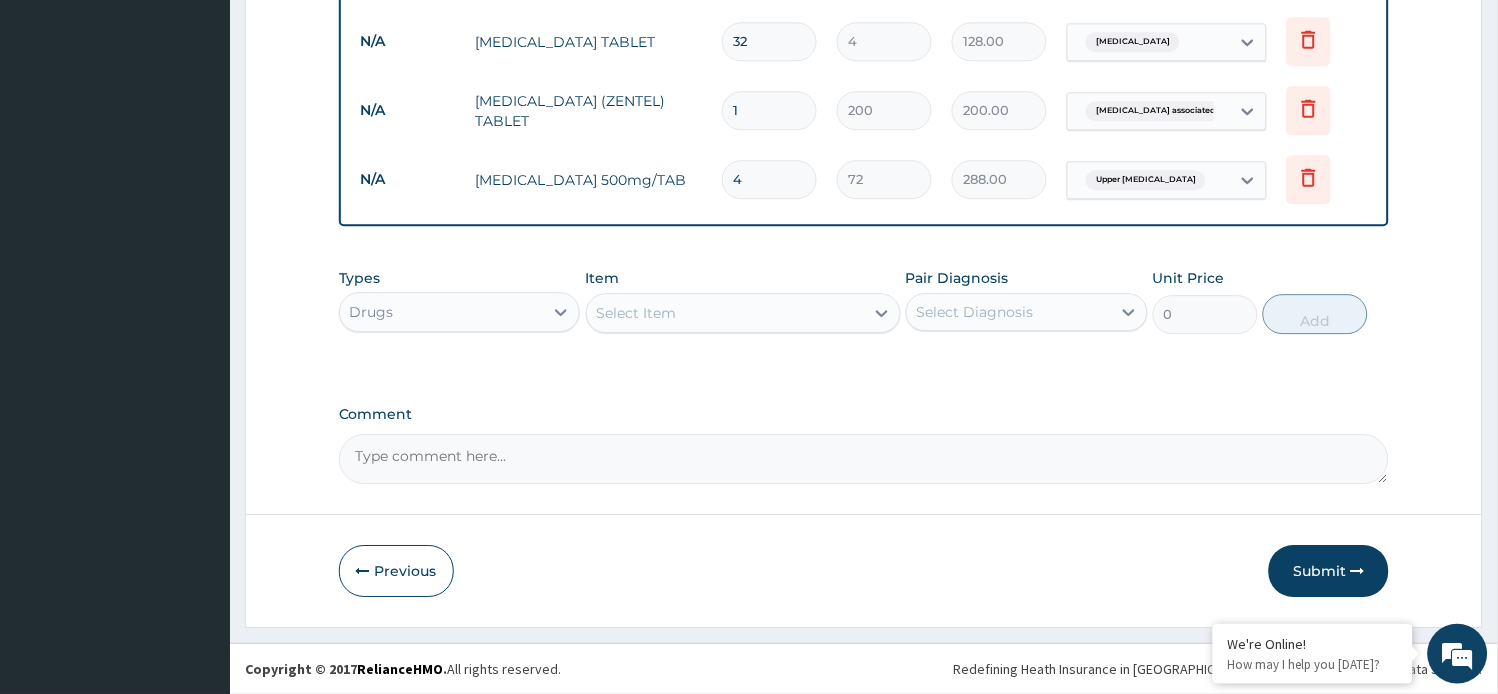 type on "4" 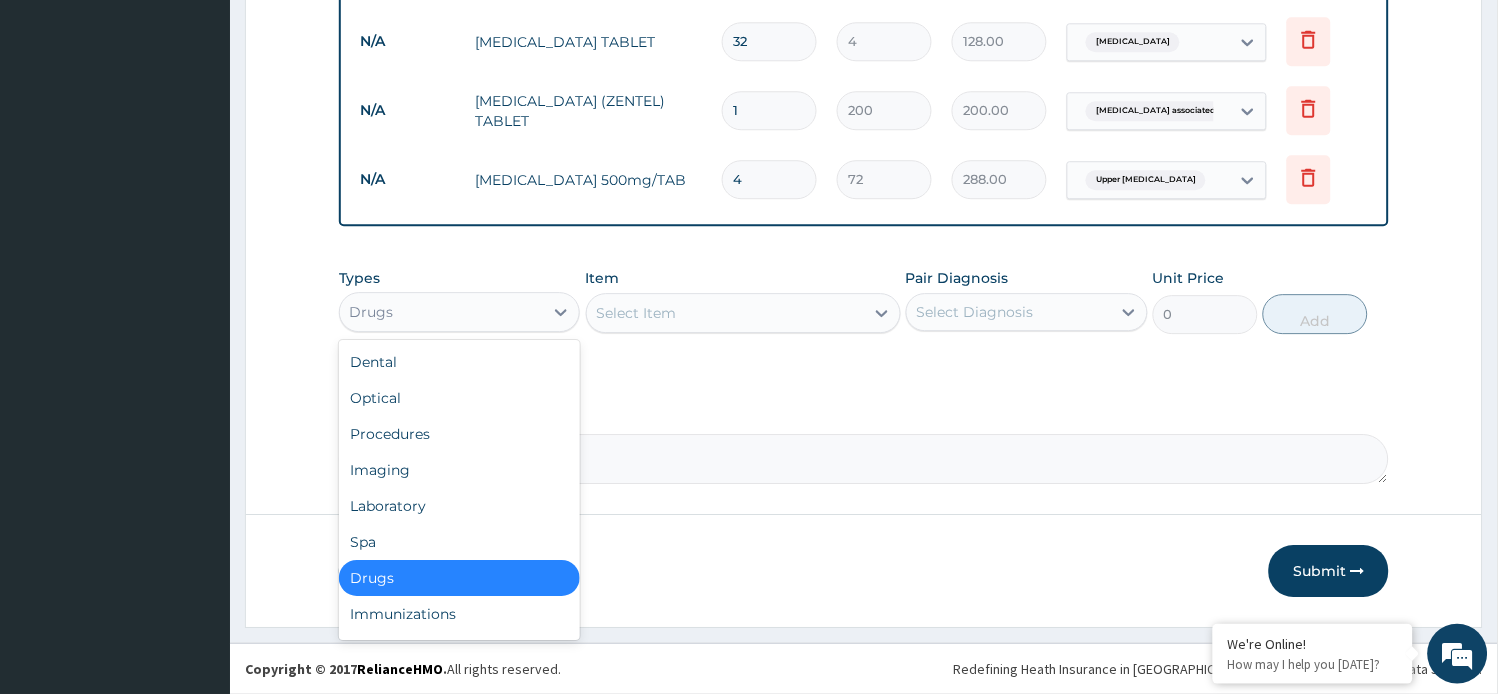 click on "Drugs" at bounding box center [442, 312] 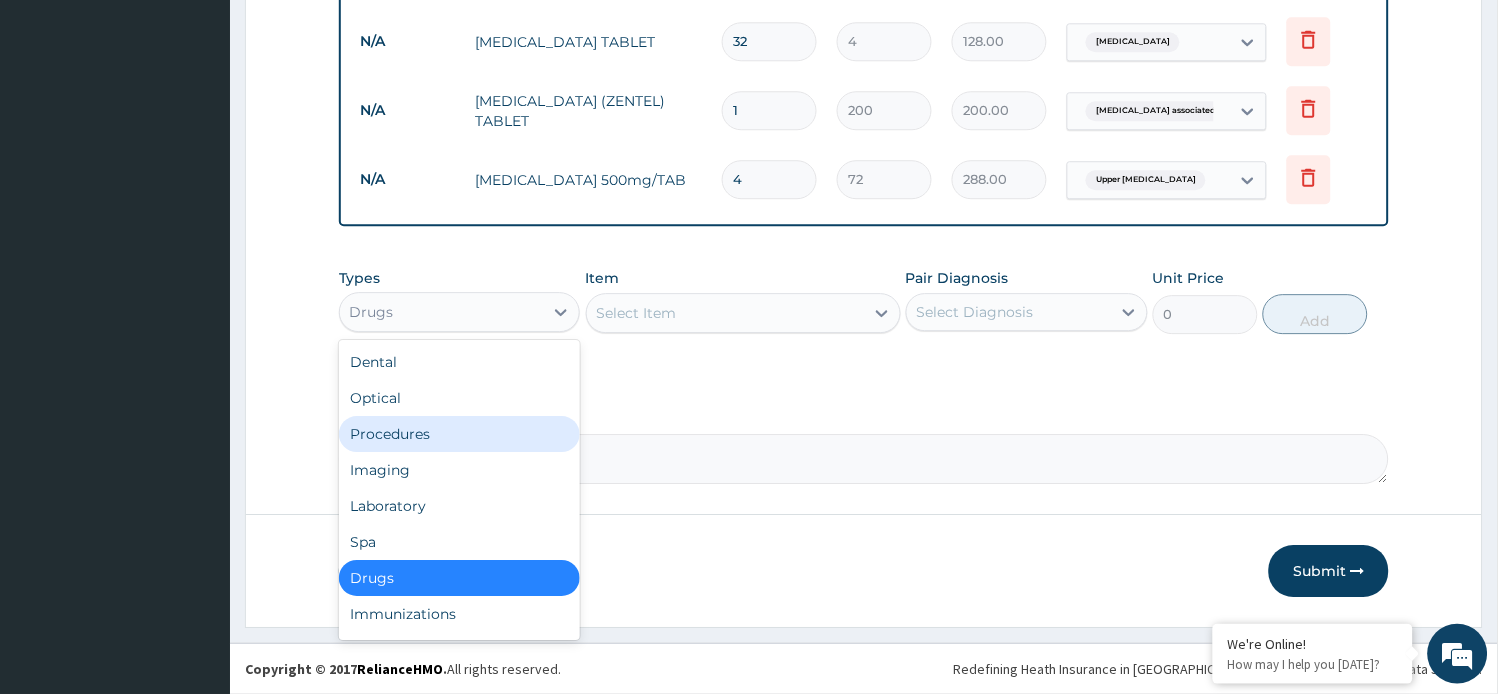 click on "Procedures" at bounding box center [460, 434] 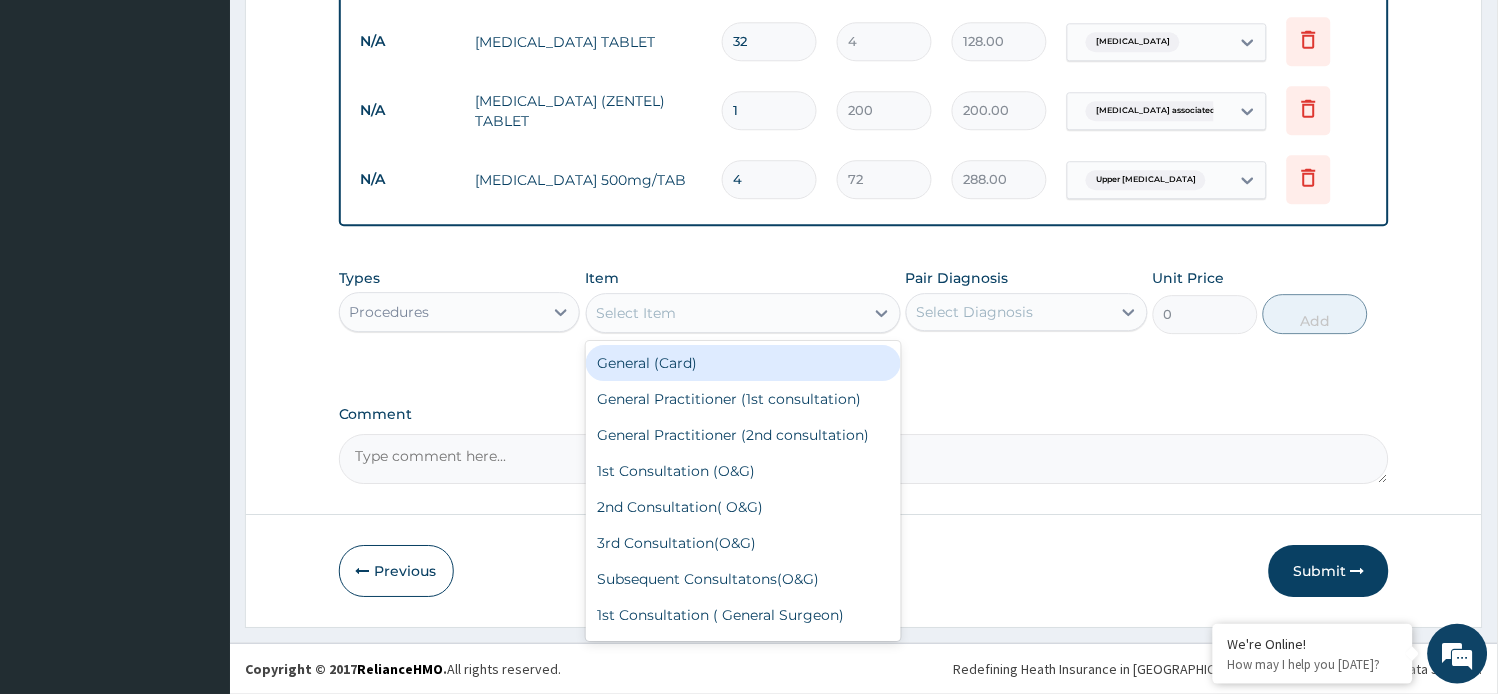 click on "Select Item" at bounding box center (725, 313) 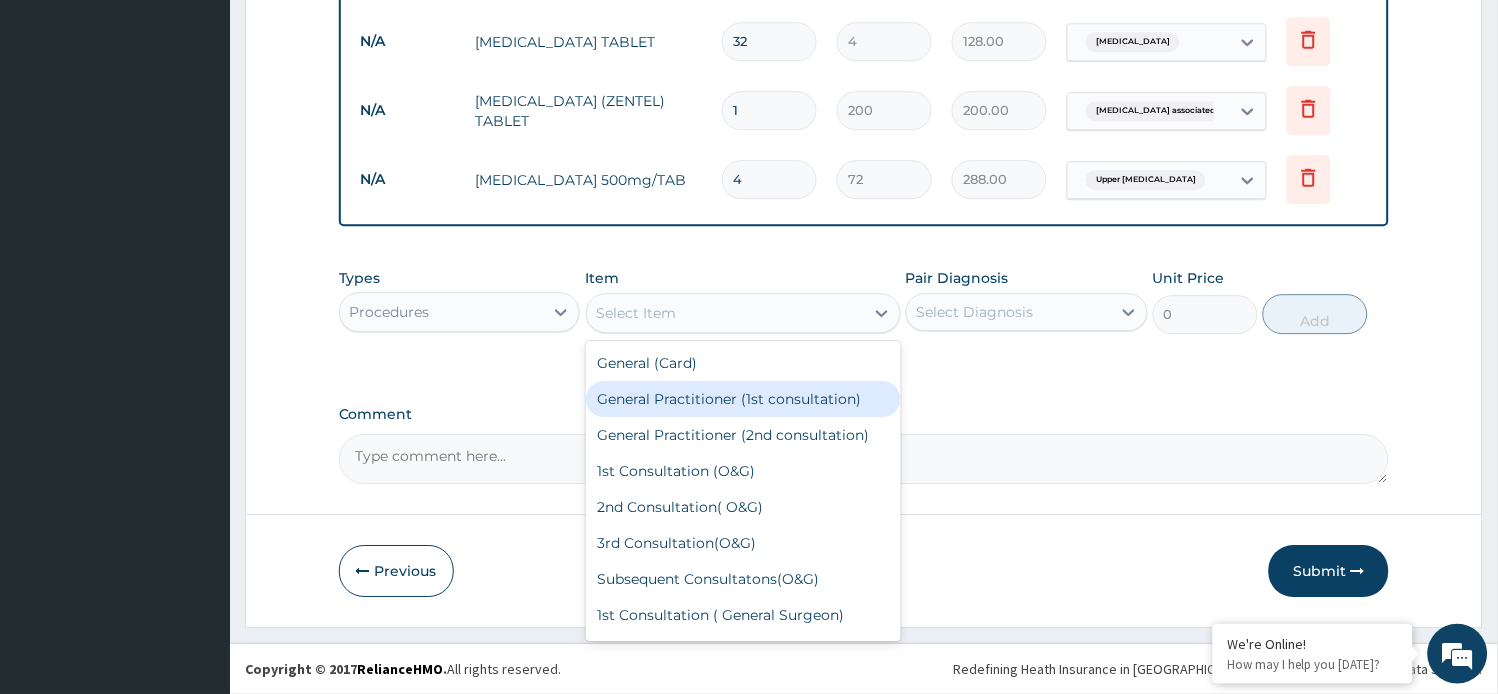 click on "General Practitioner (1st consultation)" at bounding box center (743, 399) 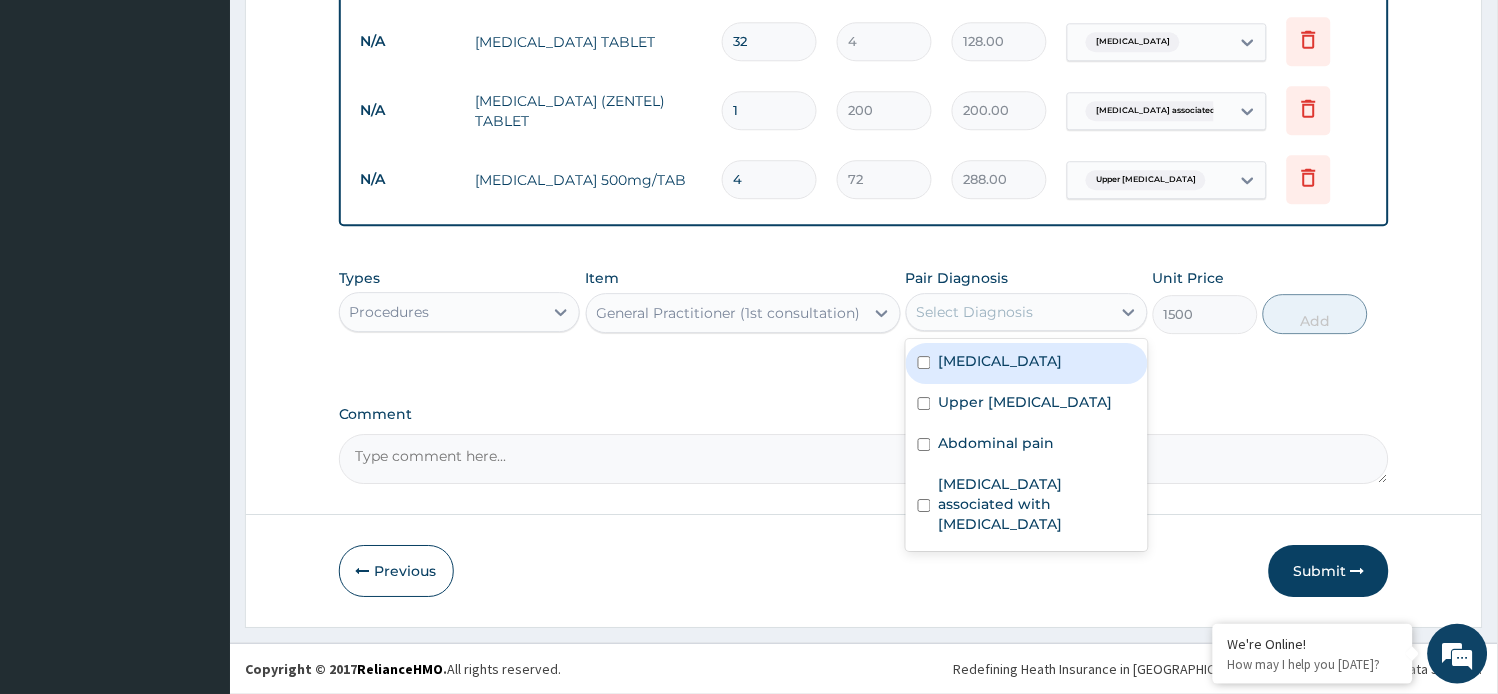 click on "Select Diagnosis" at bounding box center (1009, 312) 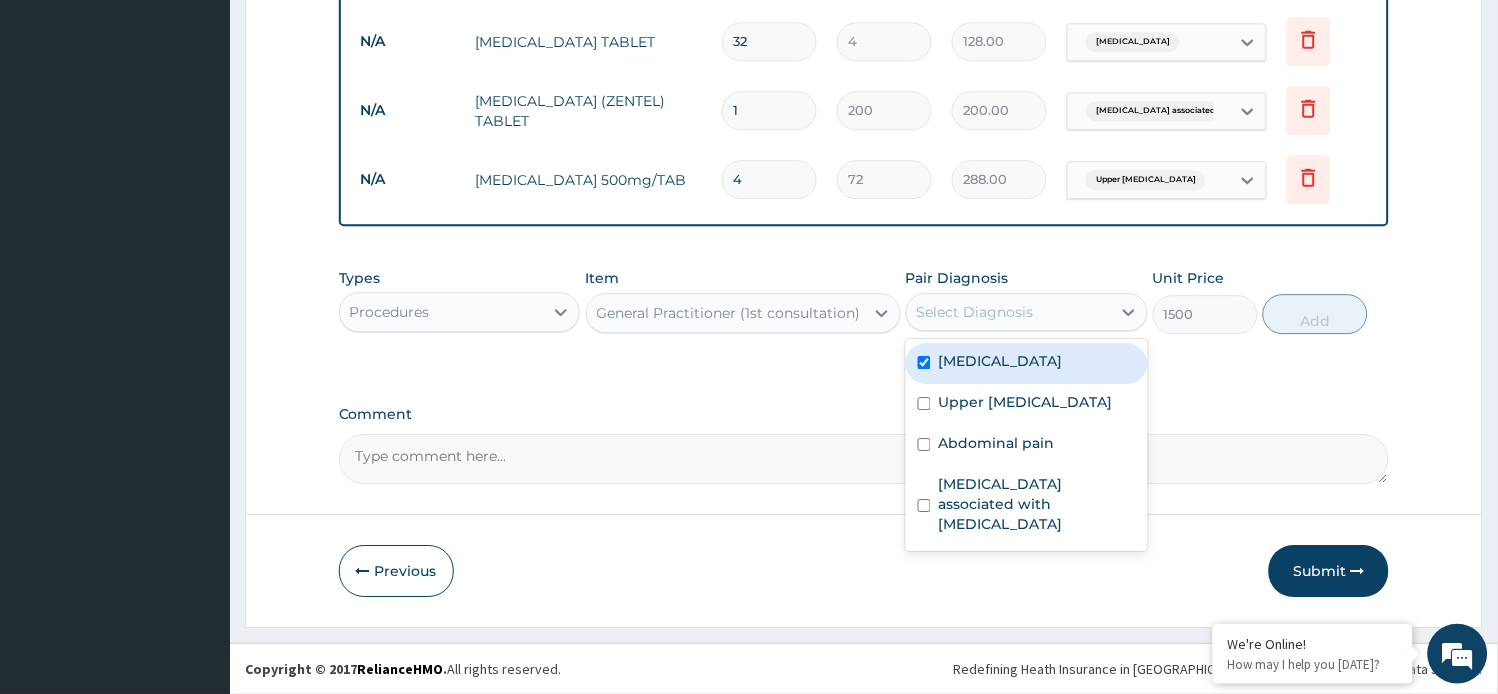 checkbox on "true" 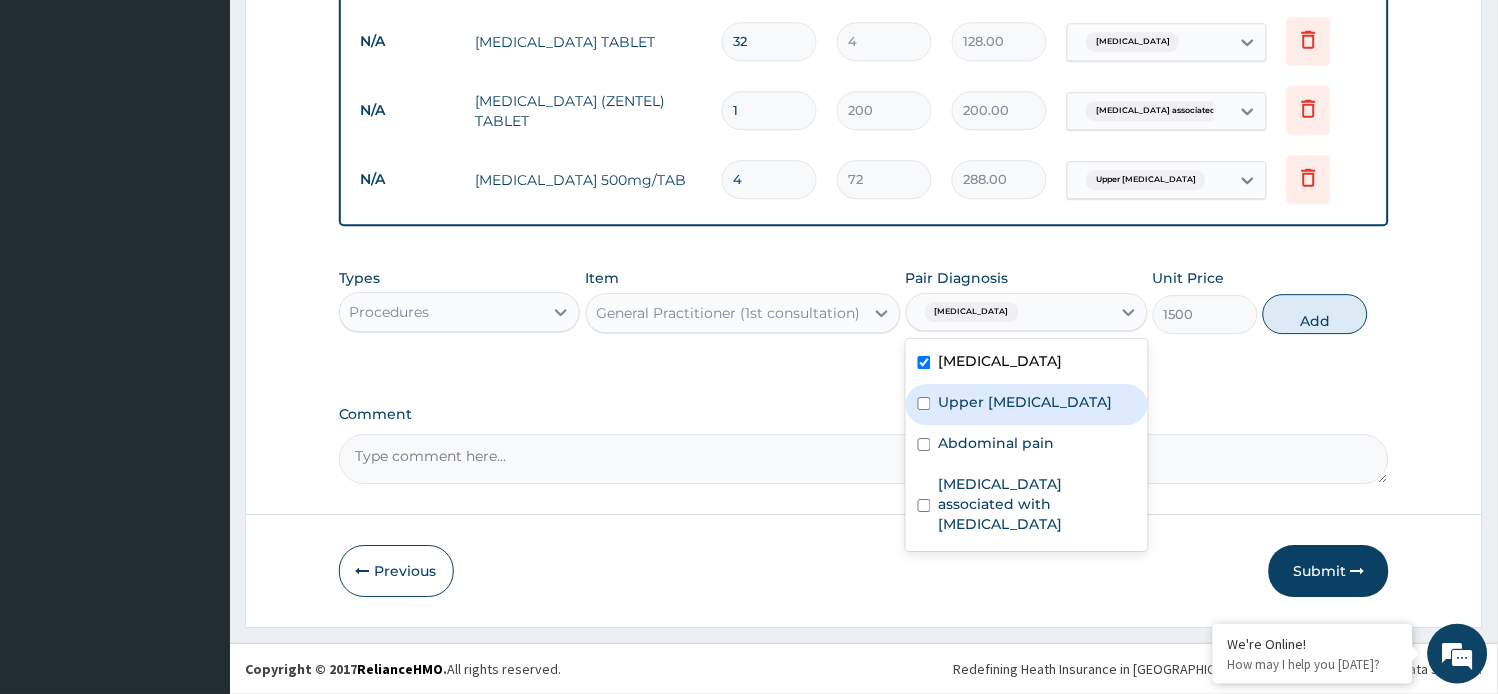 click on "Upper [MEDICAL_DATA]" at bounding box center (1026, 402) 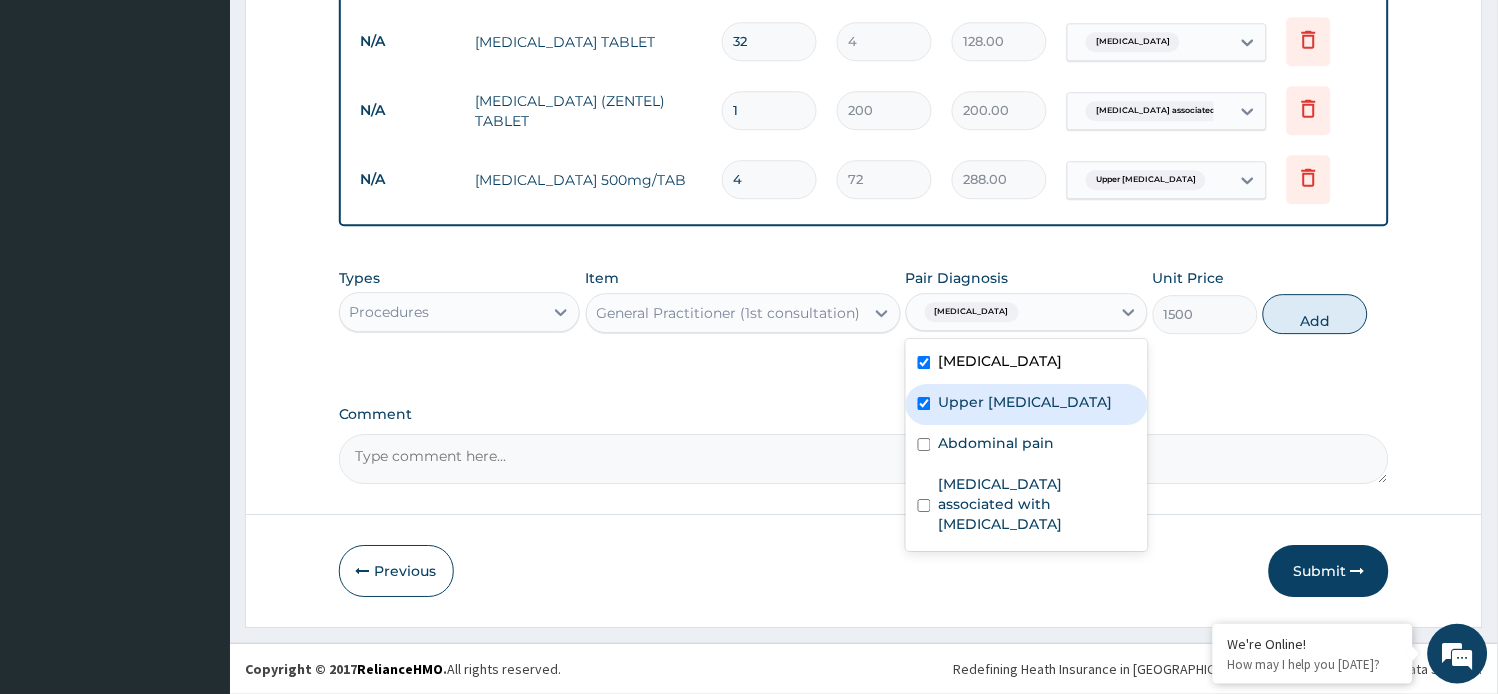checkbox on "true" 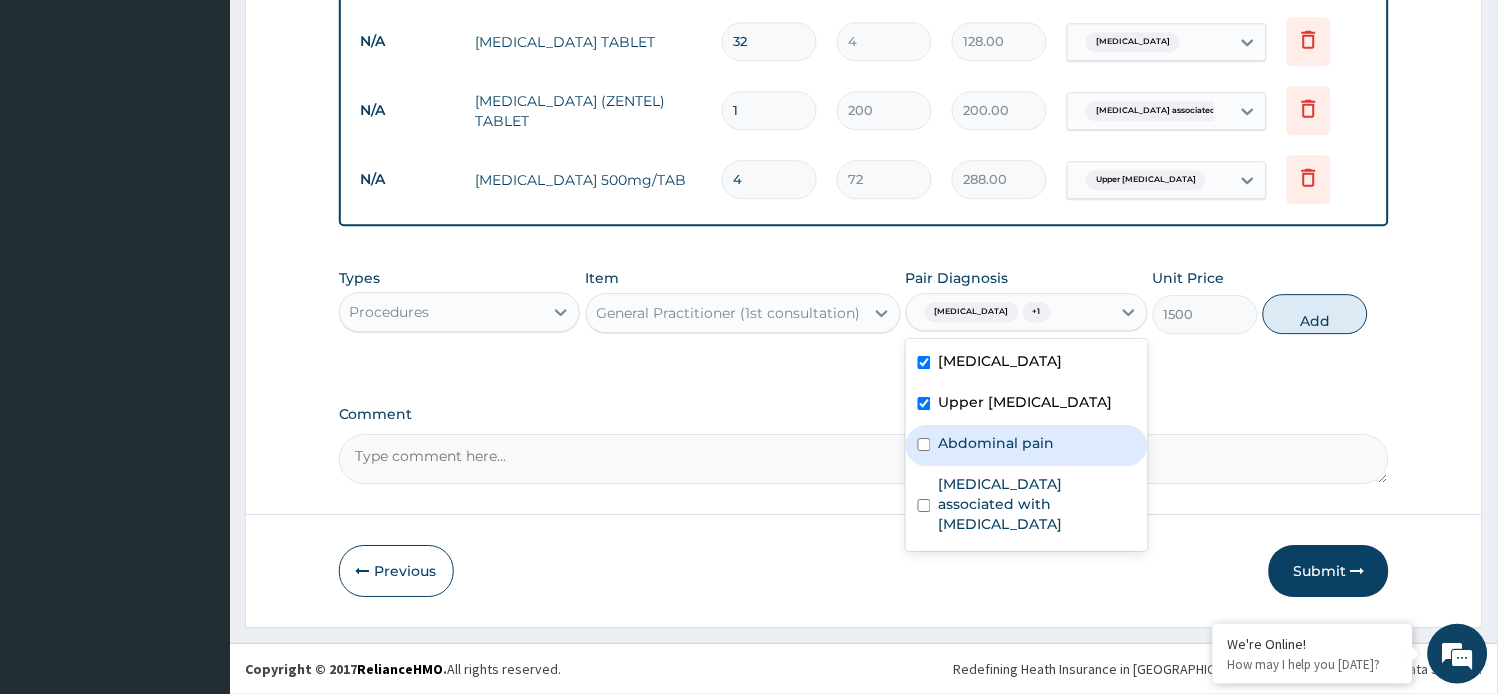 click on "Abdominal pain" at bounding box center [997, 443] 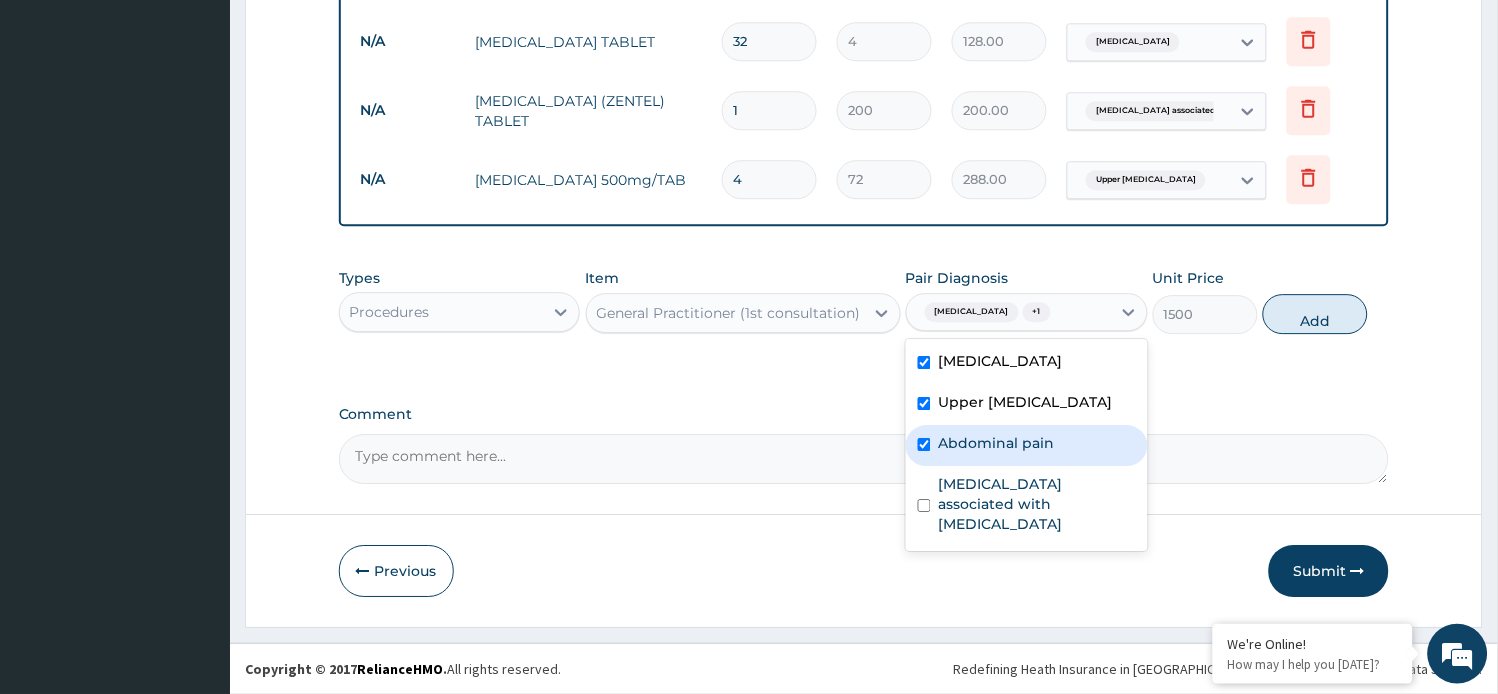 checkbox on "true" 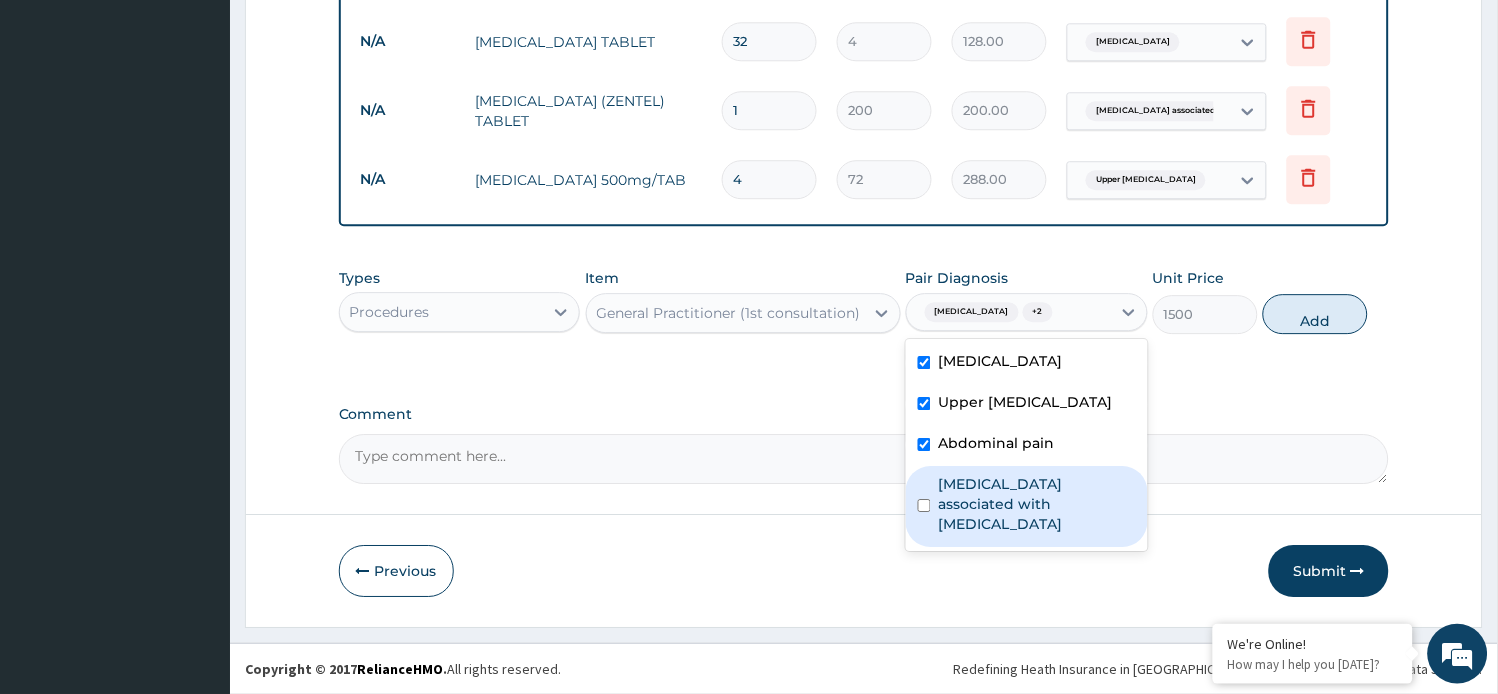 click on "[MEDICAL_DATA] associated with [MEDICAL_DATA]" at bounding box center [1037, 504] 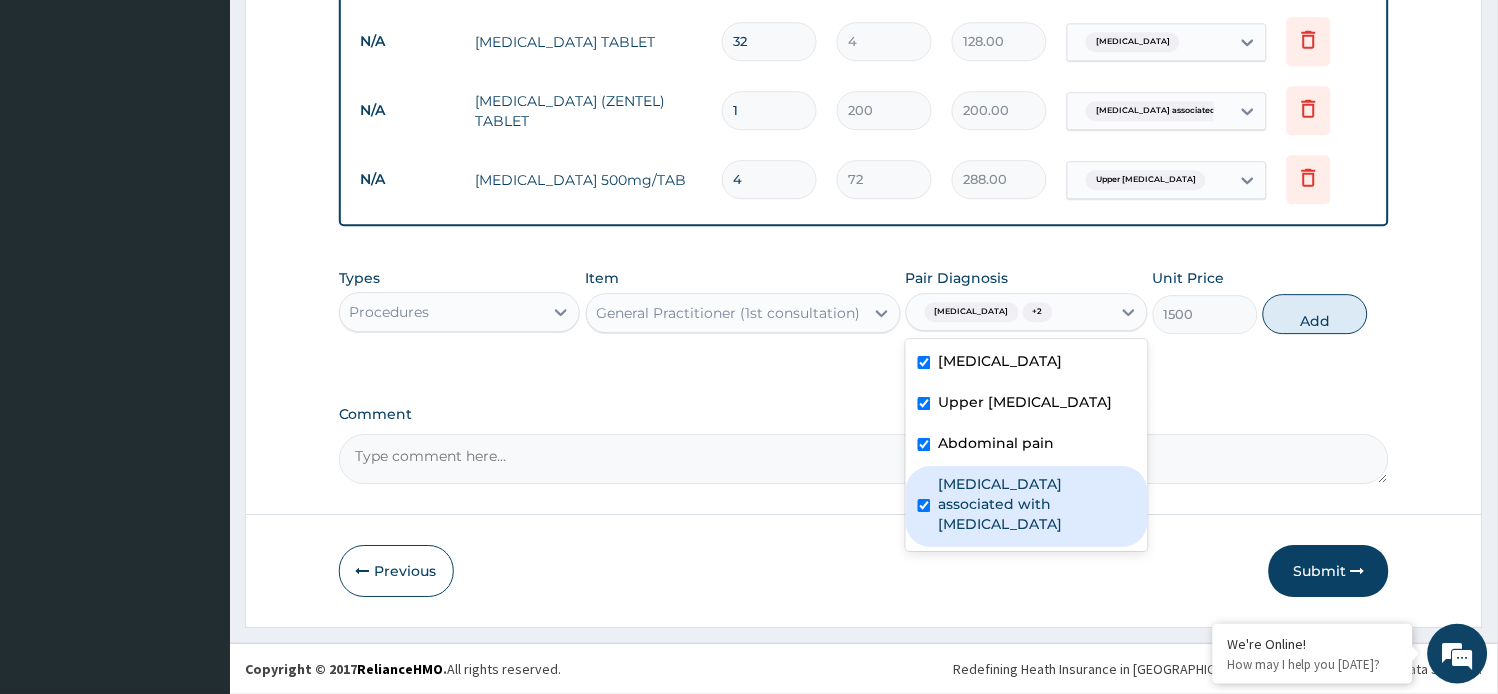 checkbox on "true" 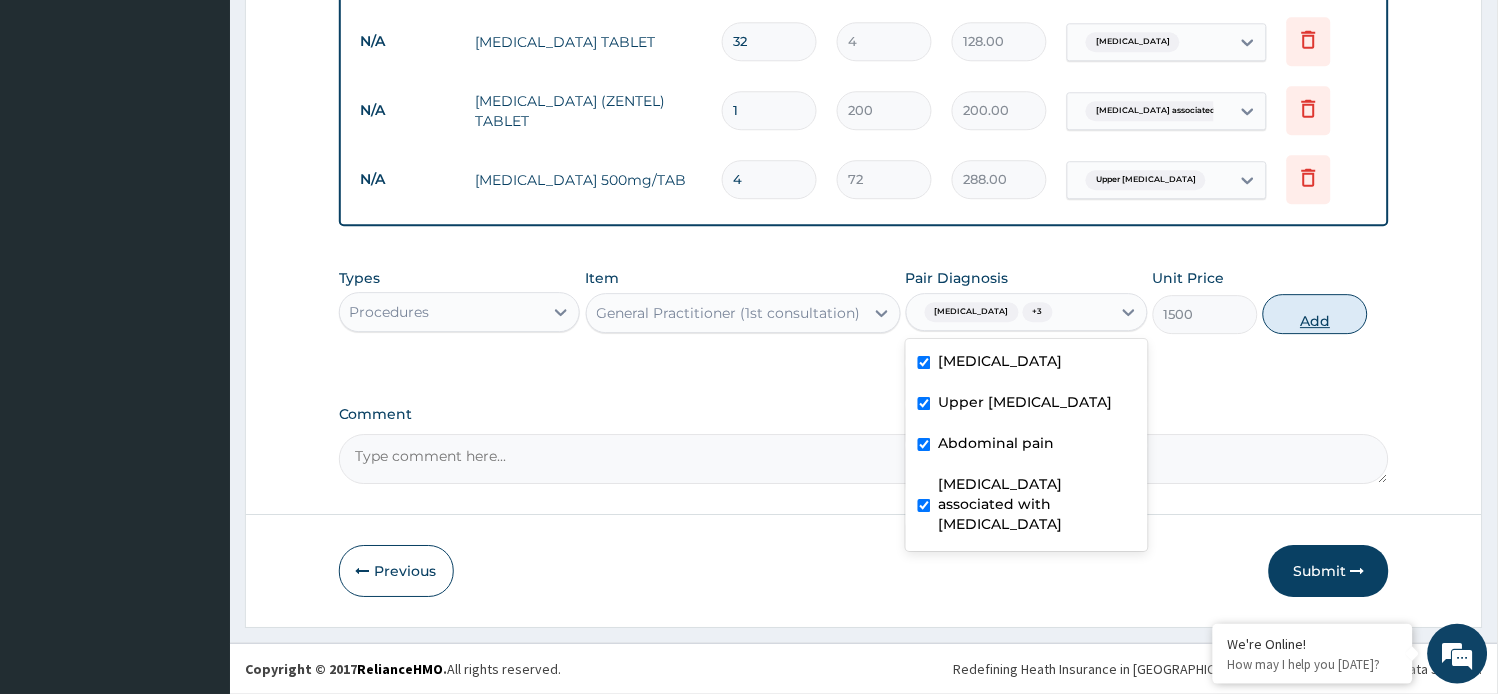 click on "Add" at bounding box center [1315, 314] 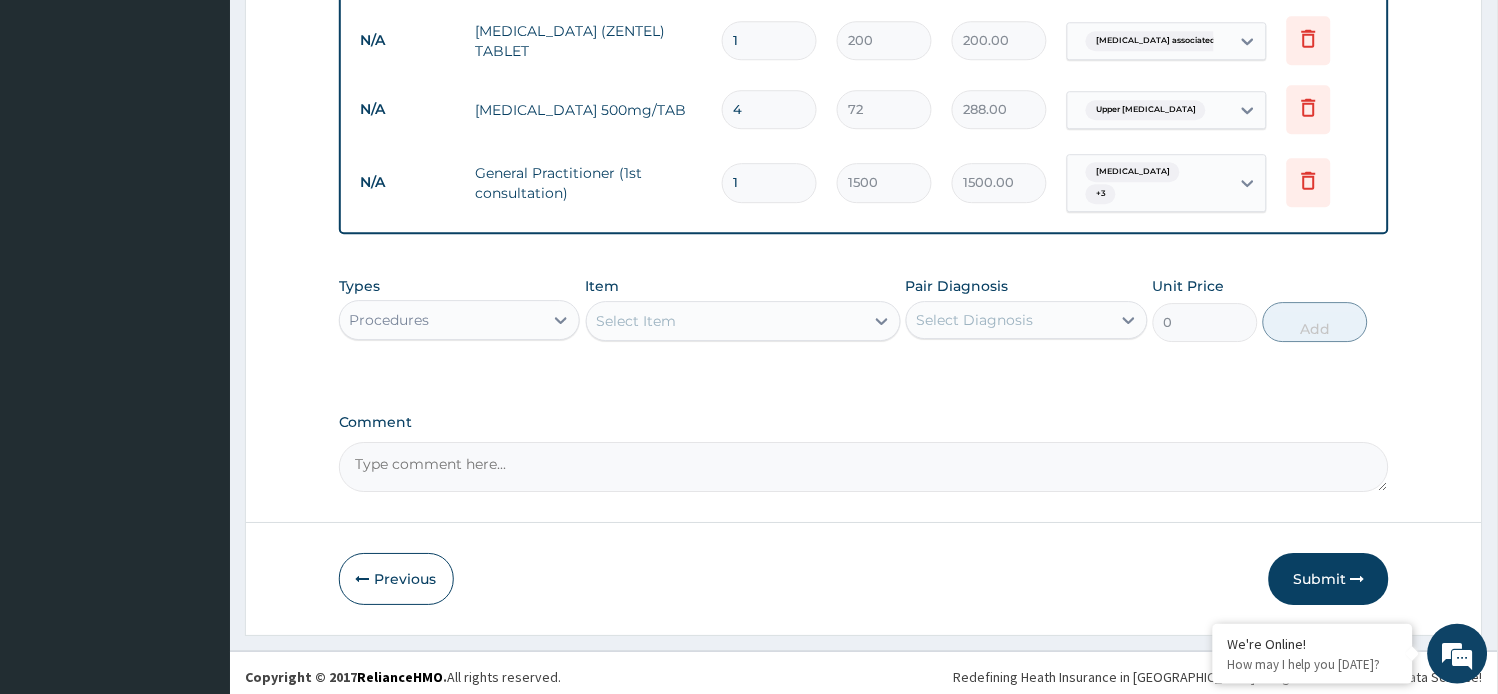 scroll, scrollTop: 1215, scrollLeft: 0, axis: vertical 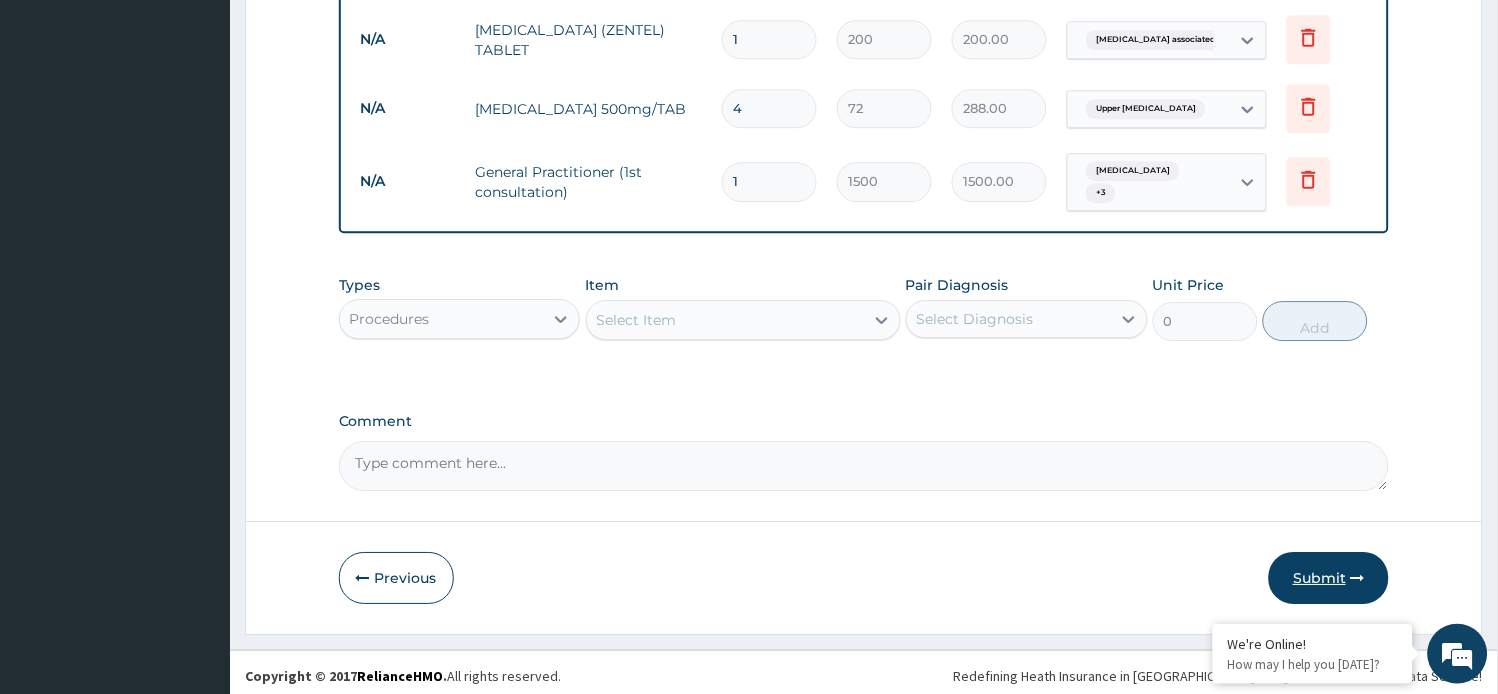 click on "Submit" at bounding box center [1329, 578] 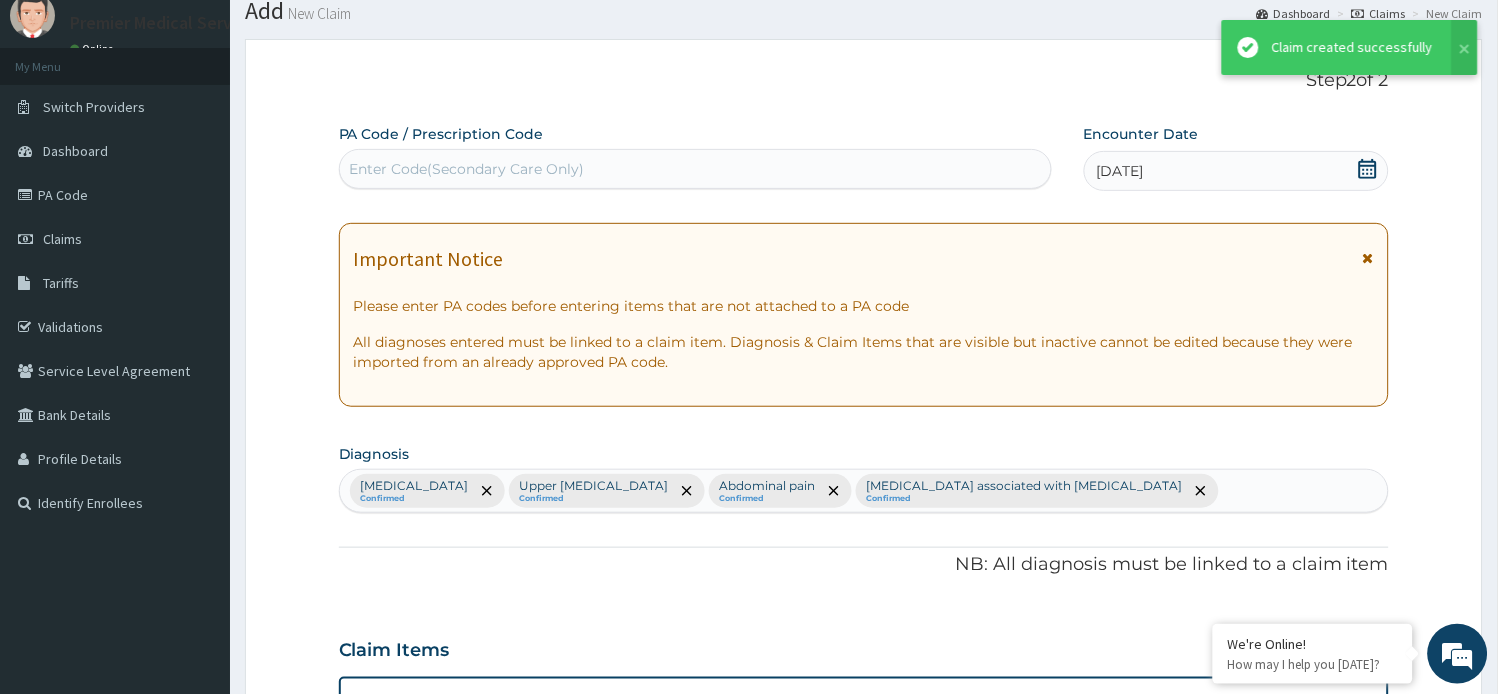 scroll, scrollTop: 1215, scrollLeft: 0, axis: vertical 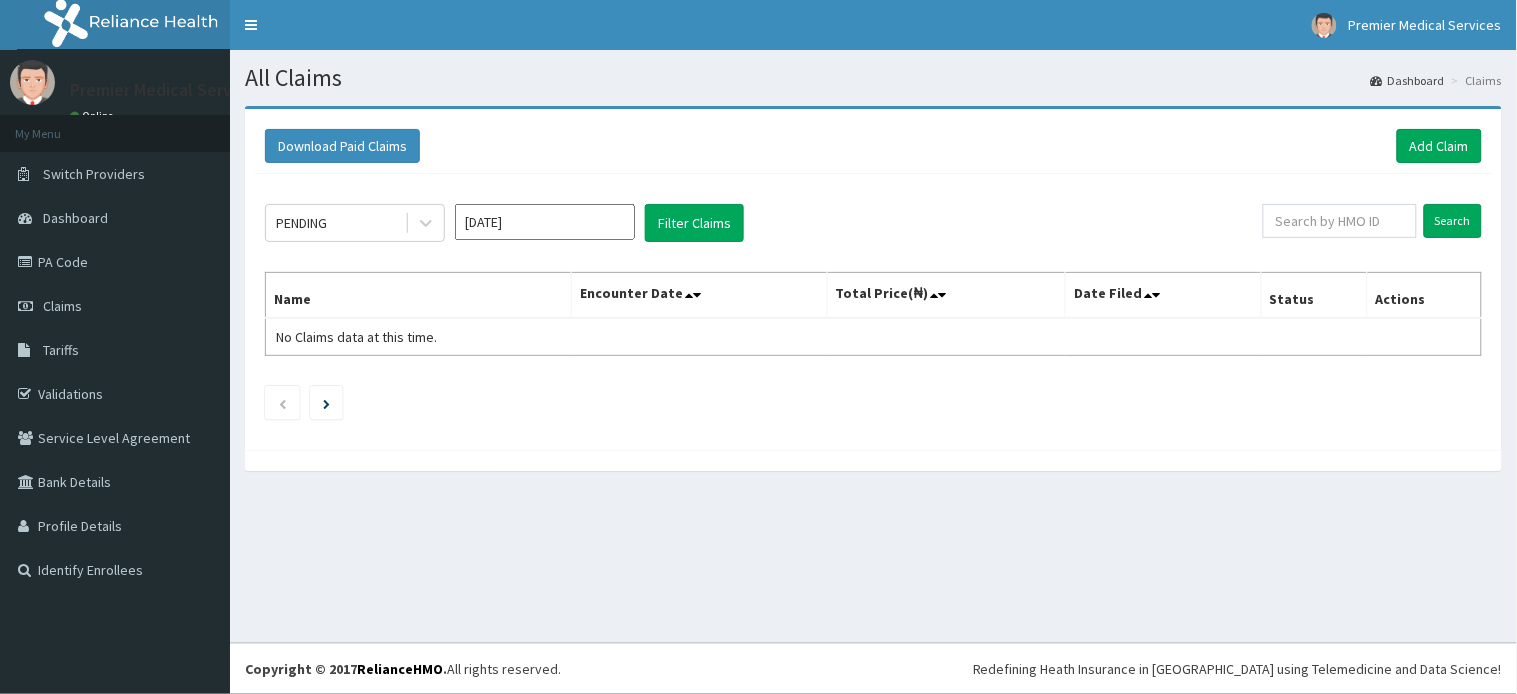 click on "[DATE]" at bounding box center [545, 222] 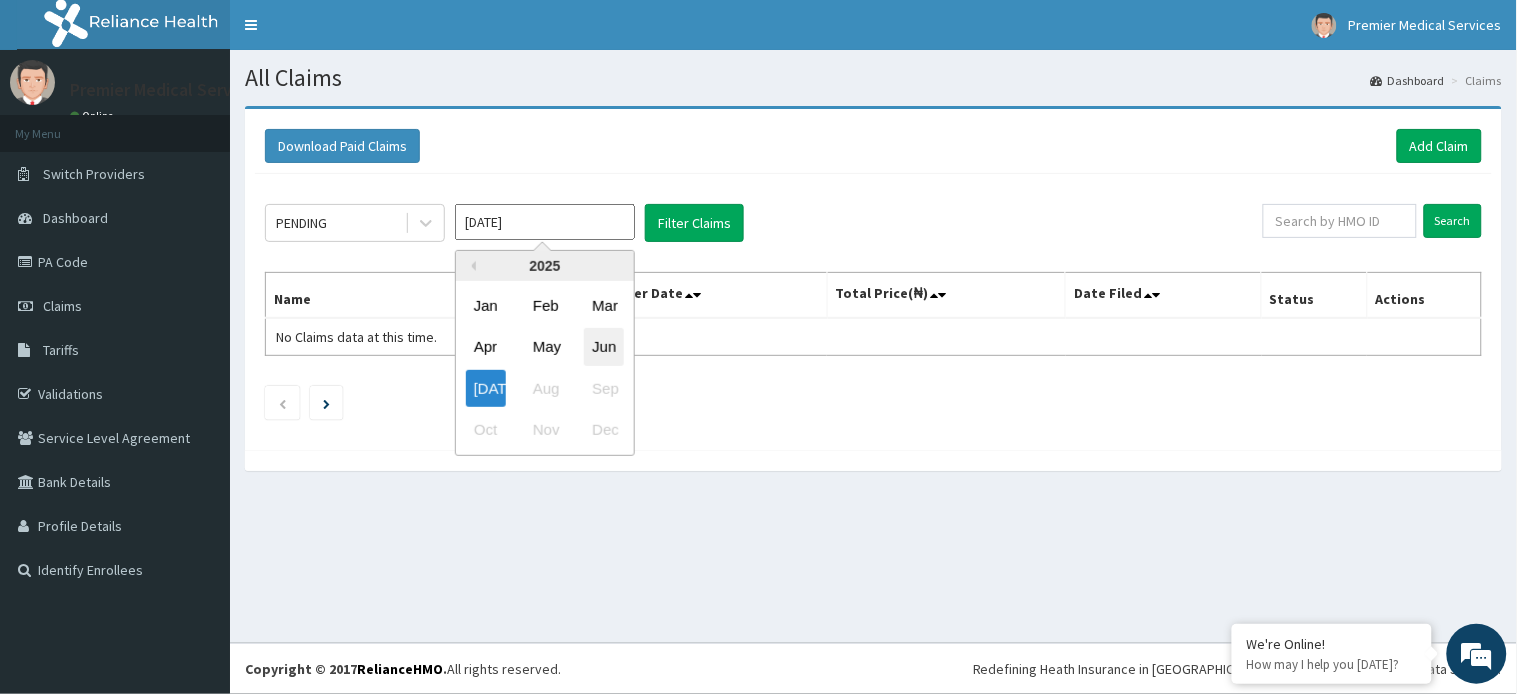 click on "Jun" at bounding box center (604, 347) 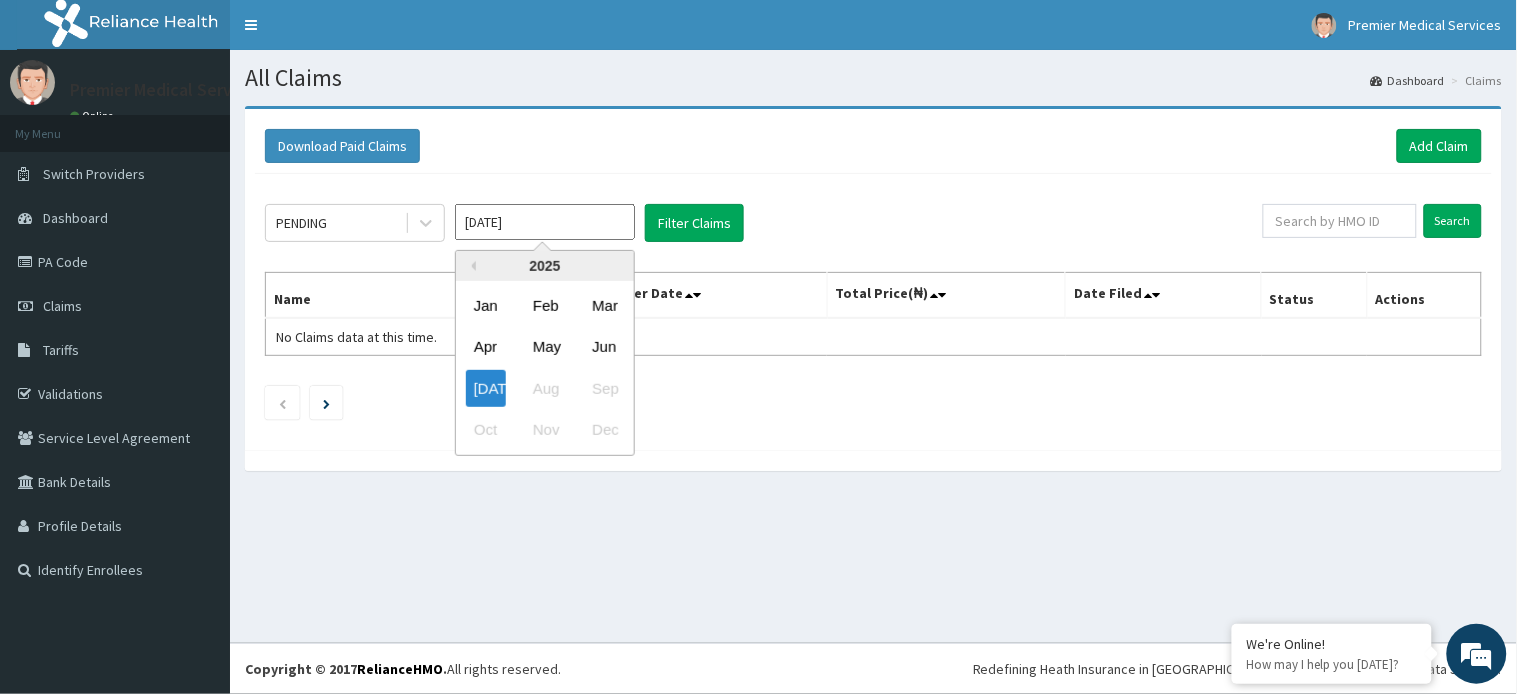 type on "[DATE]" 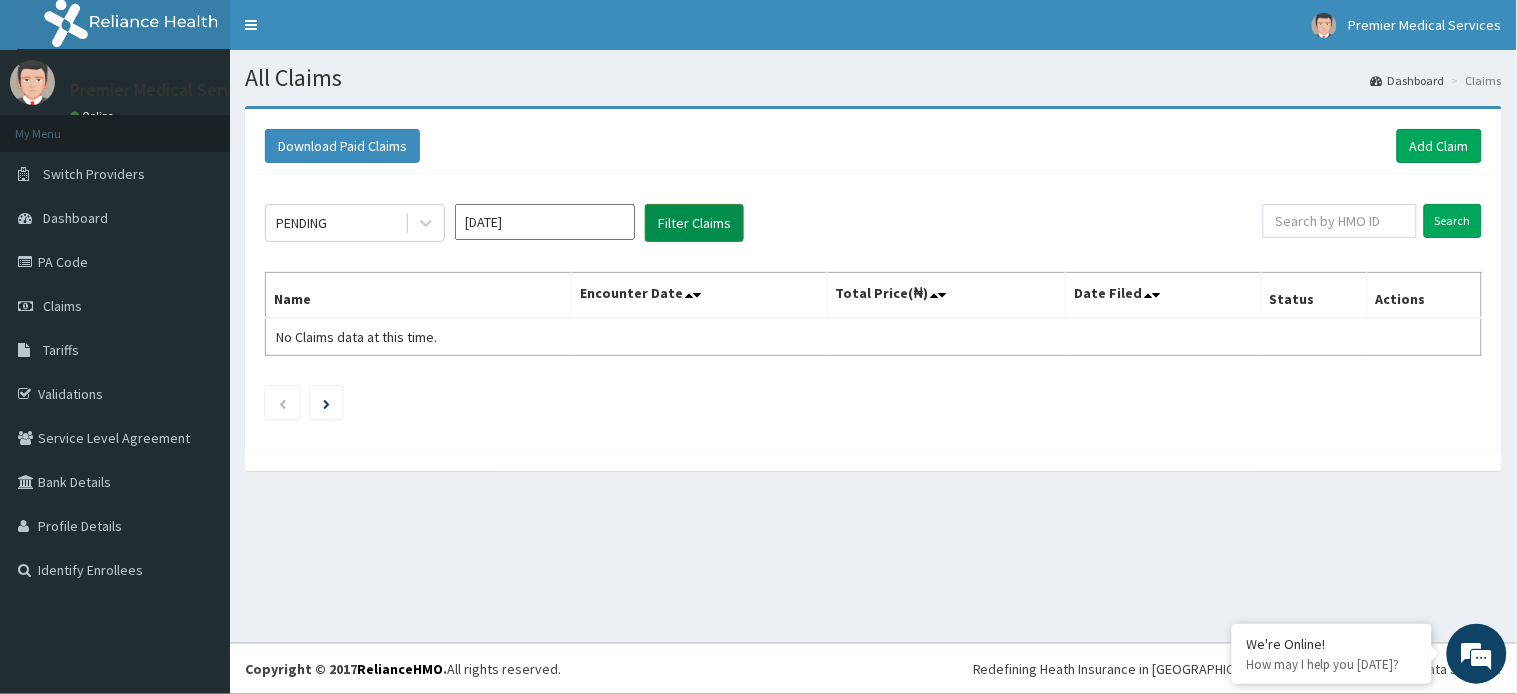 click on "Filter Claims" at bounding box center (694, 223) 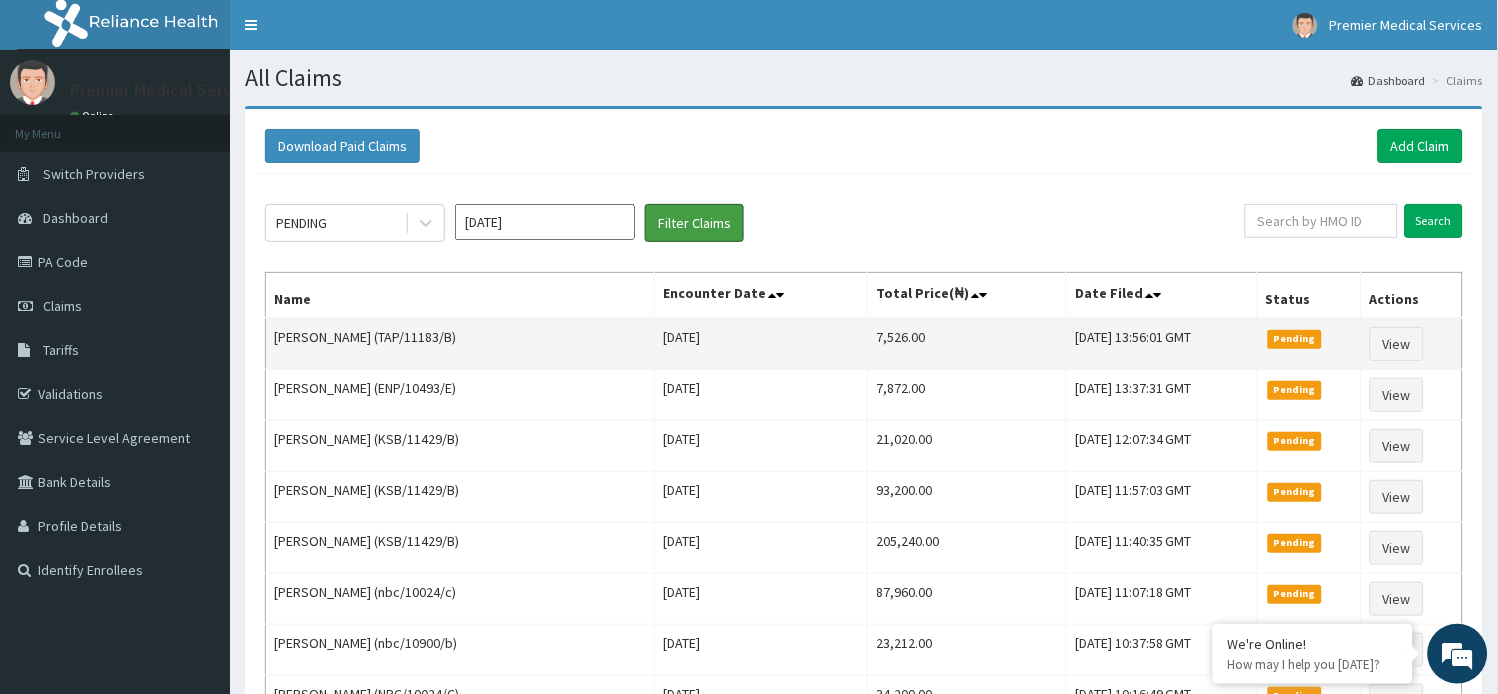 scroll, scrollTop: 0, scrollLeft: 0, axis: both 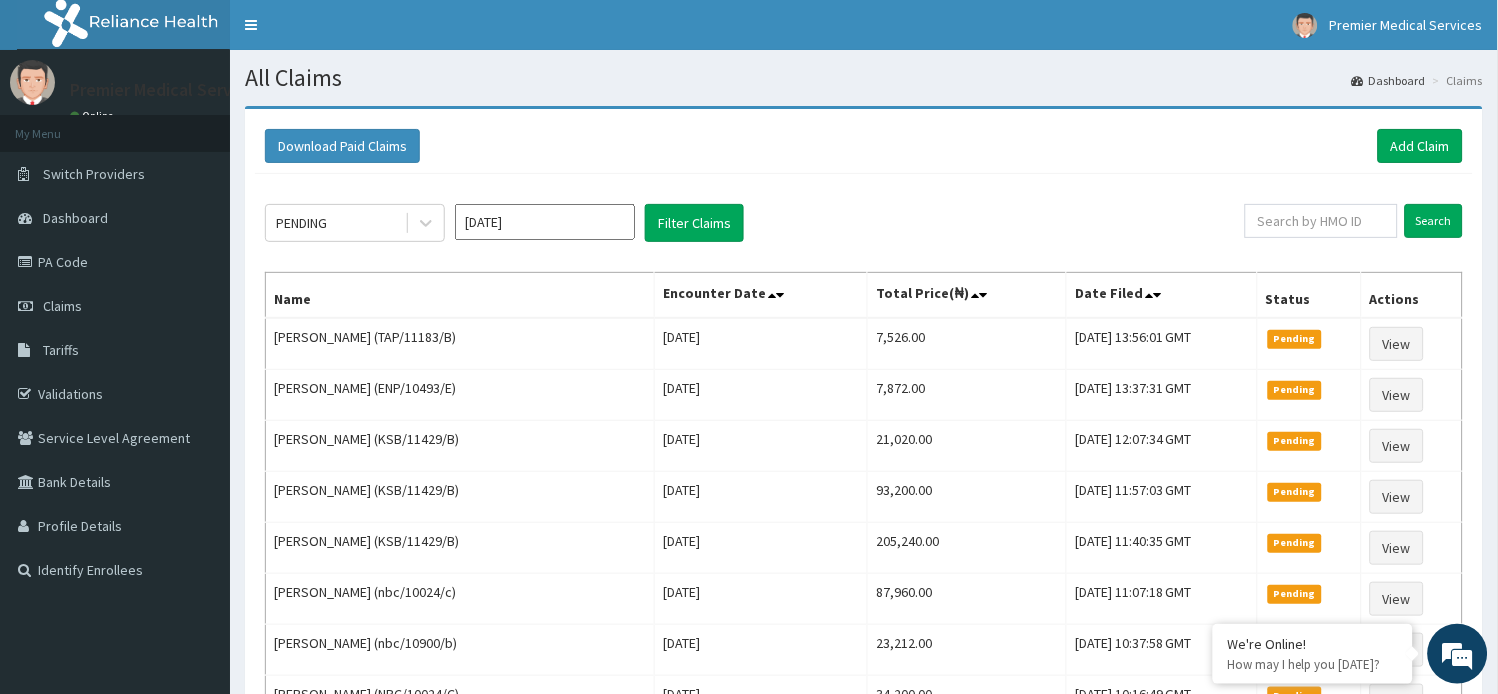 click on "Name" at bounding box center (460, 296) 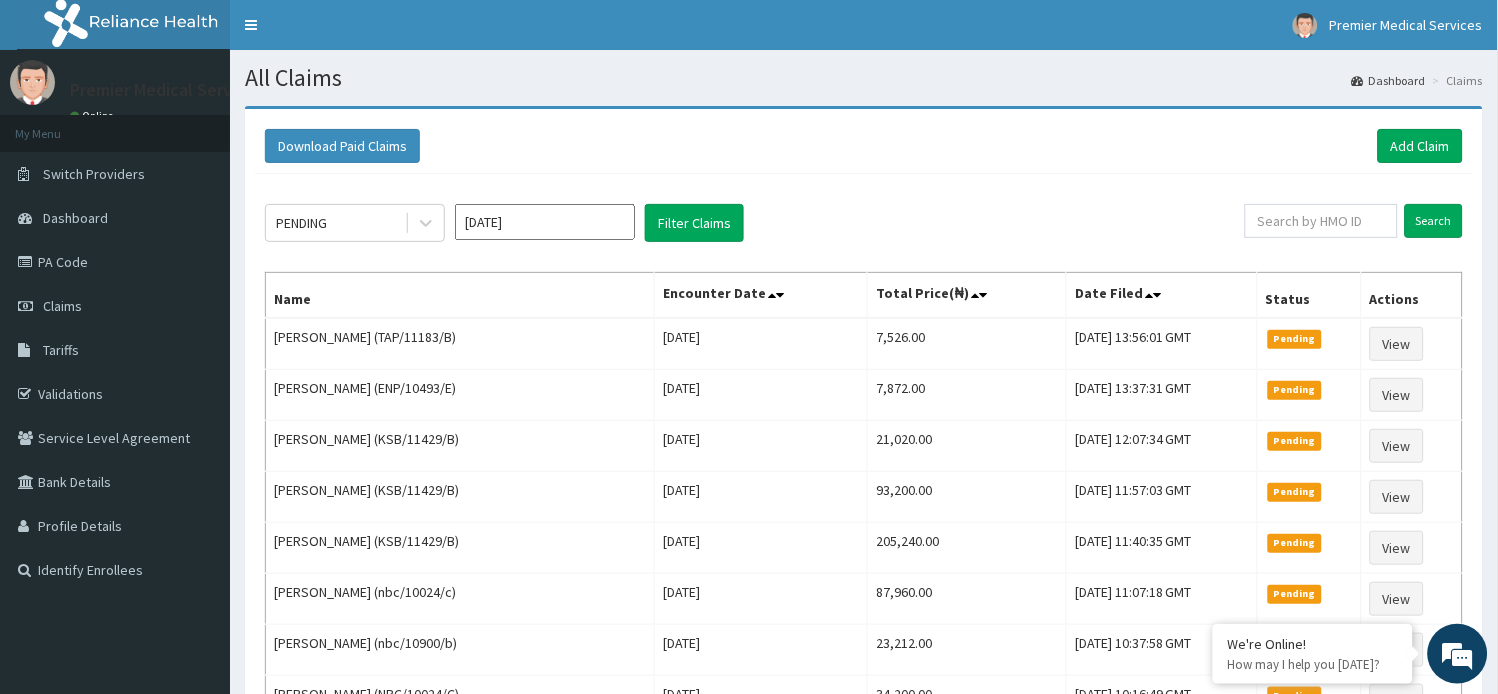 click on "PENDING Jun 2025 Filter Claims Search Name Encounter Date Total Price(₦) Date Filed Status Actions Amaka Agada (TAP/11183/B) Tue Jun 03 2025 7,526.00 Fri, 11 Jul 2025 13:56:01 GMT Pending View Edidiong Udoyong (ENP/10493/E) Sat Jun 21 2025 7,872.00 Fri, 11 Jul 2025 13:37:31 GMT Pending View IDONGESIT IBEKWE (KSB/11429/B) Fri Jun 13 2025 21,020.00 Fri, 11 Jul 2025 12:07:34 GMT Pending View IDONGESIT IBEKWE (KSB/11429/B) Thu Jun 26 2025 93,200.00 Fri, 11 Jul 2025 11:57:03 GMT Pending View IDONGESIT IBEKWE (KSB/11429/B) Fri Jun 27 2025 205,240.00 Fri, 11 Jul 2025 11:40:35 GMT Pending View Konyinsola Olanrewaju (nbc/10024/c) Thu Jun 05 2025 87,960.00 Fri, 11 Jul 2025 11:07:18 GMT Pending View Ugochi Nduka (nbc/10900/b) Fri Jun 13 2025 23,212.00 Fri, 11 Jul 2025 10:37:58 GMT Pending View Konyinsola Olanrewaju (NBC/10024/C) Fri Jun 06 2025 34,200.00 Fri, 11 Jul 2025 10:16:49 GMT Pending View Ubong Ekanem (SBL/10335/B) Mon Jun 02 2025 29,475.00 Fri, 11 Jul 2025 10:04:55 GMT Pending View Edna Atabop (MNI/10015/B) 1" 